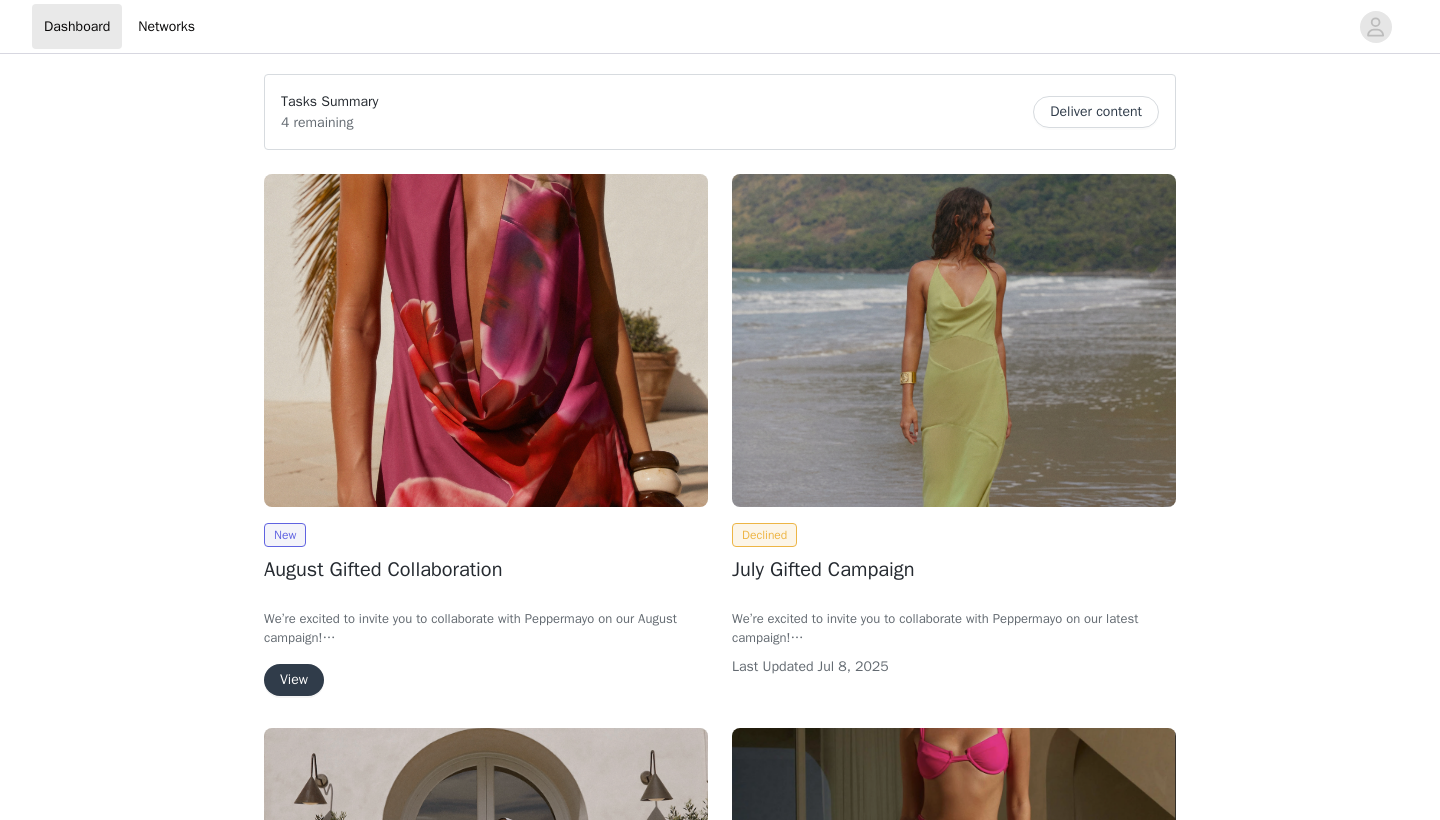 scroll, scrollTop: 0, scrollLeft: 0, axis: both 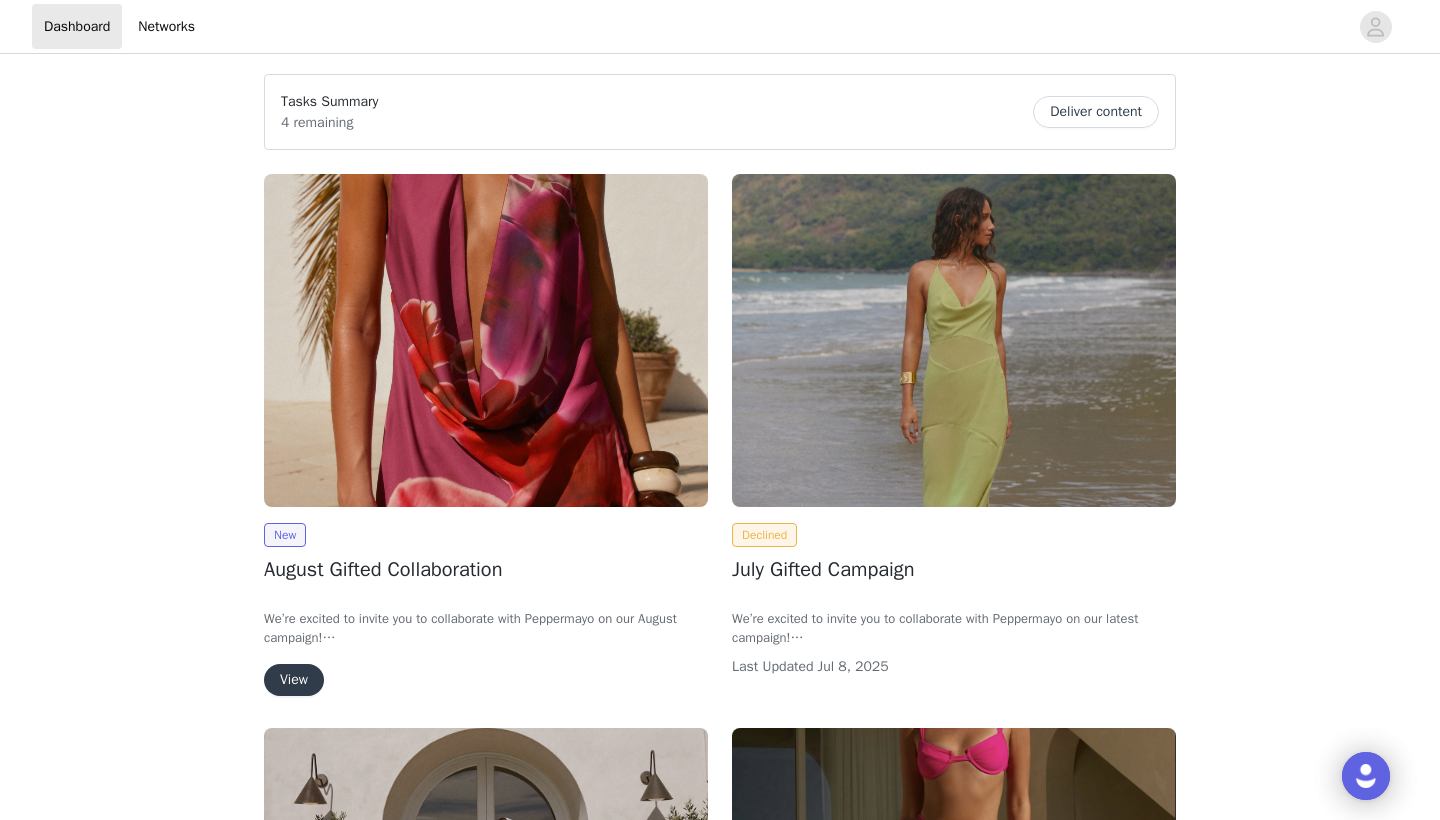 click on "View" at bounding box center [294, 680] 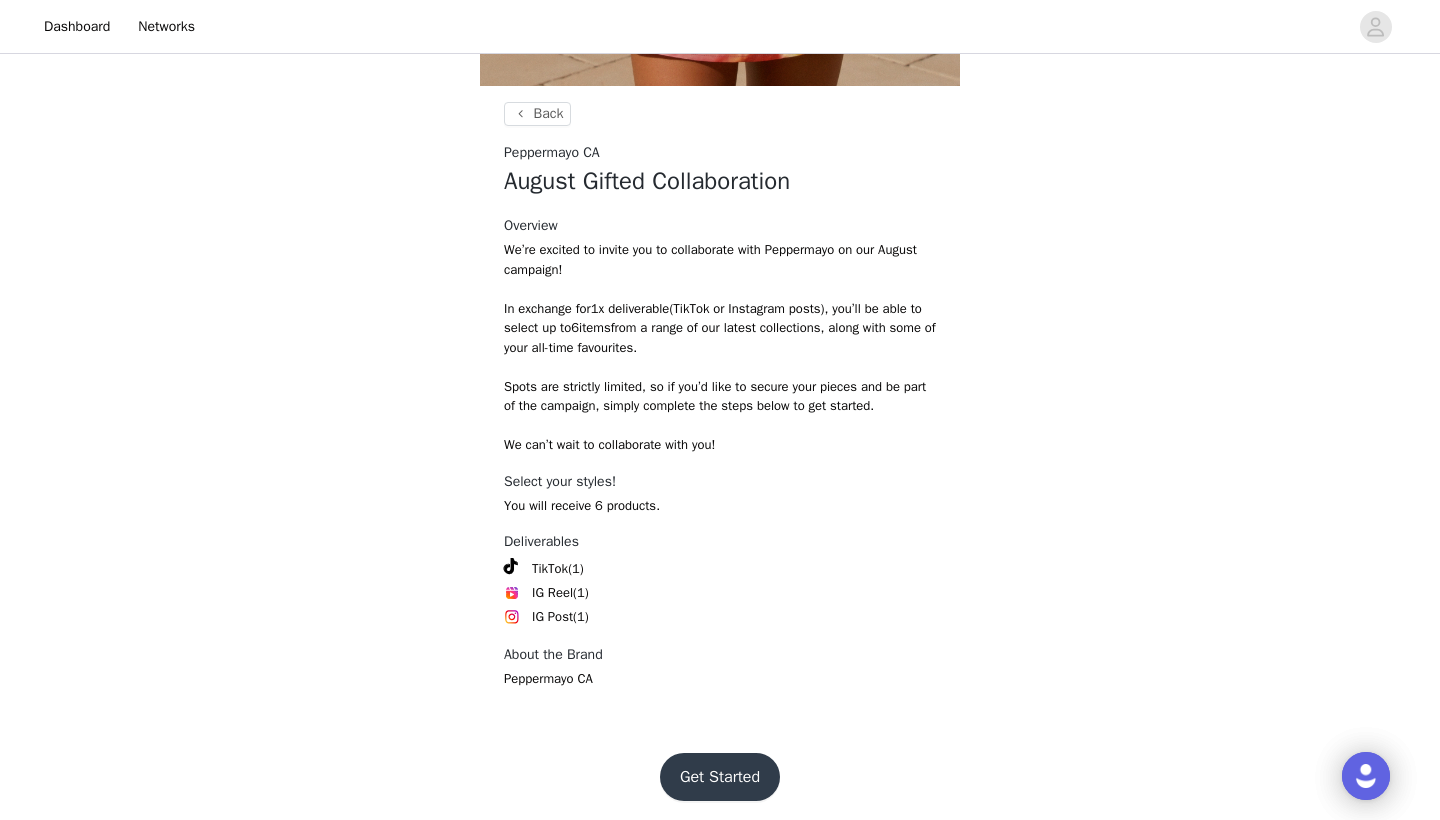 scroll, scrollTop: 631, scrollLeft: 0, axis: vertical 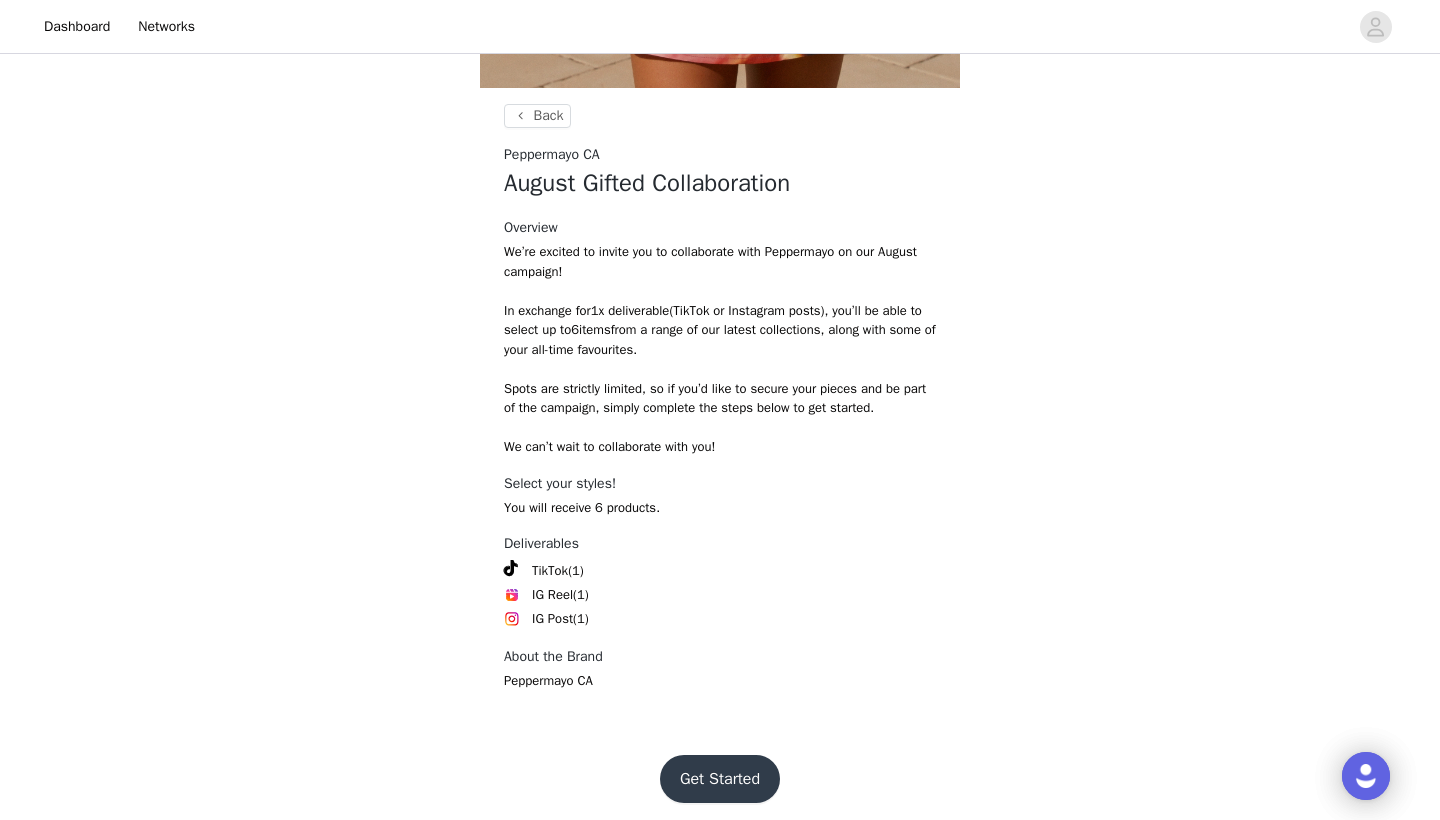 click on "Get Started" at bounding box center [720, 779] 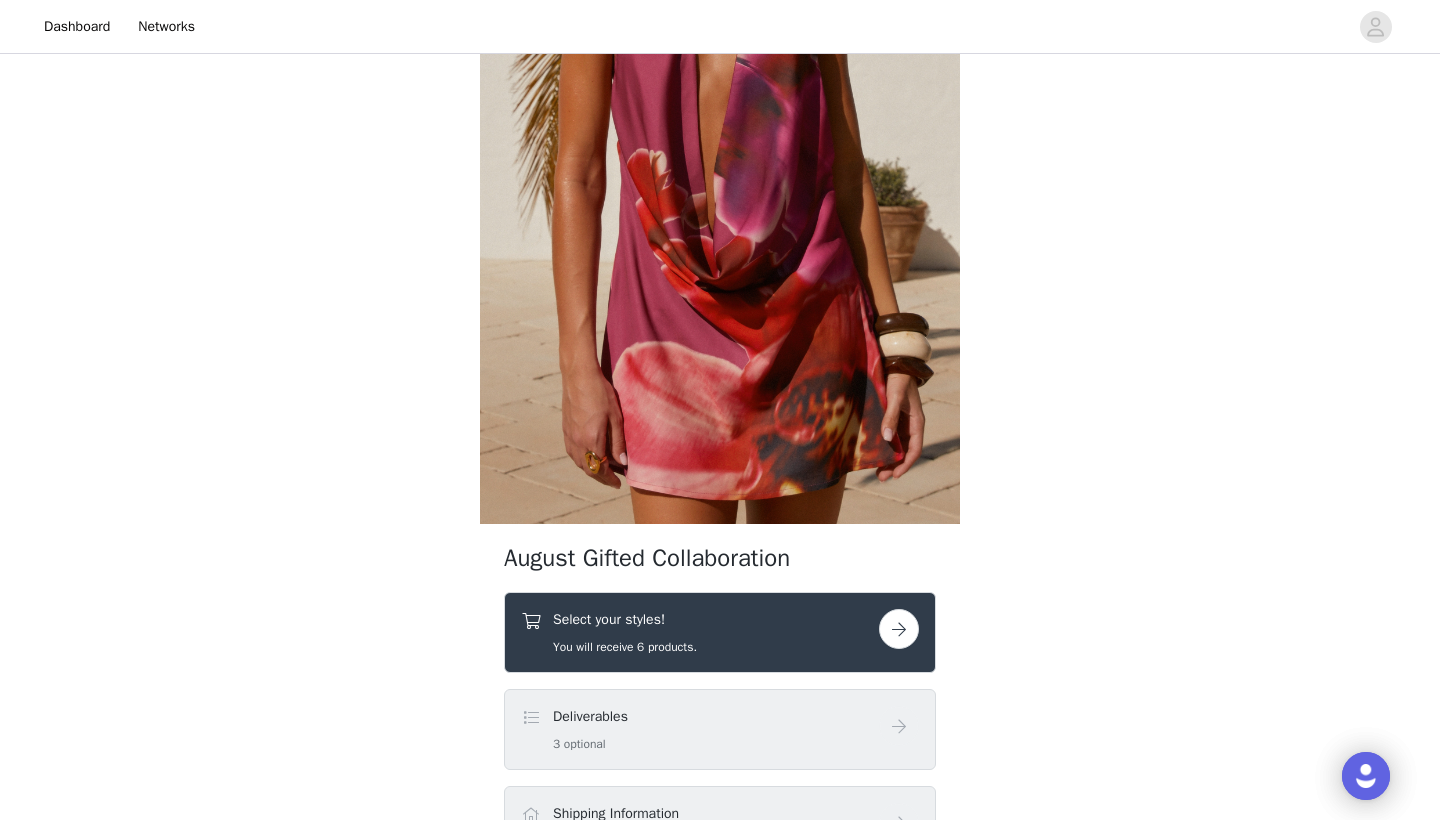 scroll, scrollTop: 216, scrollLeft: 0, axis: vertical 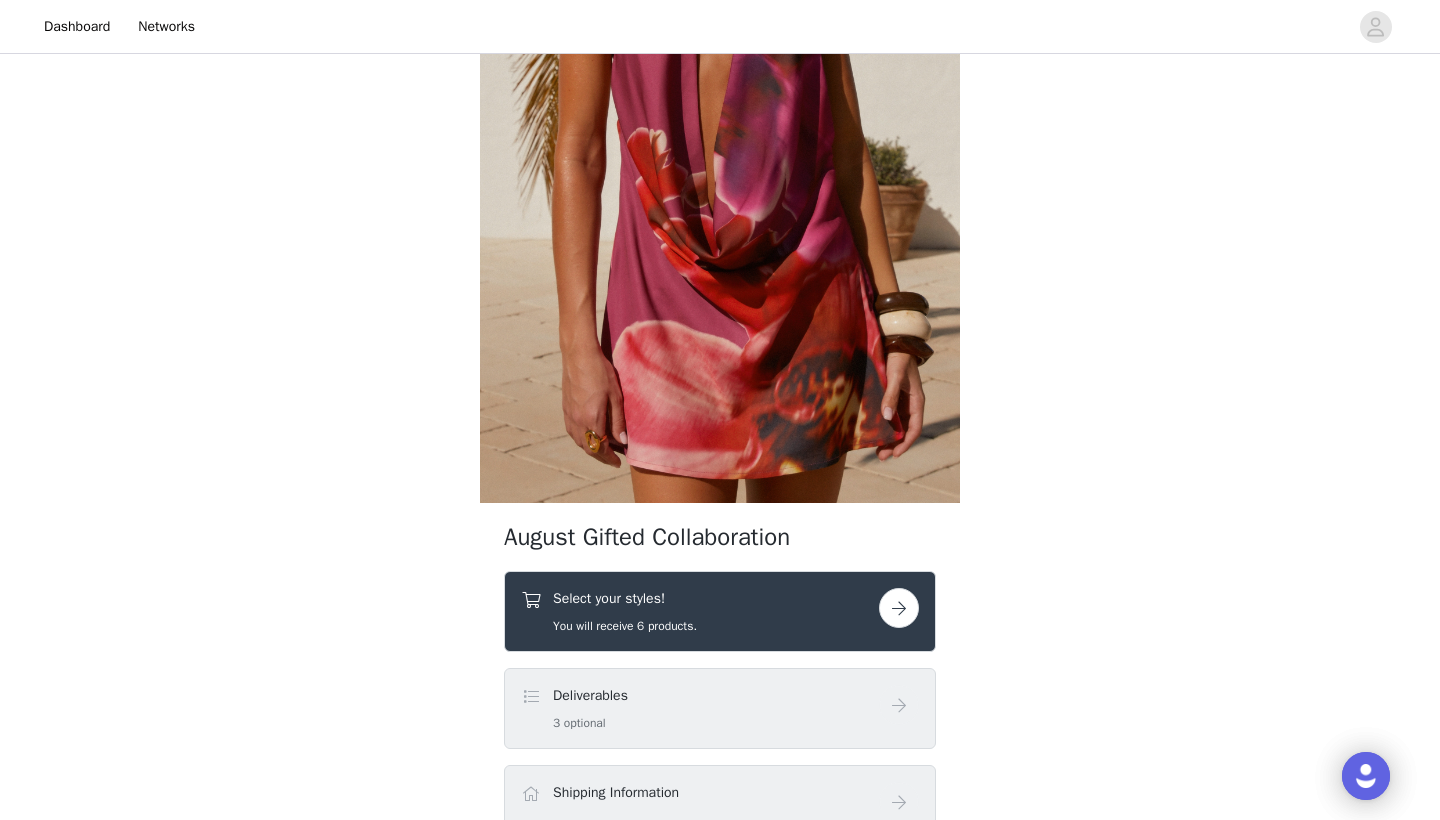 click at bounding box center [899, 608] 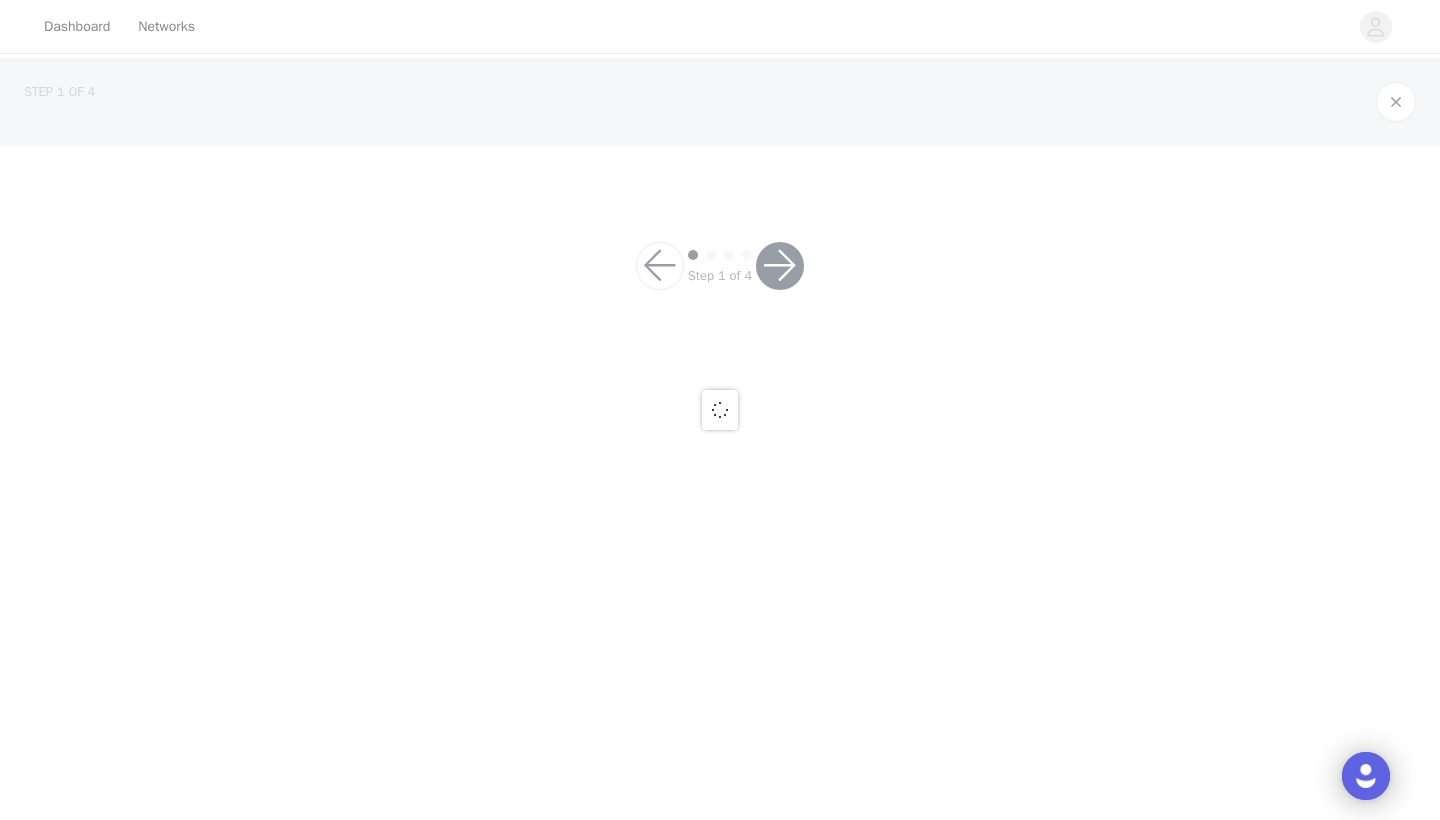 scroll, scrollTop: 0, scrollLeft: 0, axis: both 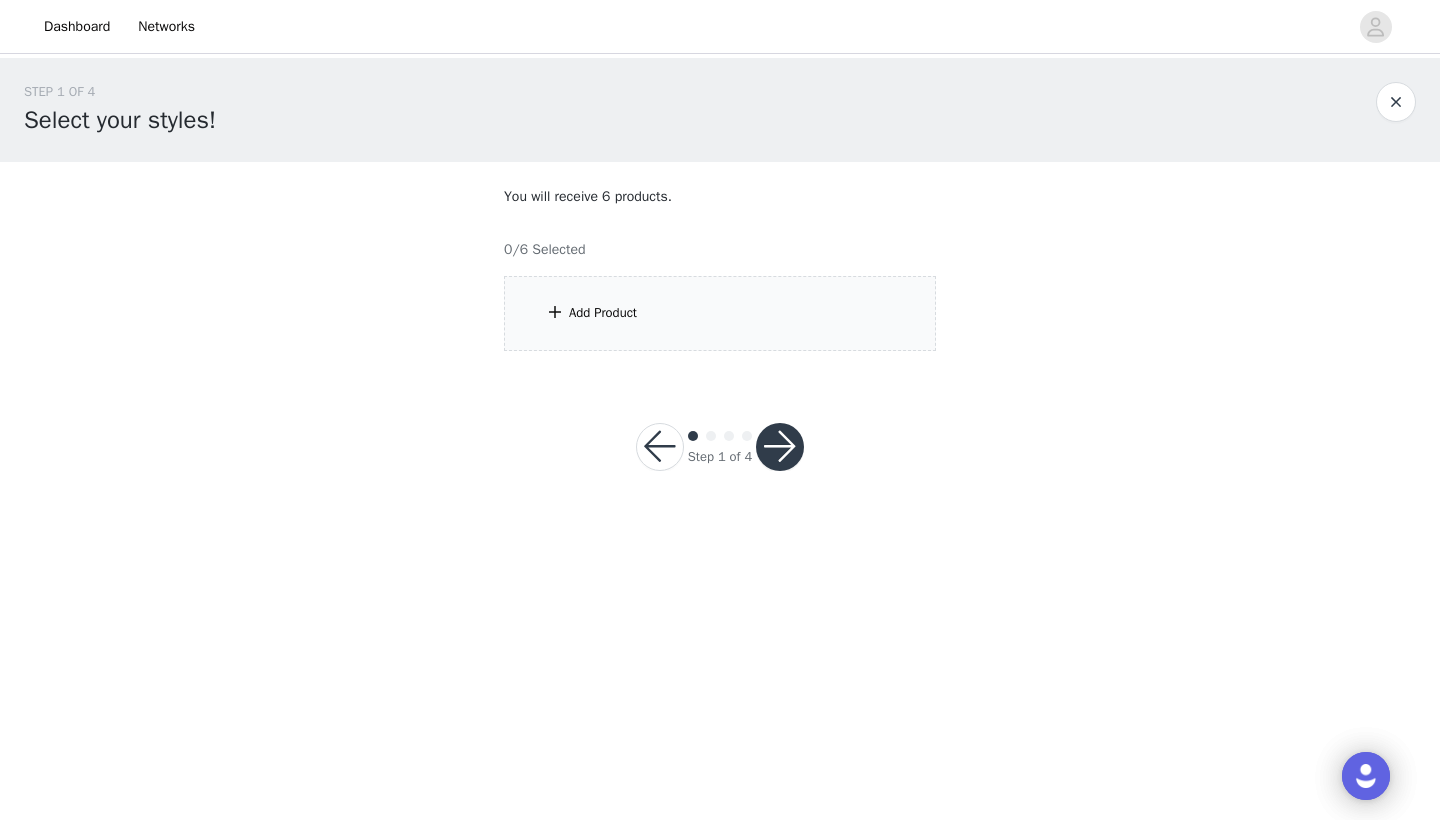 click on "Add Product" at bounding box center [603, 313] 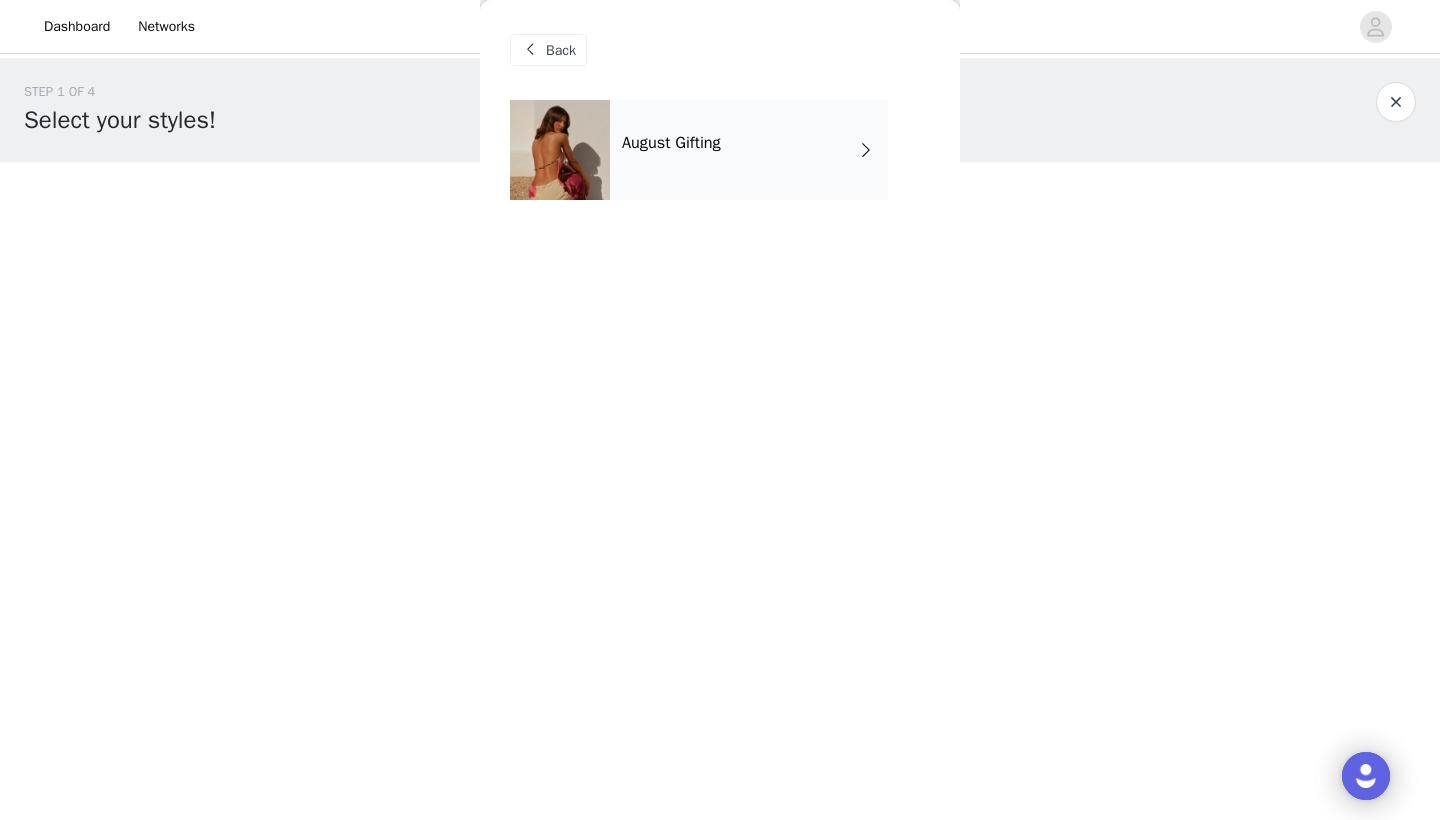 click on "August Gifting" at bounding box center (749, 150) 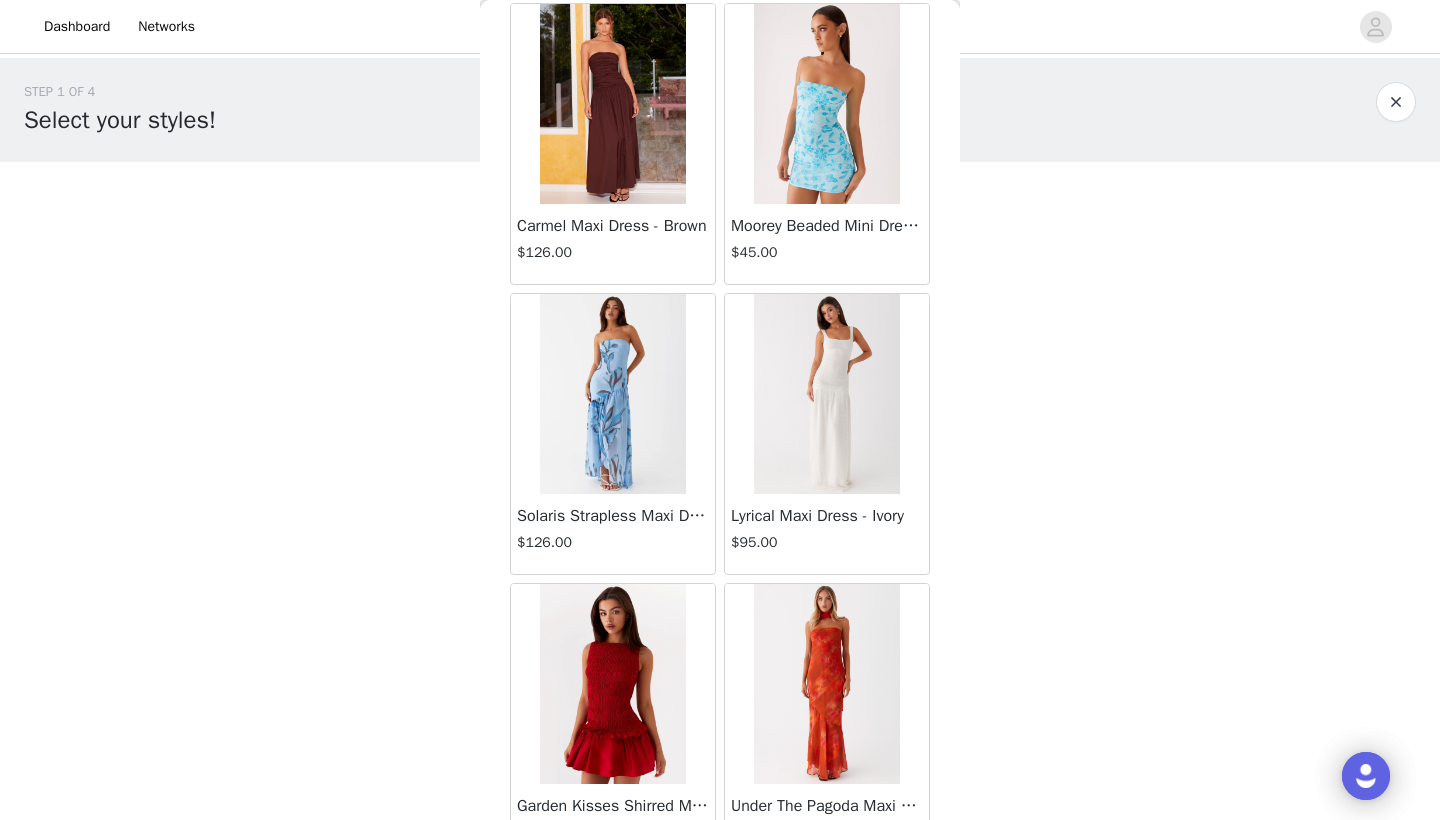 scroll, scrollTop: 1557, scrollLeft: 0, axis: vertical 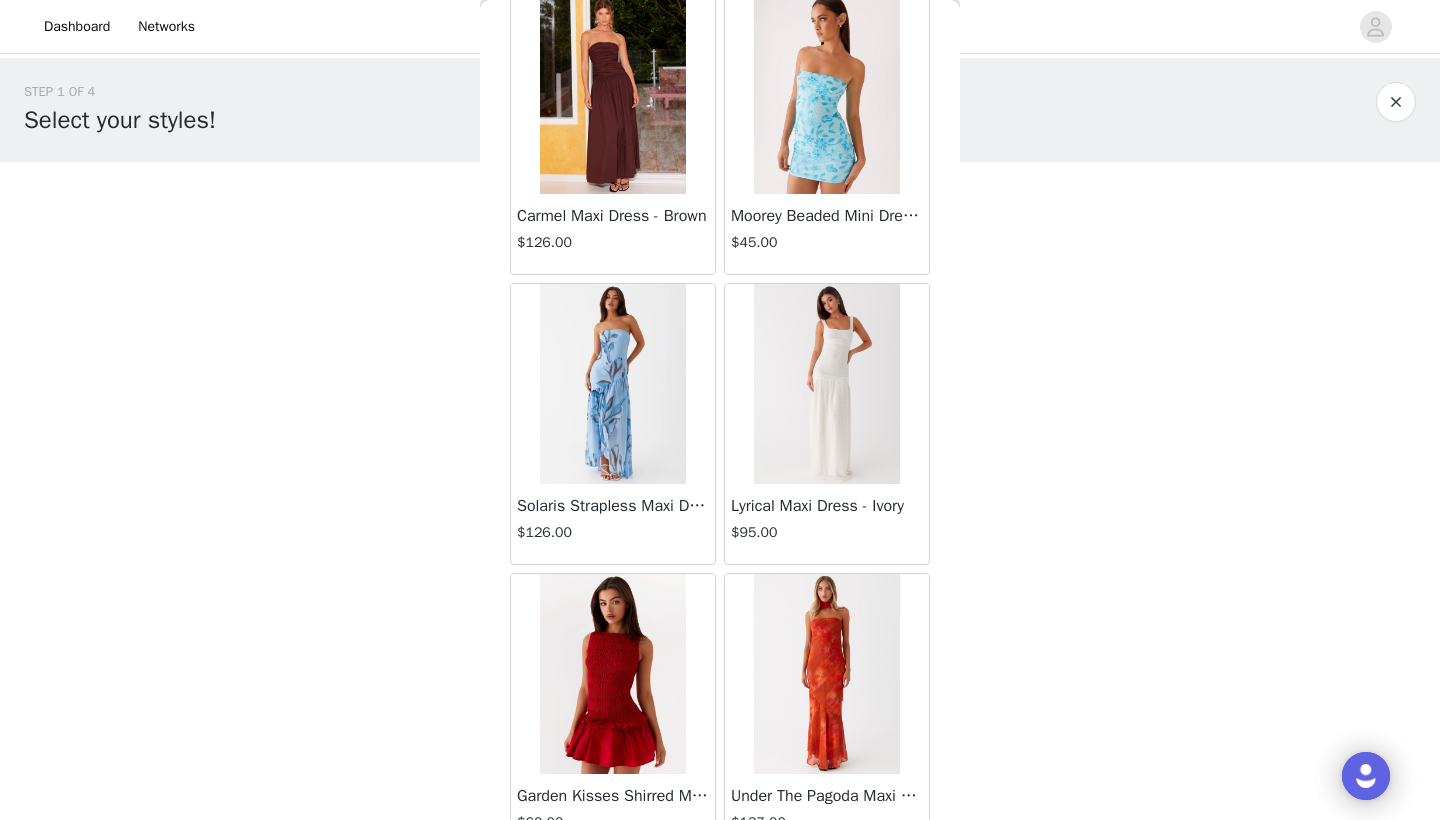 click at bounding box center [826, 384] 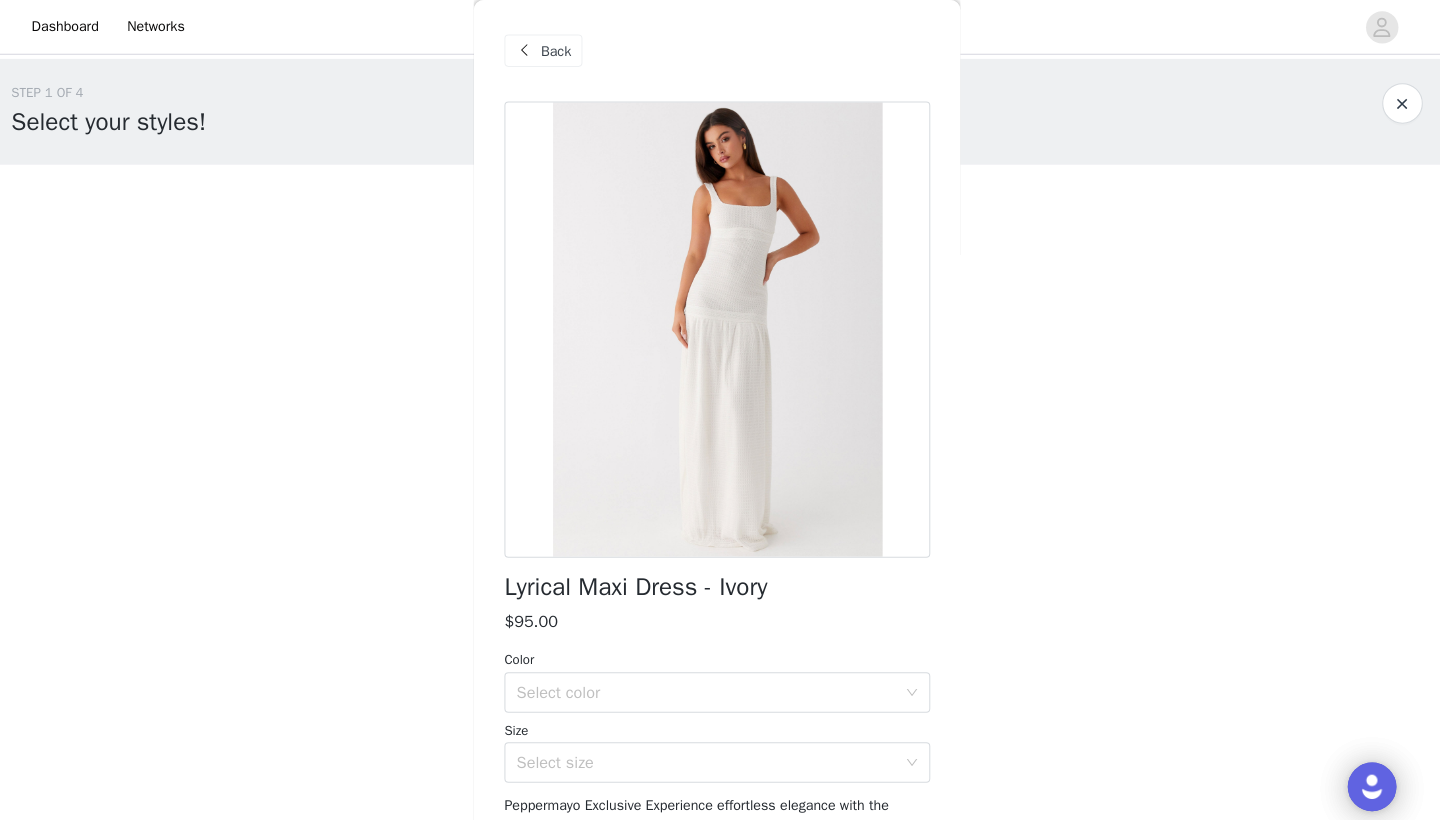 scroll, scrollTop: 0, scrollLeft: 0, axis: both 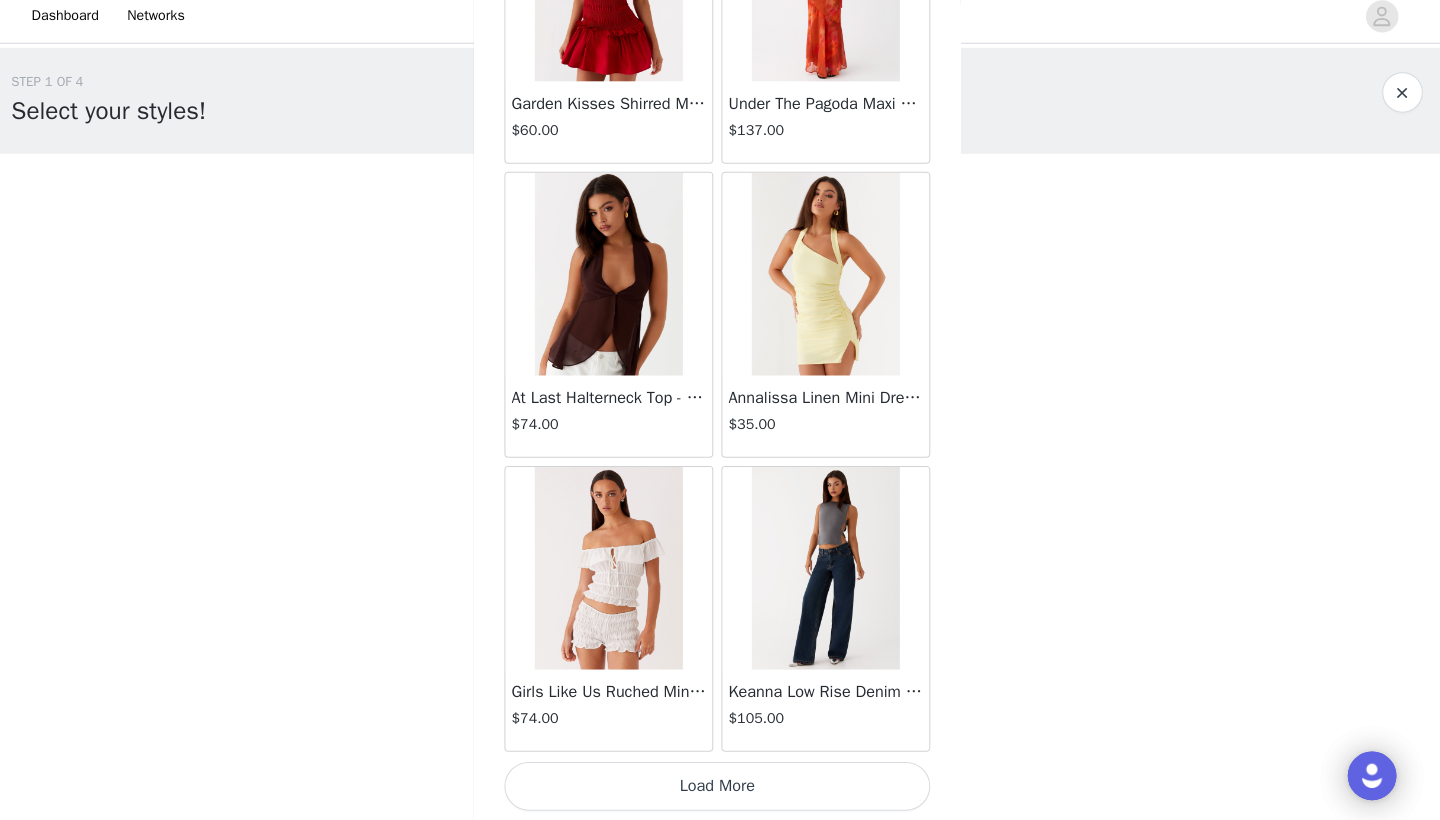 click on "Load More" at bounding box center [720, 786] 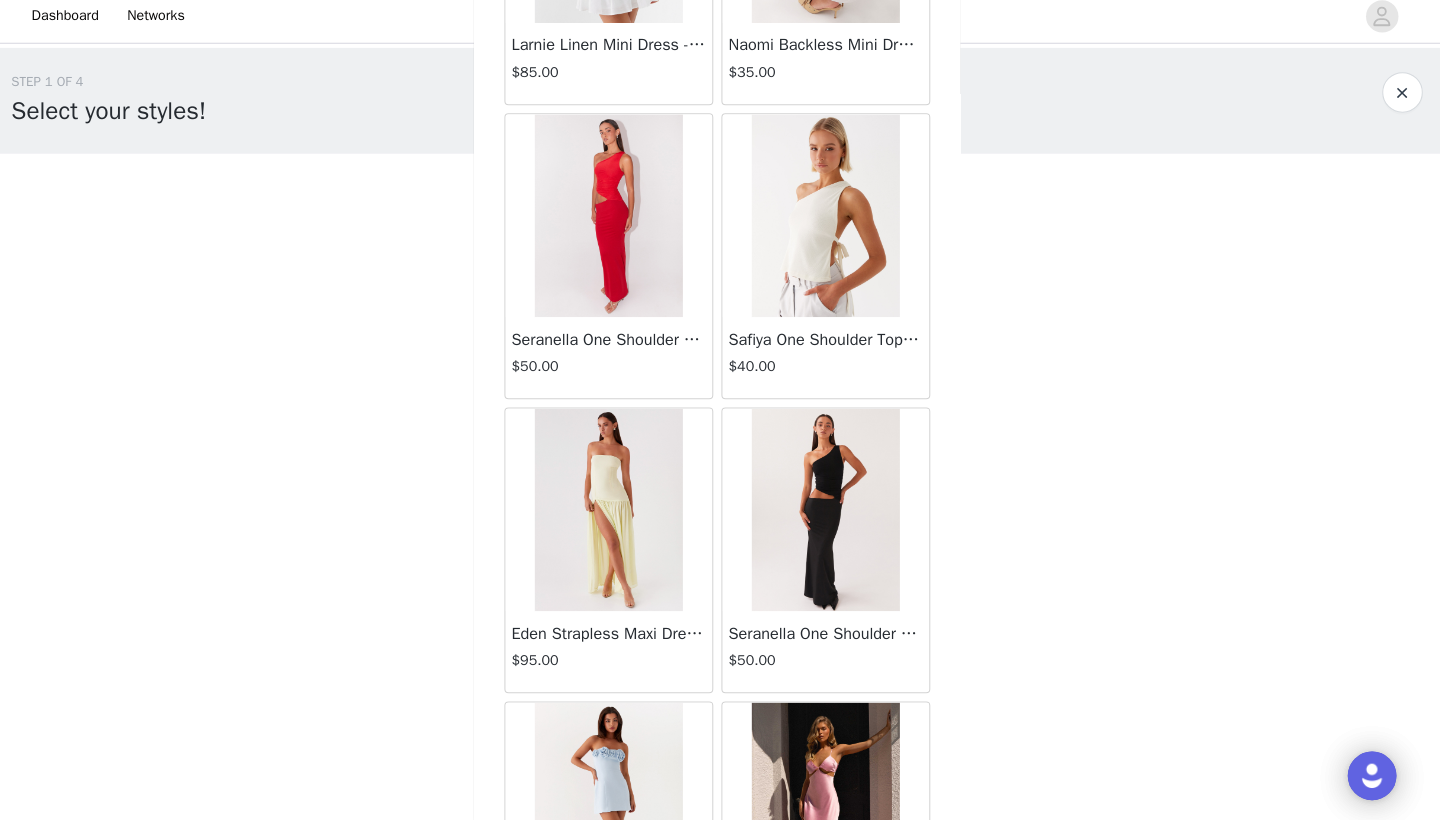 scroll, scrollTop: 4951, scrollLeft: 0, axis: vertical 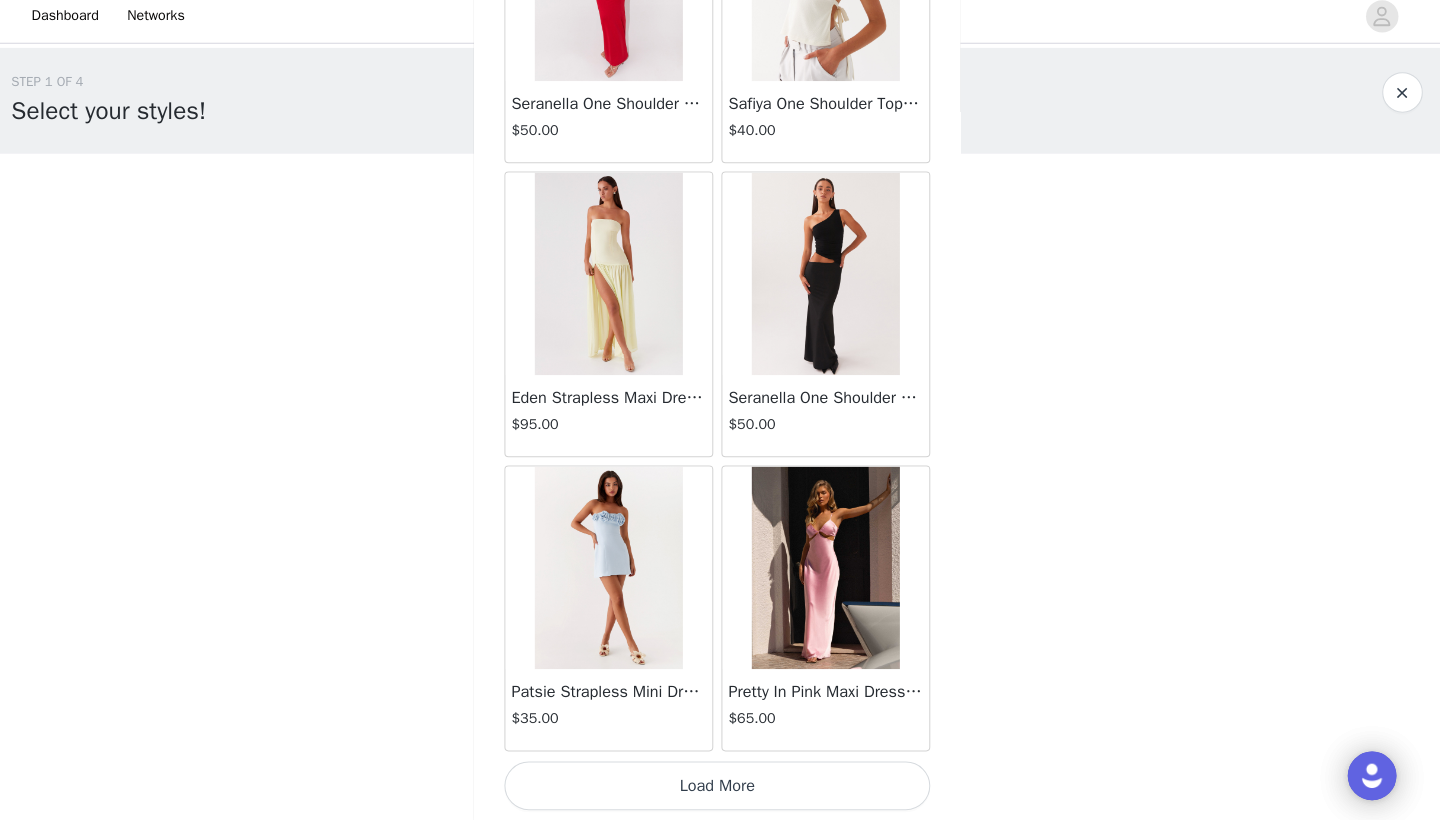 click on "Load More" at bounding box center (720, 786) 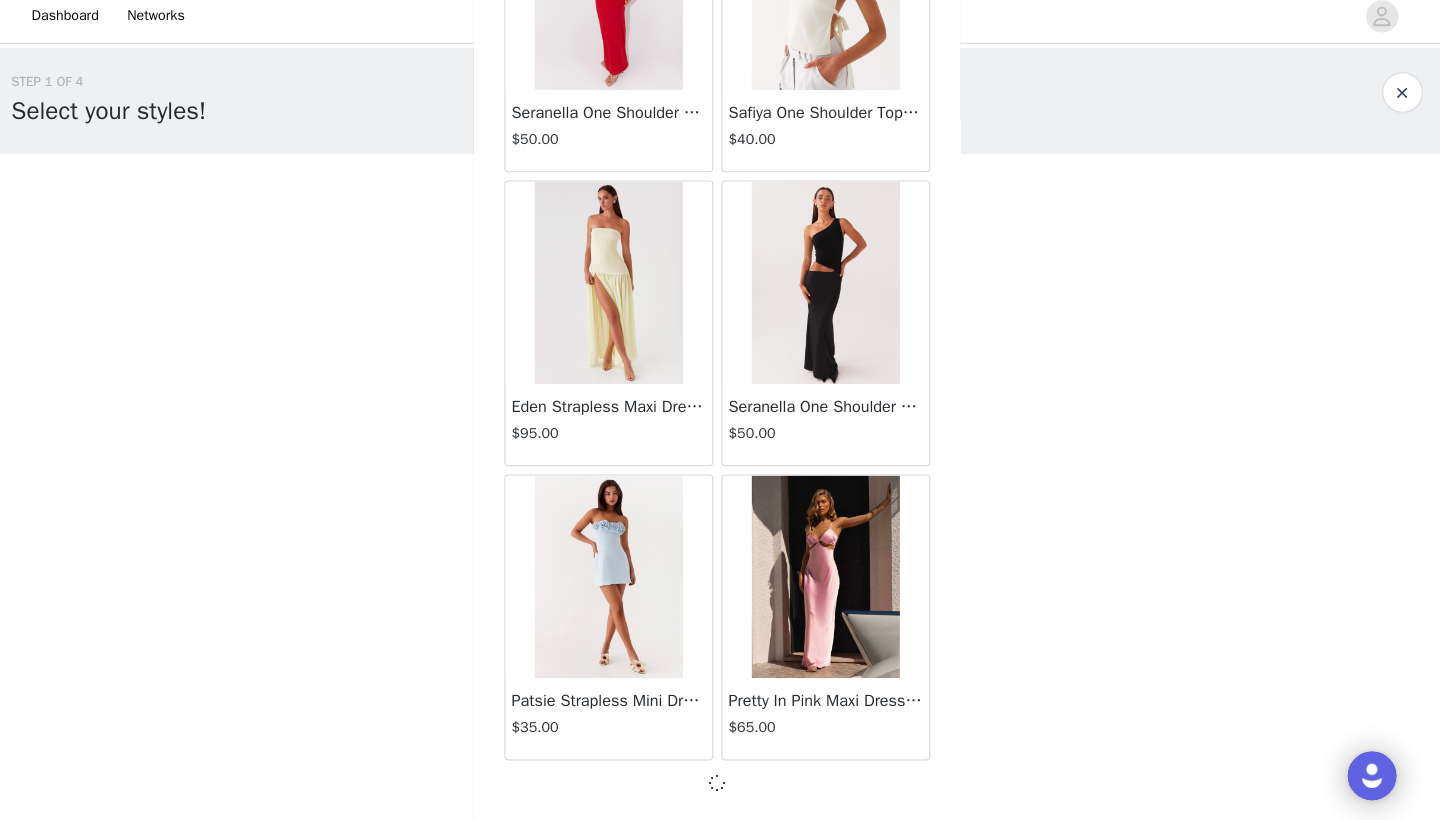 scroll, scrollTop: 5131, scrollLeft: 0, axis: vertical 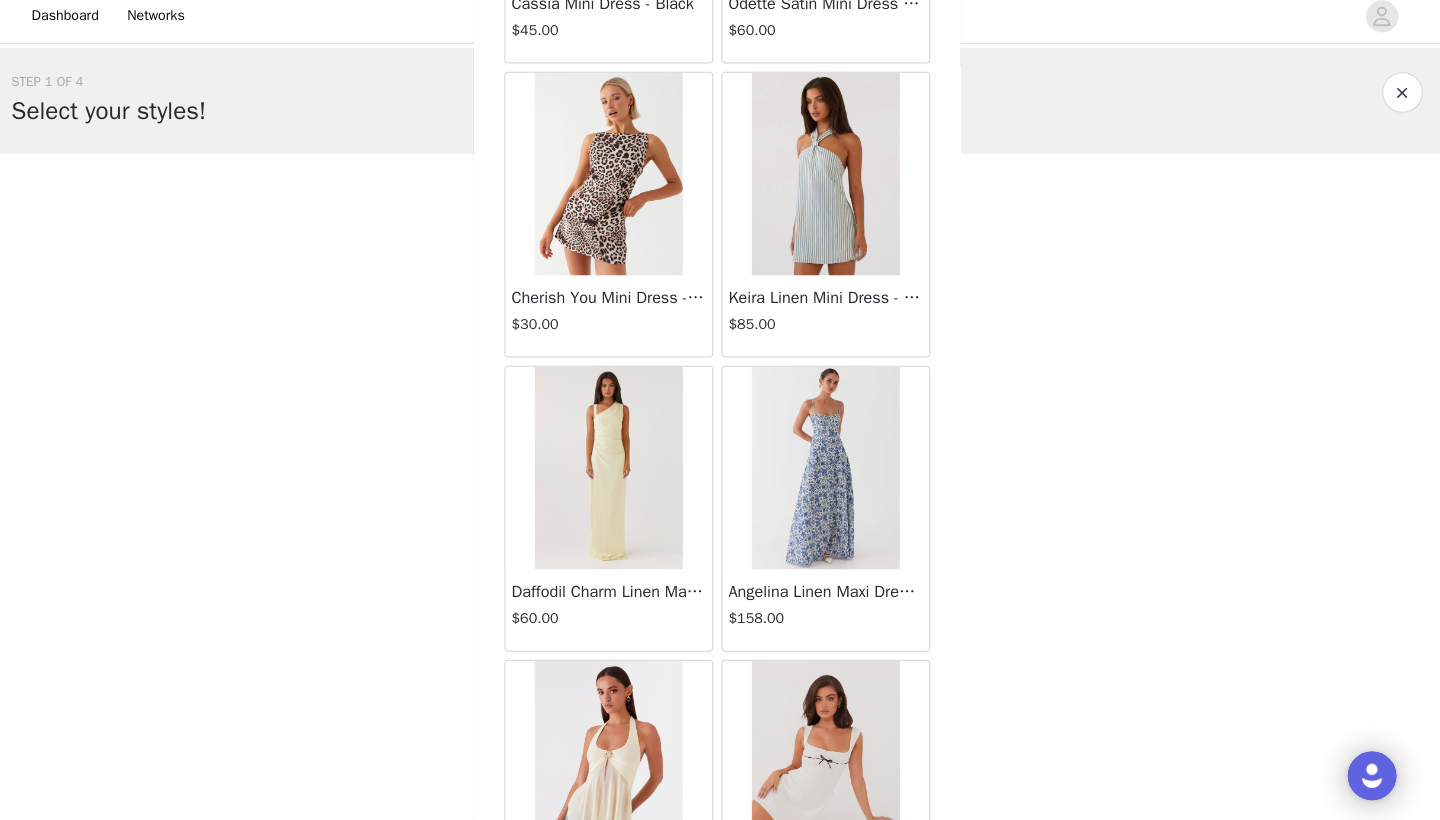 click at bounding box center [612, 473] 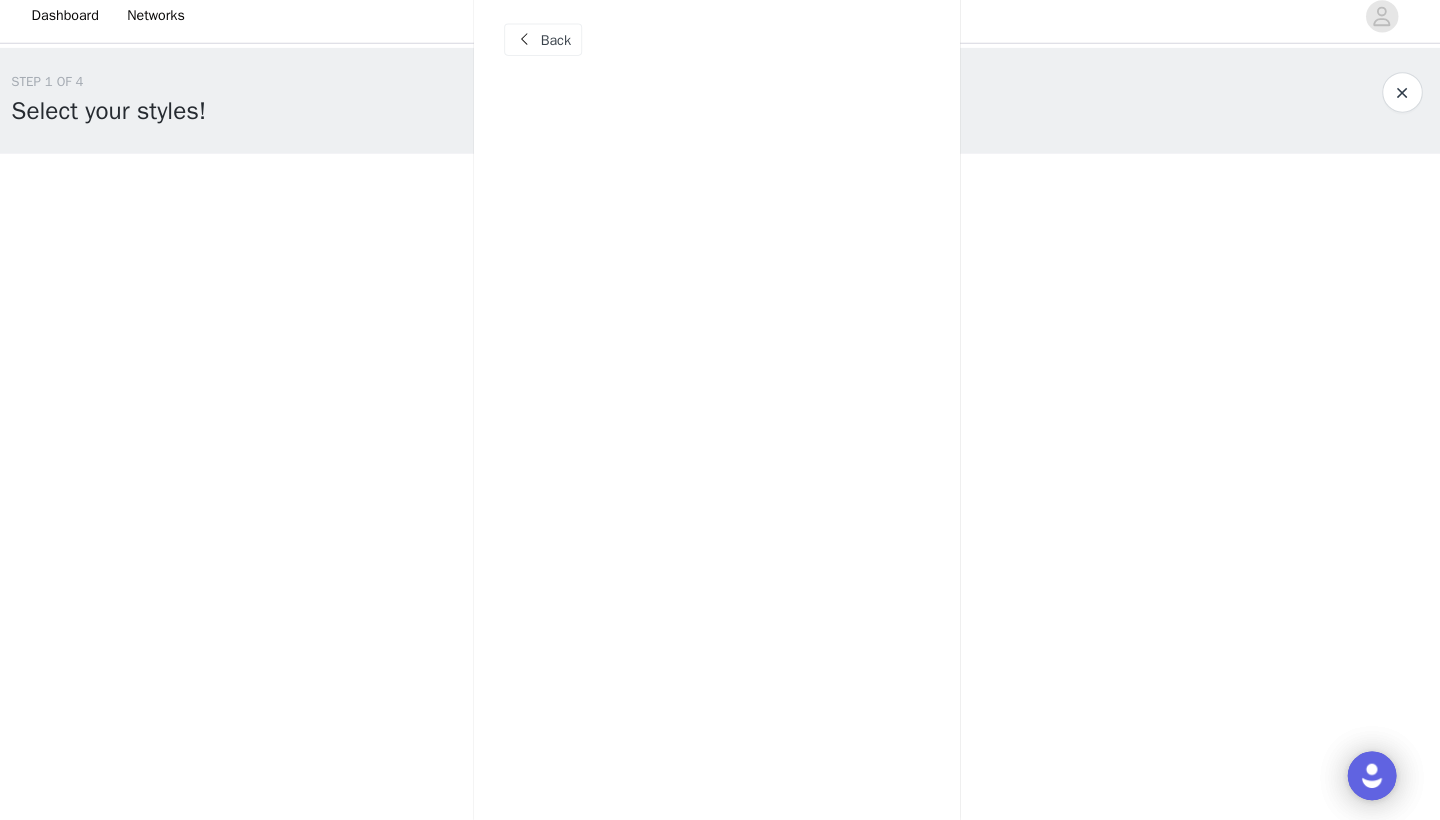 scroll, scrollTop: 0, scrollLeft: 0, axis: both 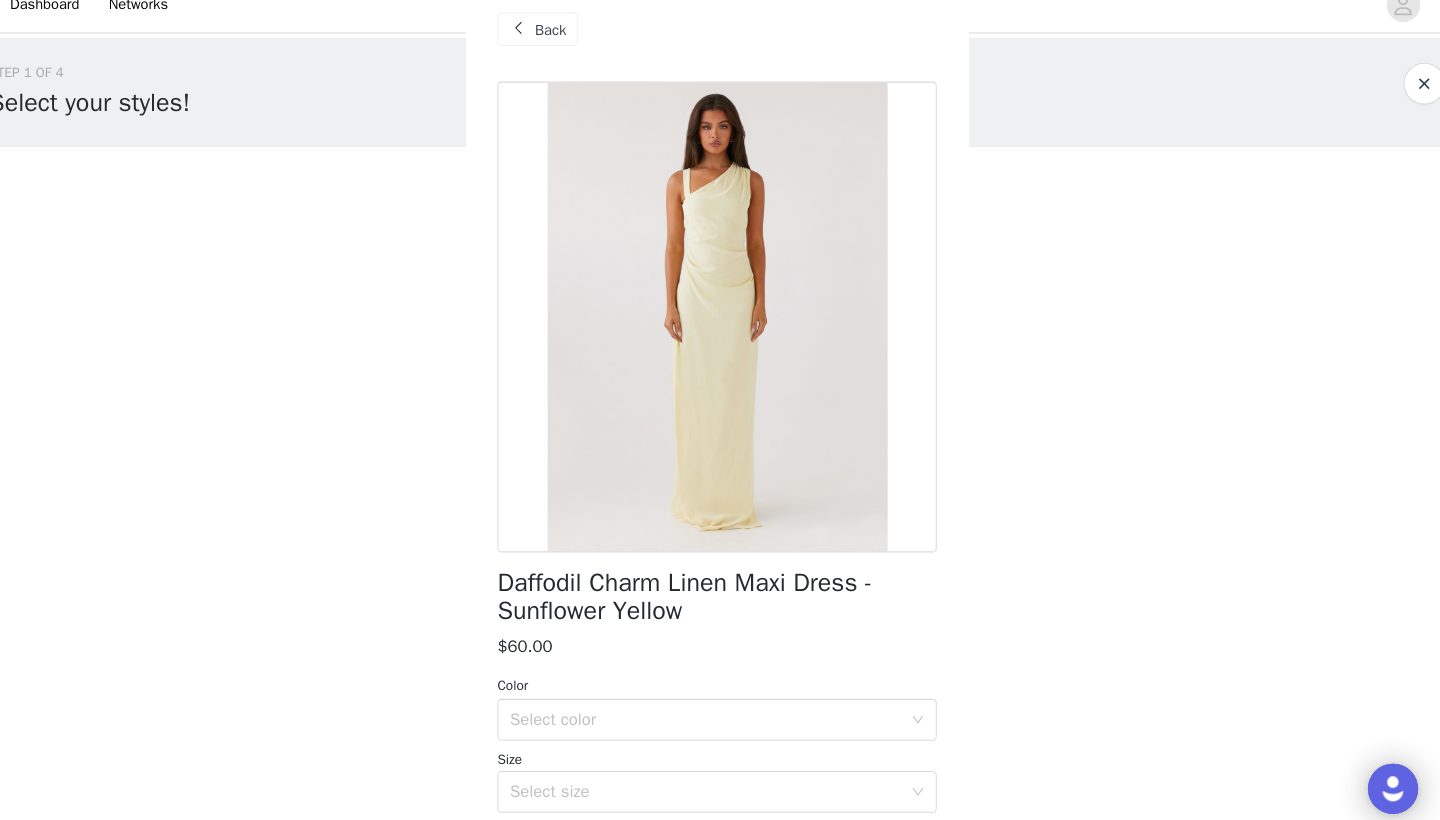 click on "Back" at bounding box center [561, 50] 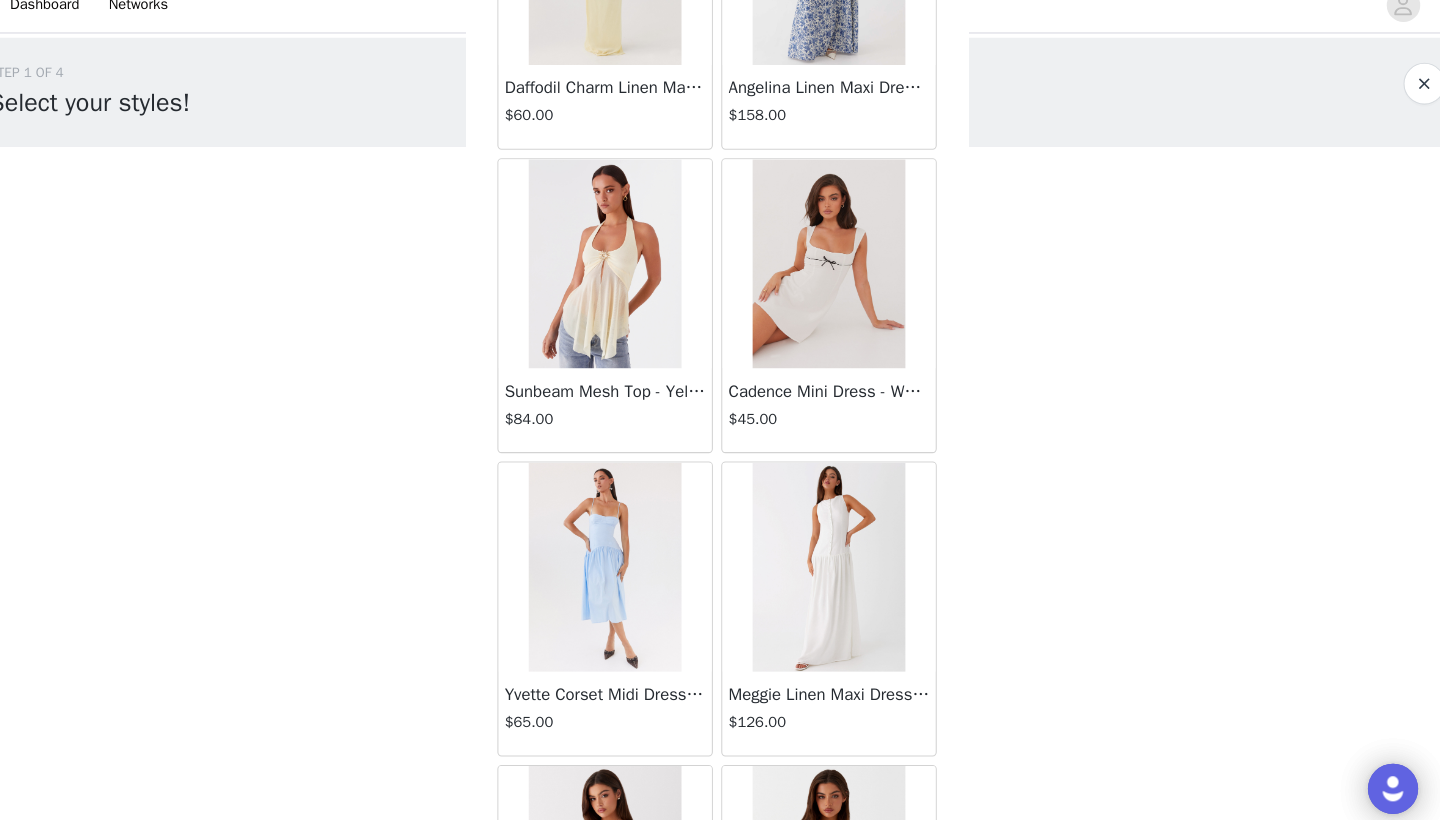 scroll, scrollTop: 7191, scrollLeft: 0, axis: vertical 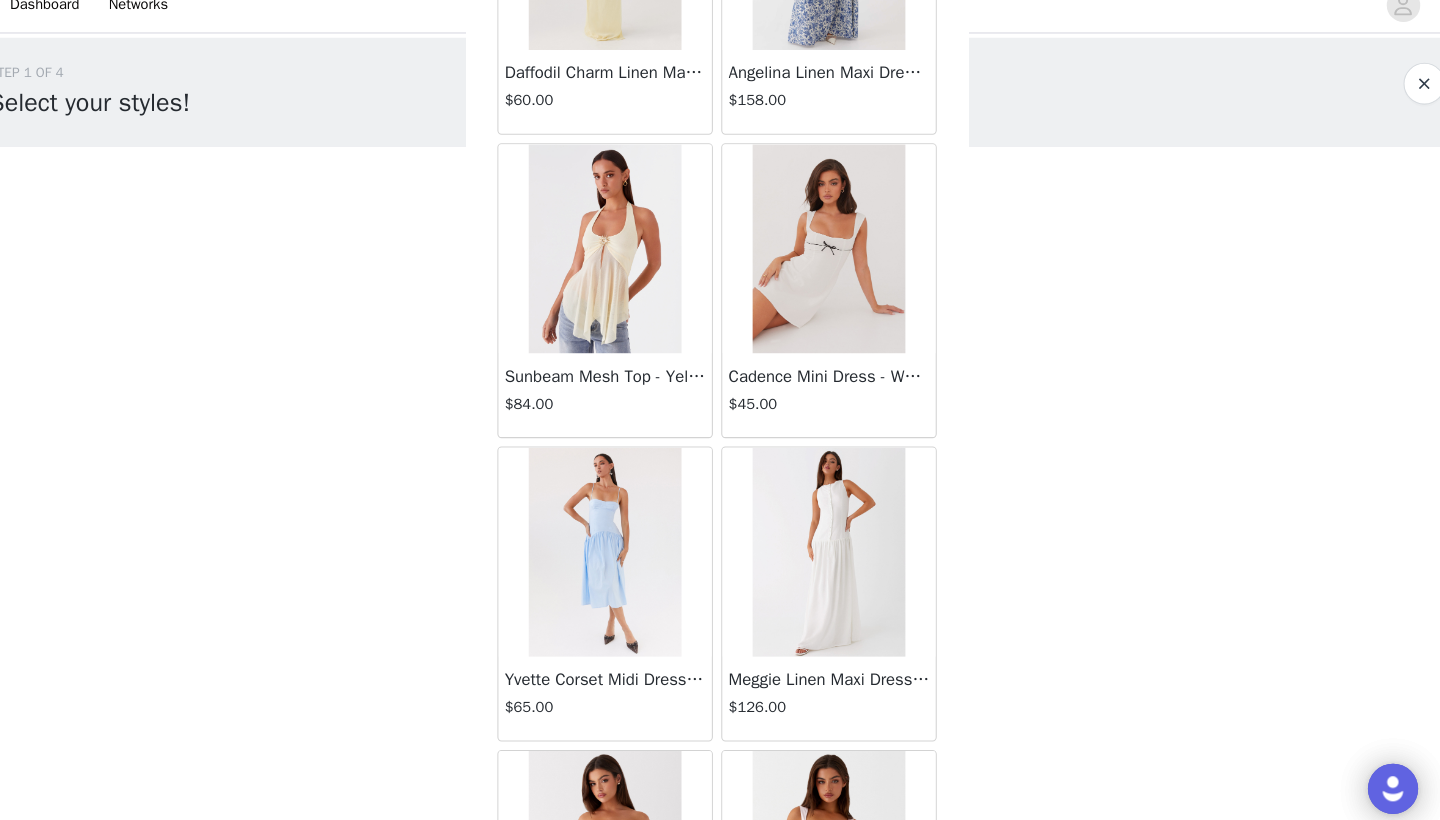 click at bounding box center (826, 550) 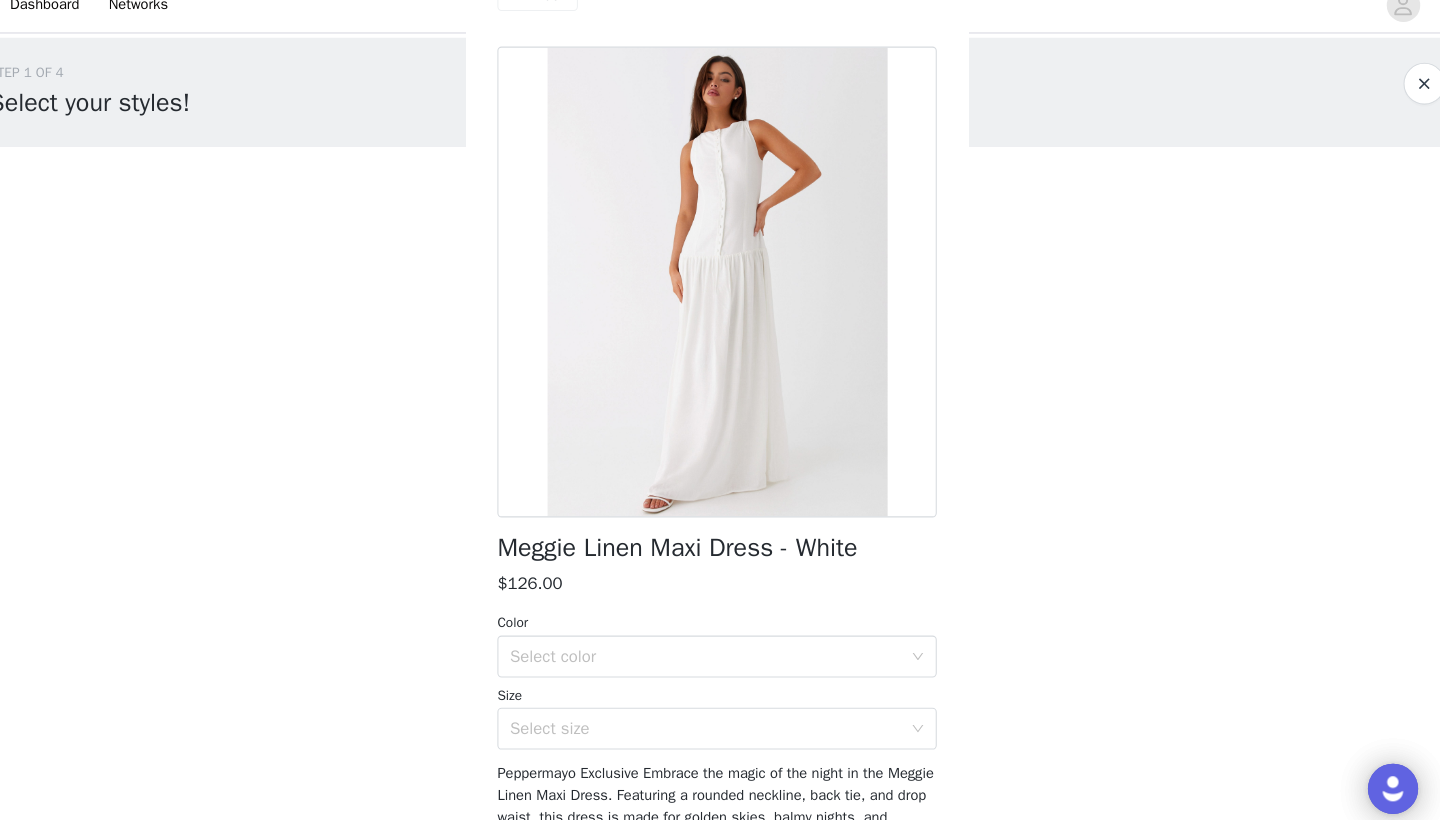 scroll, scrollTop: 20, scrollLeft: 0, axis: vertical 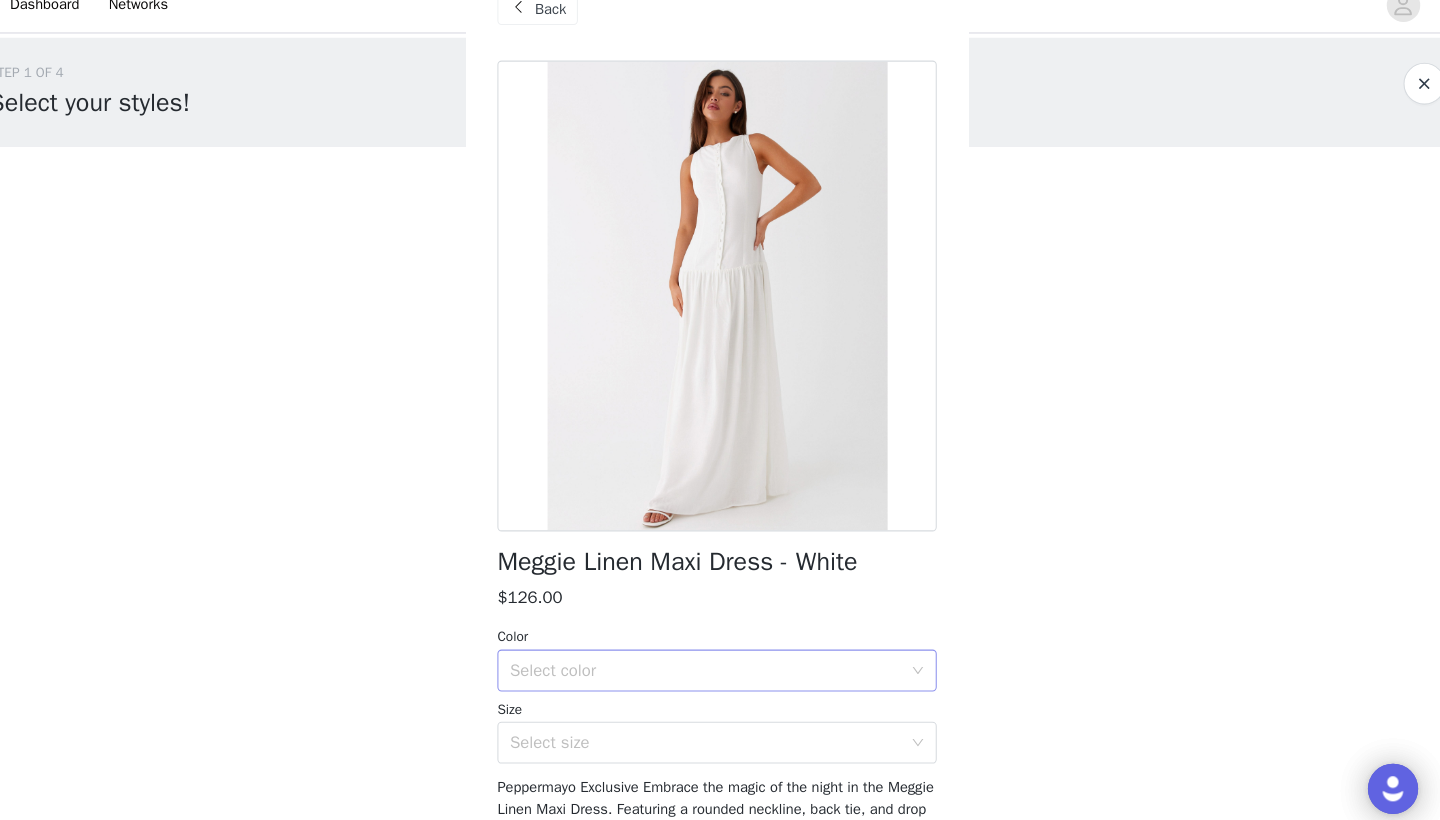 click on "Select color" at bounding box center [713, 663] 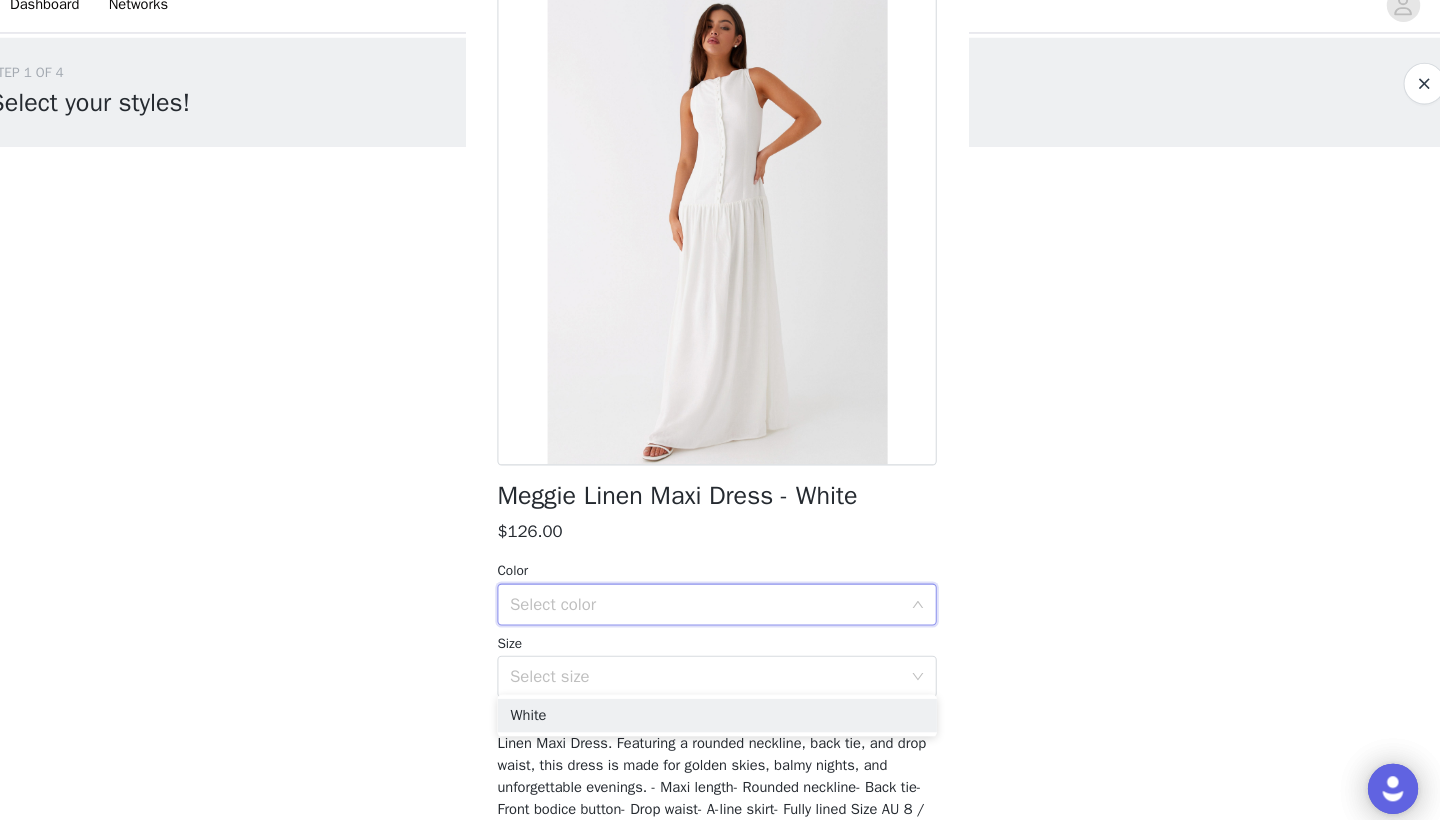 scroll, scrollTop: 107, scrollLeft: 0, axis: vertical 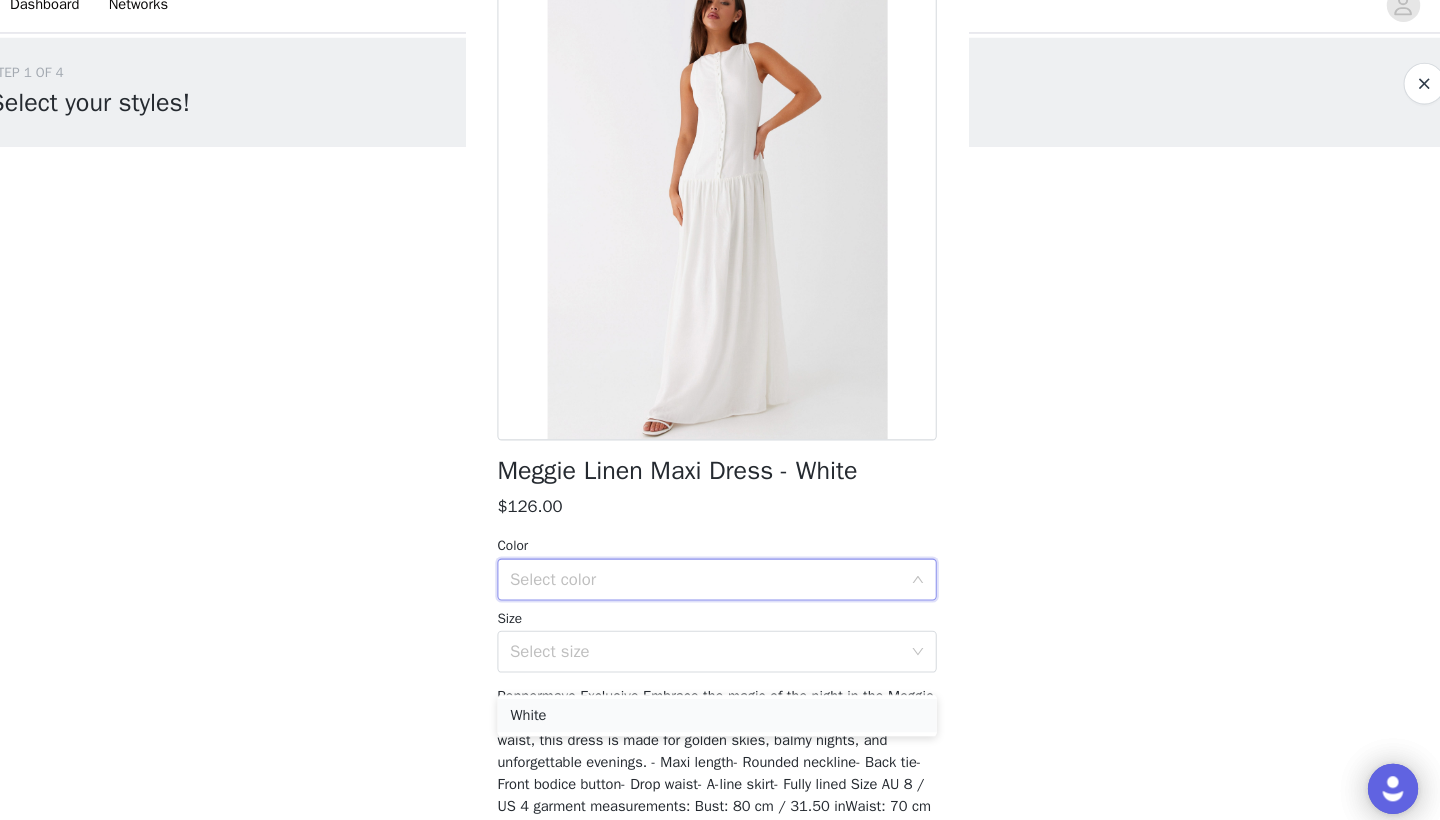 click on "White" at bounding box center [720, 706] 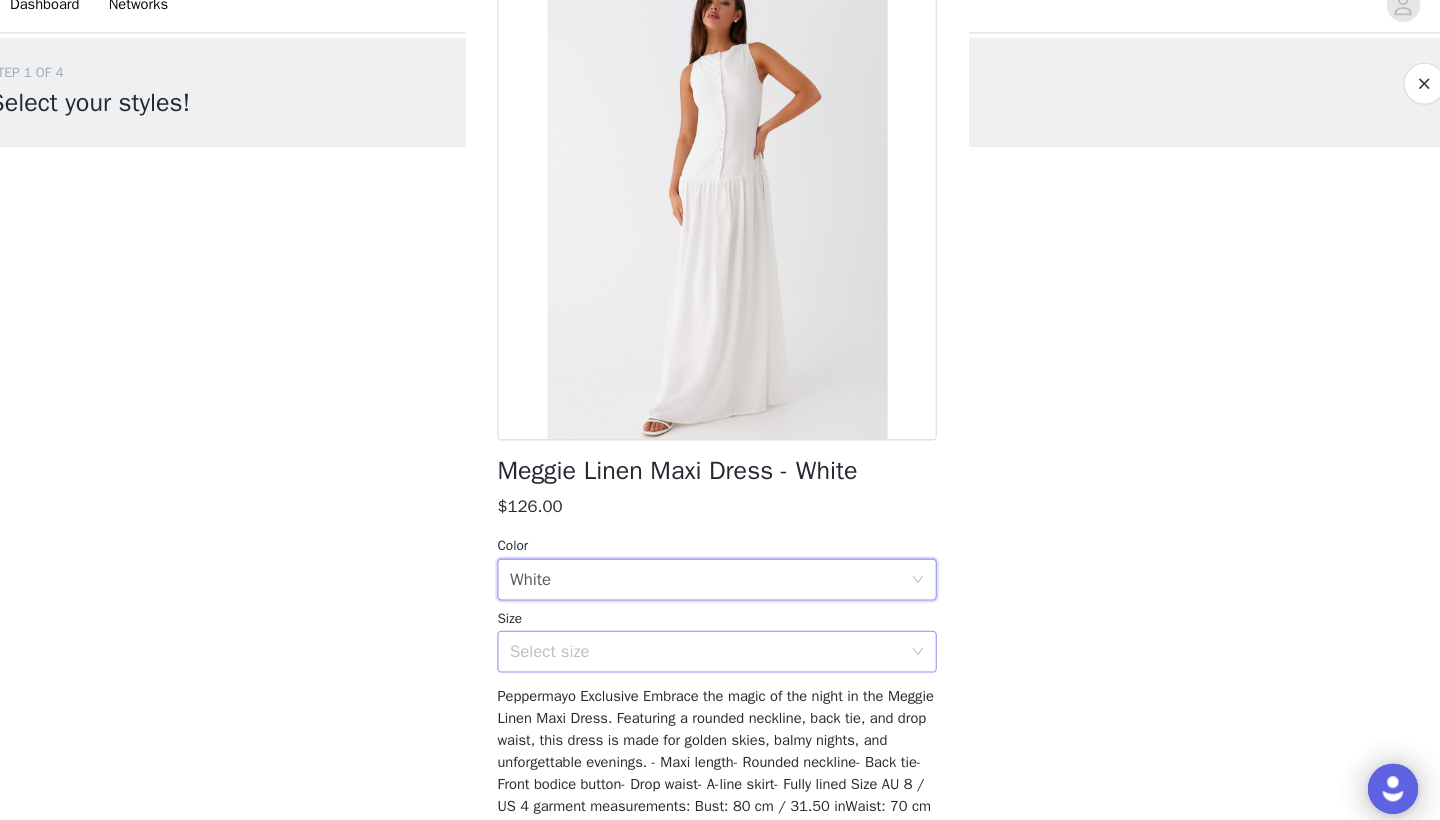click on "Select size" at bounding box center [709, 645] 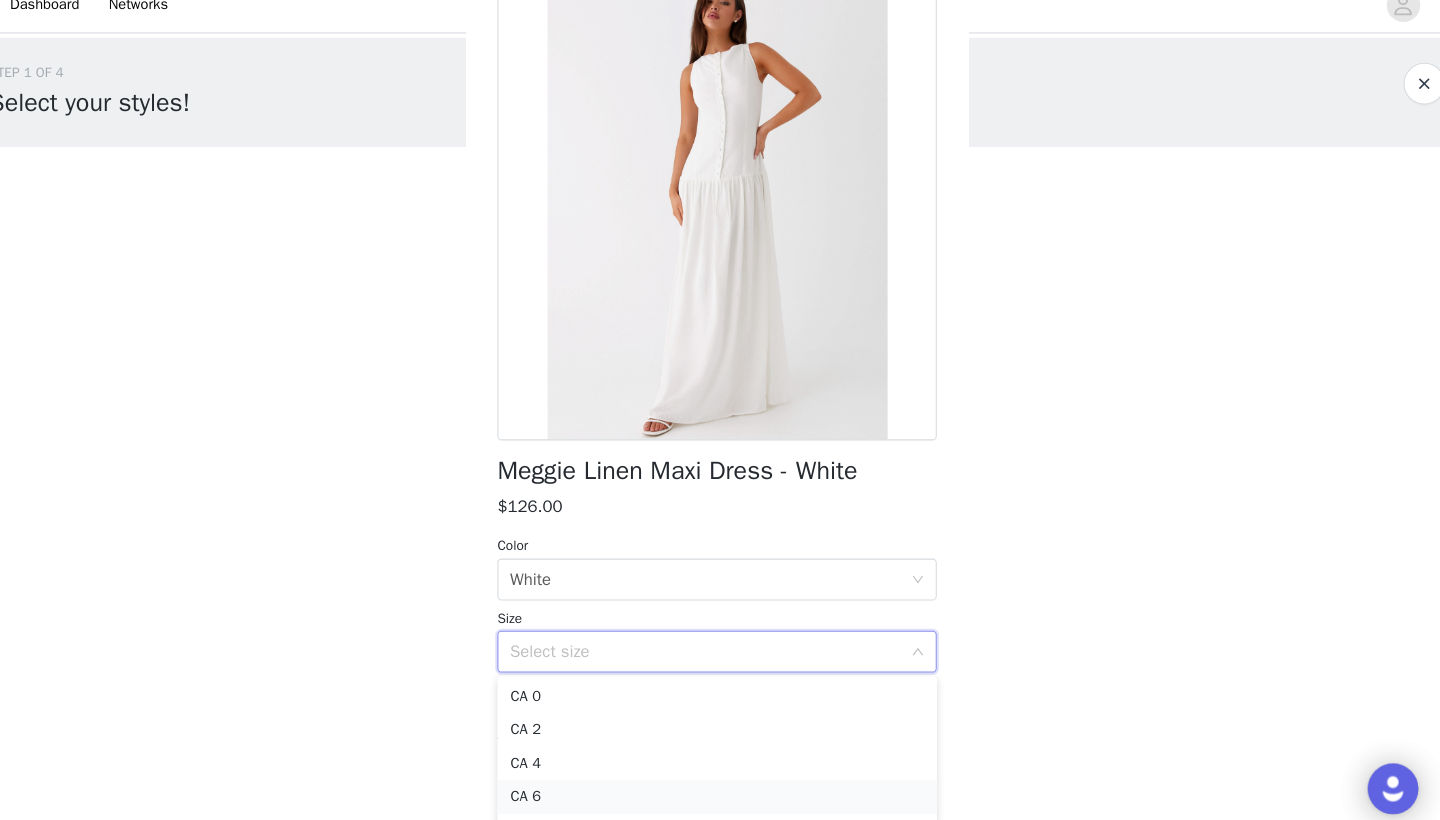click on "CA 6" at bounding box center (720, 784) 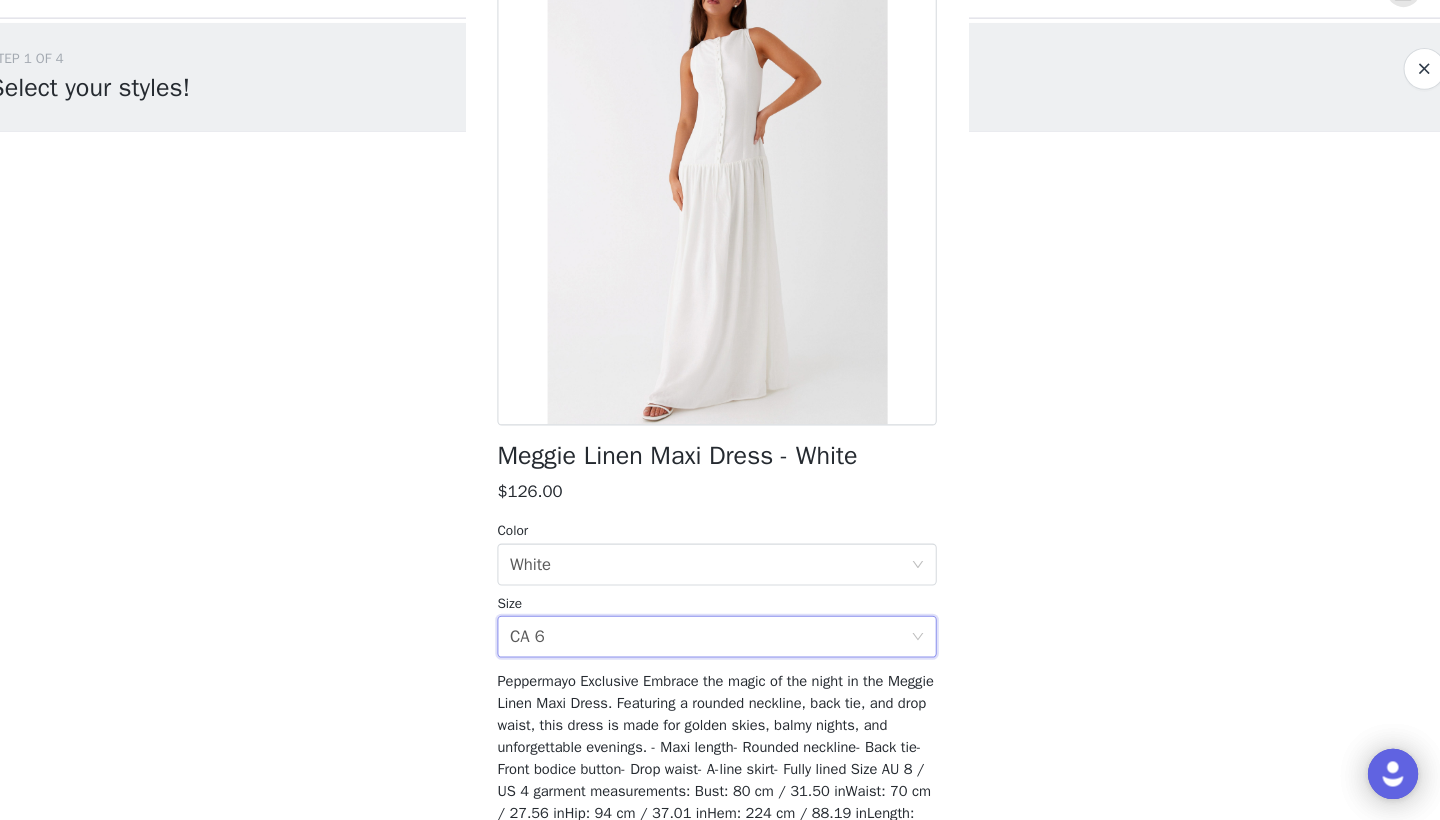 scroll, scrollTop: 0, scrollLeft: 0, axis: both 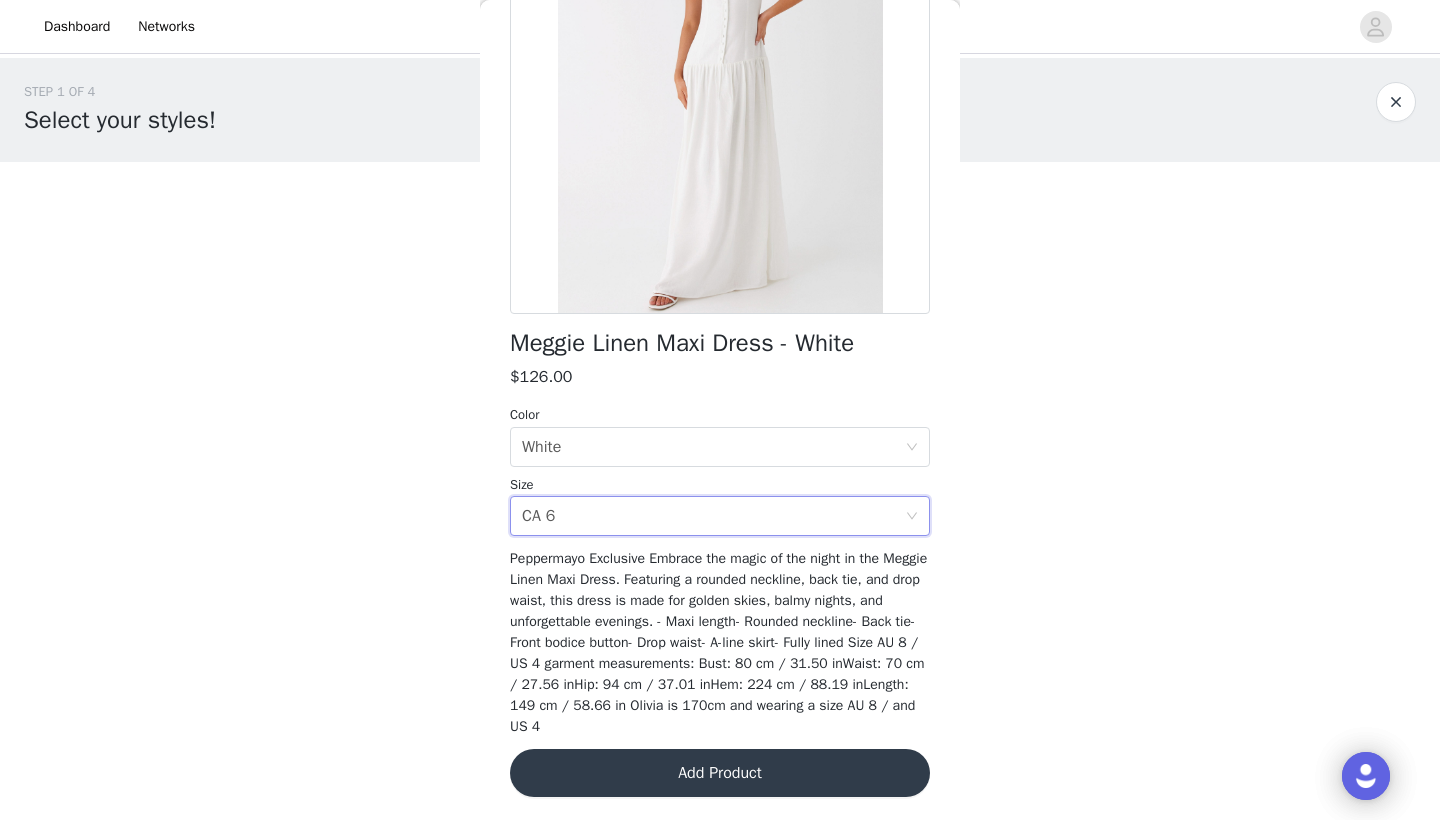 click on "Add Product" at bounding box center (720, 773) 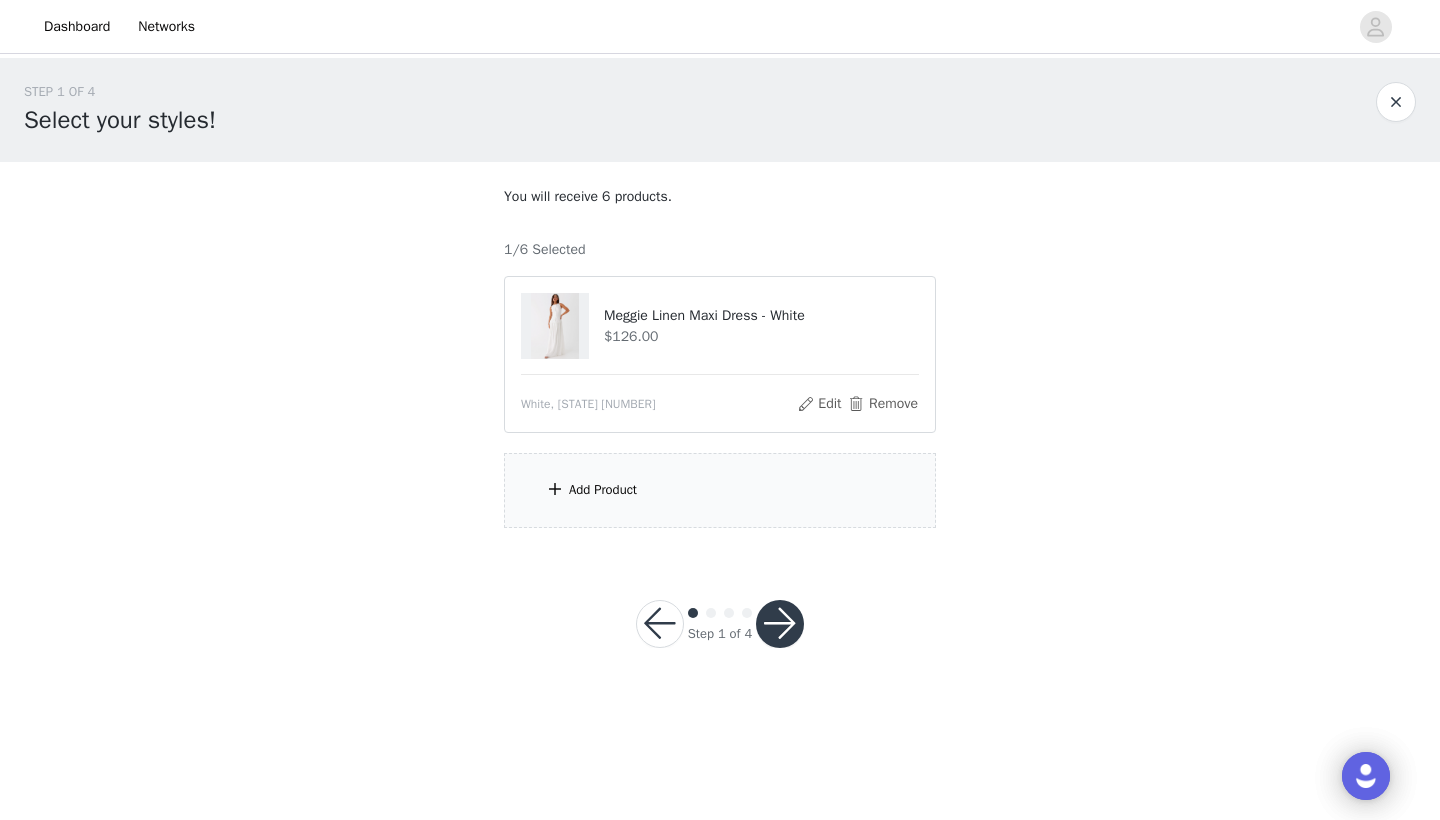 click on "Add Product" at bounding box center (603, 490) 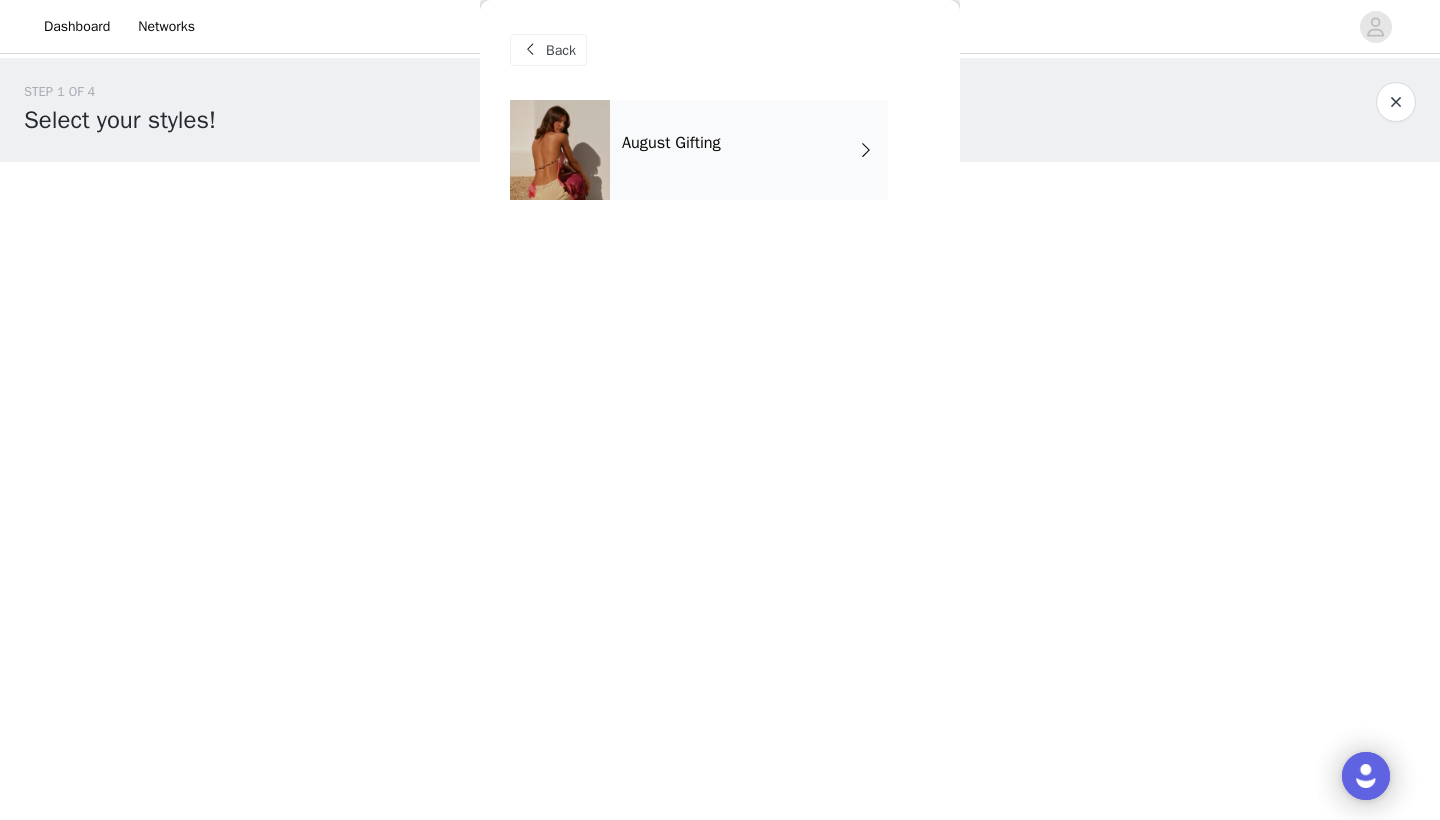 click on "August Gifting" at bounding box center [671, 143] 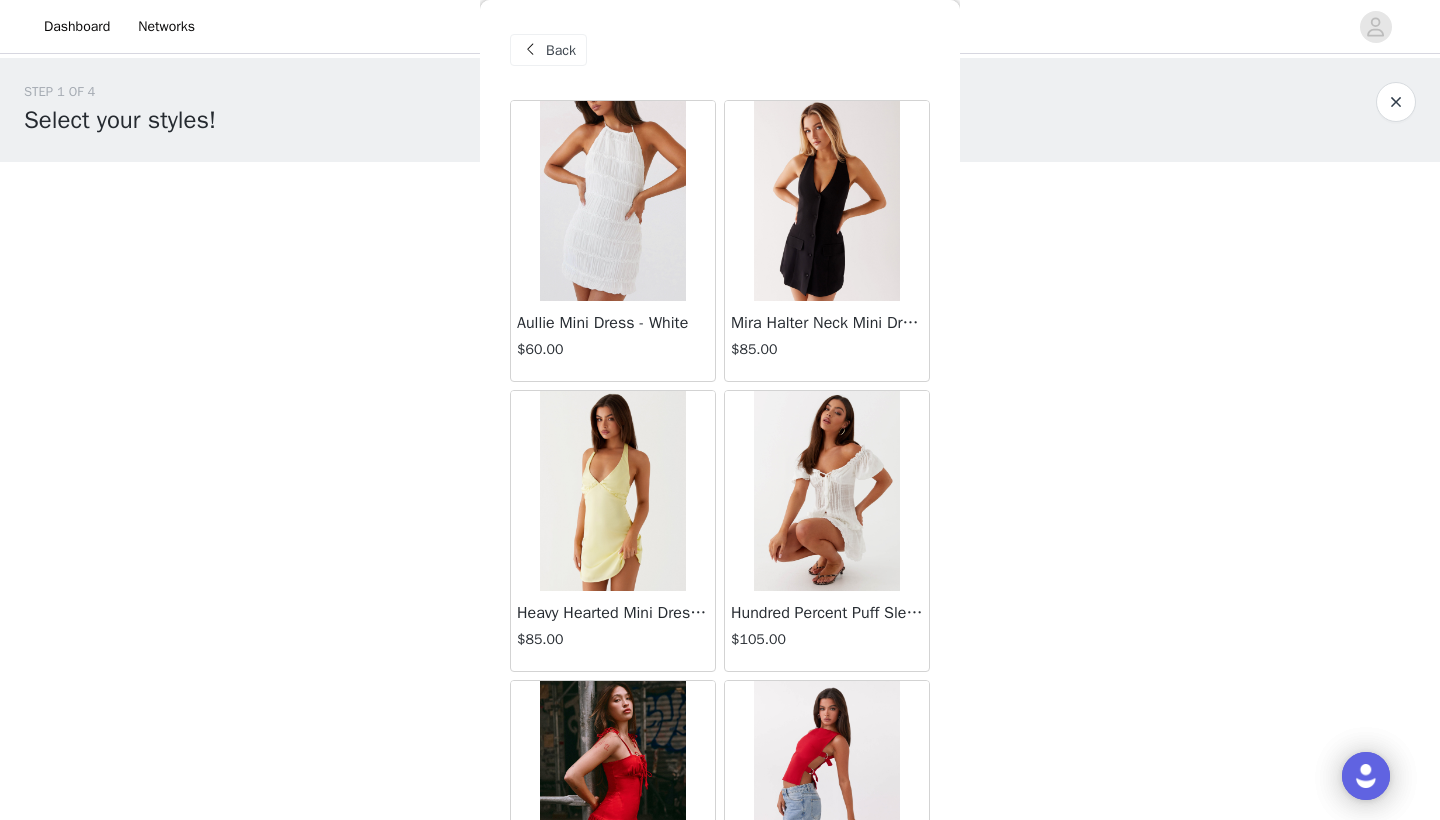 scroll, scrollTop: 0, scrollLeft: 0, axis: both 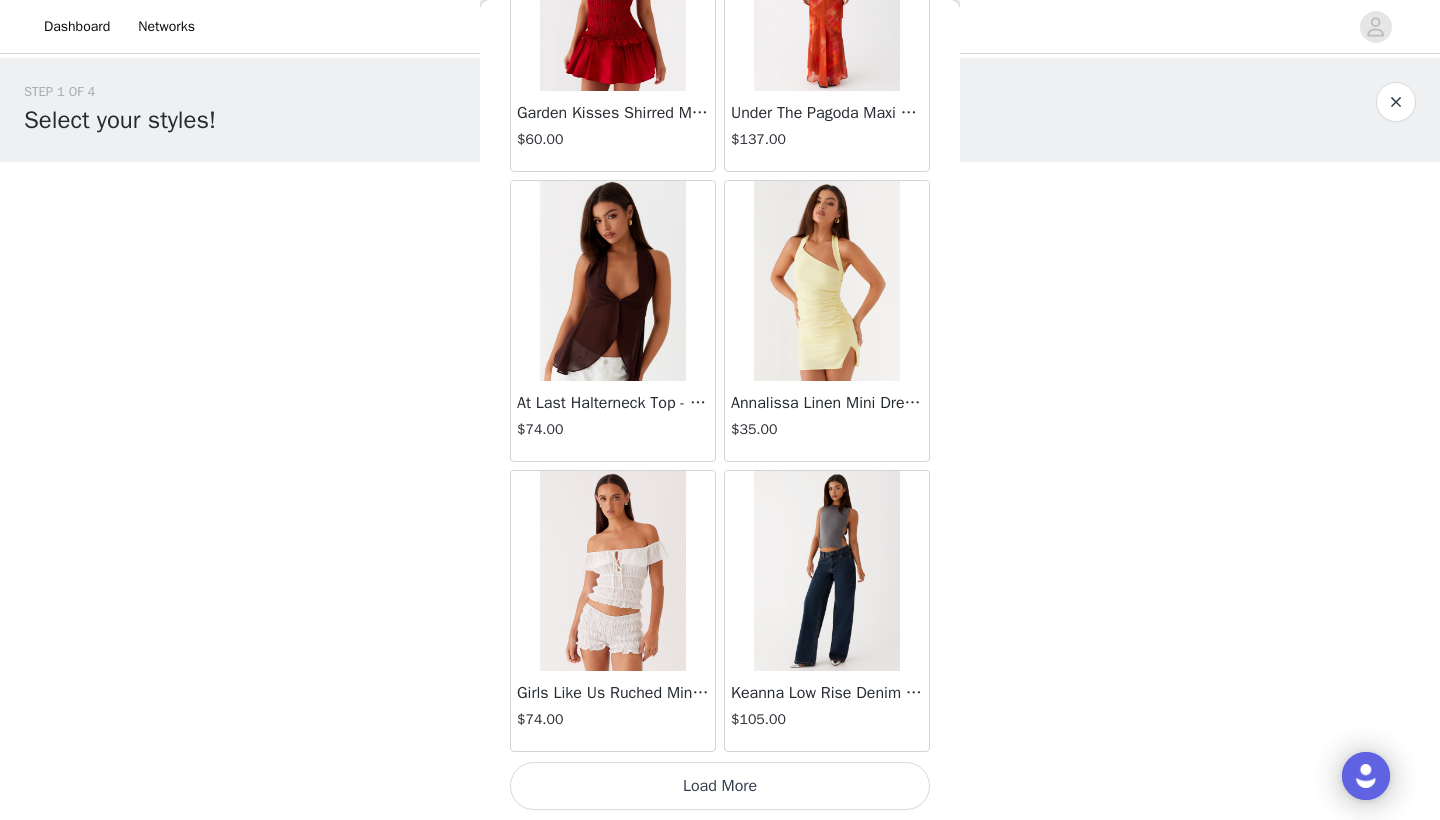 click on "Load More" at bounding box center (720, 786) 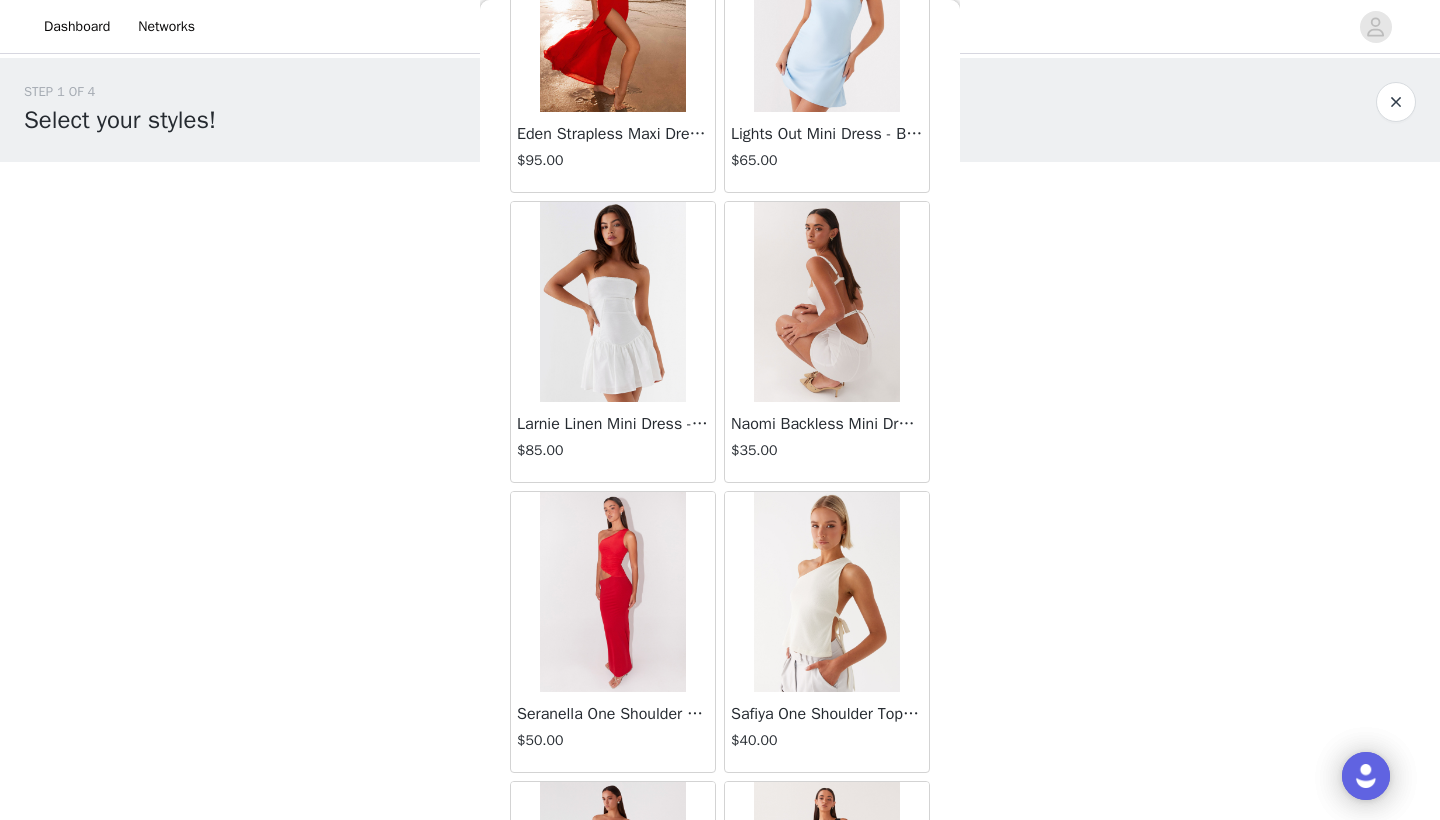 scroll, scrollTop: 4540, scrollLeft: 0, axis: vertical 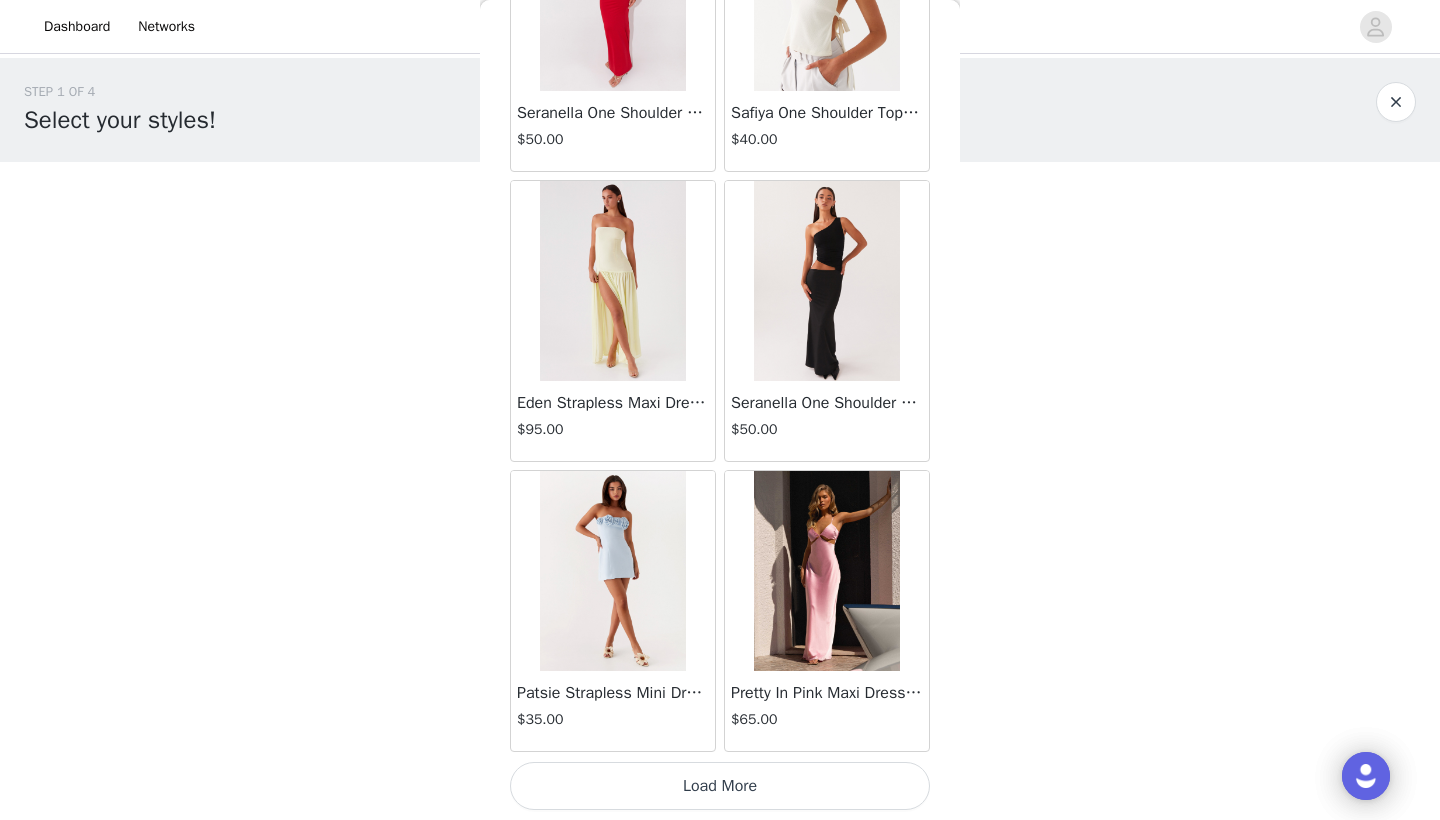 click on "Load More" at bounding box center (720, 786) 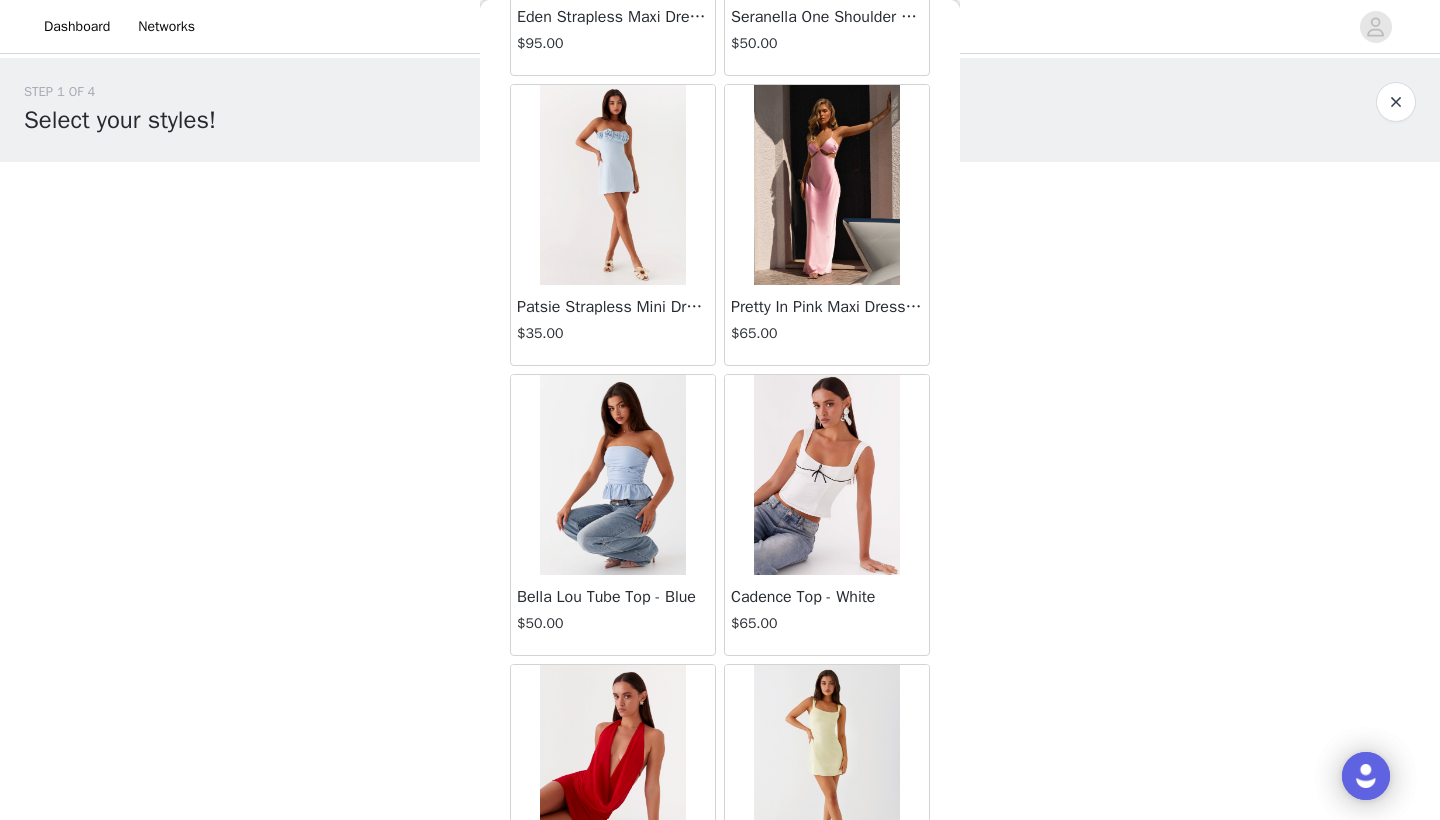 scroll, scrollTop: 5577, scrollLeft: 0, axis: vertical 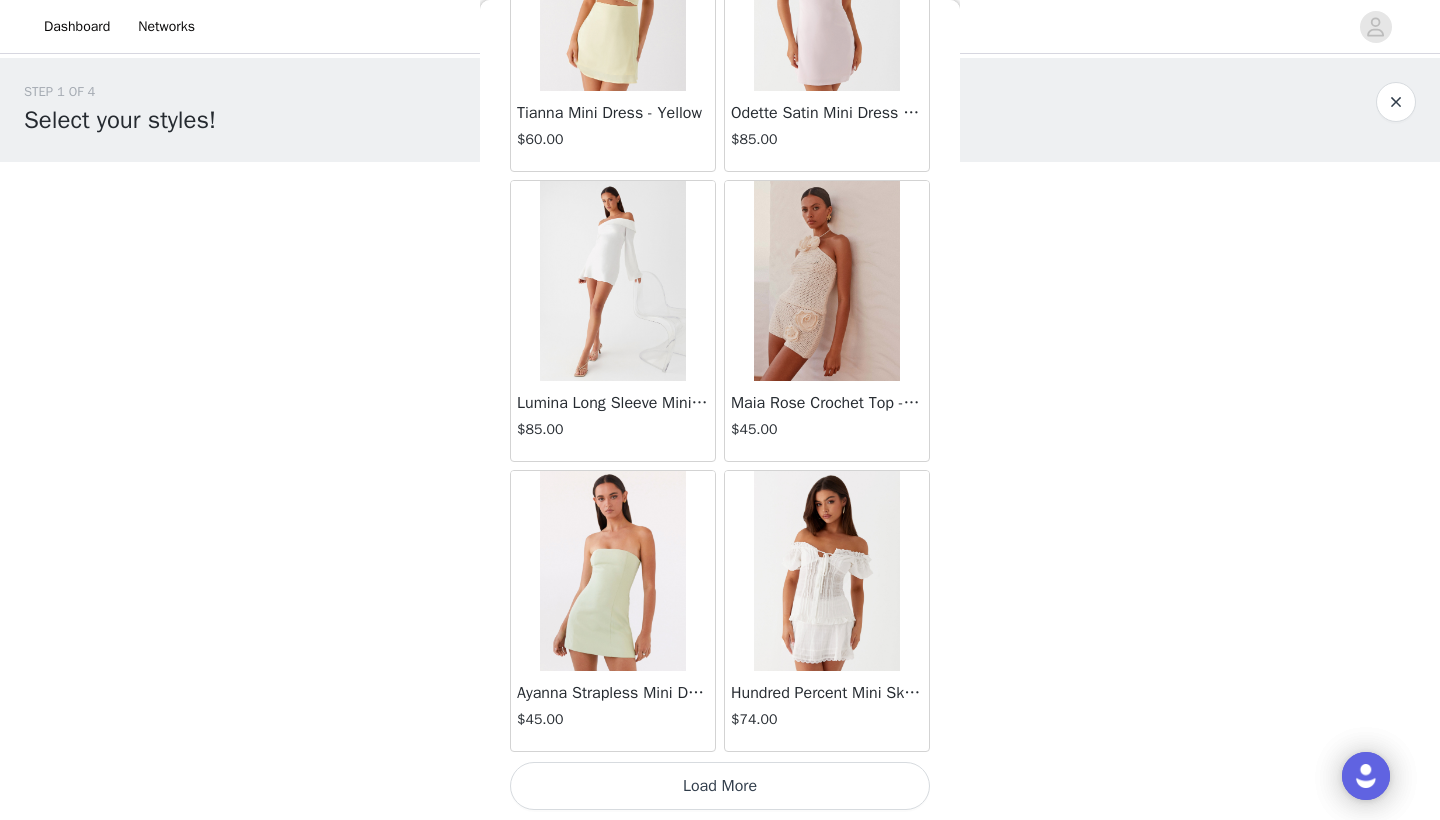 click on "Load More" at bounding box center [720, 786] 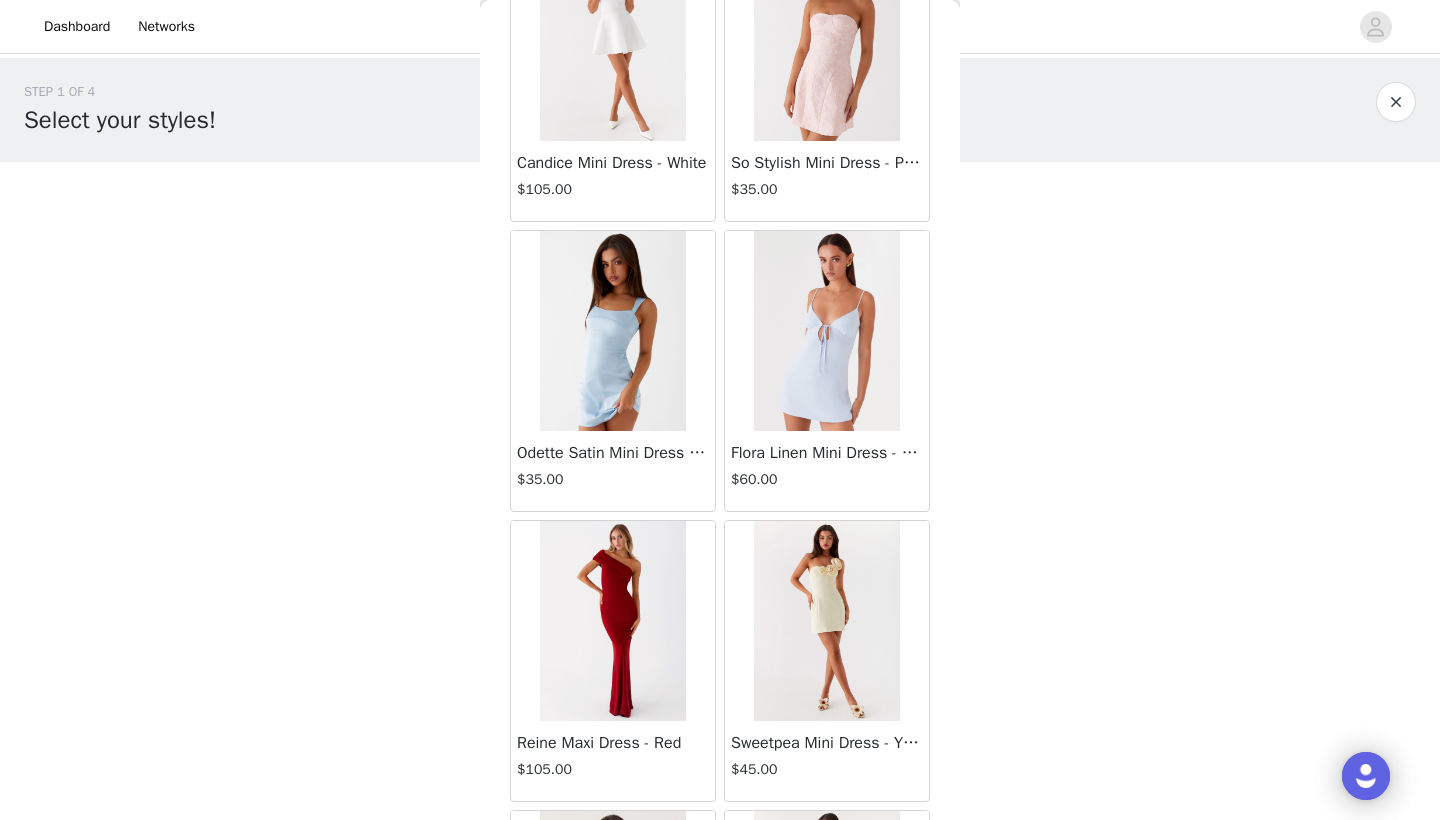 scroll, scrollTop: 10051, scrollLeft: 0, axis: vertical 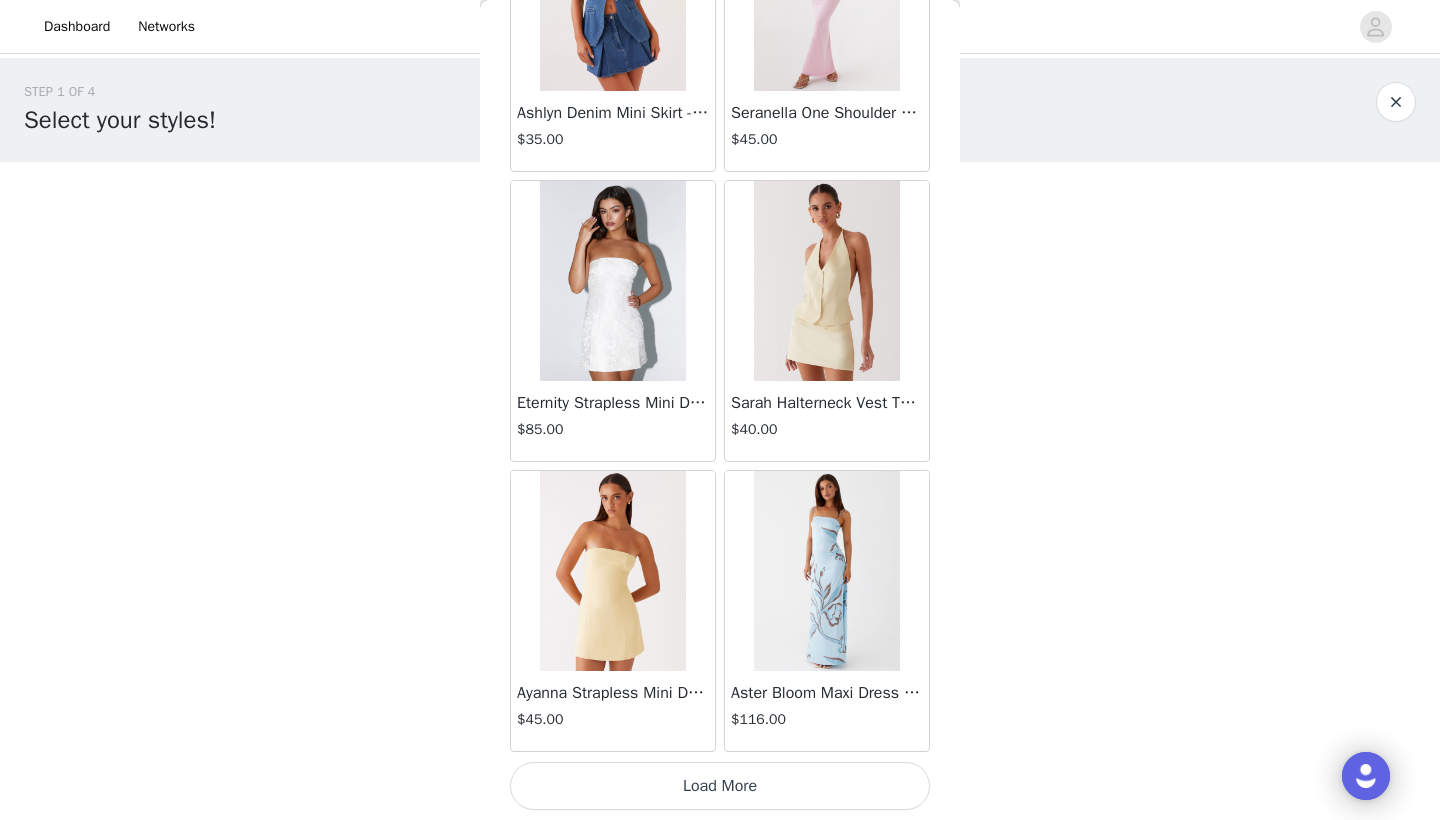 click on "Load More" at bounding box center (720, 786) 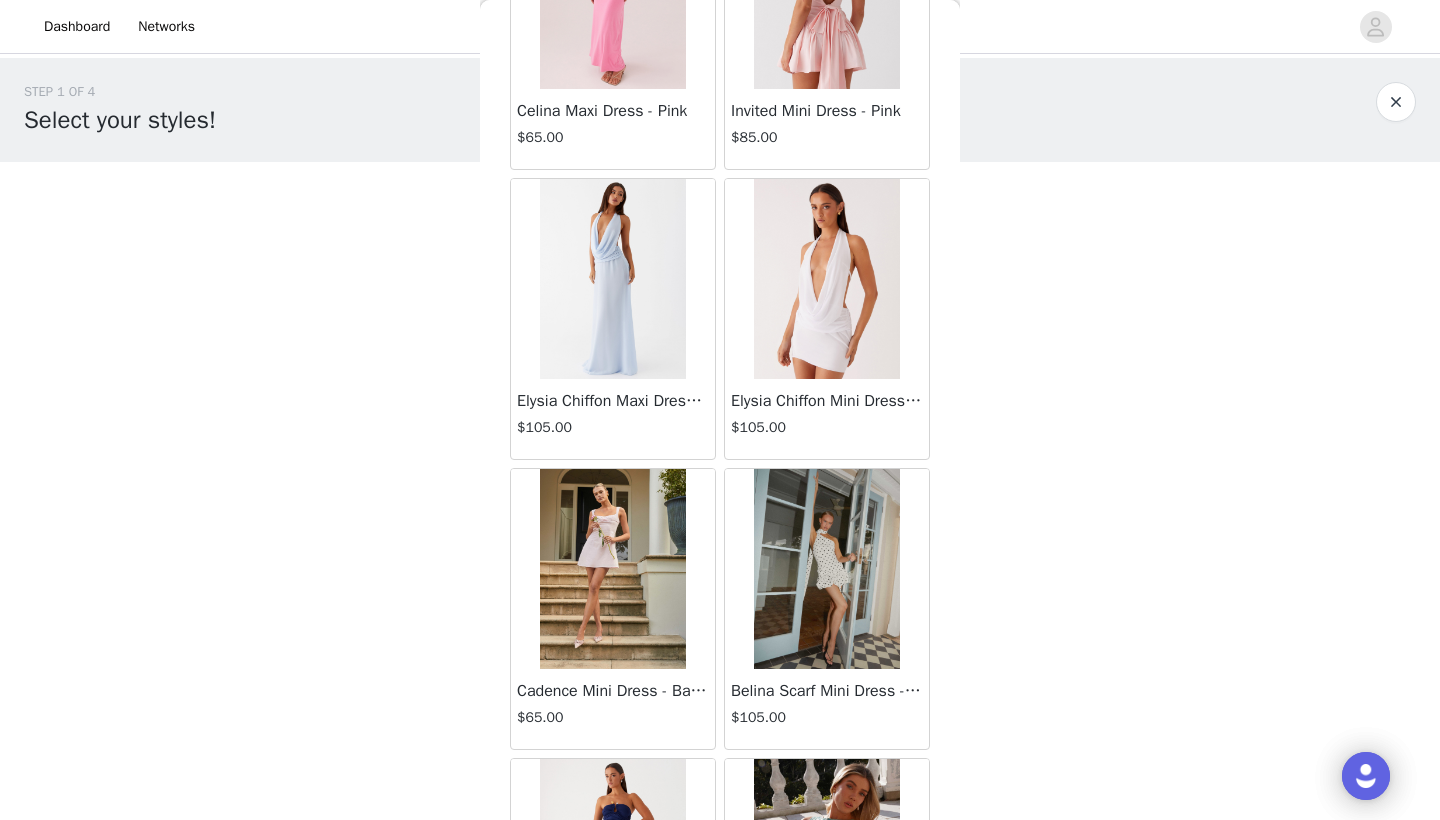scroll, scrollTop: 12988, scrollLeft: 0, axis: vertical 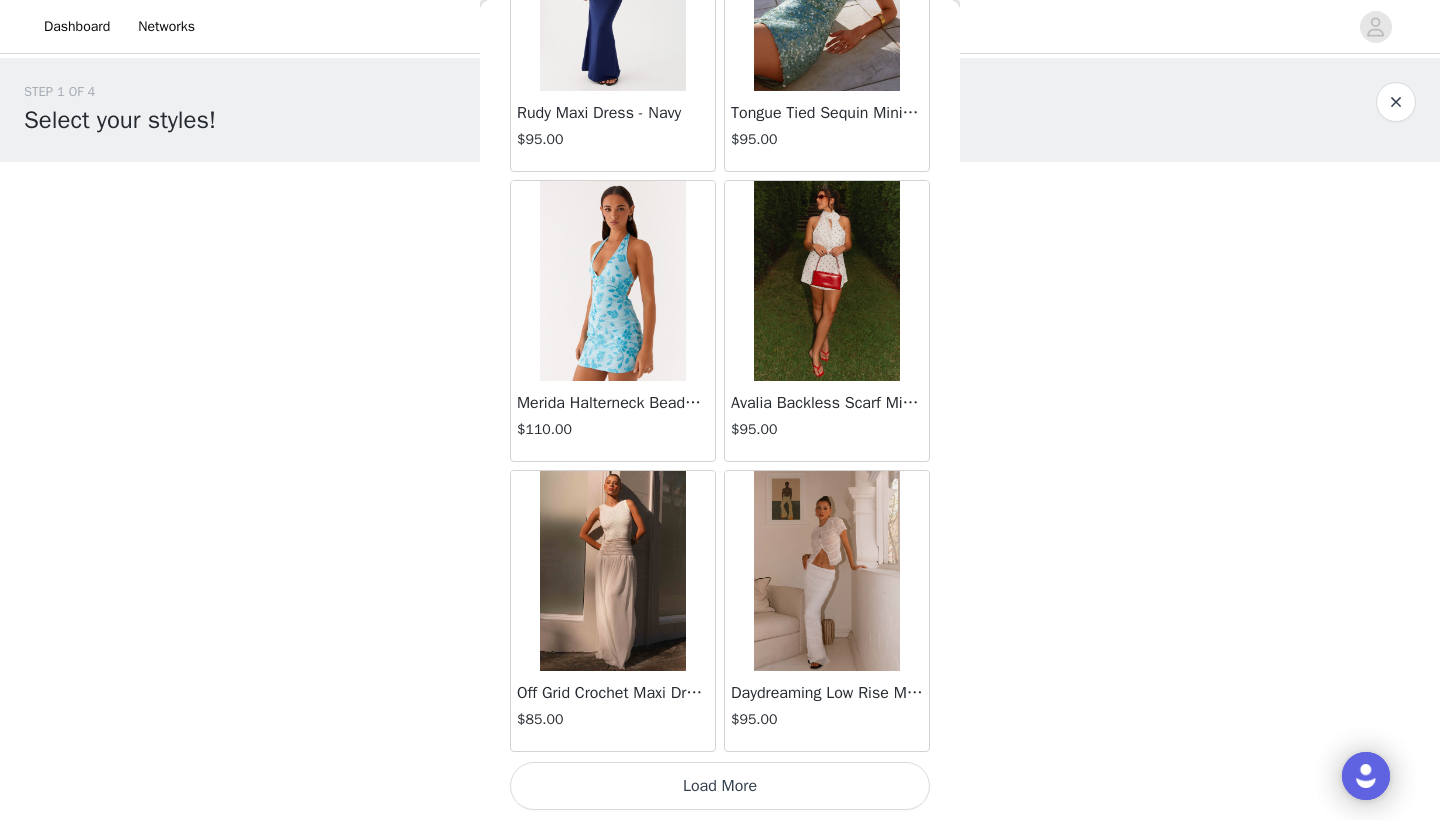 click on "Load More" at bounding box center (720, 786) 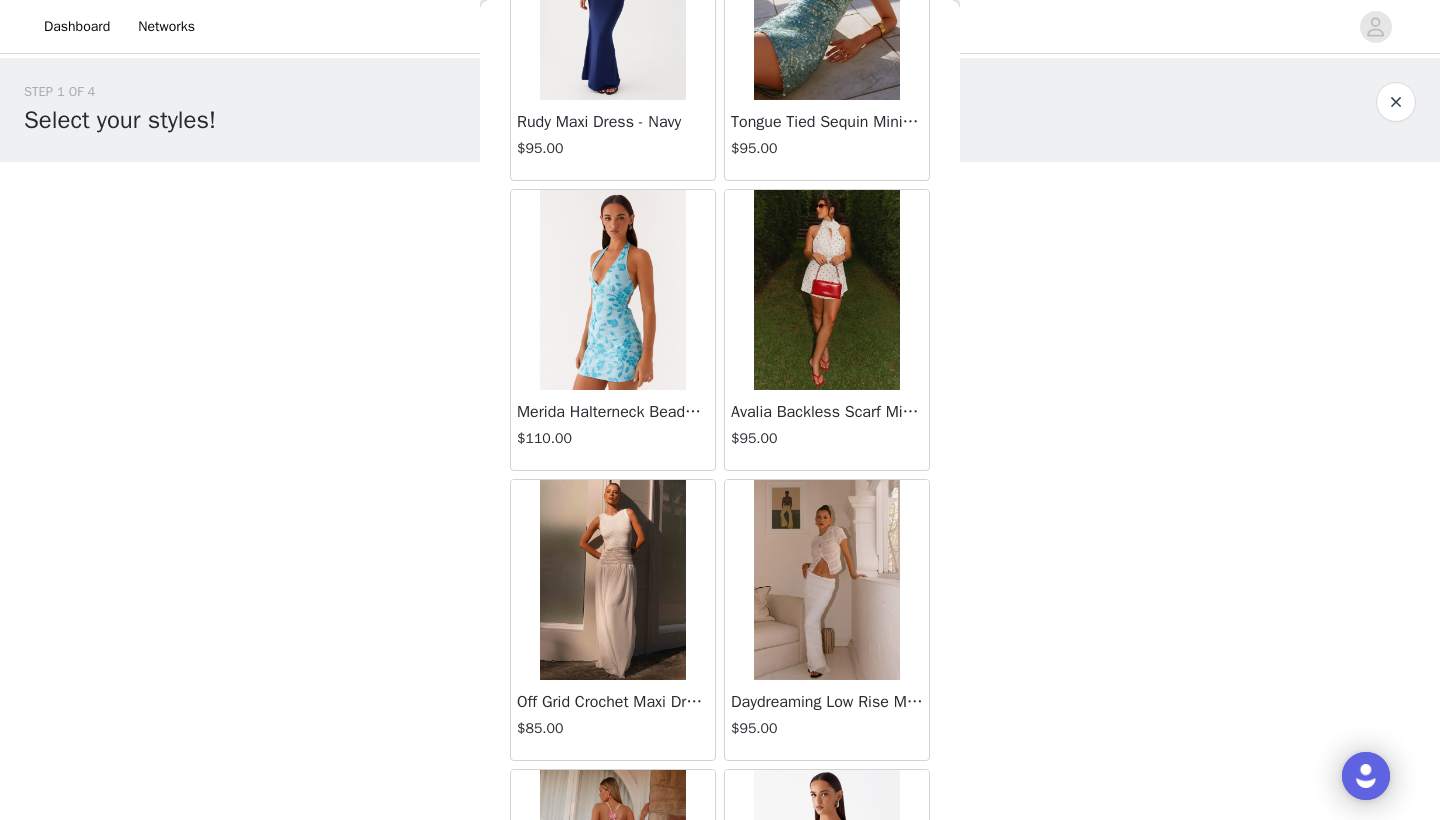 scroll, scrollTop: 0, scrollLeft: 0, axis: both 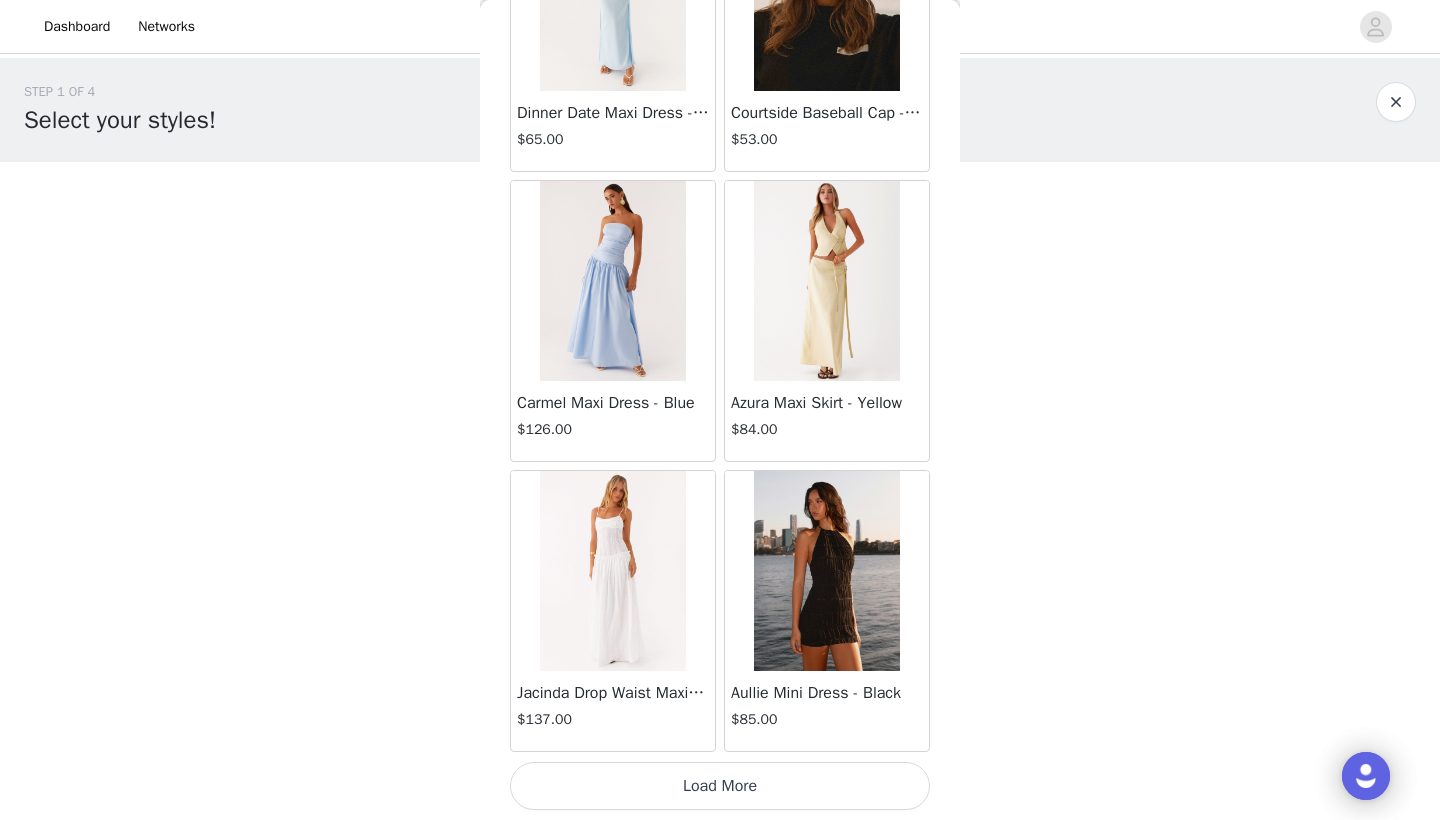 click on "Load More" at bounding box center (720, 786) 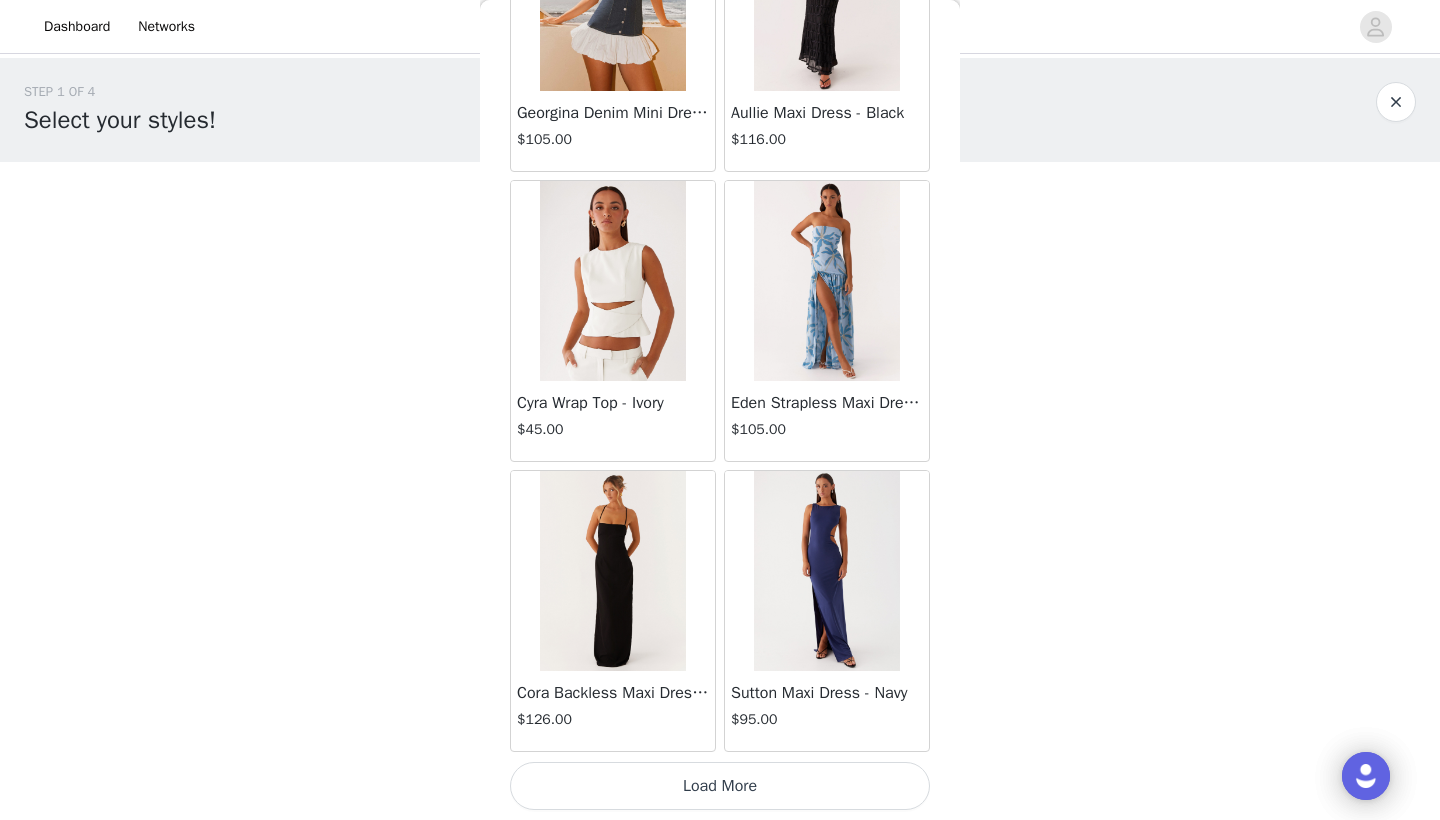 scroll, scrollTop: 19640, scrollLeft: 0, axis: vertical 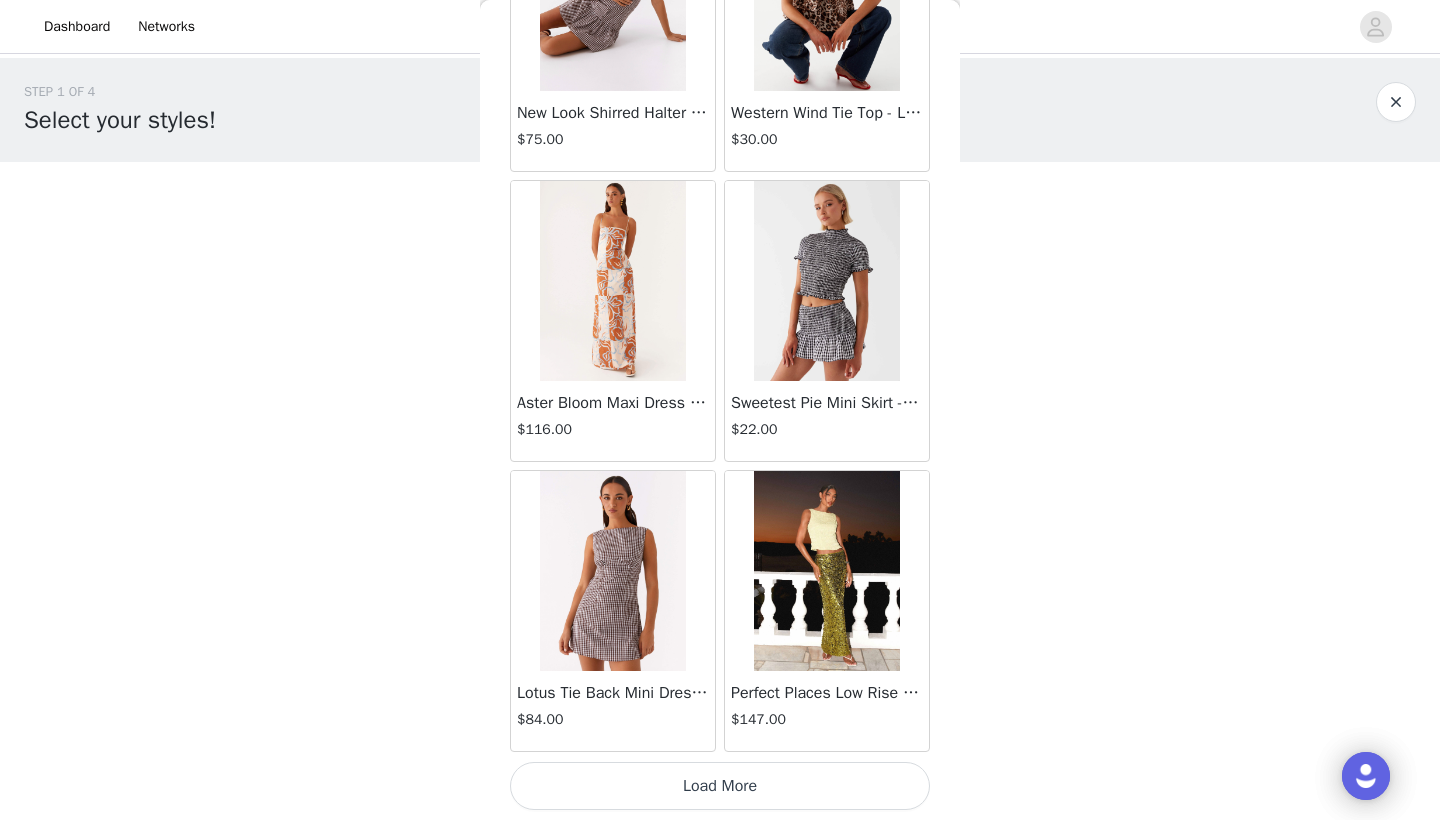 click on "Load More" at bounding box center (720, 786) 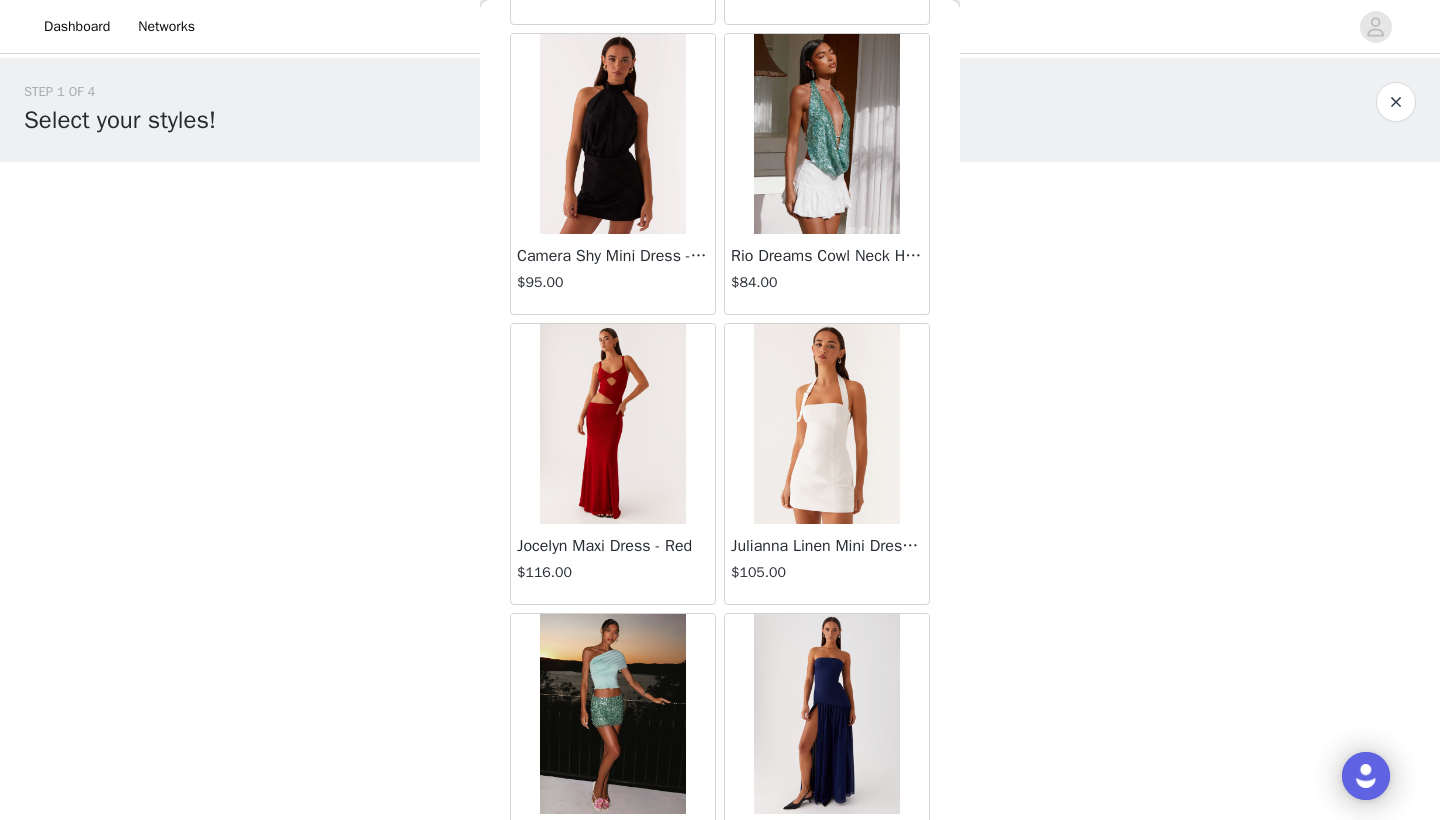 scroll, scrollTop: 24447, scrollLeft: 0, axis: vertical 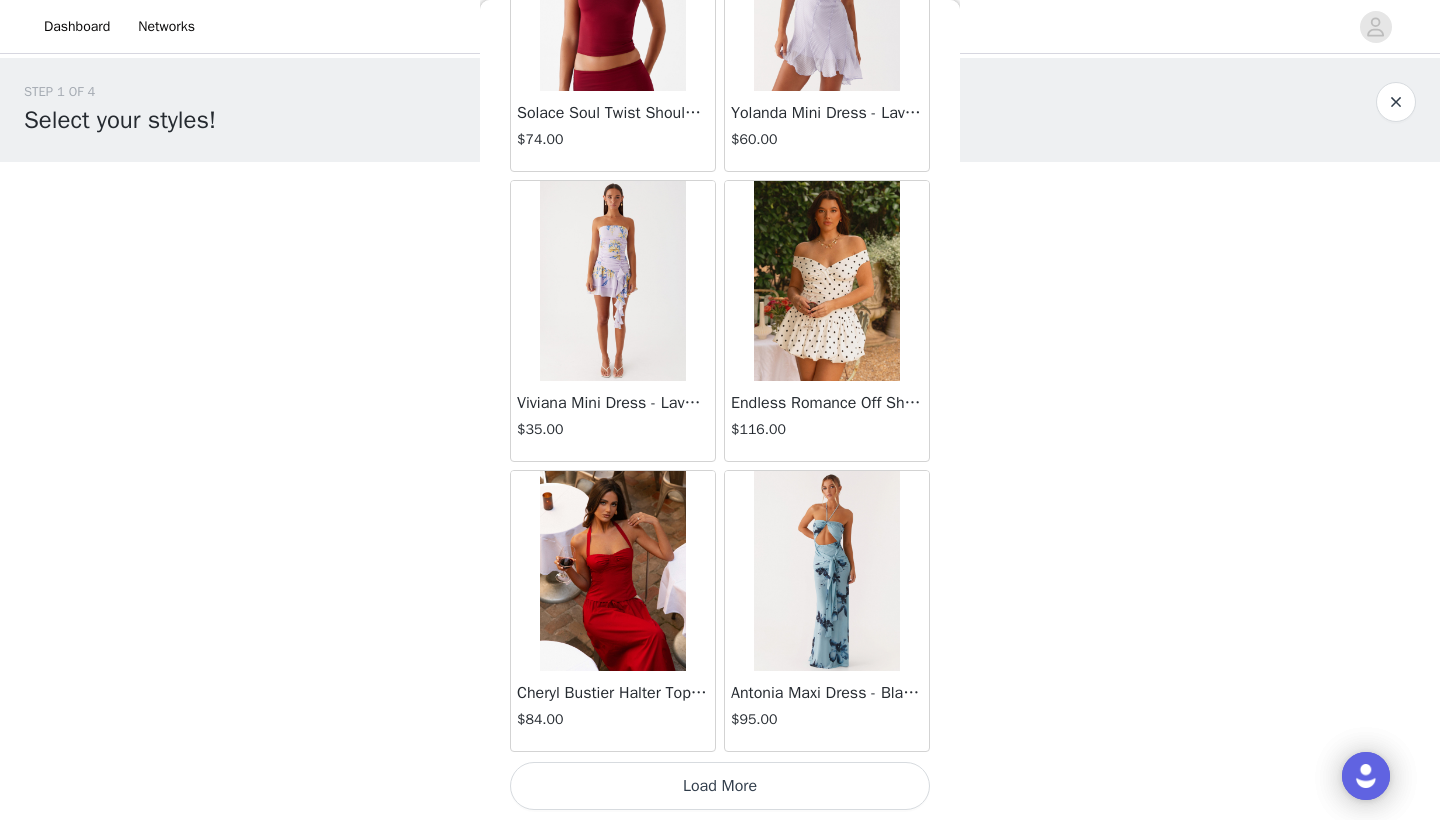 click on "Load More" at bounding box center [720, 786] 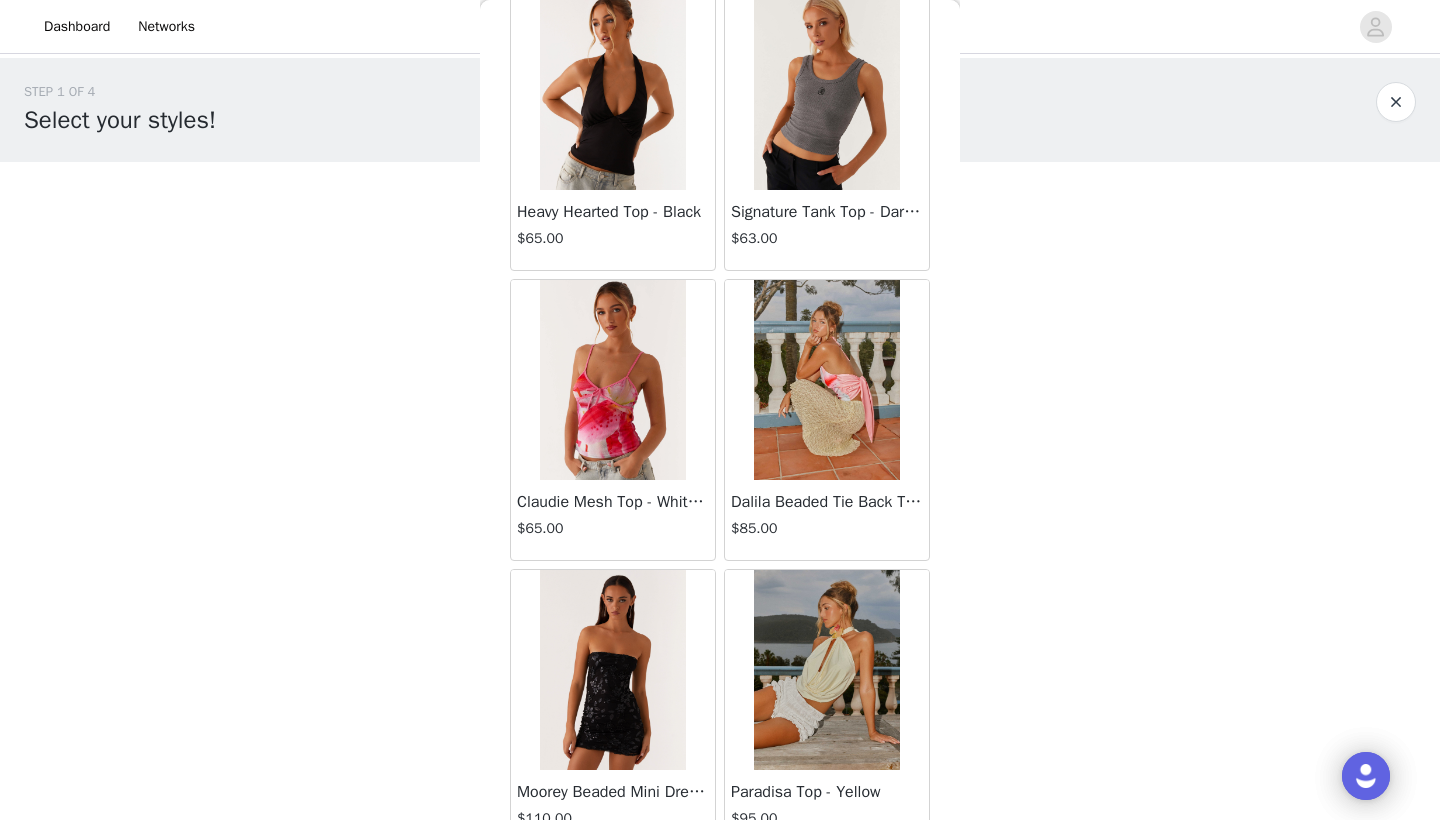 scroll, scrollTop: 27966, scrollLeft: 0, axis: vertical 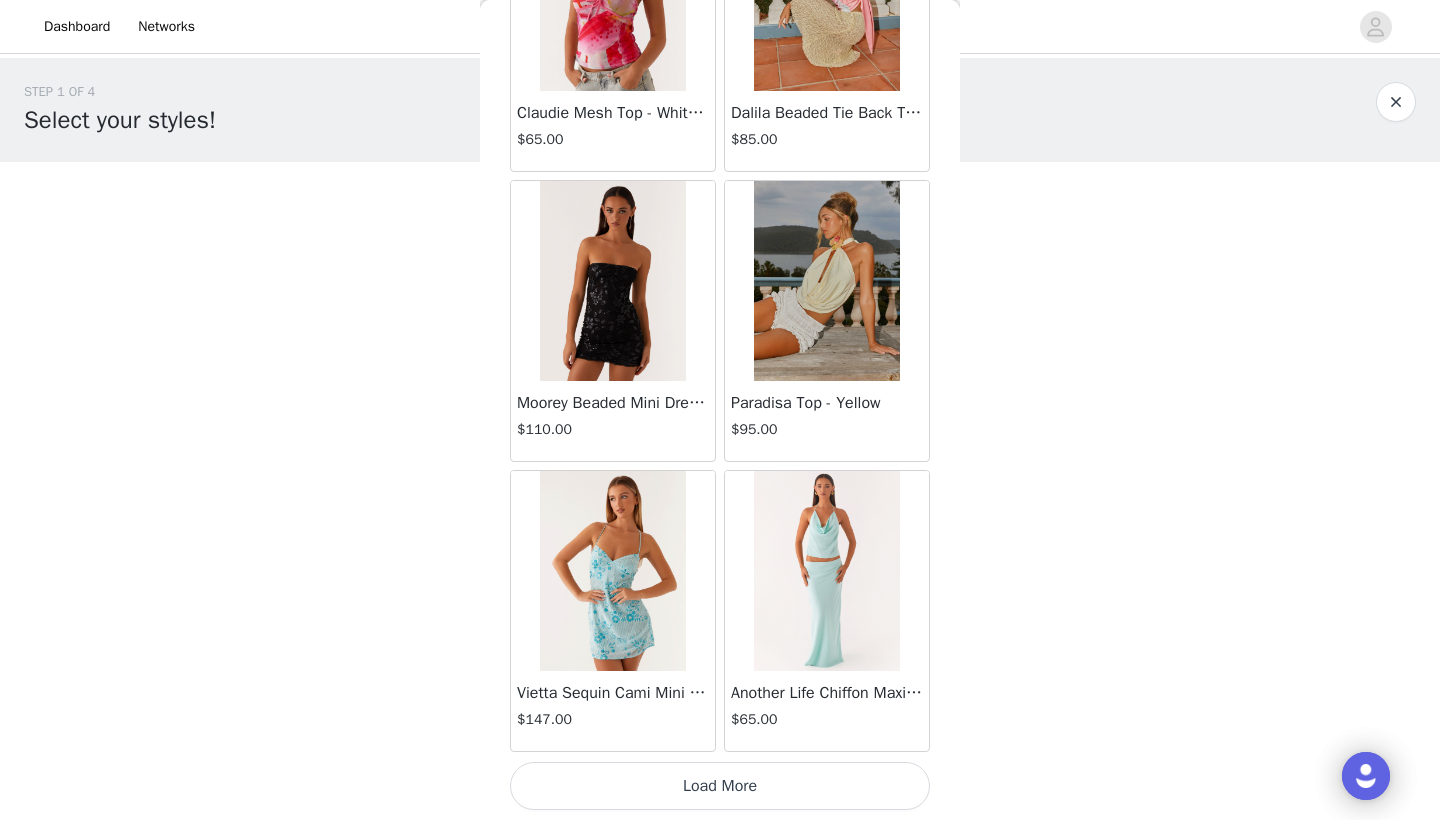 click on "Load More" at bounding box center (720, 786) 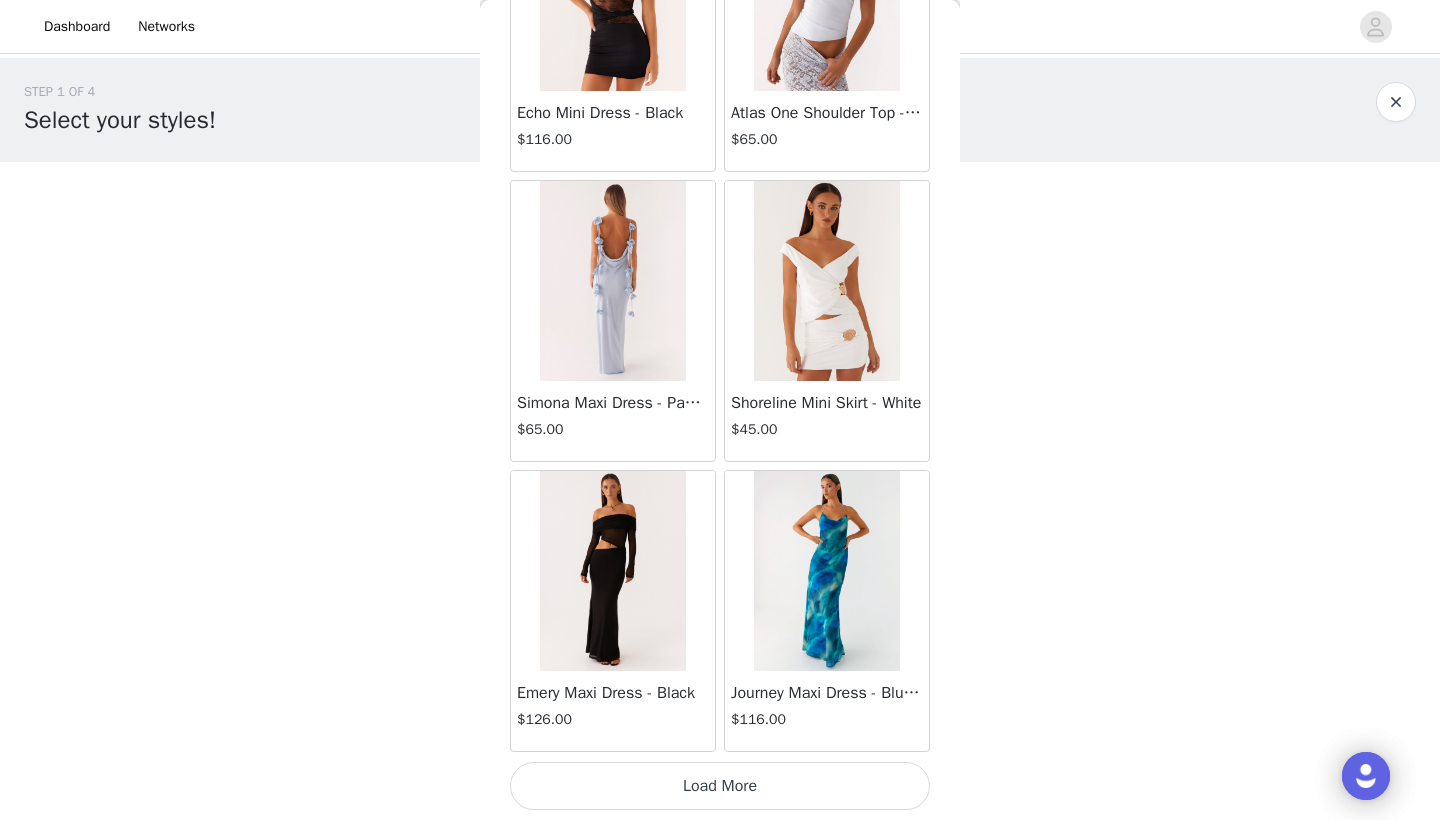 scroll, scrollTop: 31240, scrollLeft: 0, axis: vertical 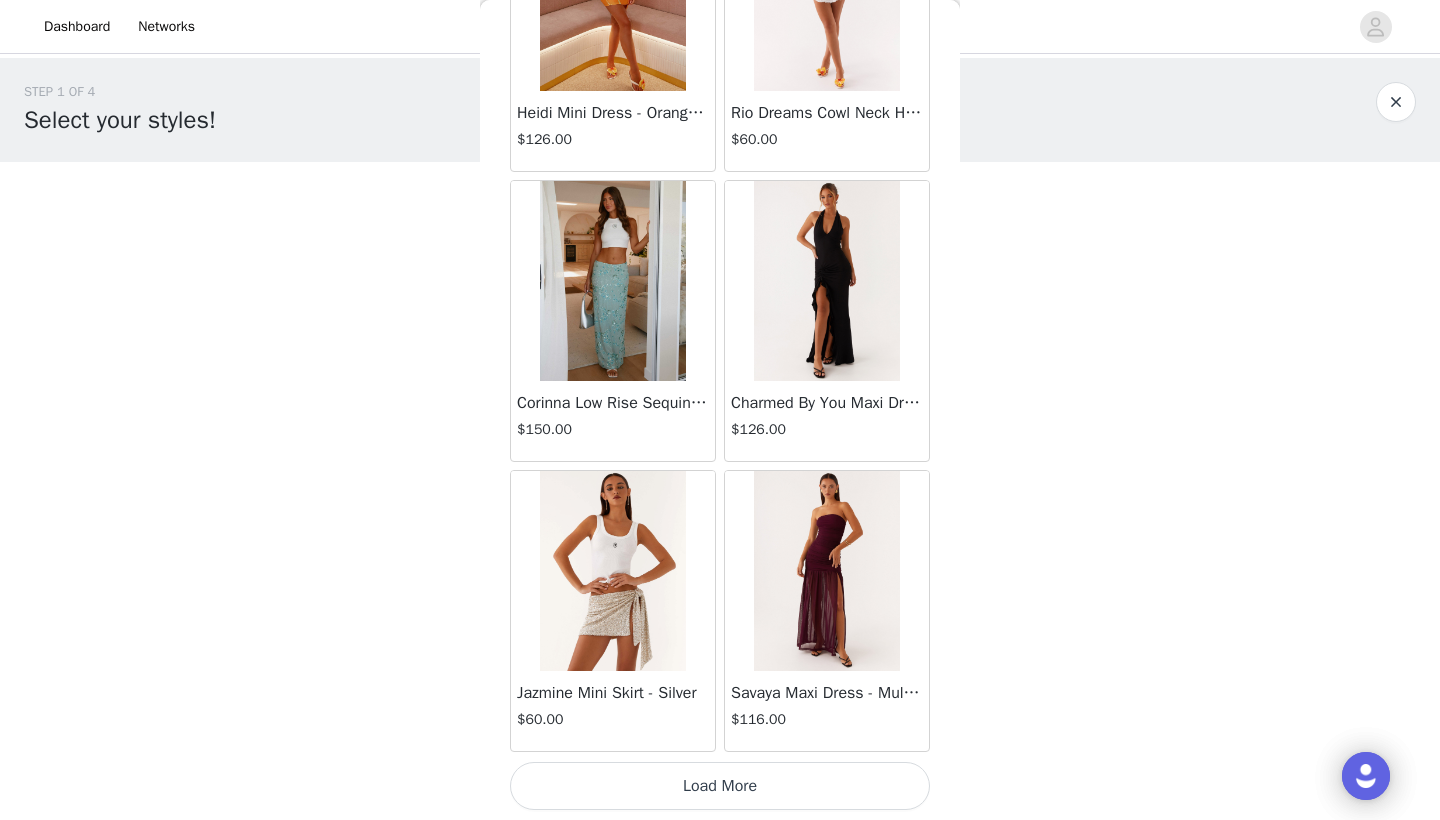 click on "Load More" at bounding box center [720, 786] 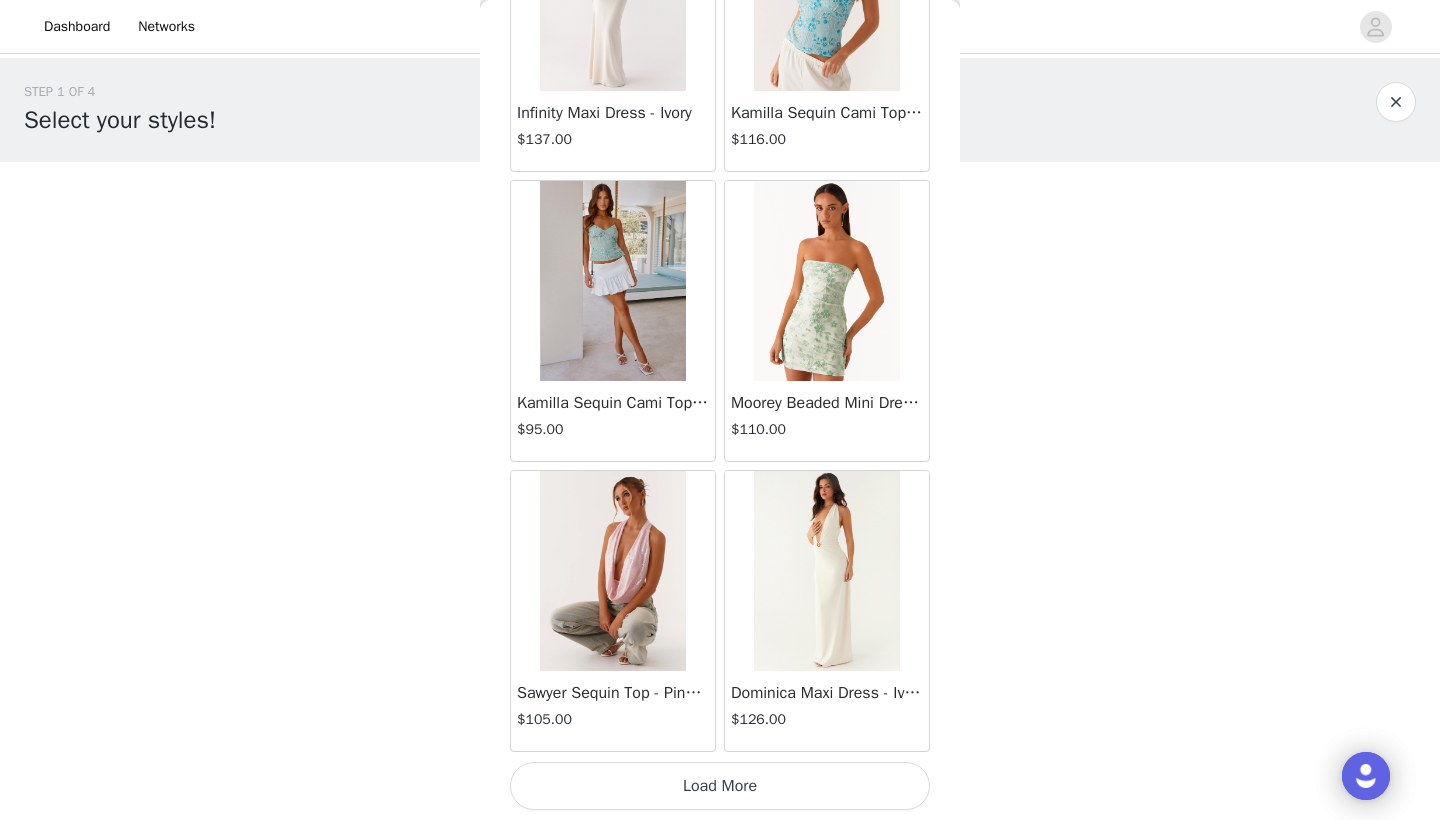 scroll, scrollTop: 37040, scrollLeft: 0, axis: vertical 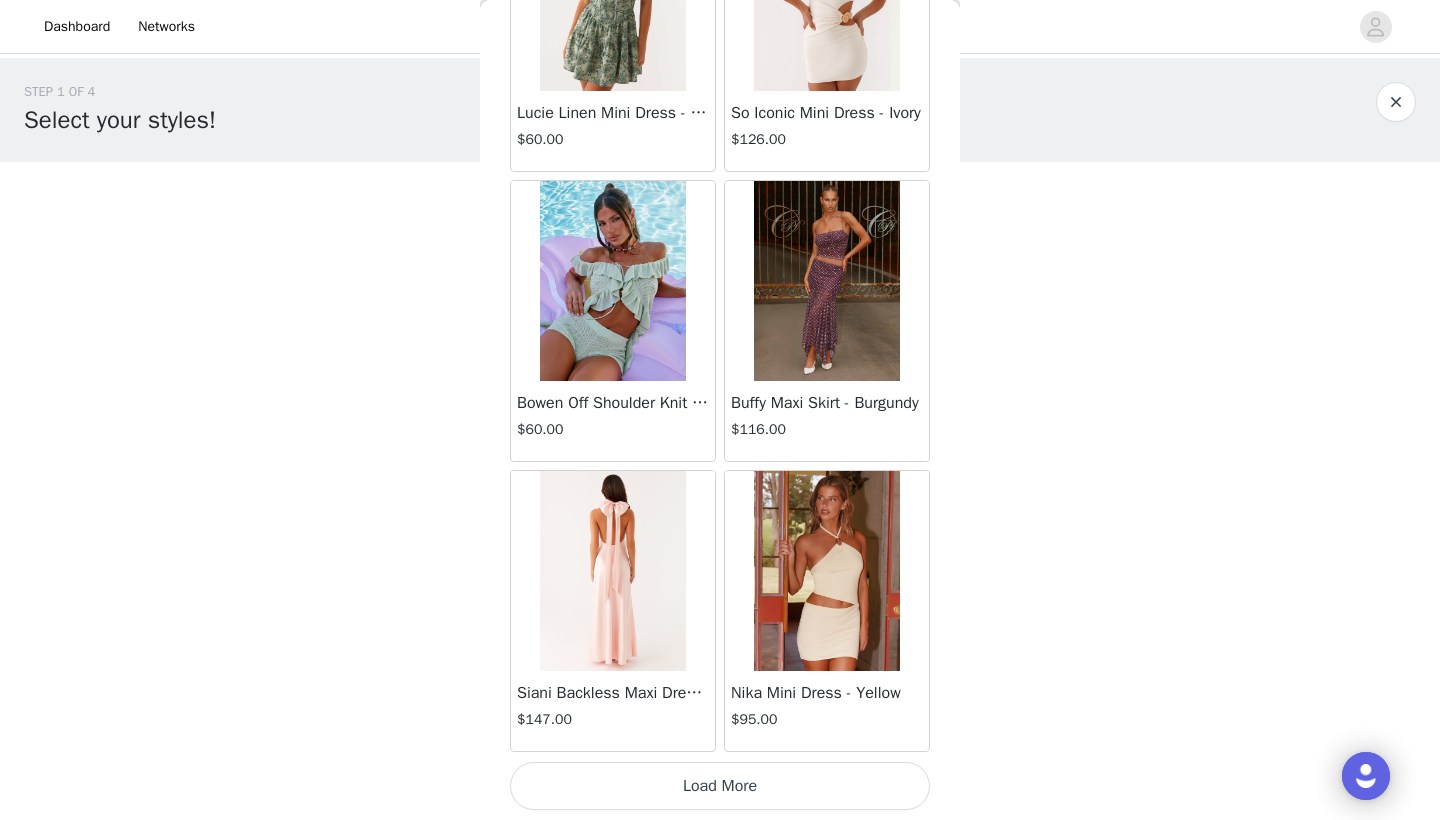 click on "Load More" at bounding box center [720, 786] 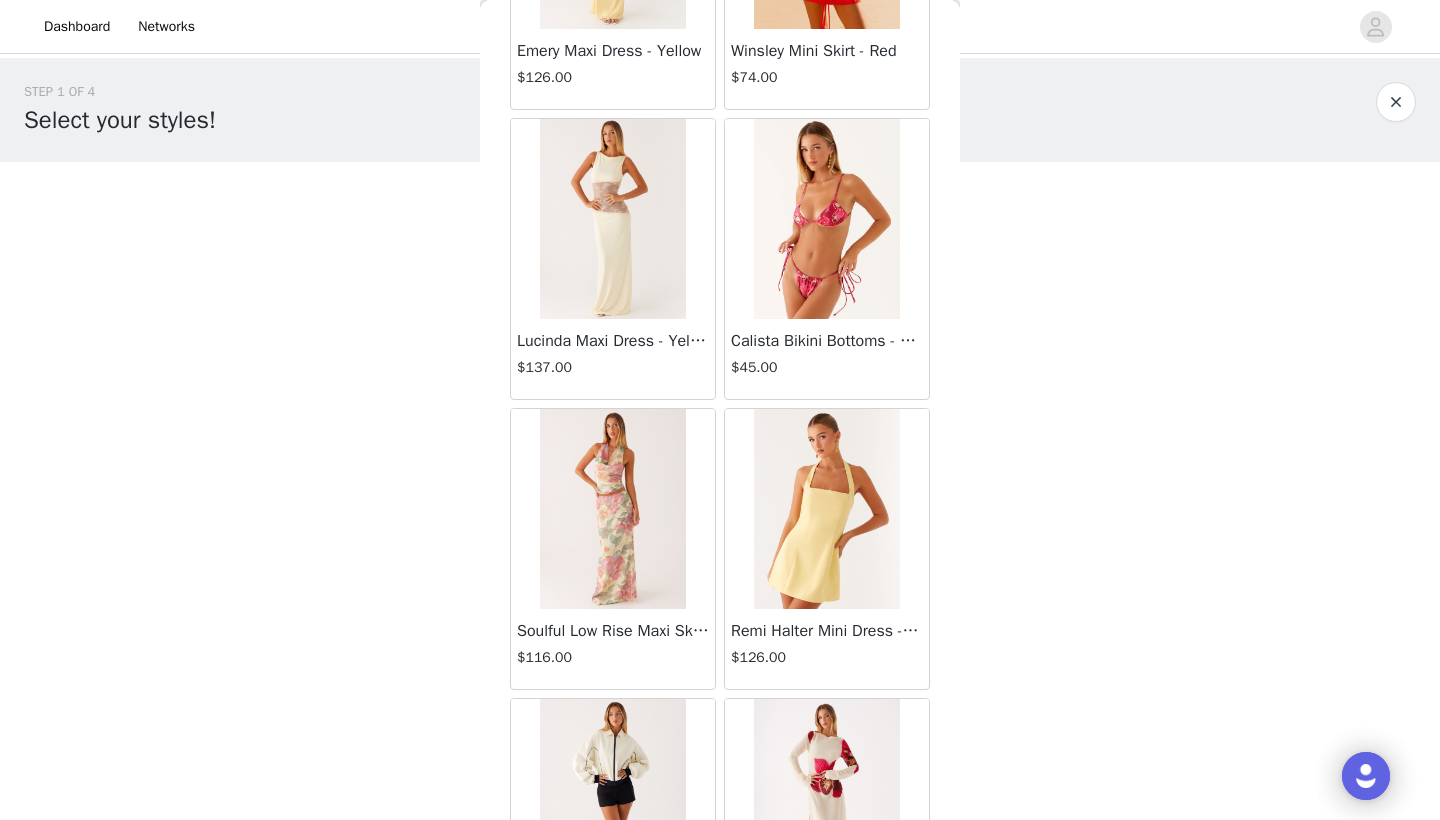 scroll, scrollTop: 42613, scrollLeft: 0, axis: vertical 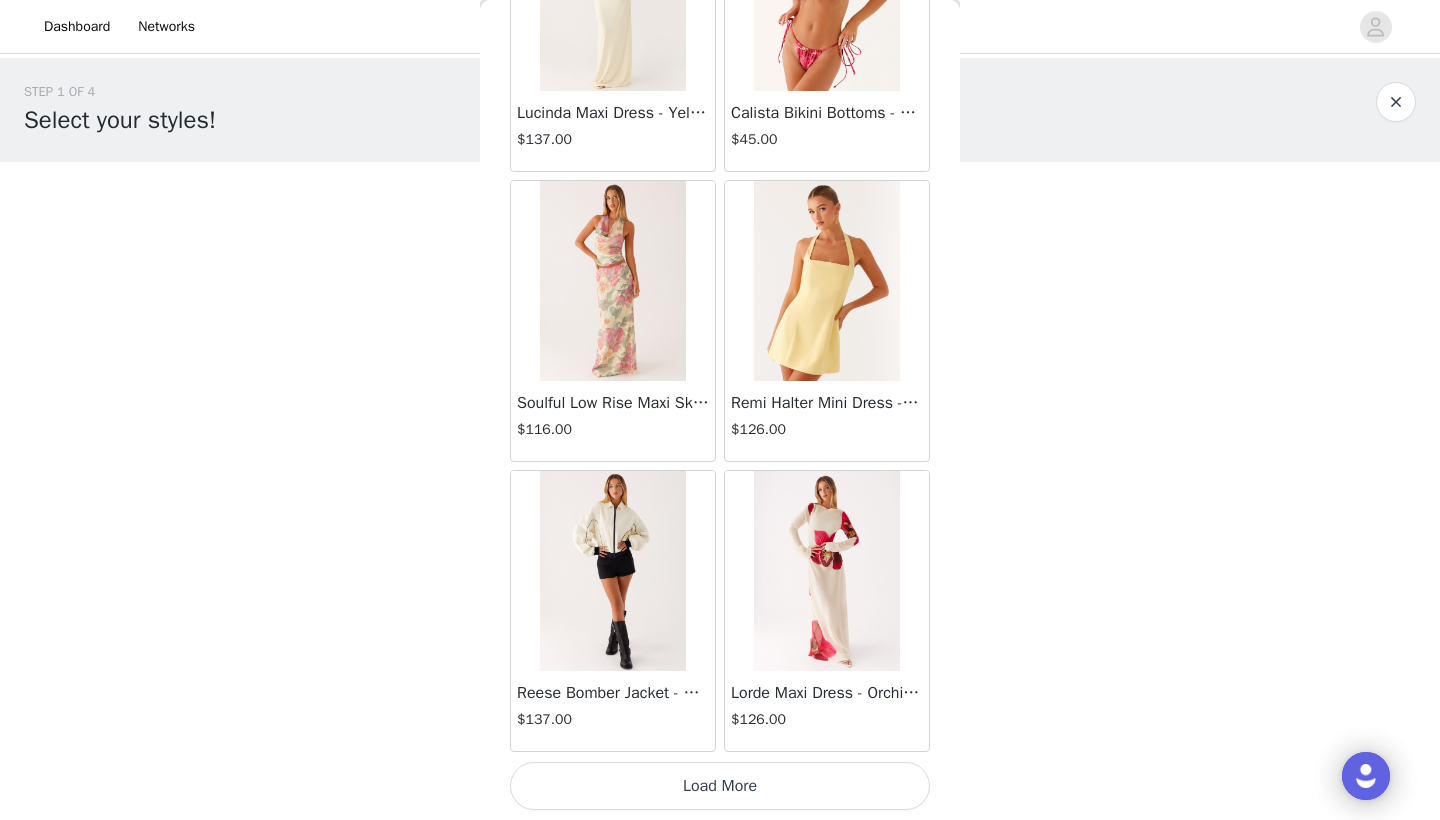 click on "Load More" at bounding box center (720, 786) 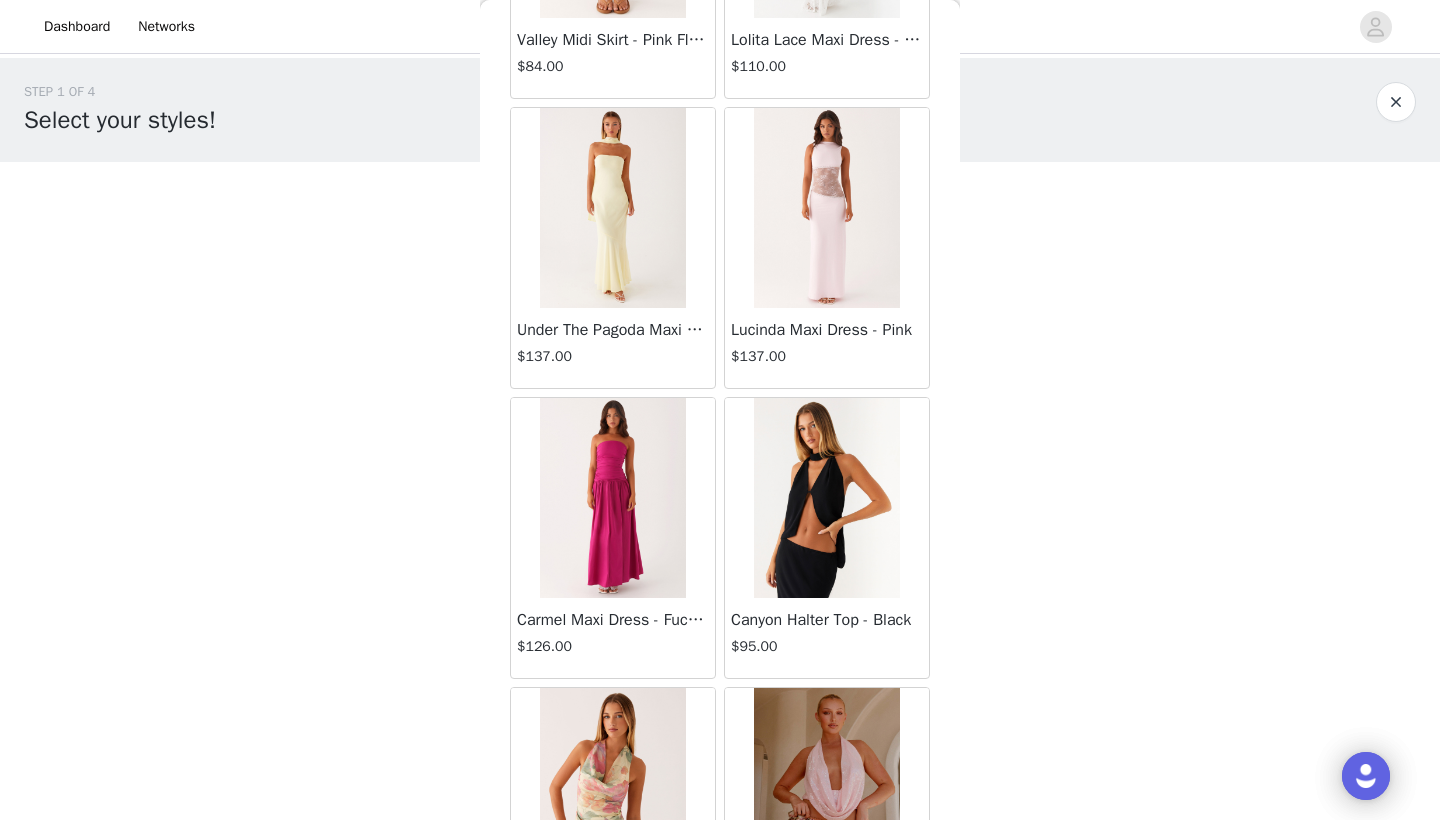 scroll, scrollTop: 45234, scrollLeft: 0, axis: vertical 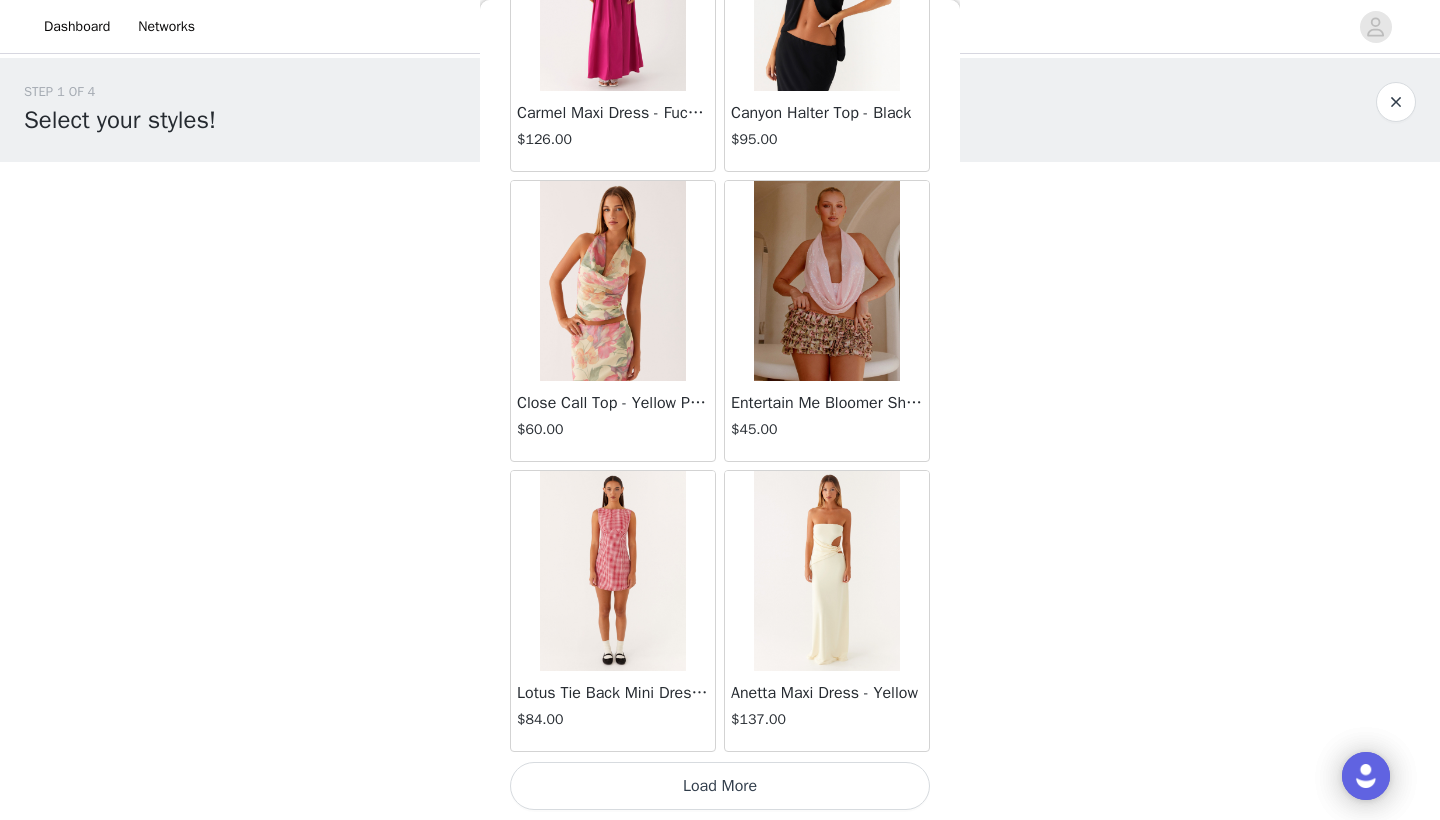 click on "Load More" at bounding box center [720, 786] 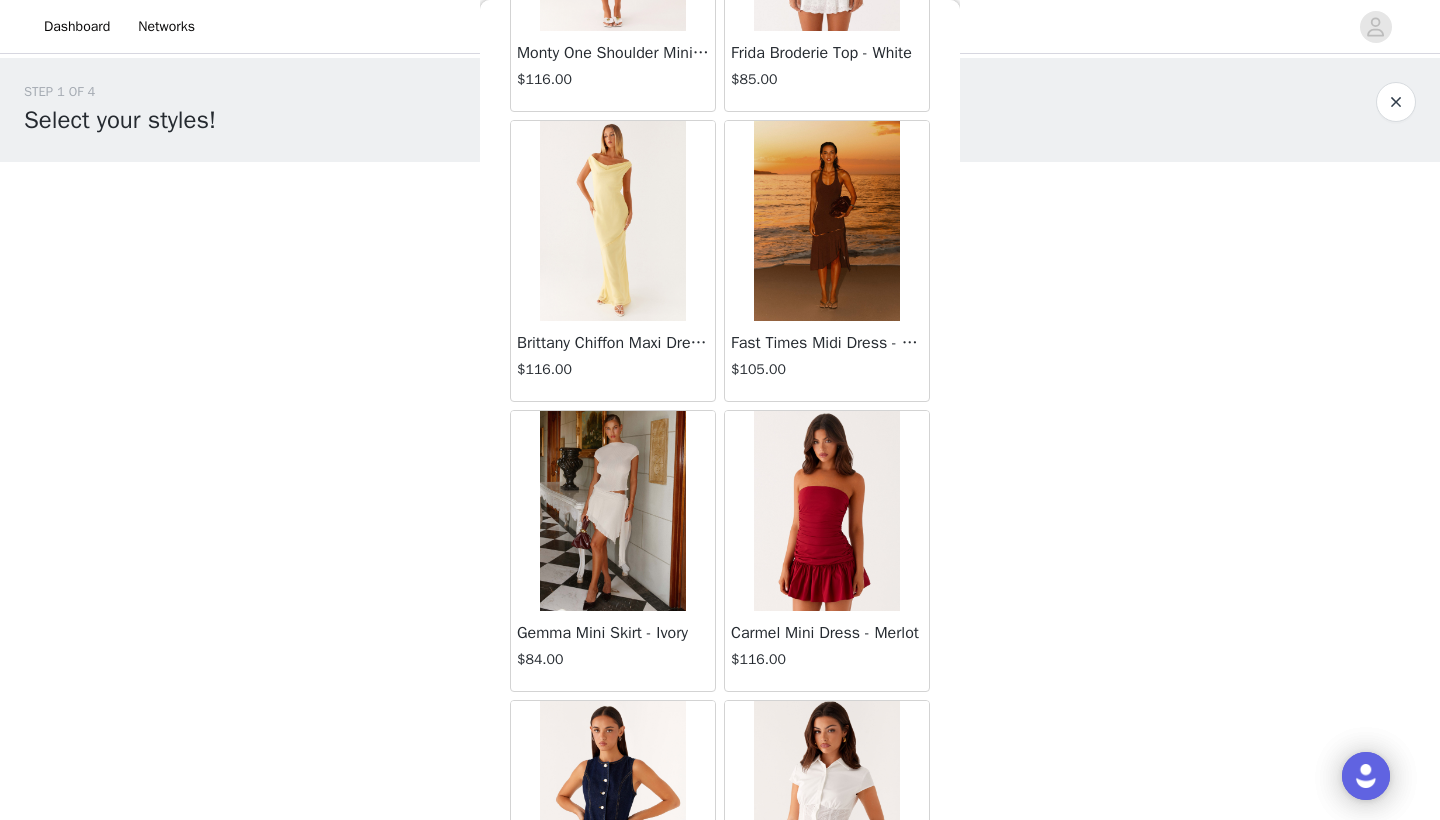 scroll, scrollTop: 48411, scrollLeft: 0, axis: vertical 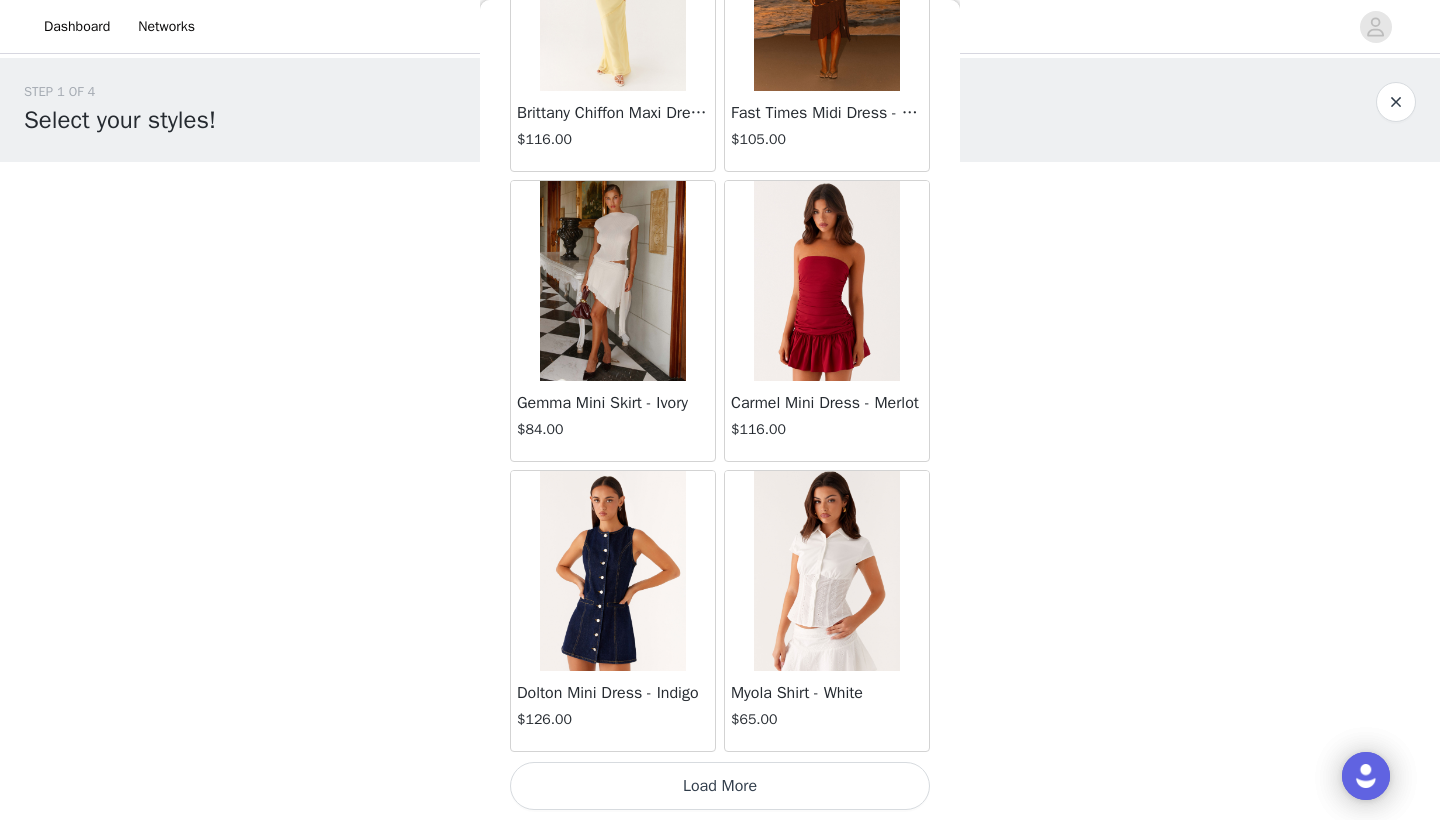 click on "Load More" at bounding box center [720, 786] 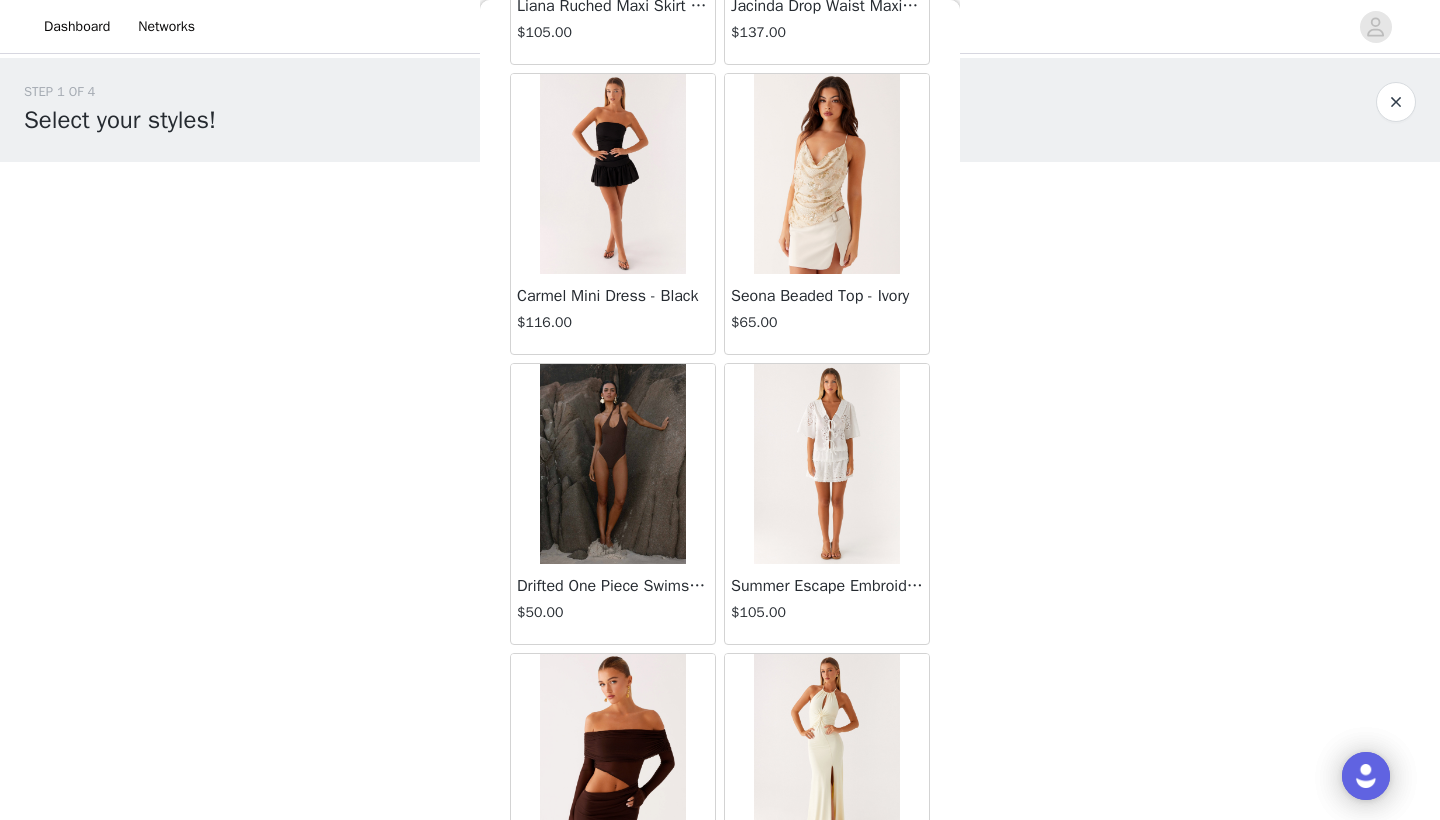 scroll, scrollTop: 50770, scrollLeft: 0, axis: vertical 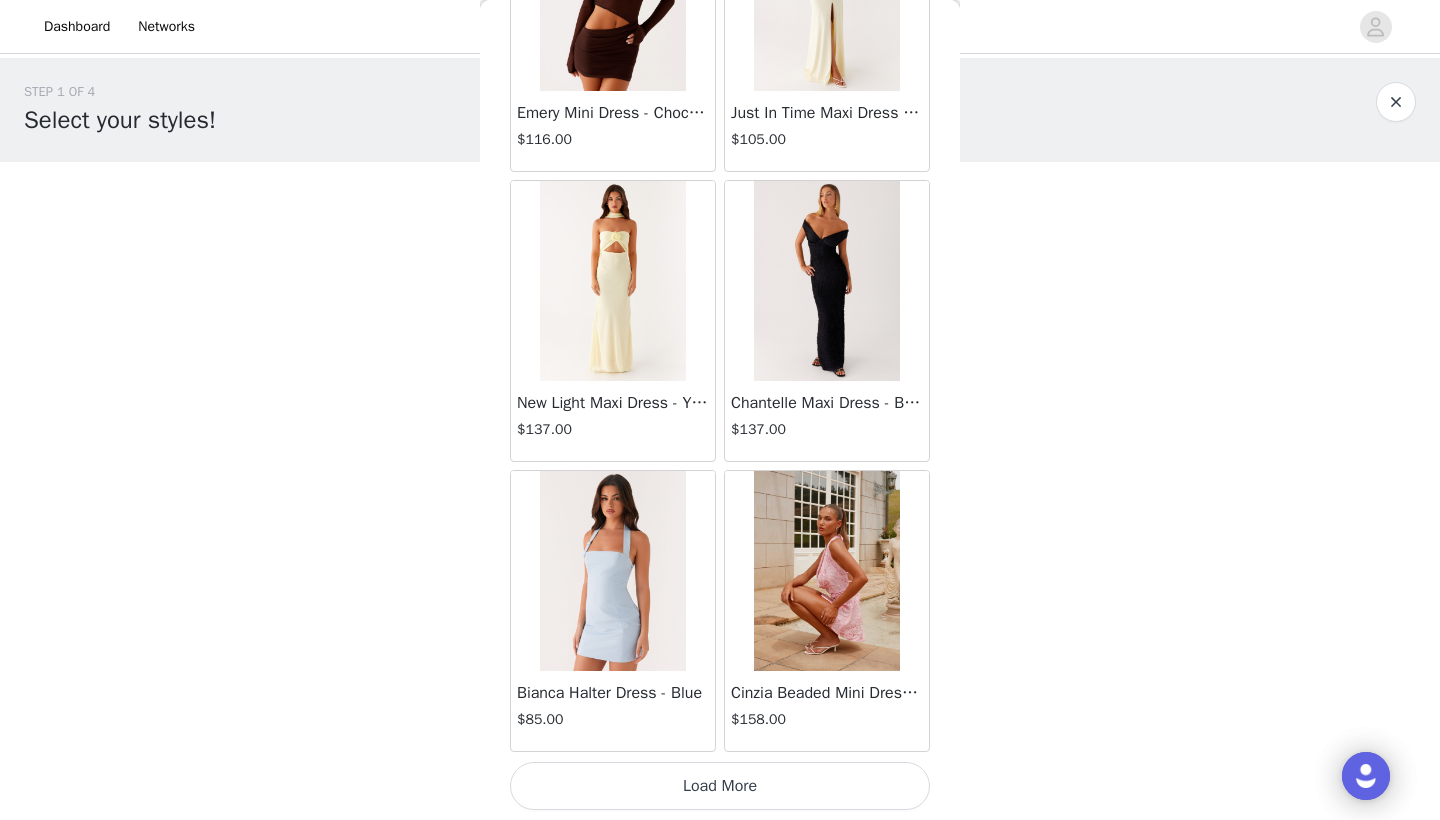 click on "Load More" at bounding box center [720, 786] 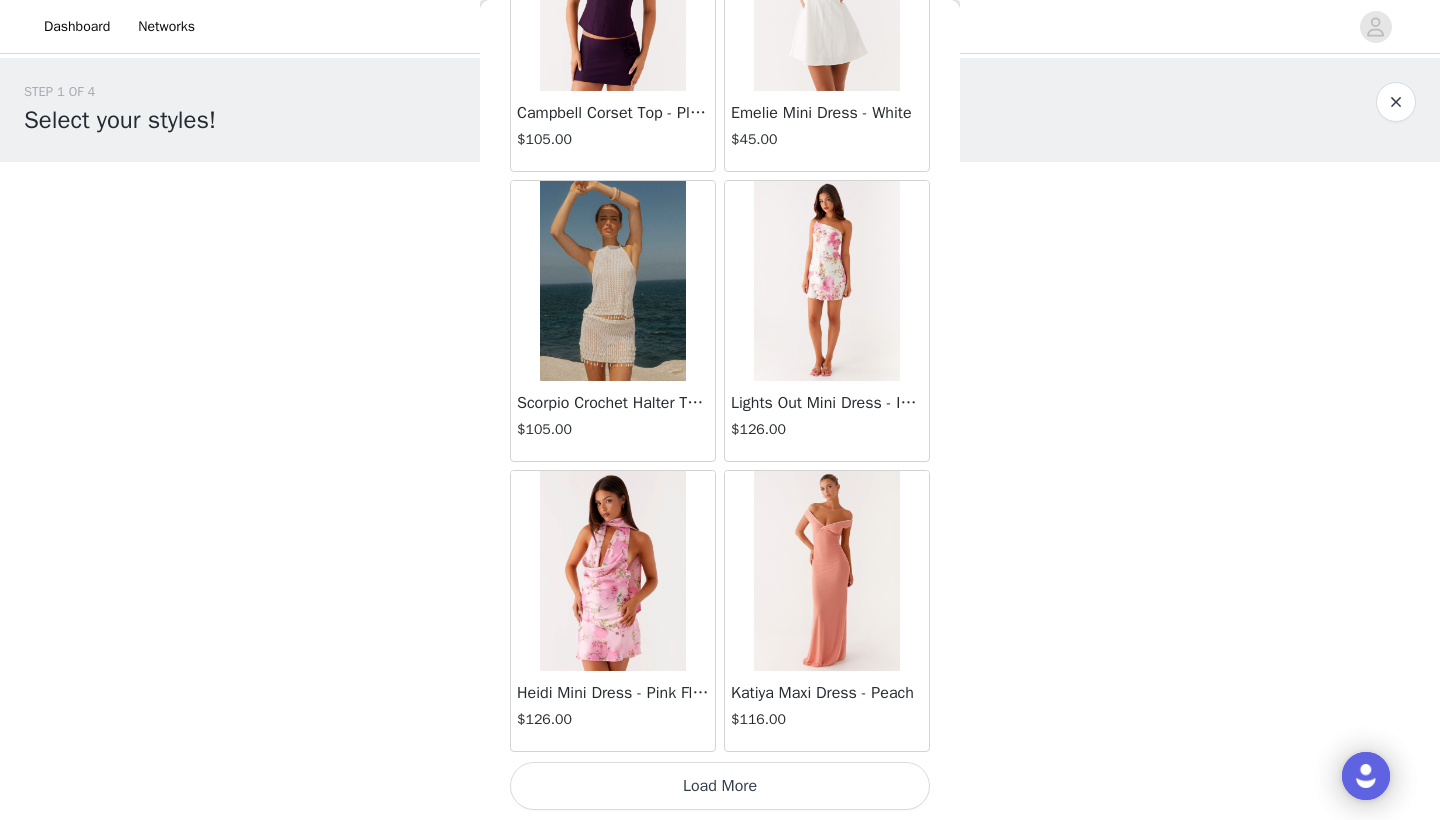 scroll, scrollTop: 54441, scrollLeft: 0, axis: vertical 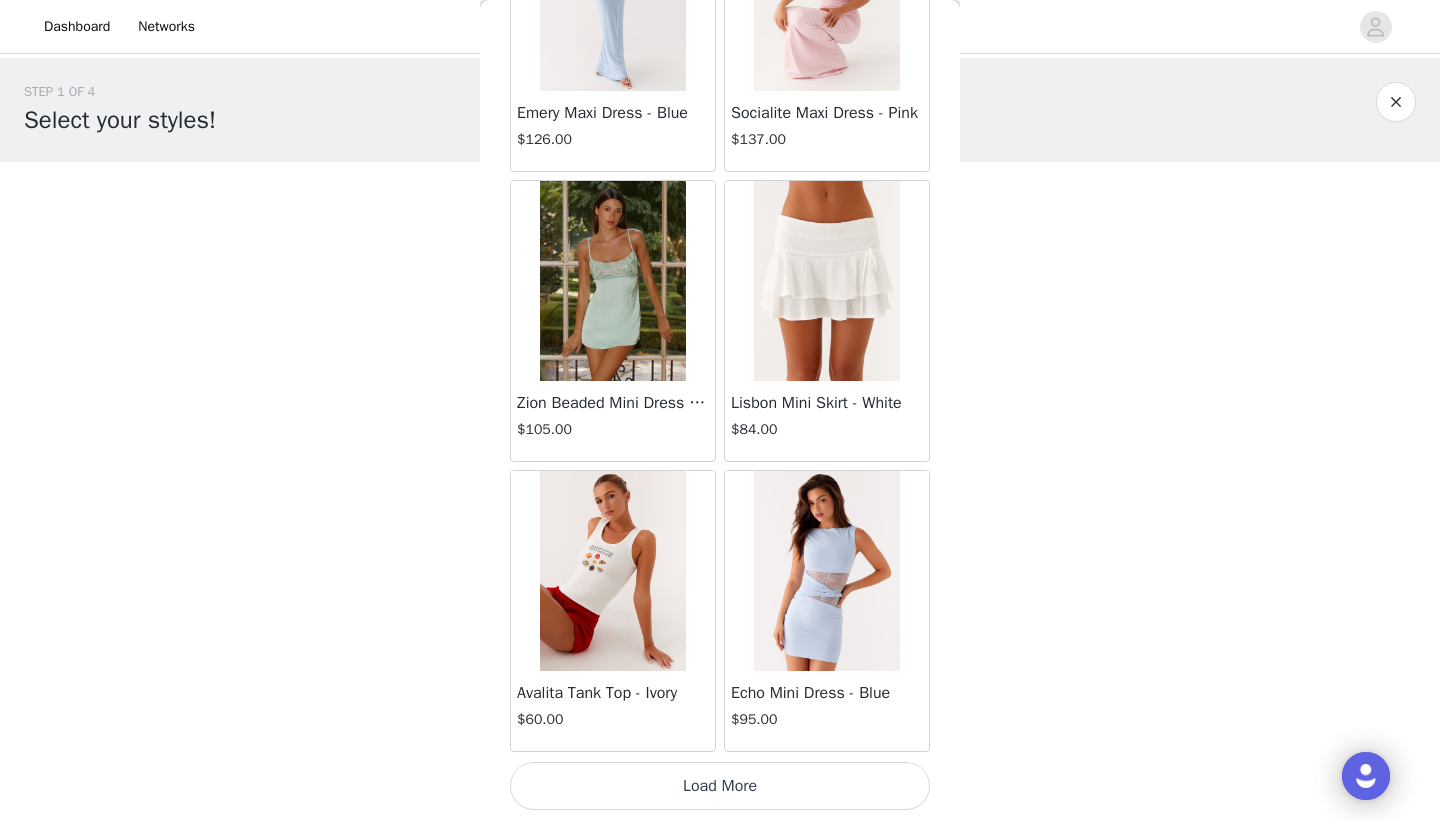 click on "Load More" at bounding box center [720, 786] 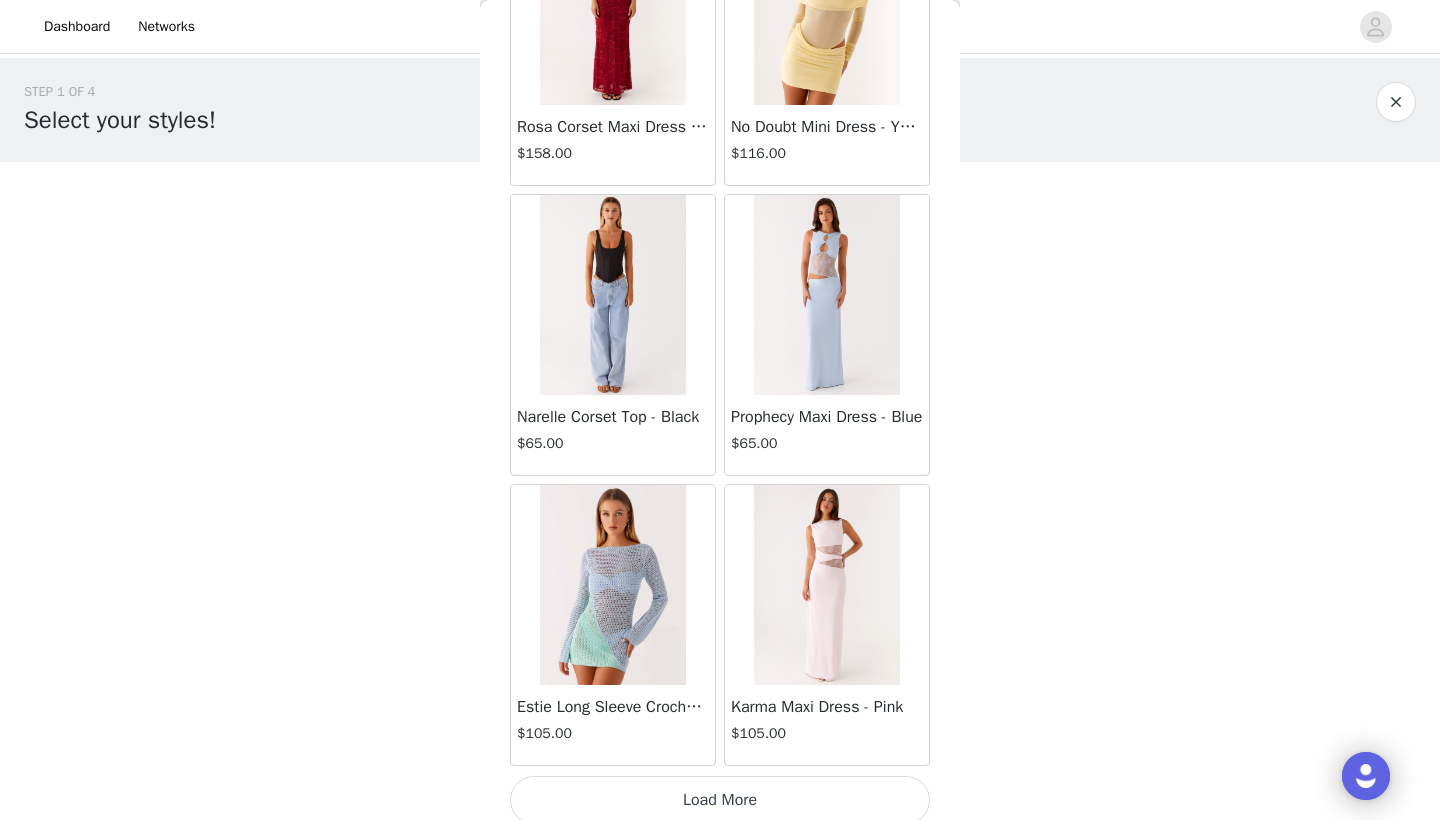 scroll, scrollTop: 60231, scrollLeft: 0, axis: vertical 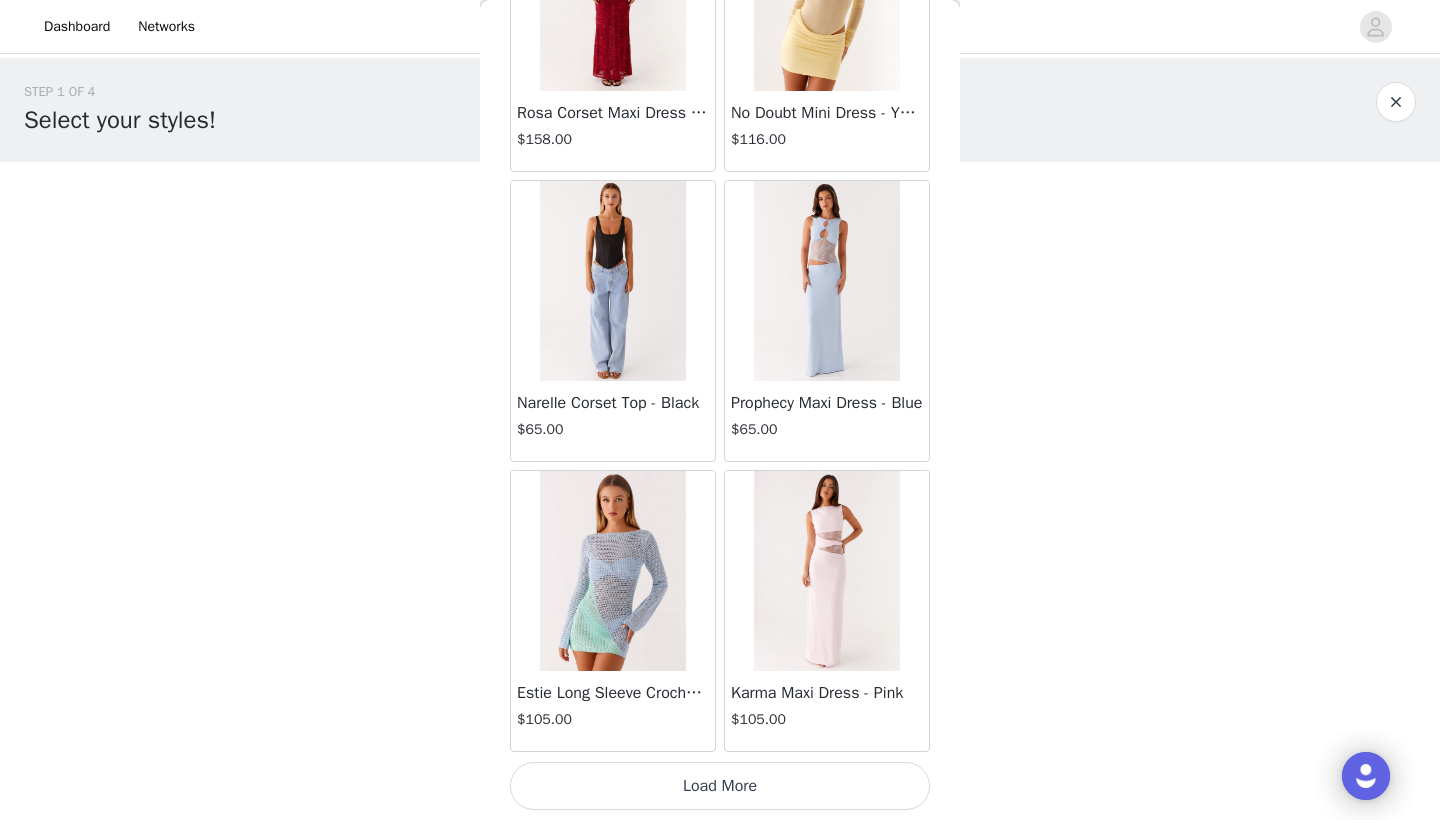 click on "Load More" at bounding box center [720, 786] 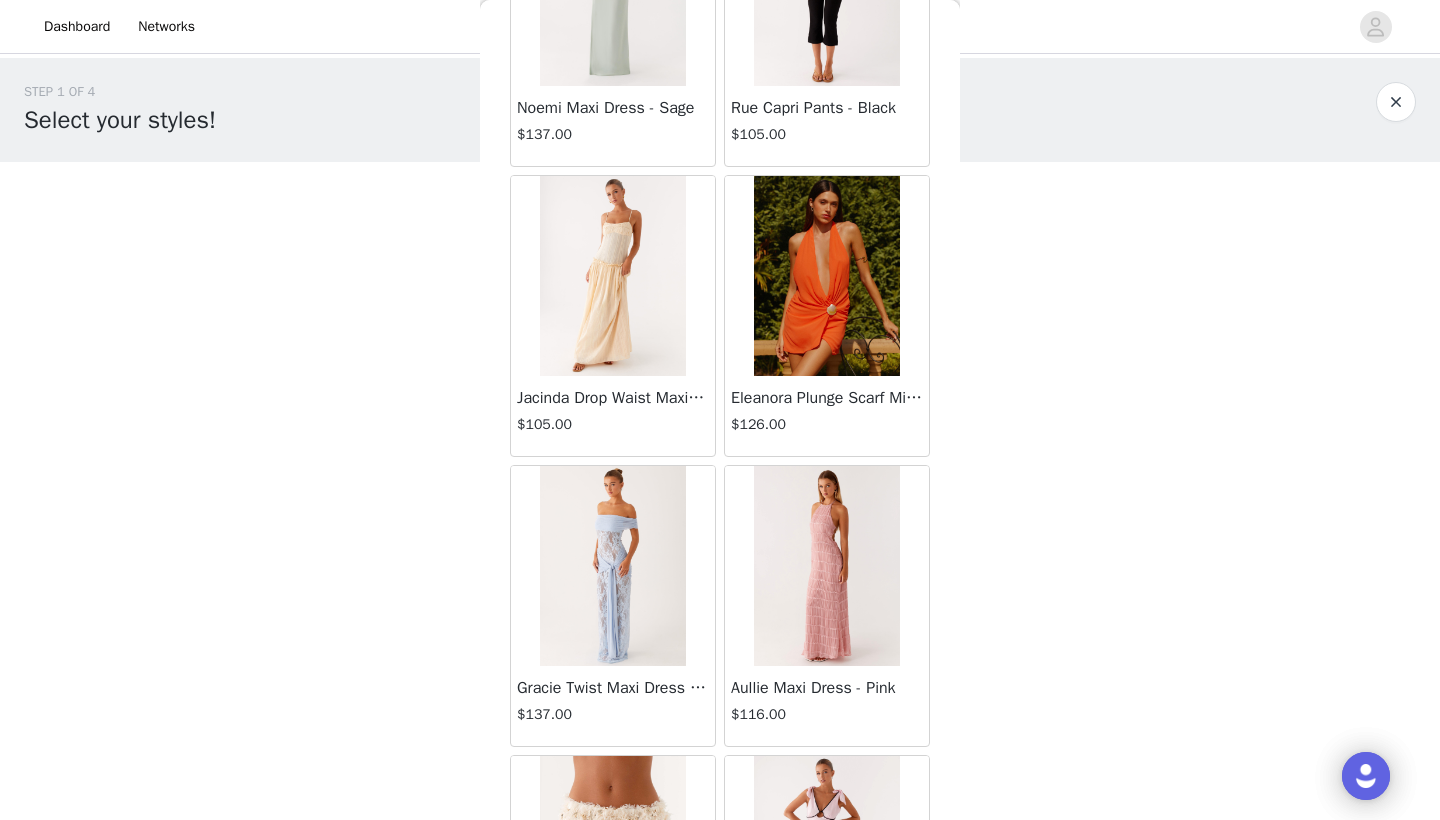 scroll, scrollTop: 63140, scrollLeft: 0, axis: vertical 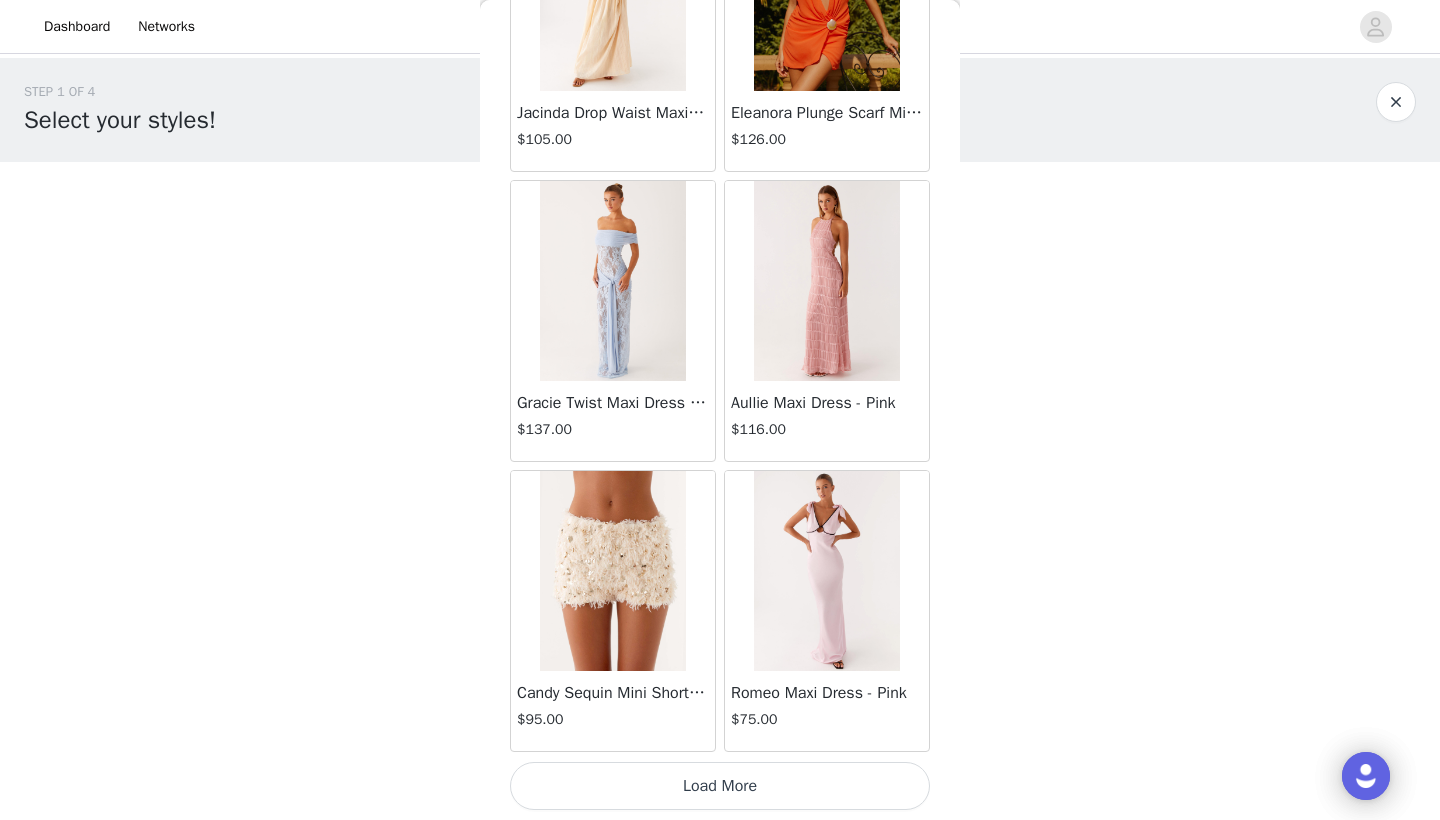 click on "Load More" at bounding box center (720, 786) 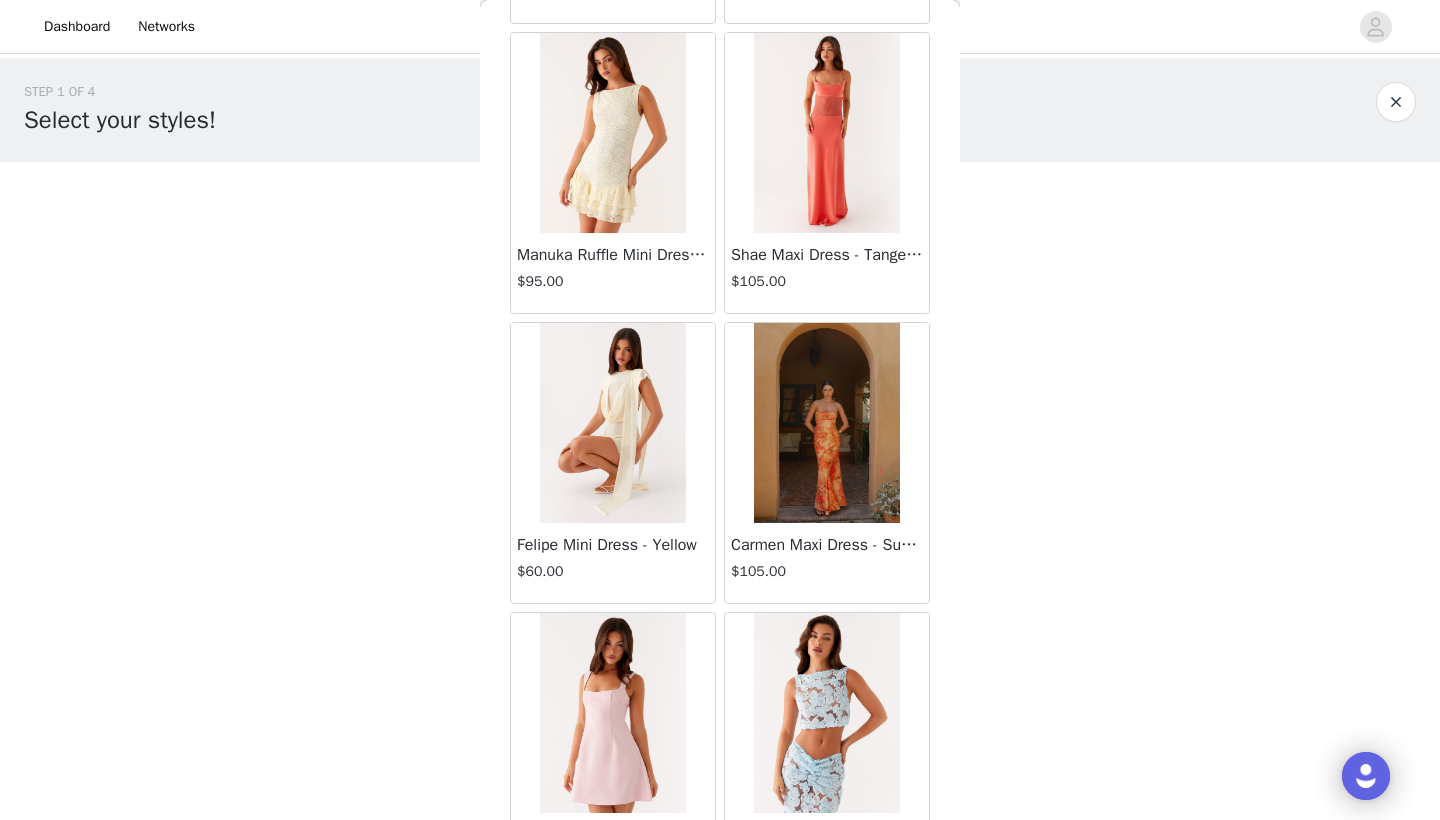 scroll, scrollTop: 64452, scrollLeft: 0, axis: vertical 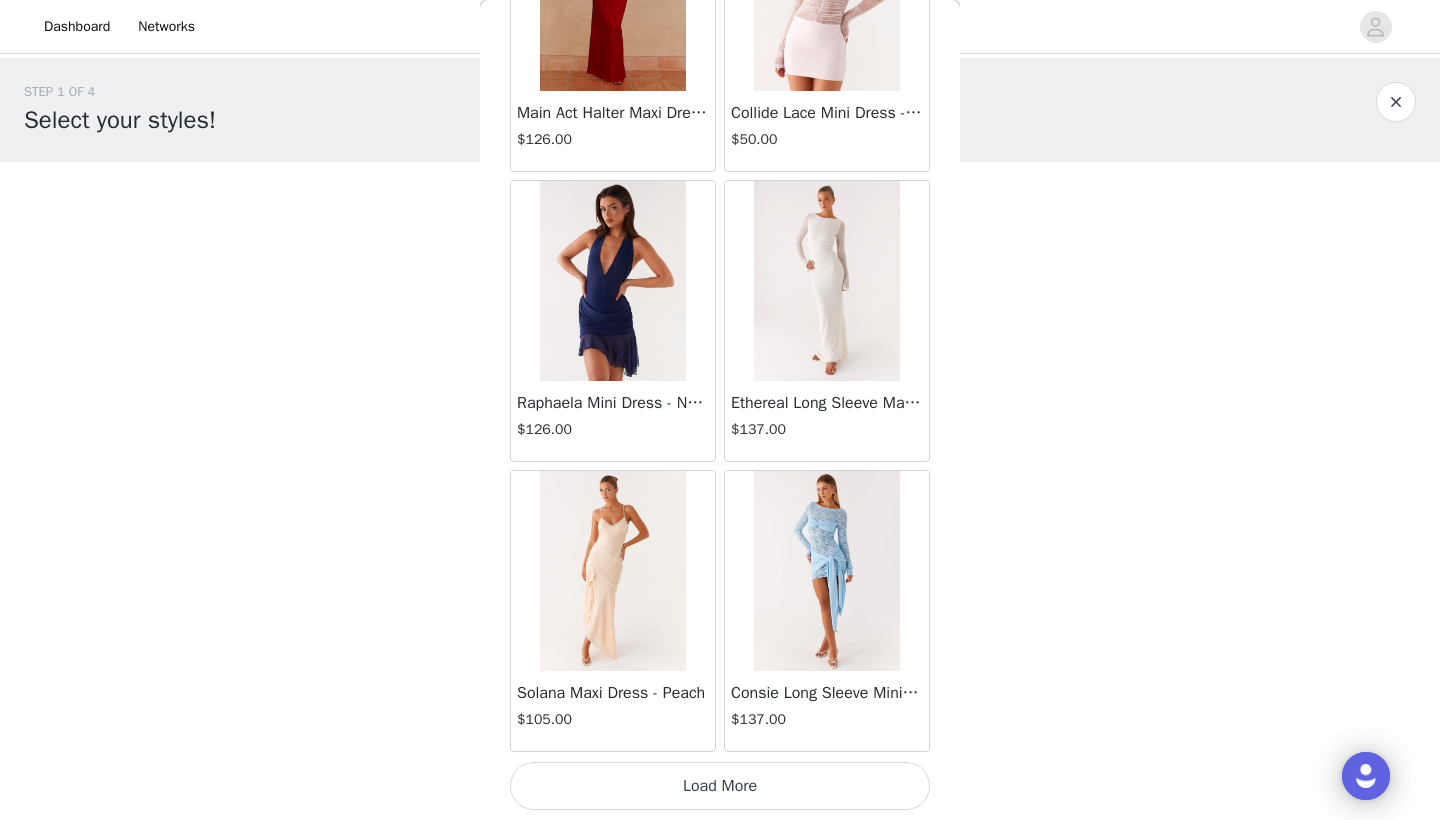 click on "Load More" at bounding box center [720, 786] 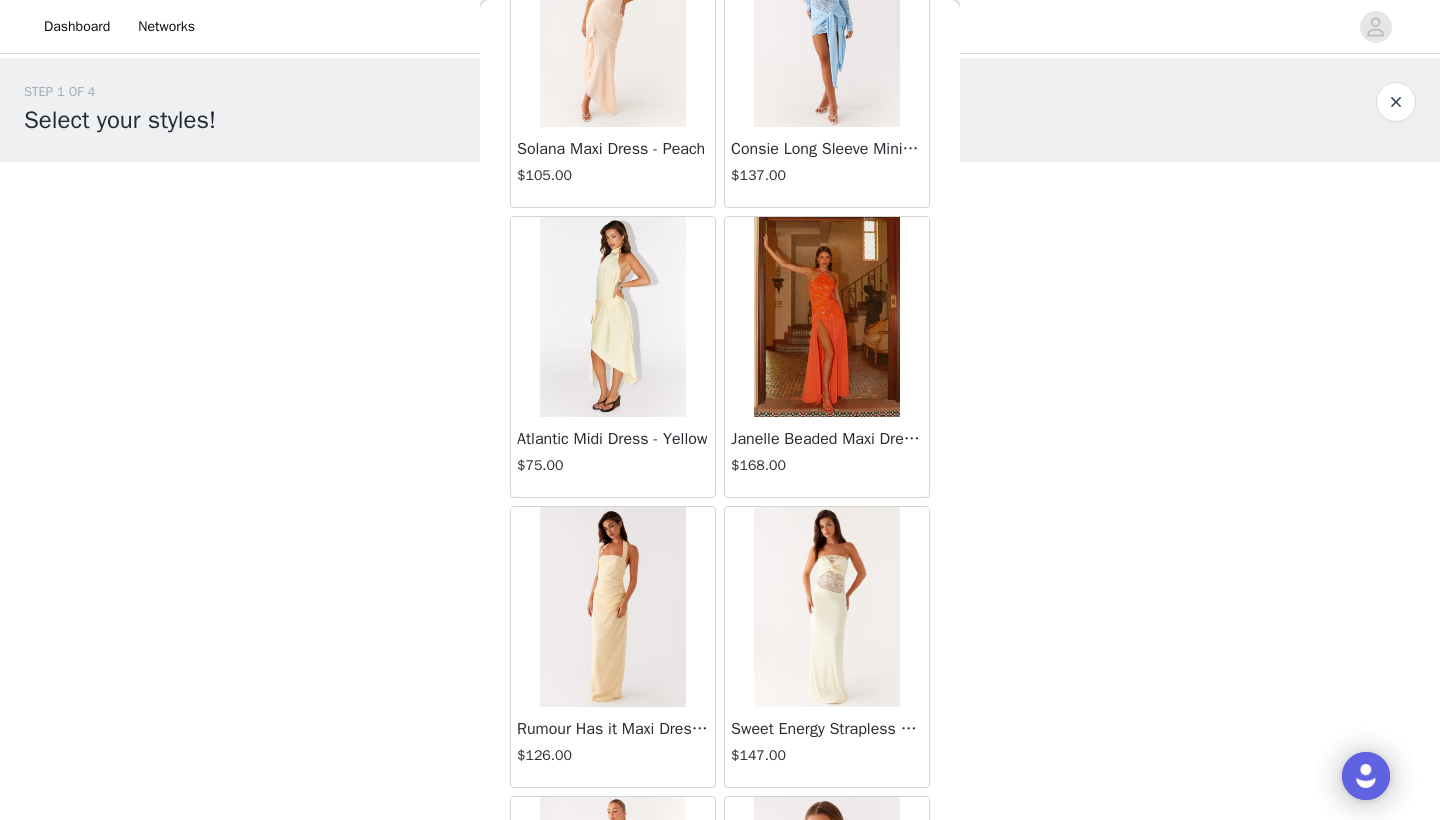 scroll, scrollTop: 66585, scrollLeft: 0, axis: vertical 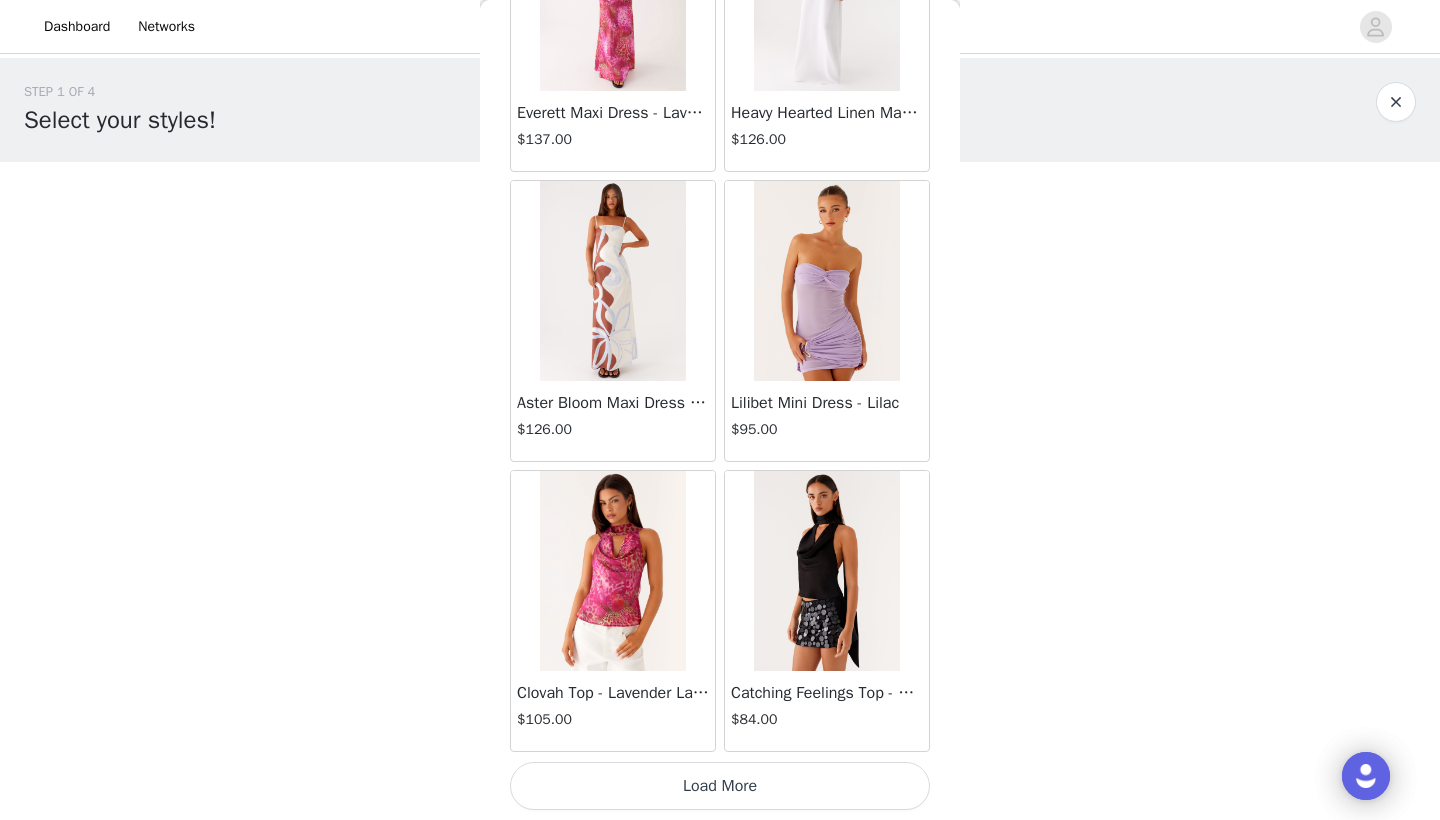 click on "Load More" at bounding box center (720, 786) 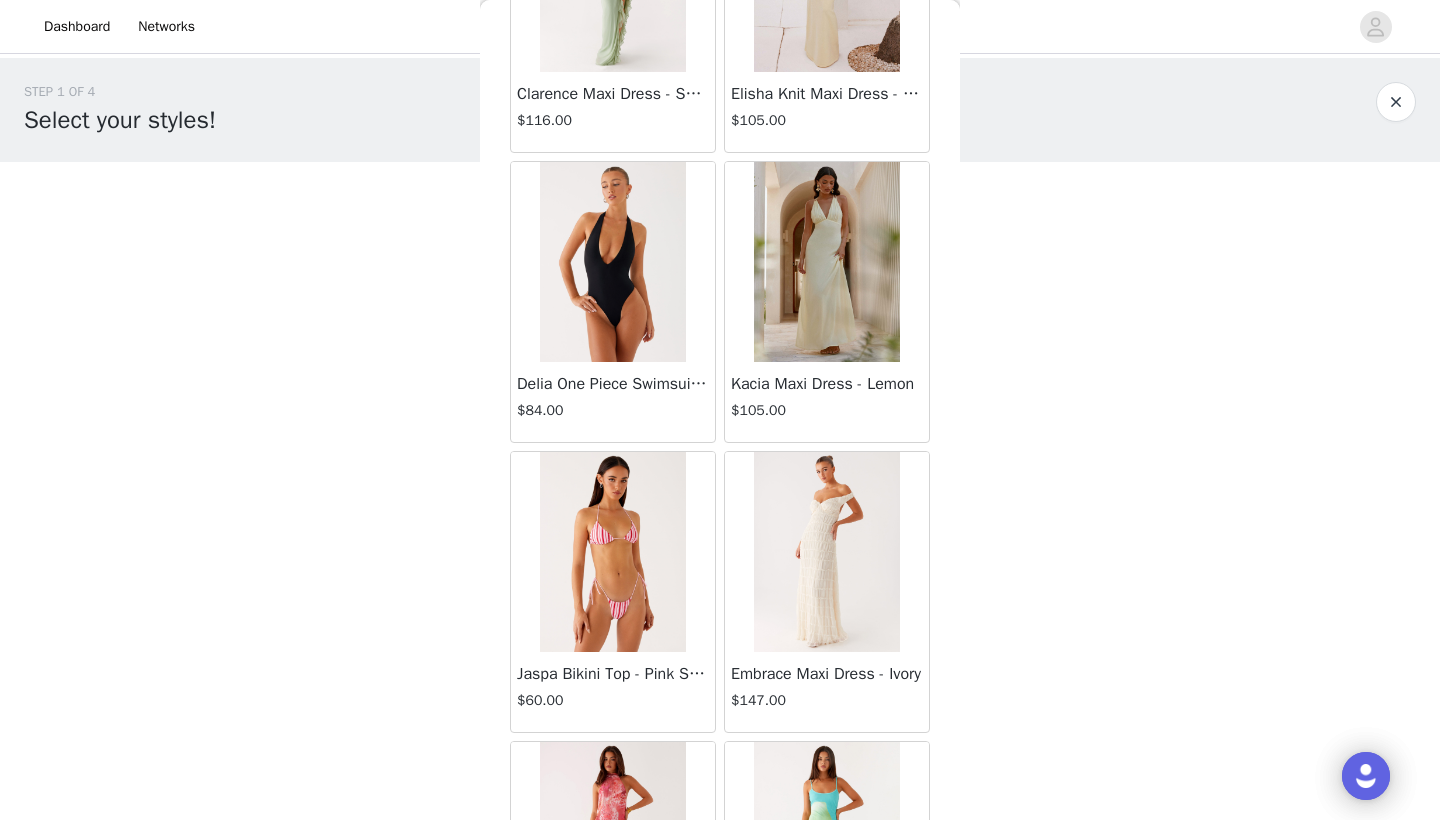 scroll, scrollTop: 70135, scrollLeft: 0, axis: vertical 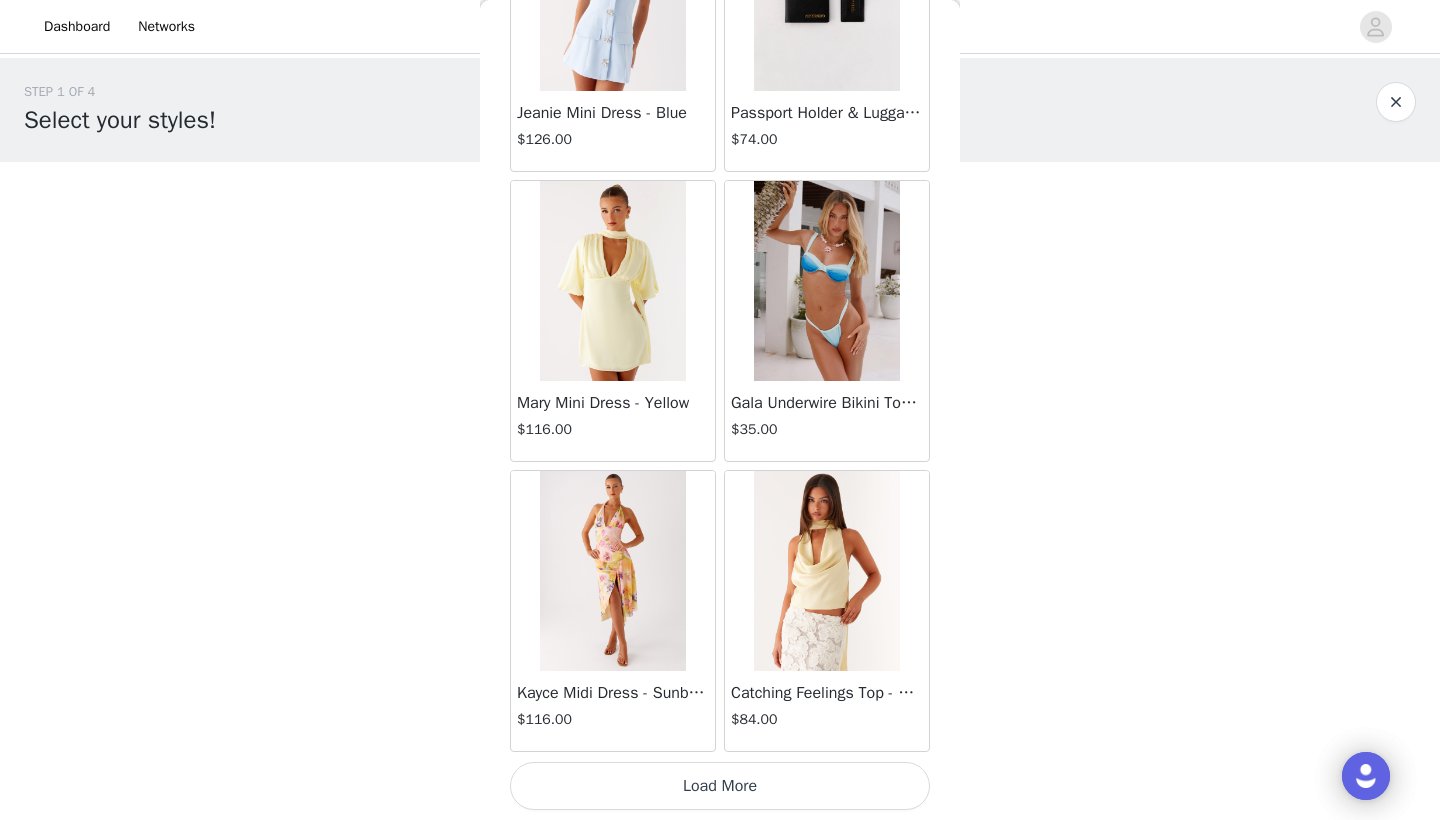 click on "Load More" at bounding box center (720, 786) 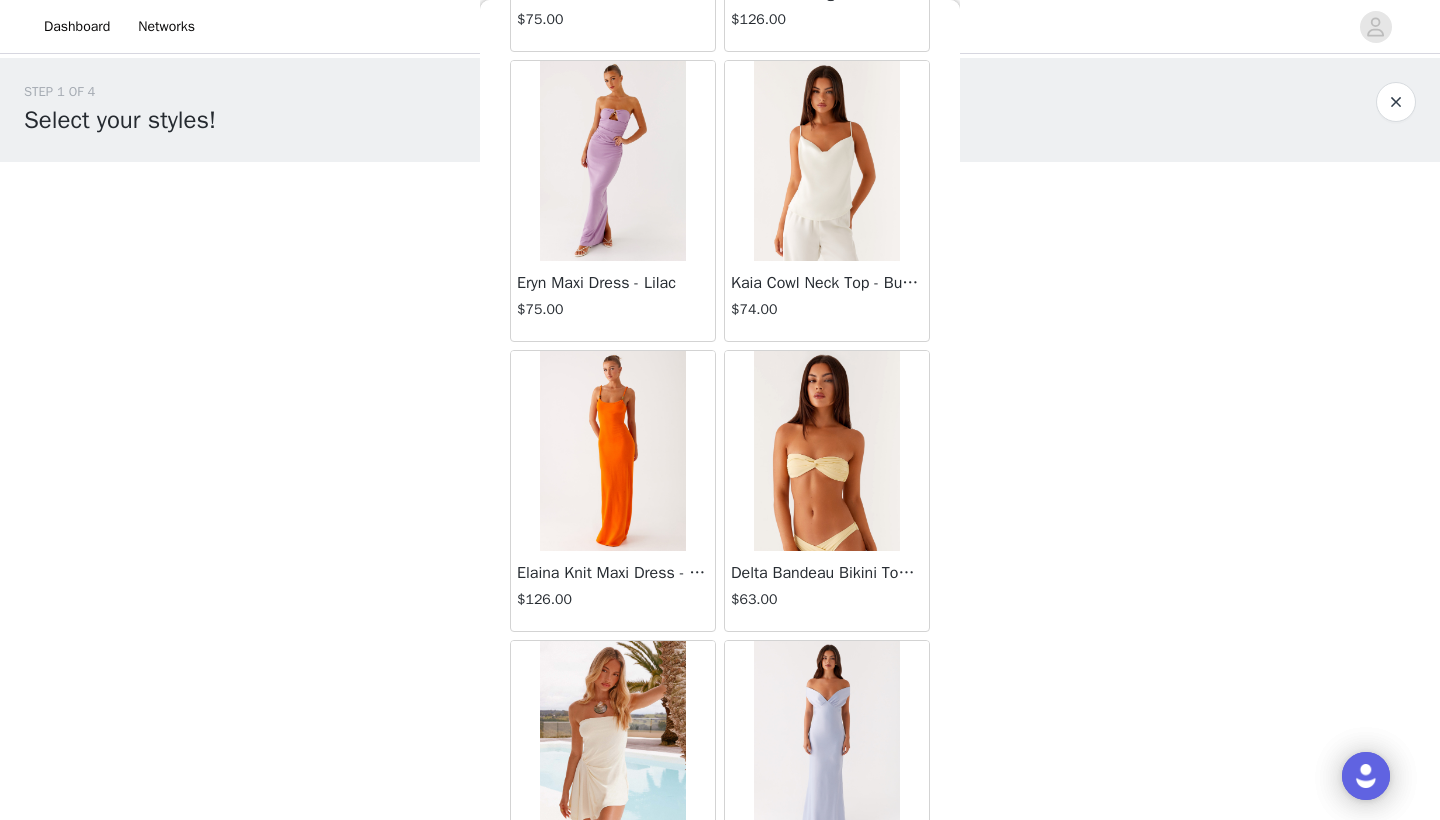scroll, scrollTop: 74571, scrollLeft: 0, axis: vertical 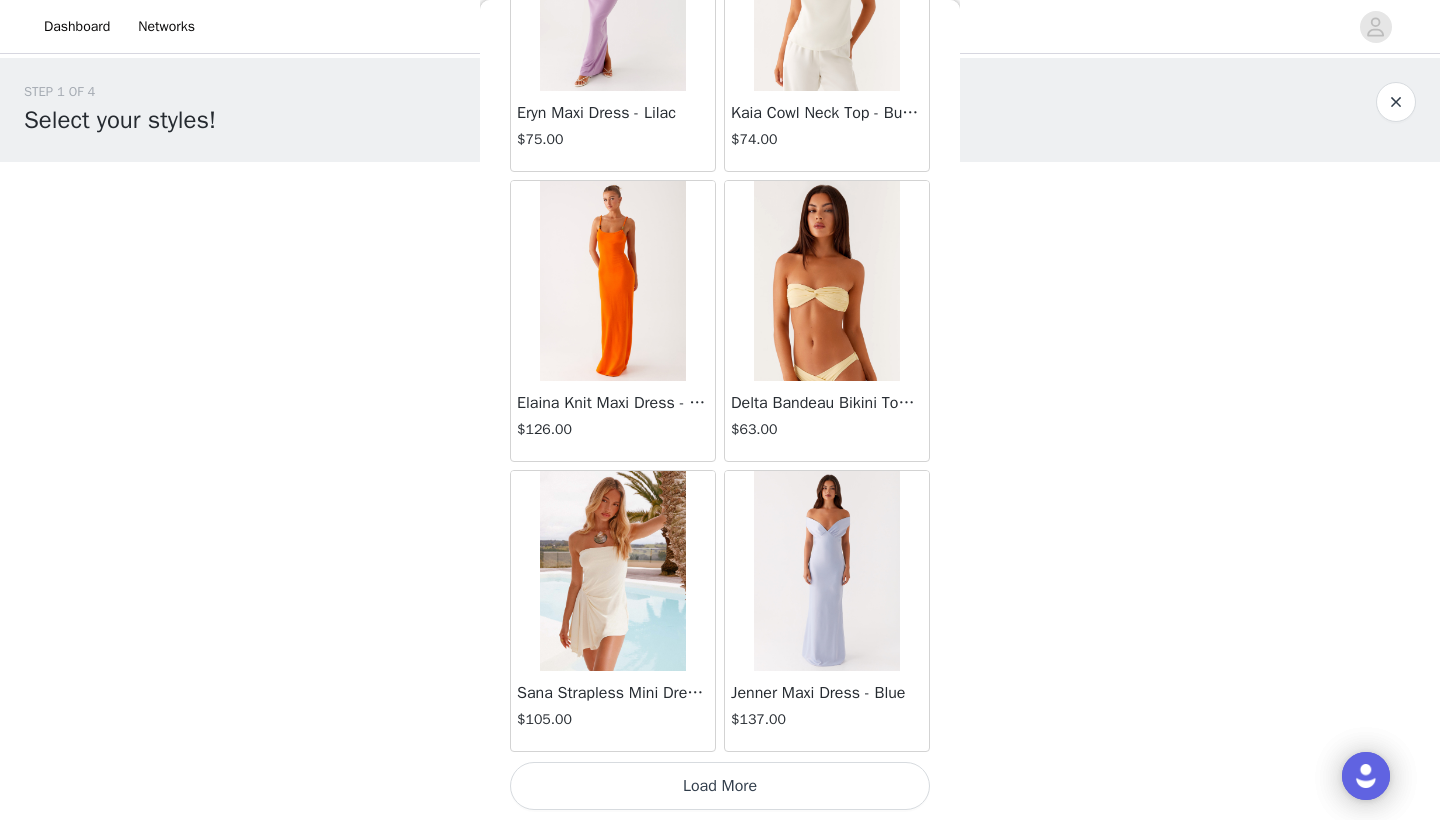 click on "Load More" at bounding box center (720, 786) 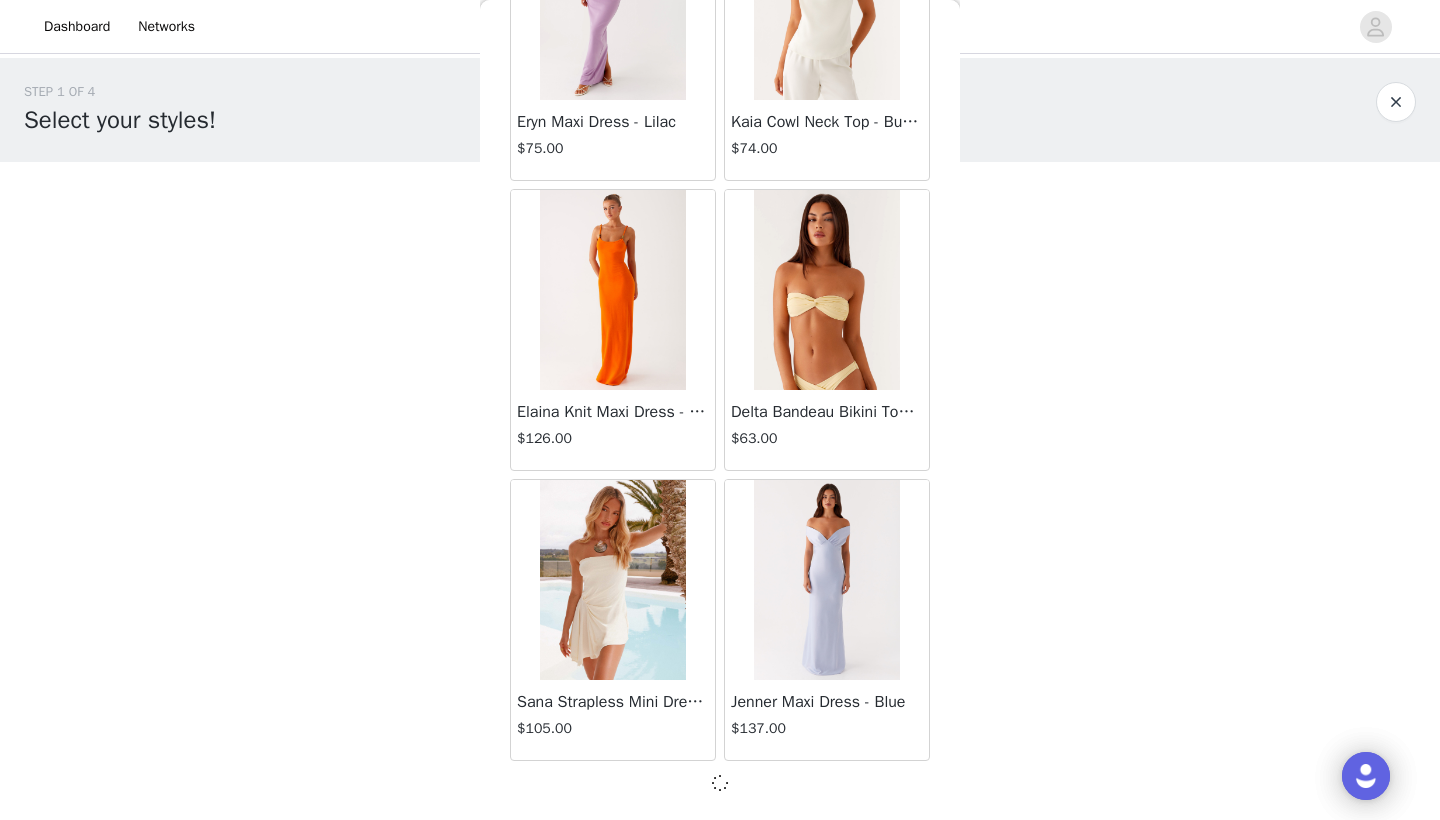 scroll, scrollTop: 74731, scrollLeft: 0, axis: vertical 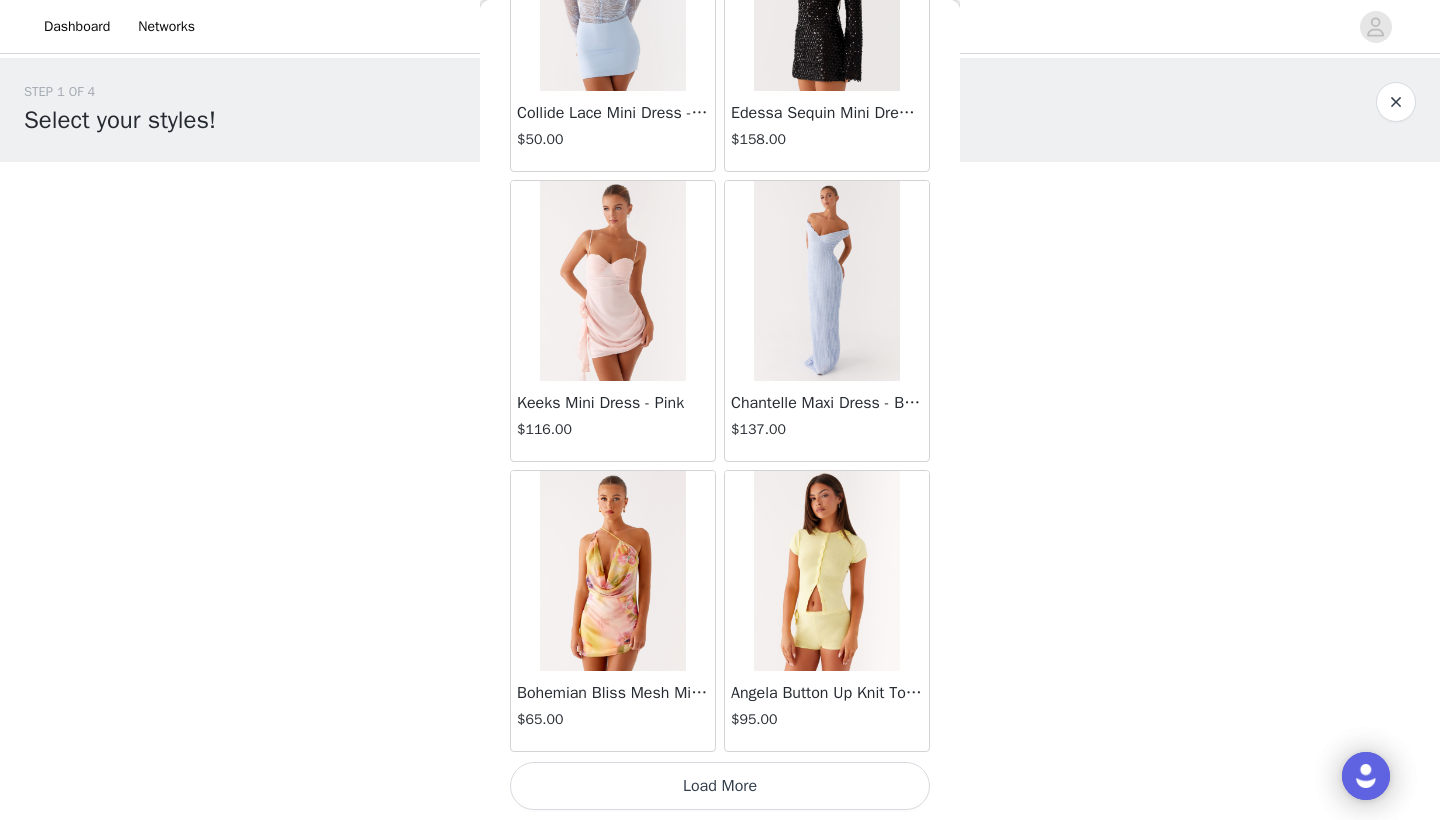 click on "Load More" at bounding box center (720, 786) 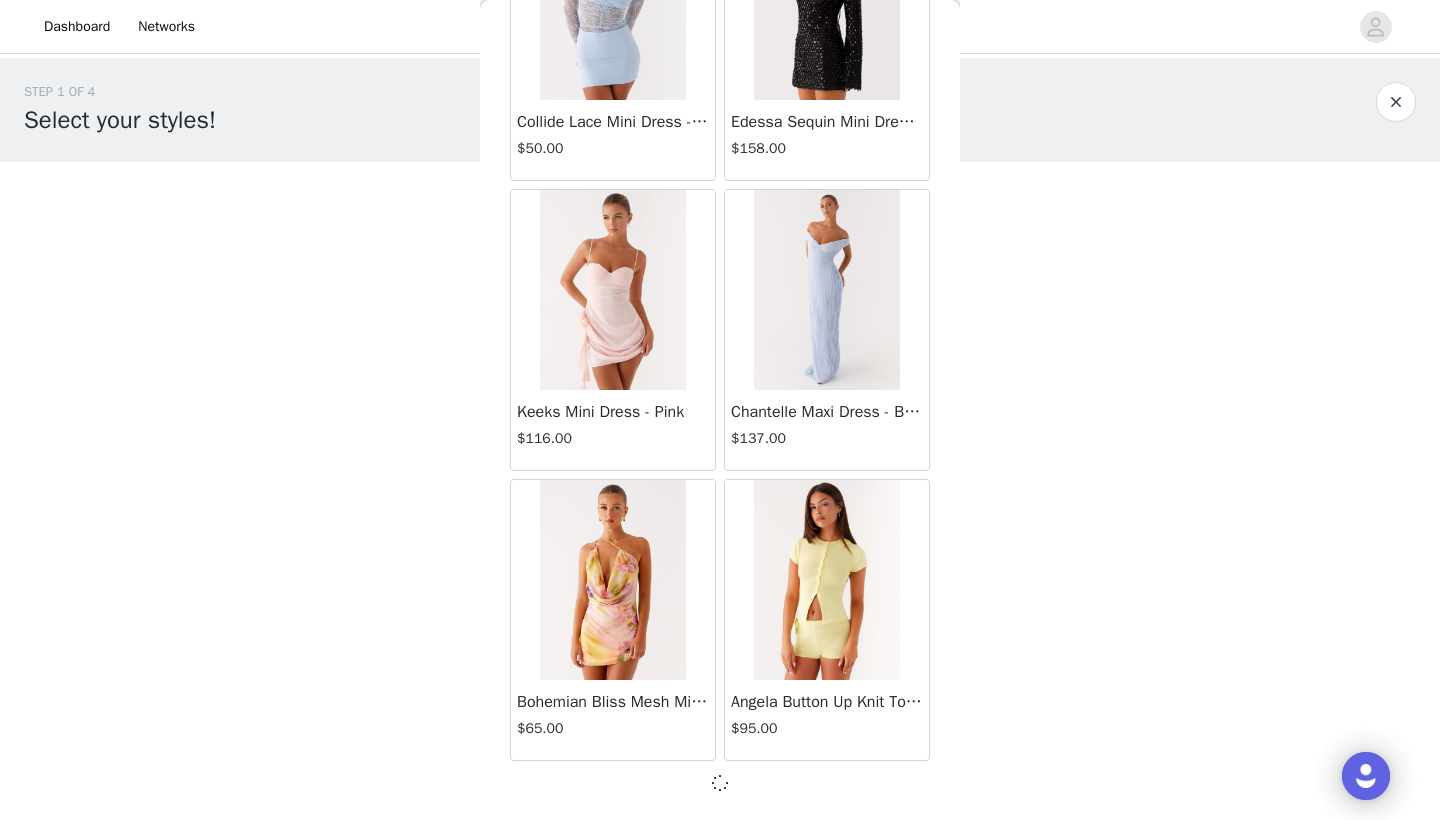 scroll, scrollTop: 77631, scrollLeft: 0, axis: vertical 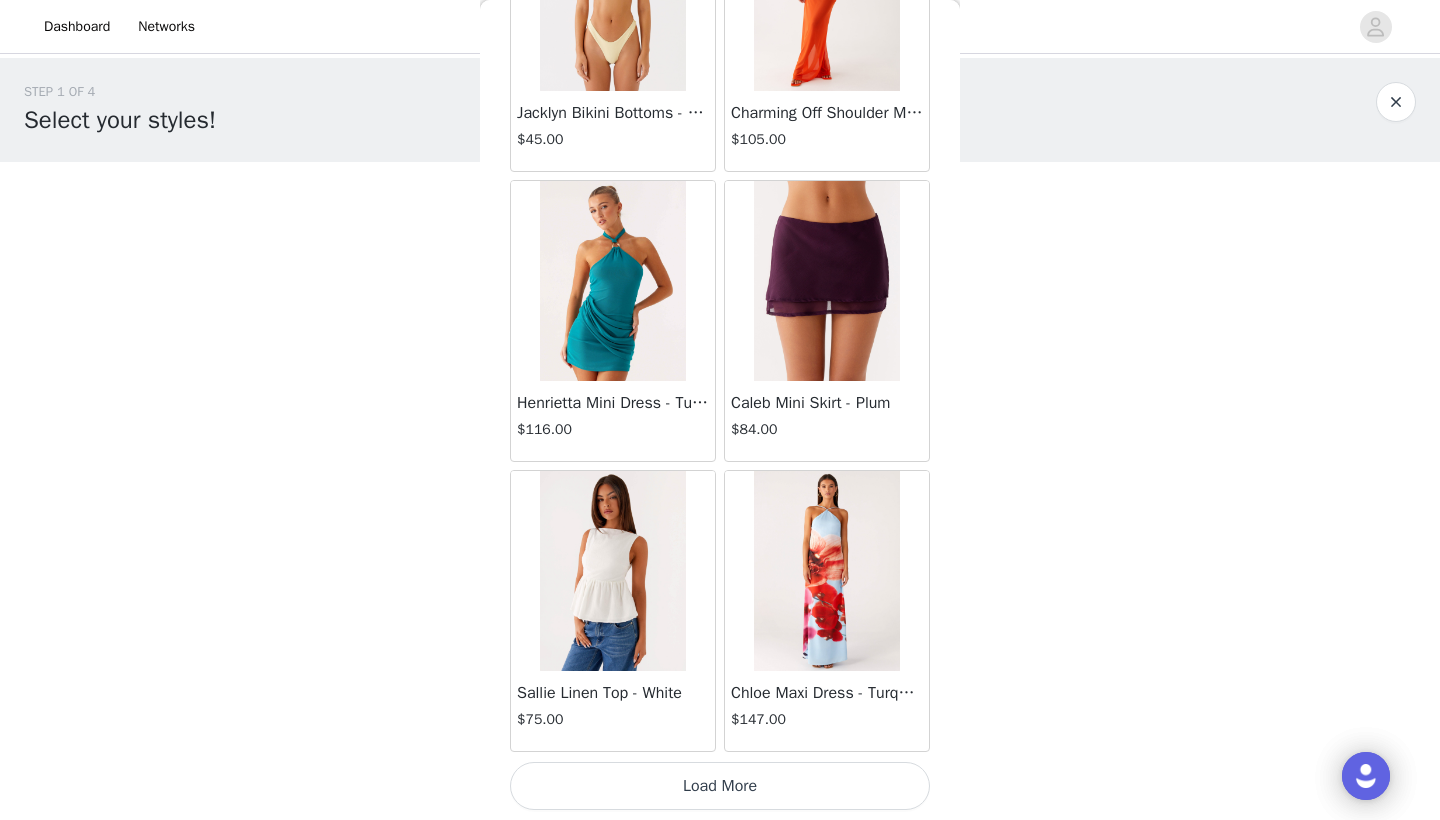 click on "Load More" at bounding box center [720, 786] 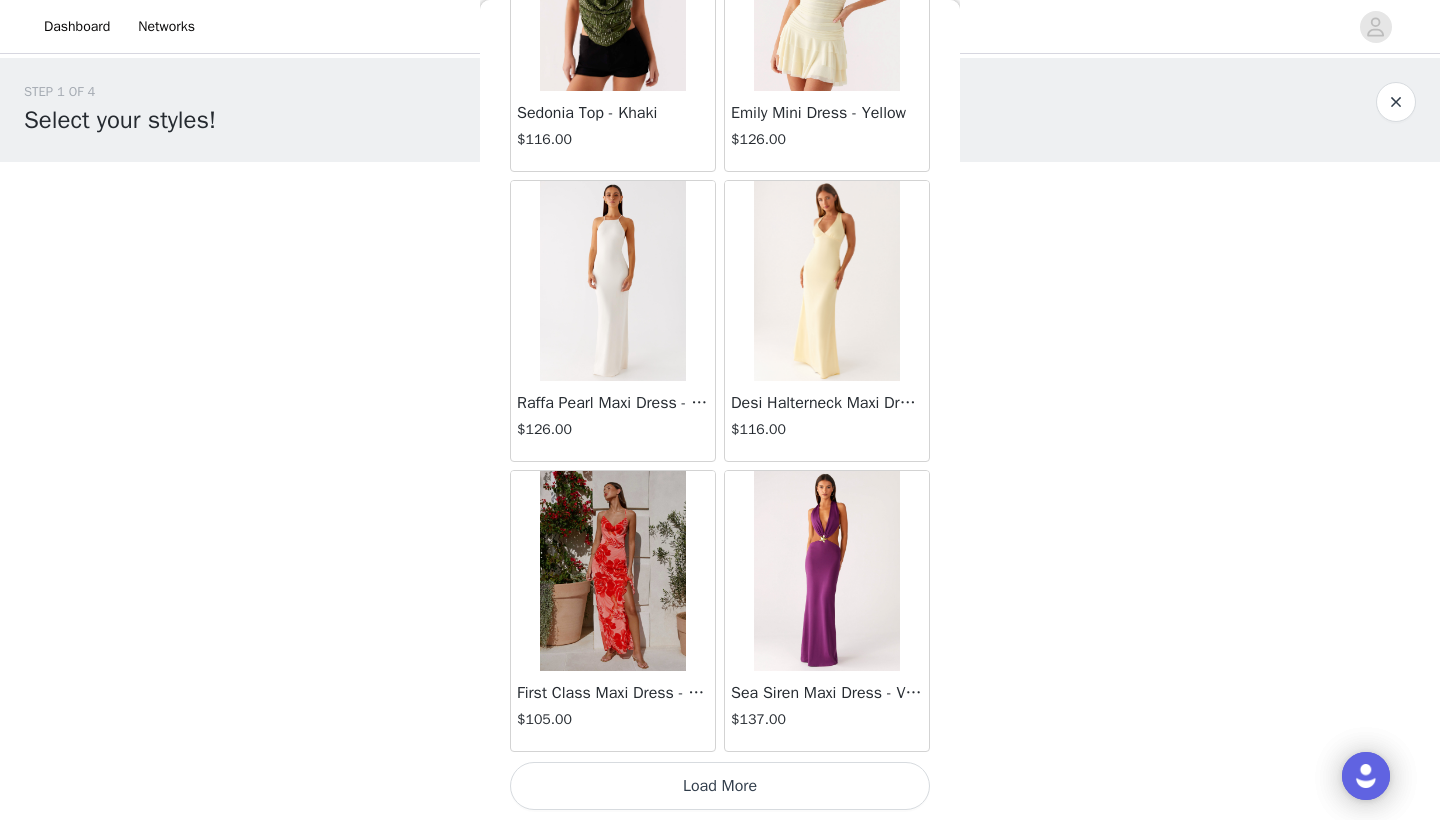 click on "Load More" at bounding box center (720, 786) 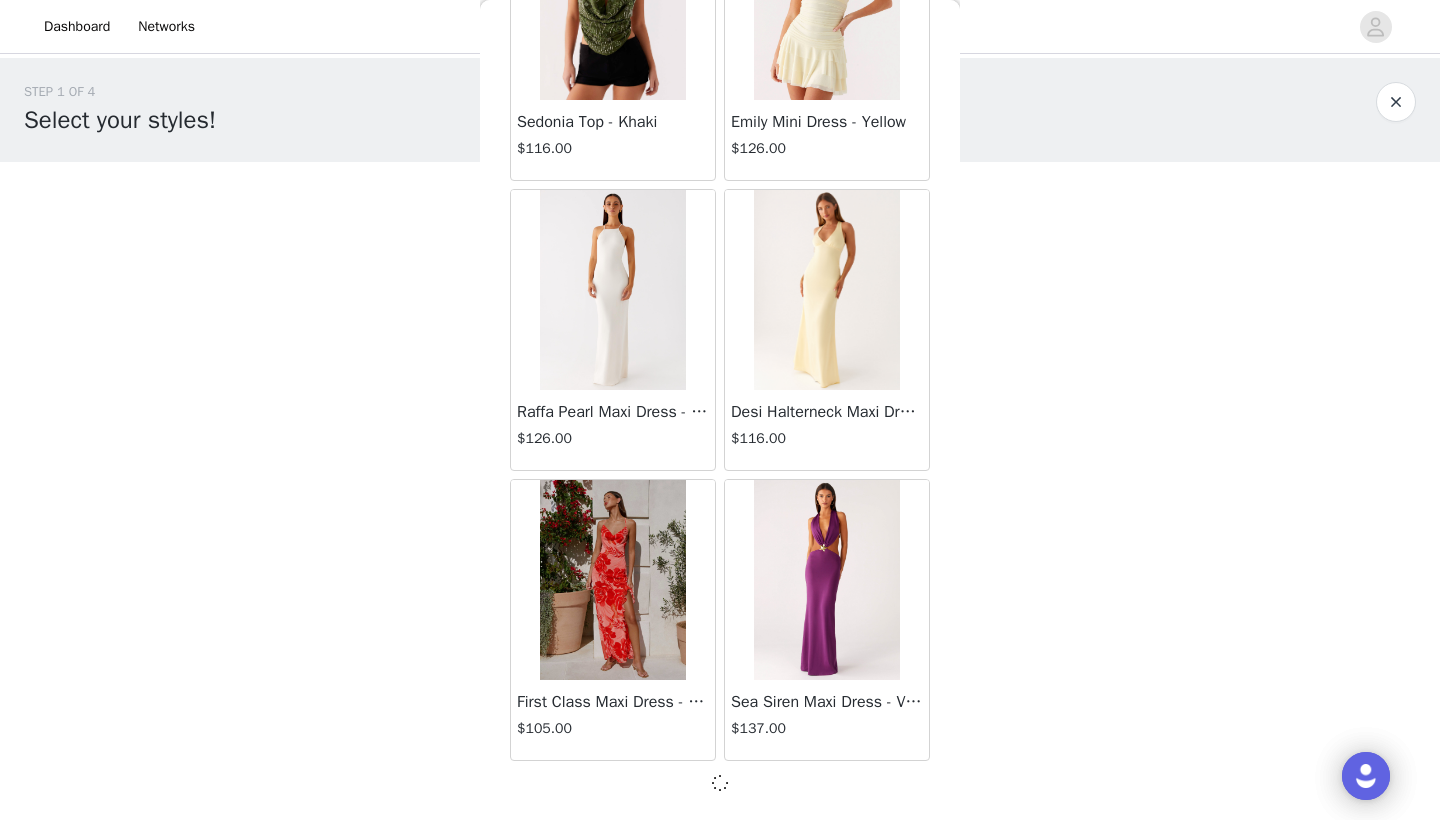 scroll, scrollTop: 83431, scrollLeft: 0, axis: vertical 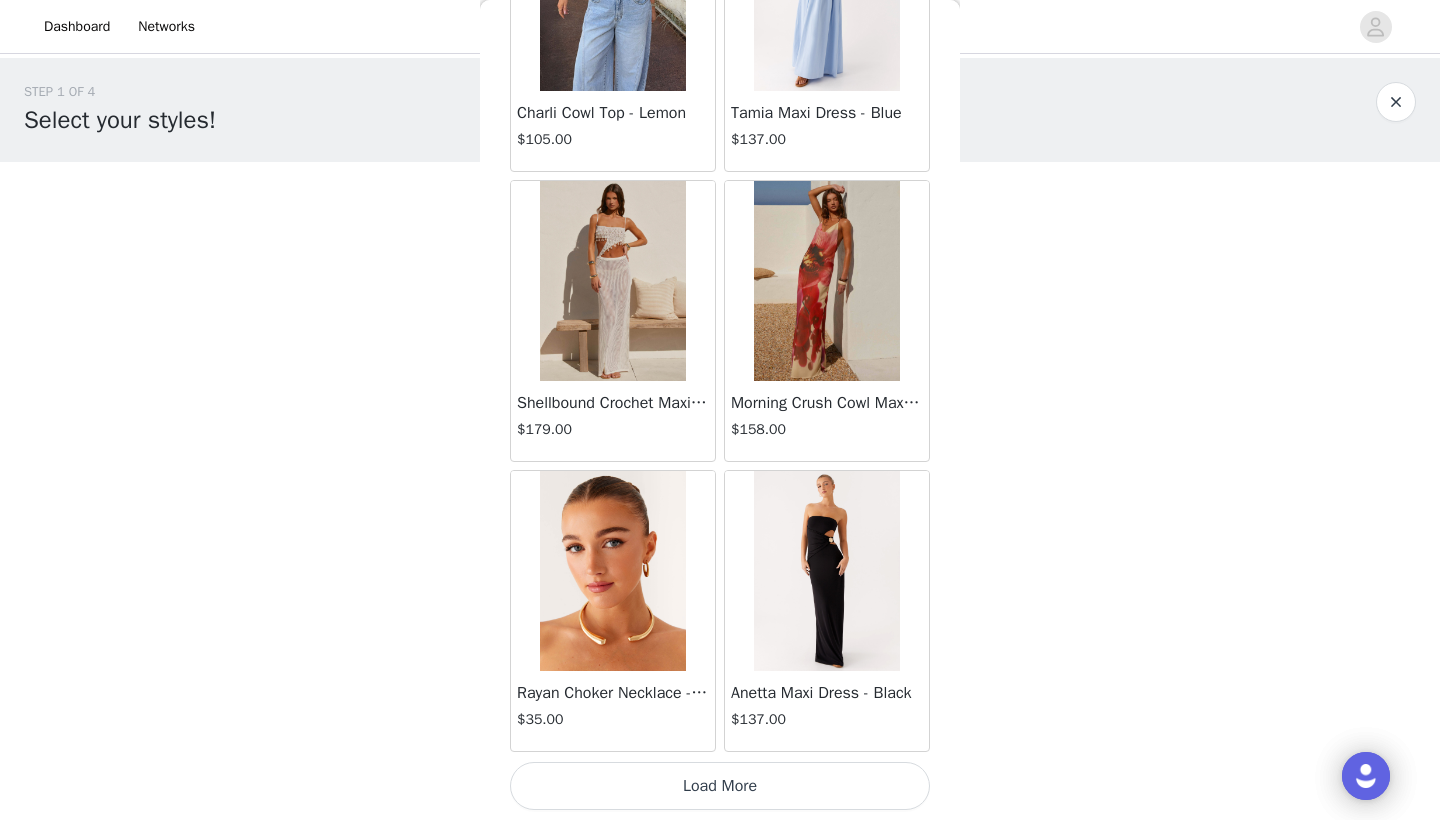 click on "Load More" at bounding box center [720, 786] 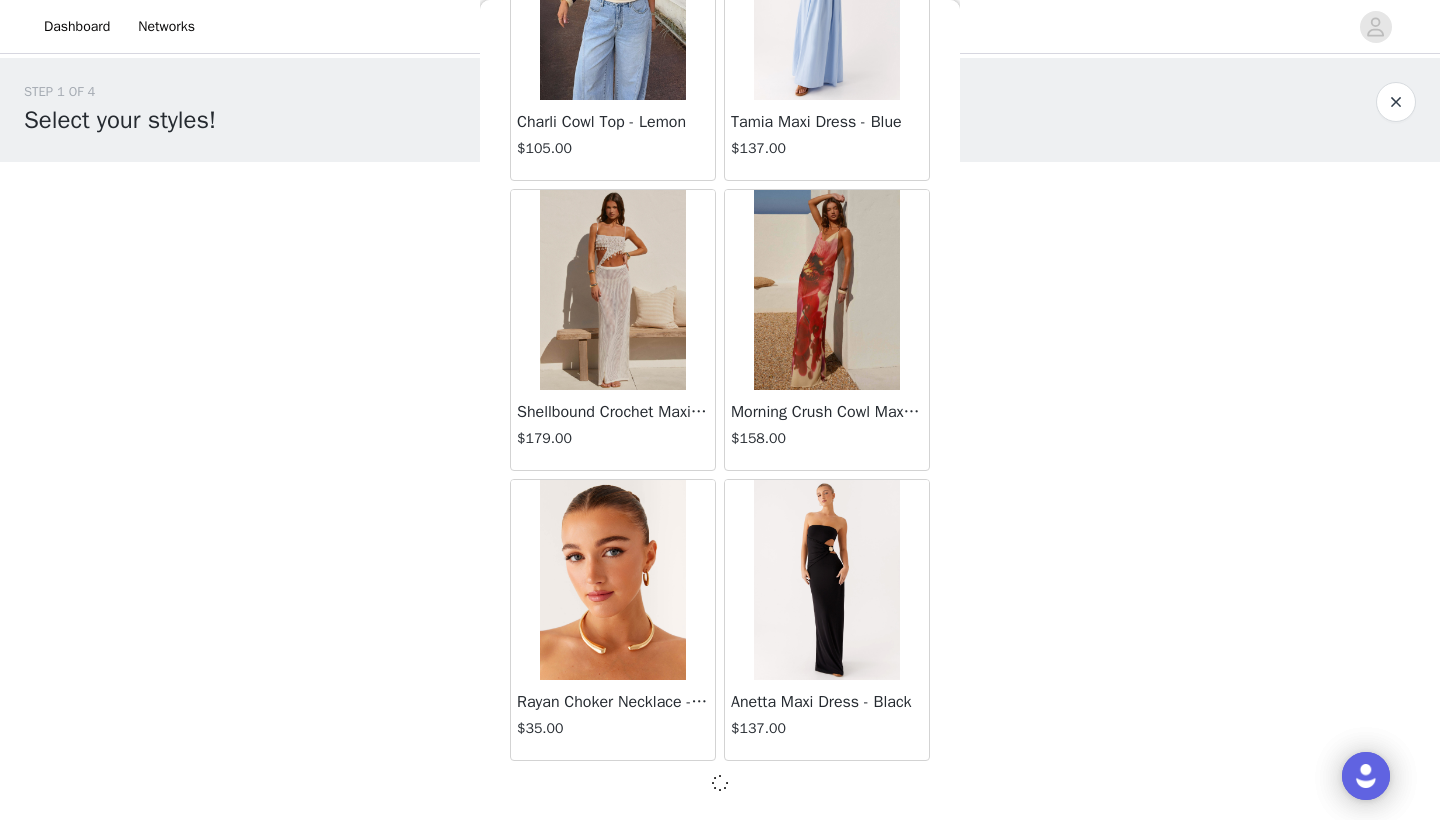 scroll, scrollTop: 86331, scrollLeft: 0, axis: vertical 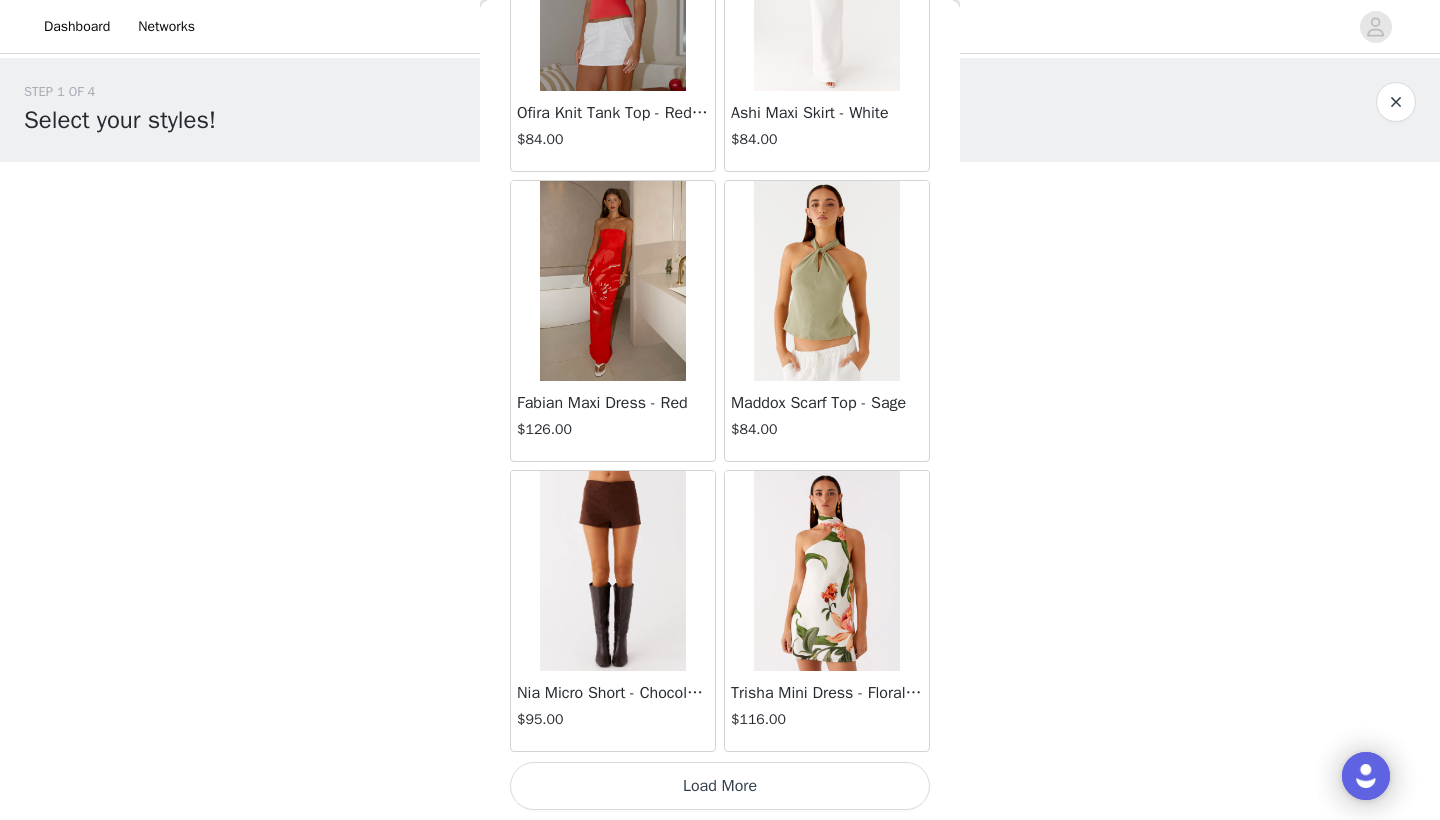 click on "Load More" at bounding box center (720, 786) 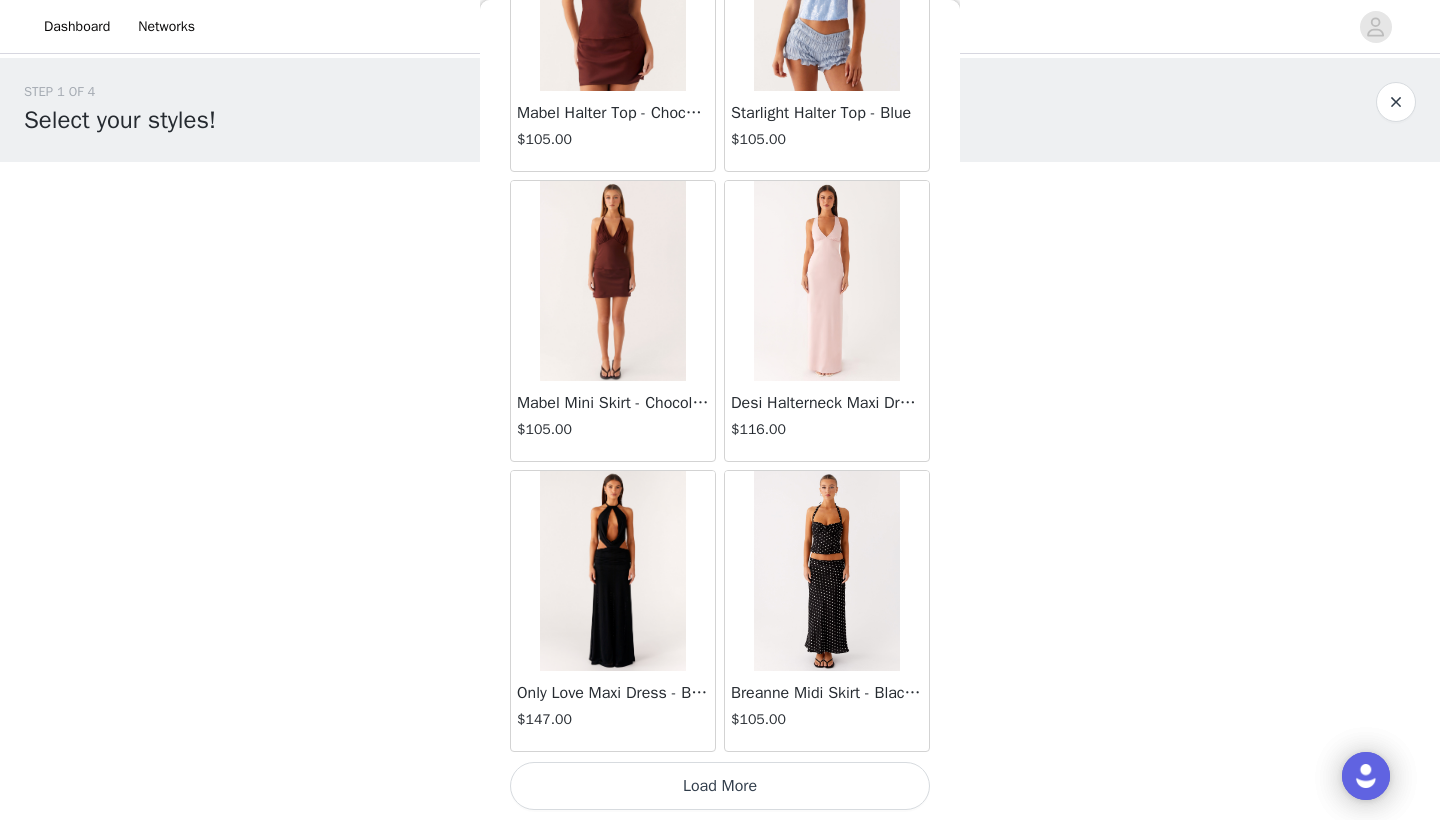 click on "Load More" at bounding box center [720, 786] 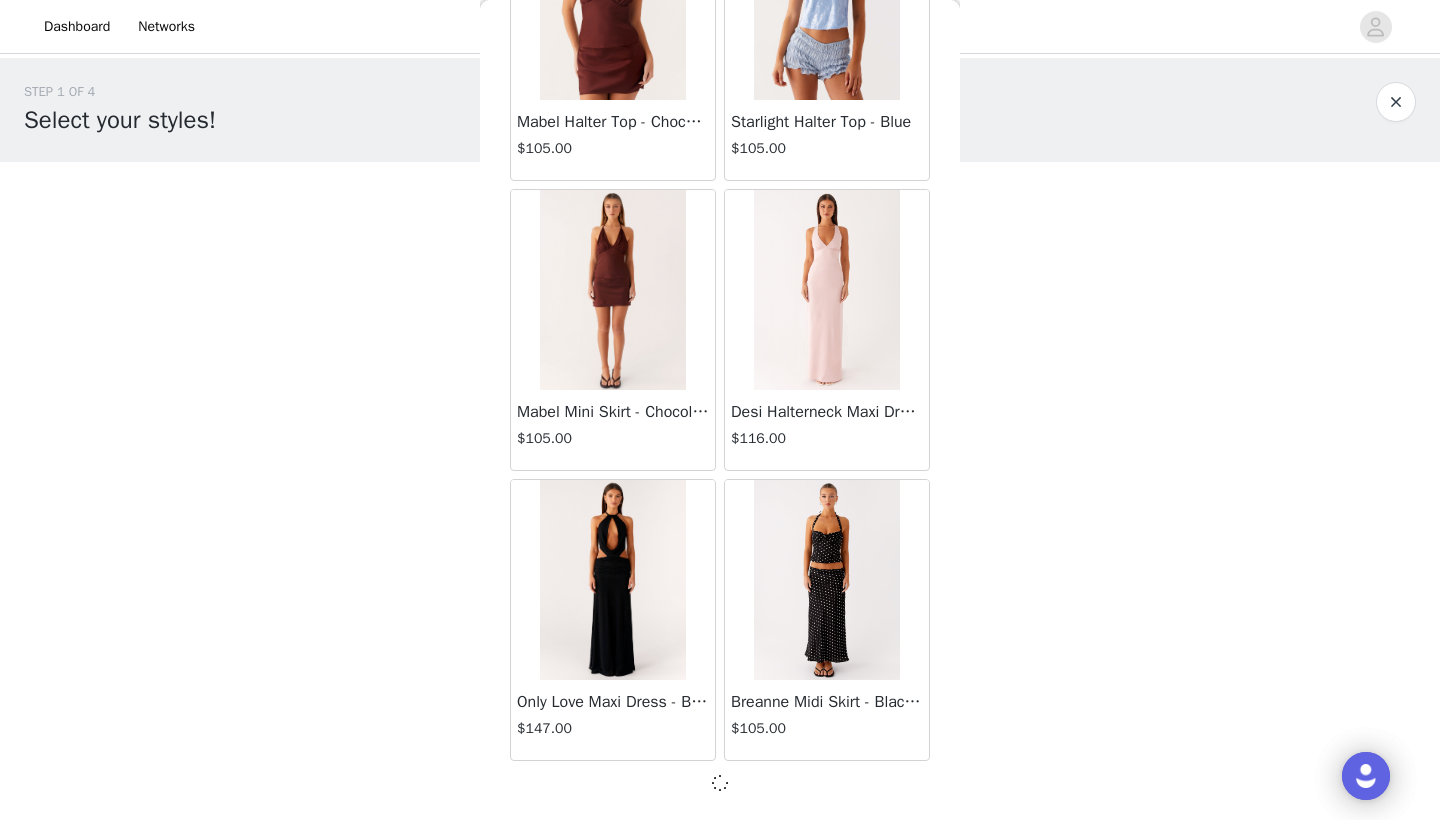 scroll, scrollTop: 92131, scrollLeft: 0, axis: vertical 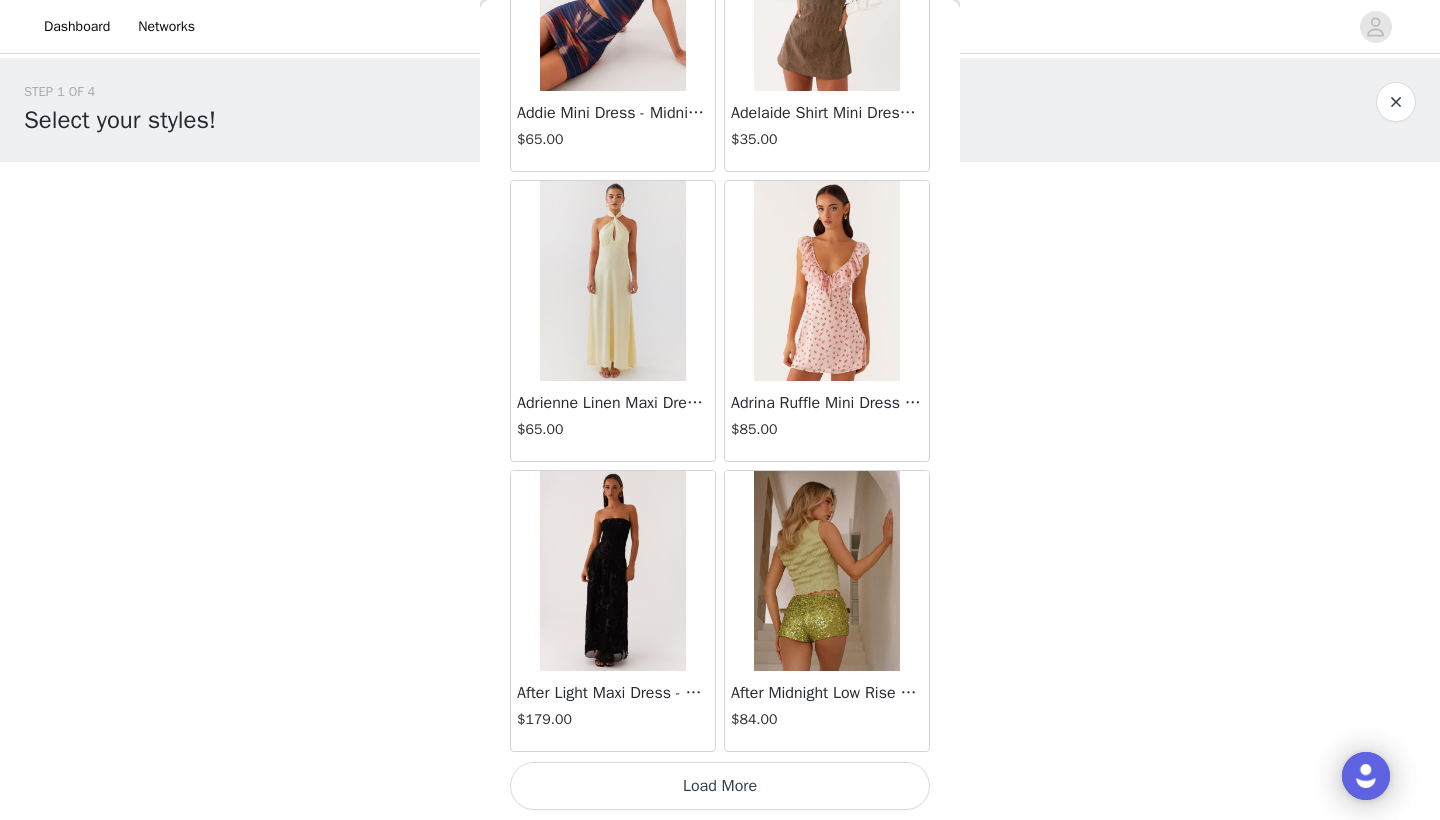 click on "Load More" at bounding box center (720, 786) 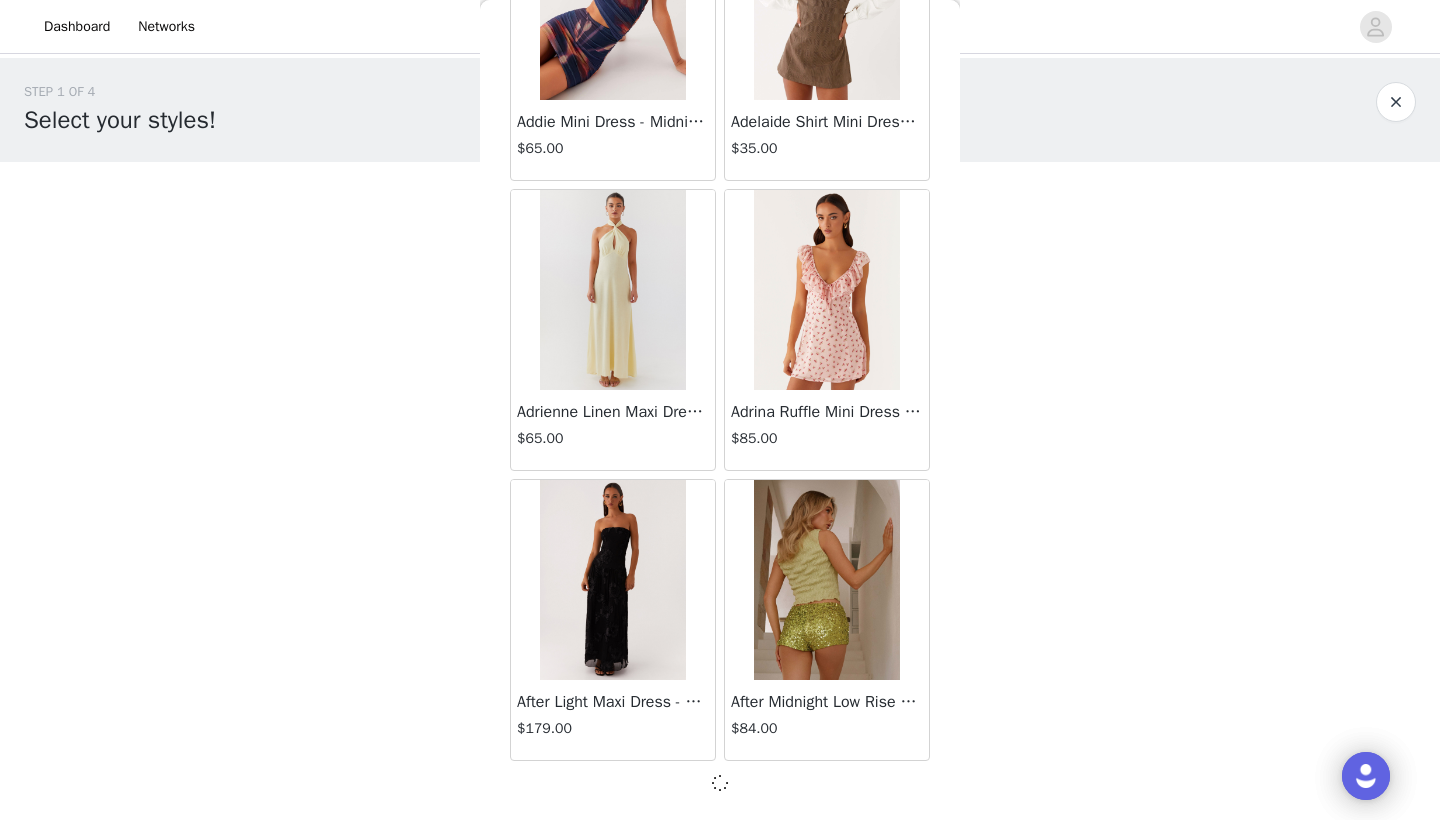 scroll, scrollTop: 95031, scrollLeft: 0, axis: vertical 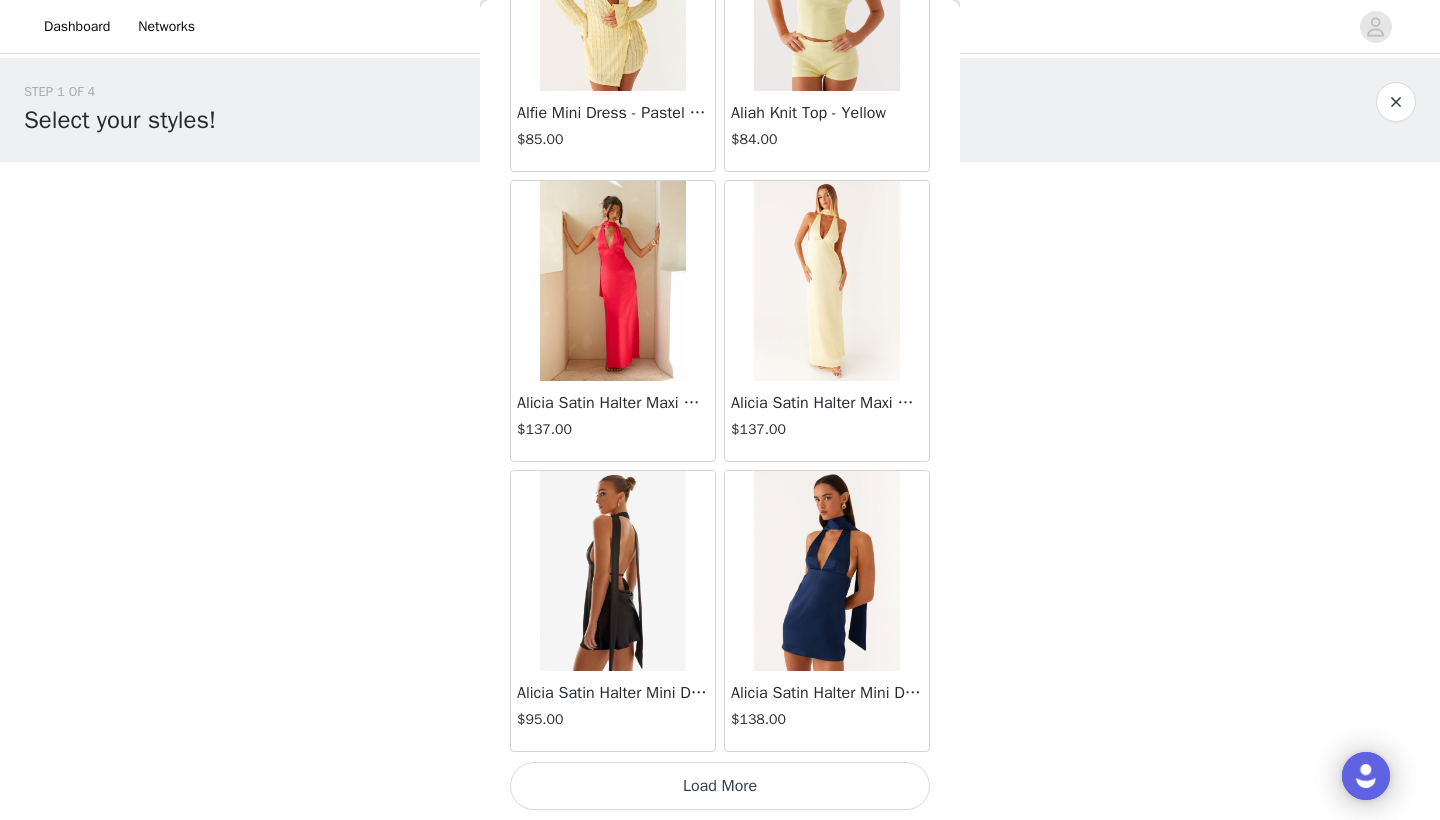 click on "Load More" at bounding box center [720, 786] 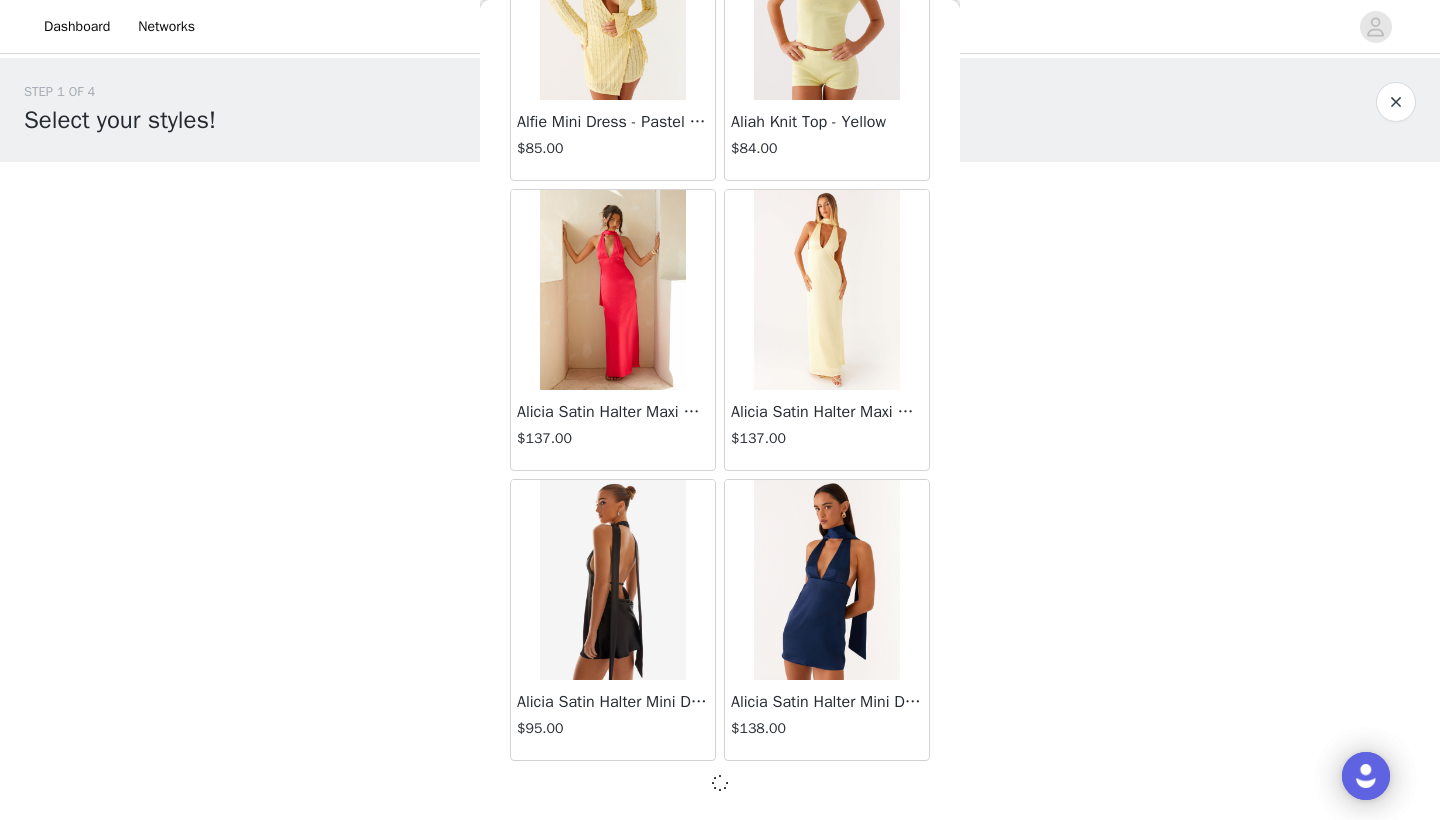 scroll, scrollTop: 97931, scrollLeft: 0, axis: vertical 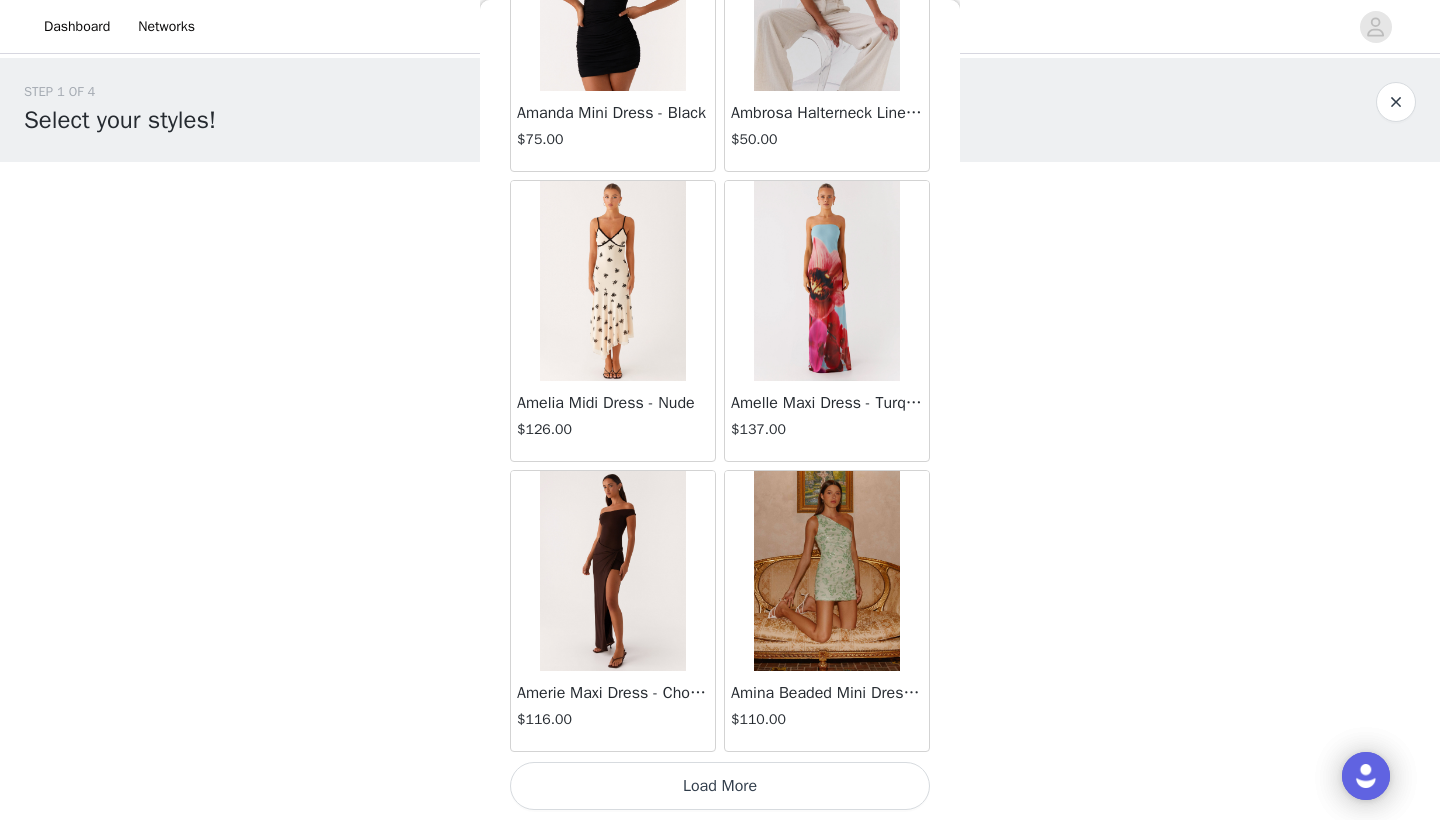 click on "Load More" at bounding box center [720, 786] 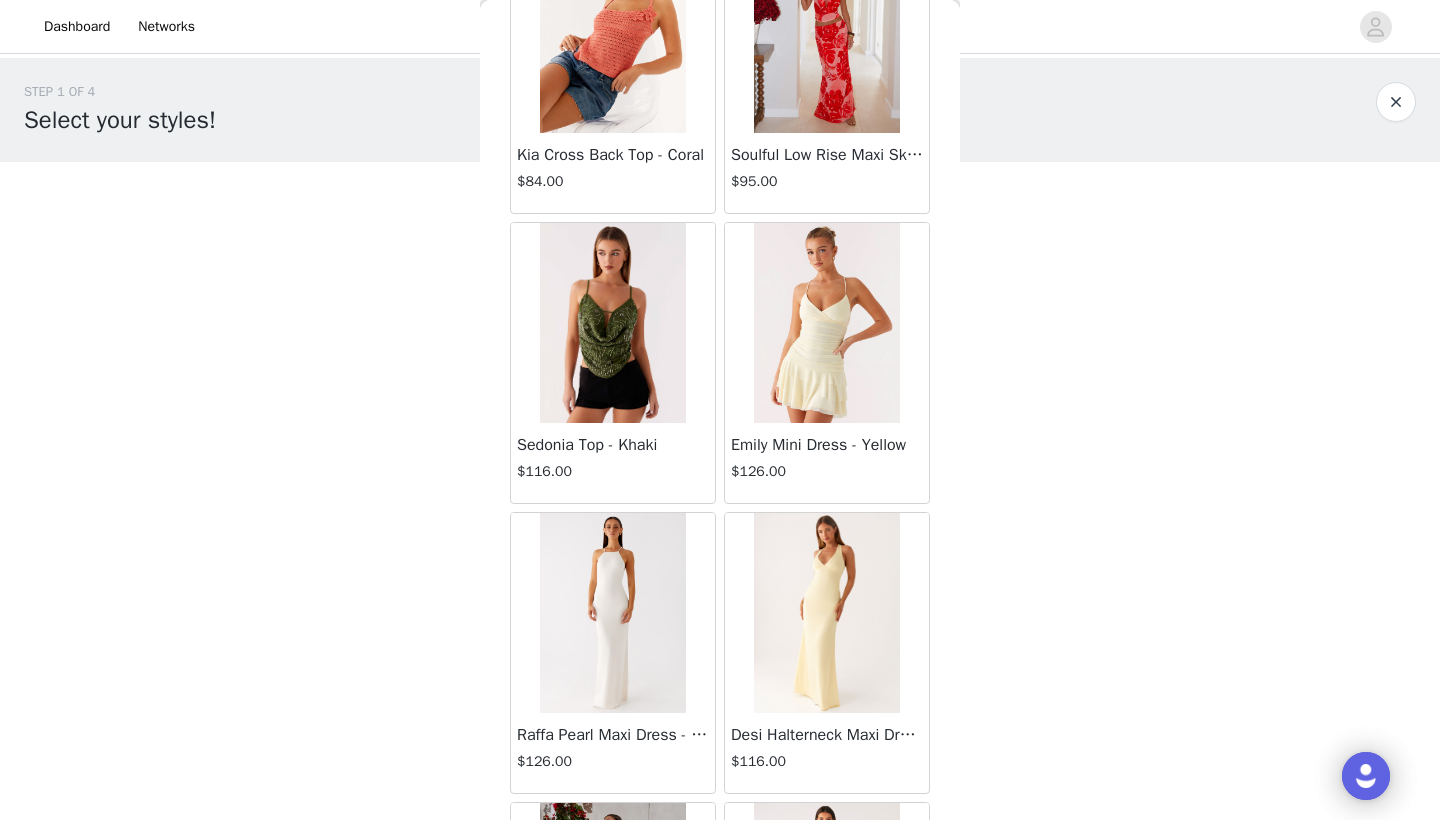 scroll, scrollTop: 83107, scrollLeft: 0, axis: vertical 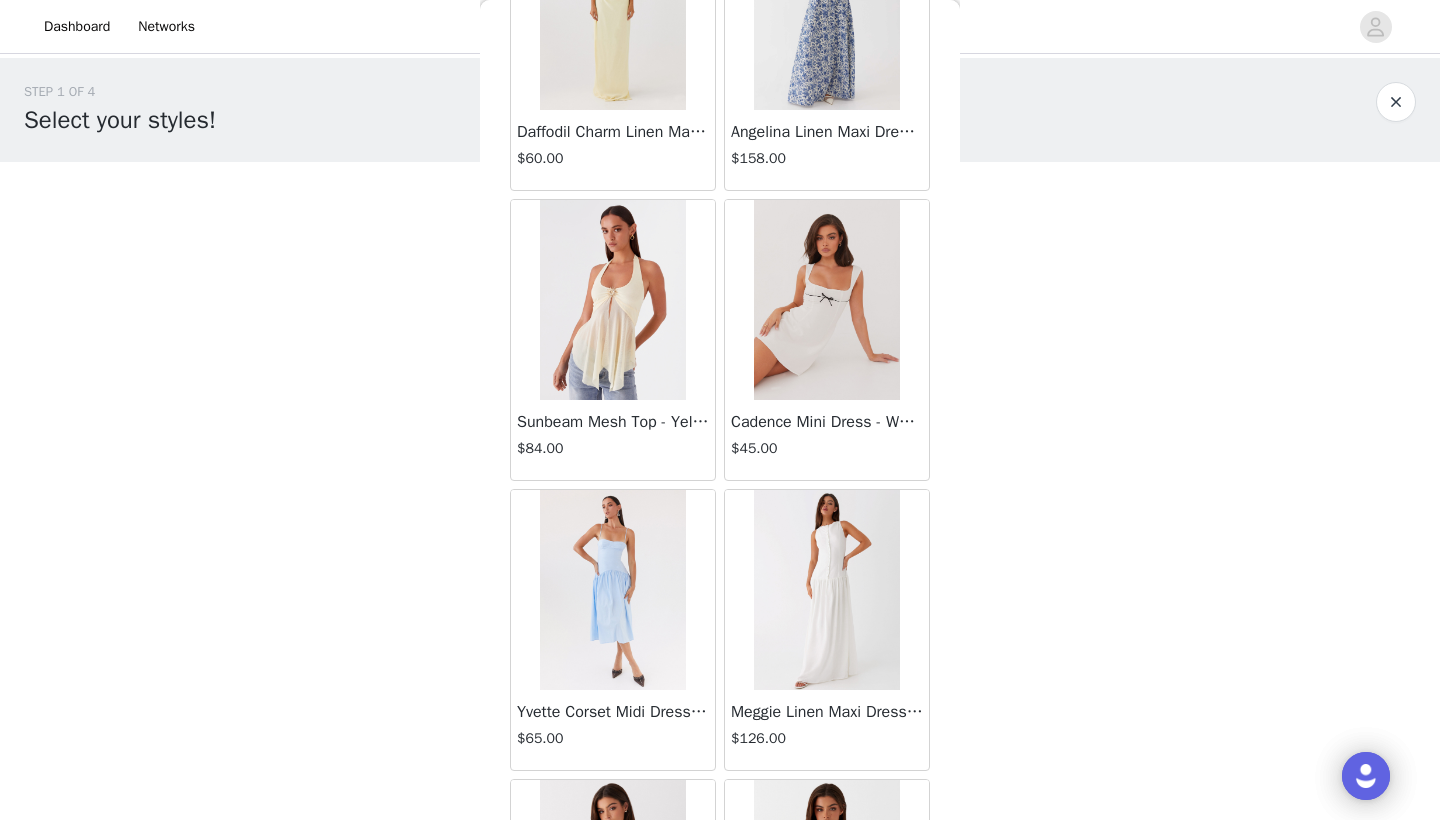 click at bounding box center (826, 590) 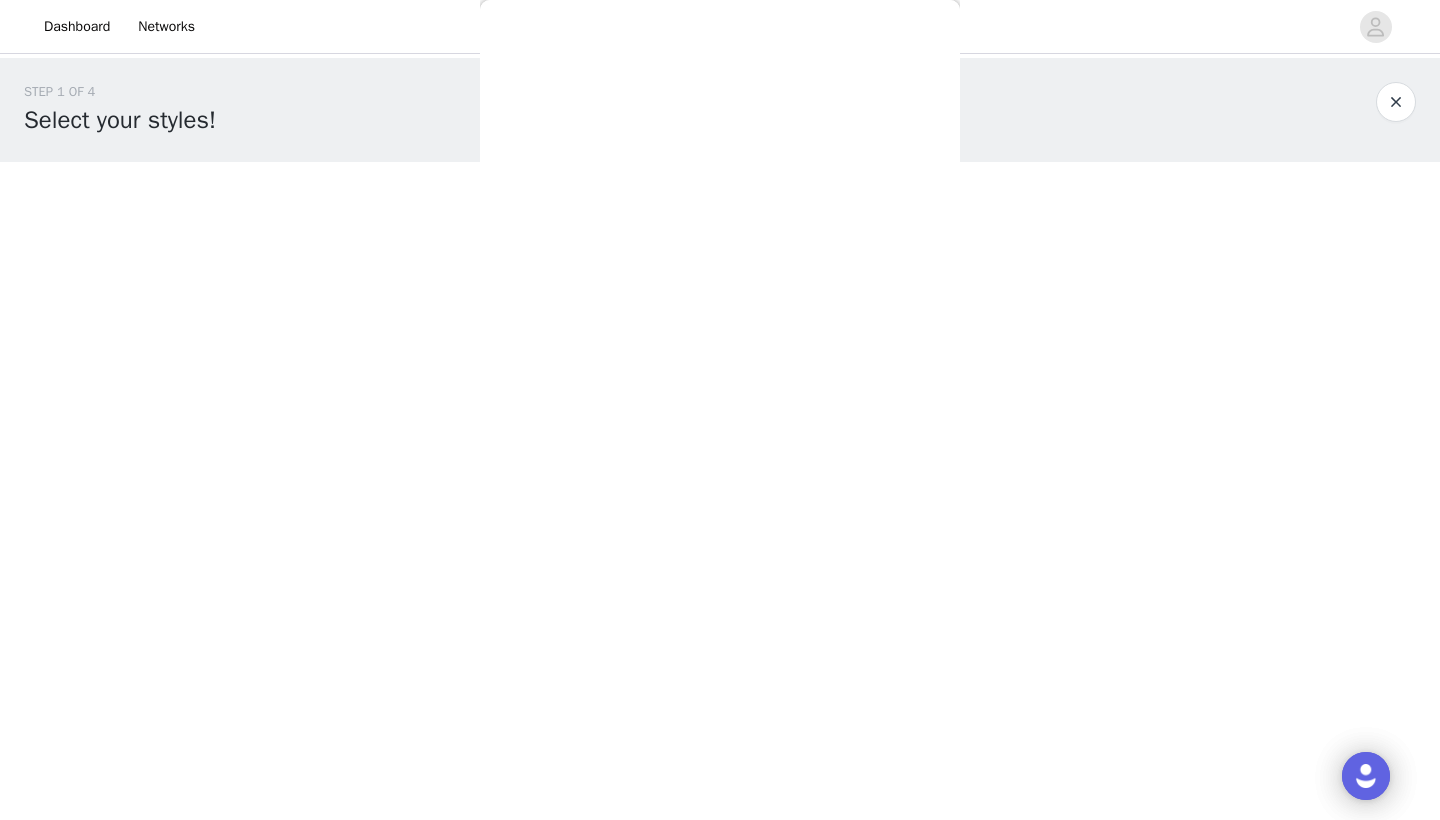 scroll, scrollTop: 236, scrollLeft: 0, axis: vertical 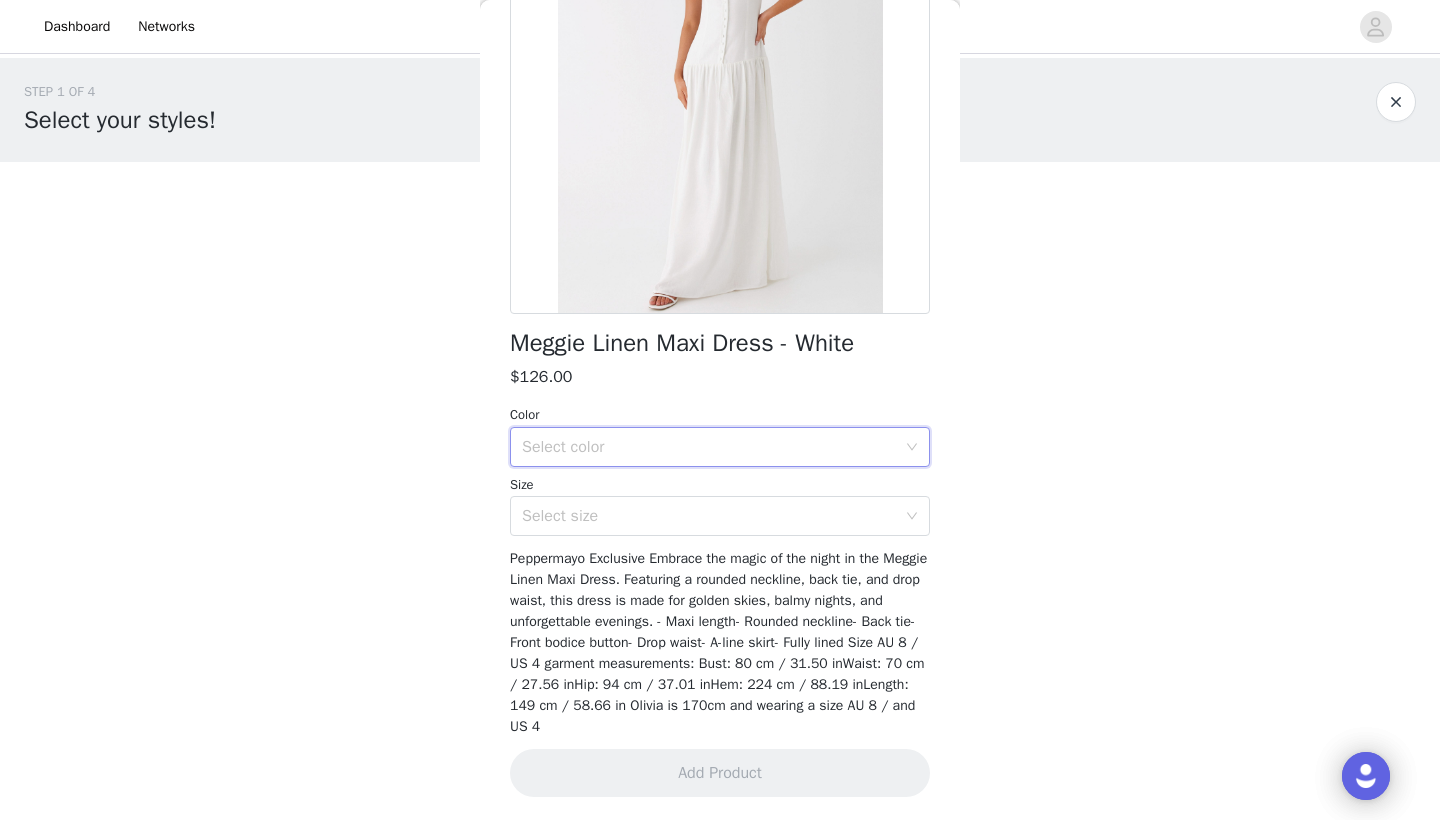 click on "Select color" at bounding box center [713, 447] 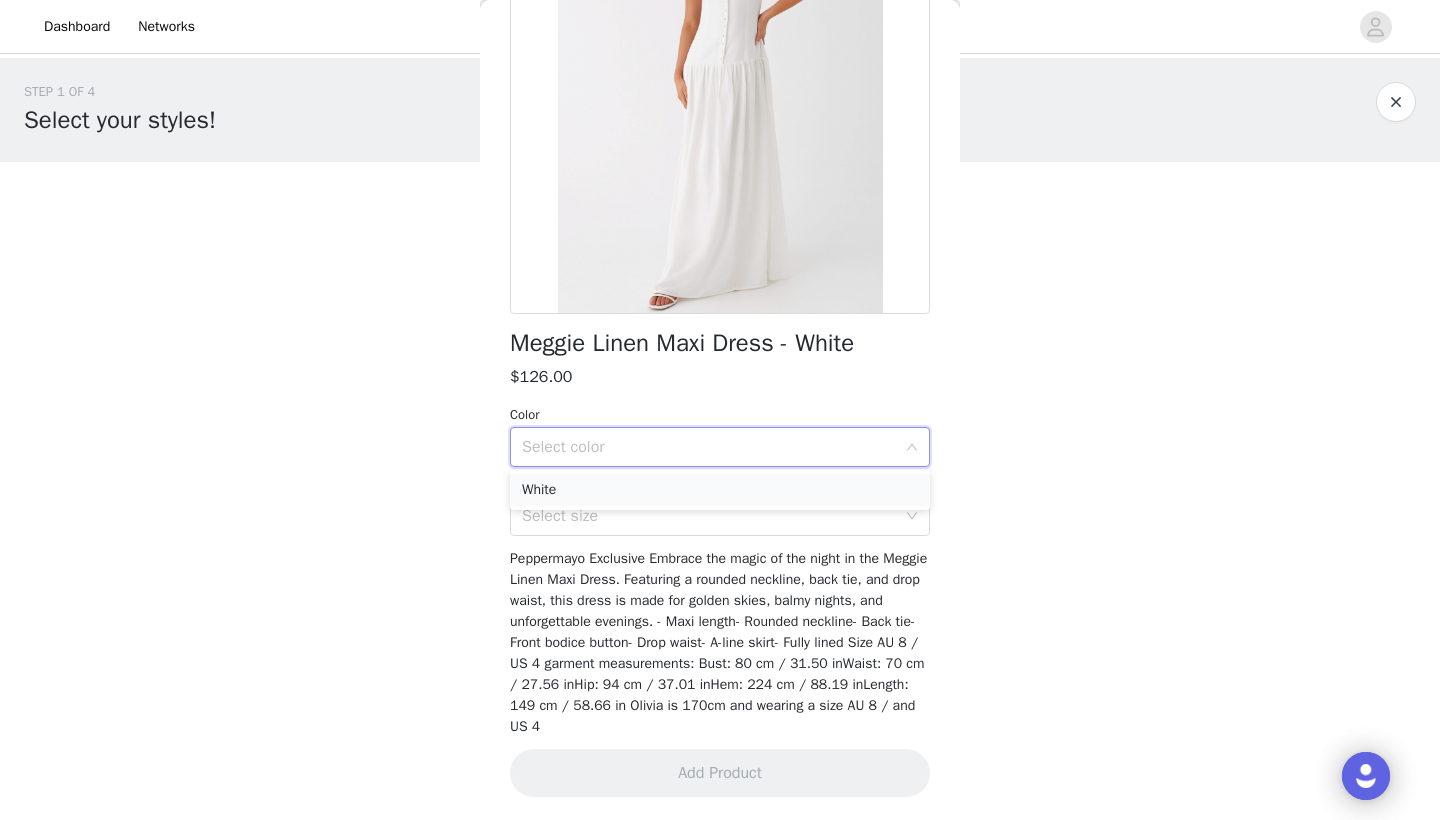 click on "White" at bounding box center [720, 490] 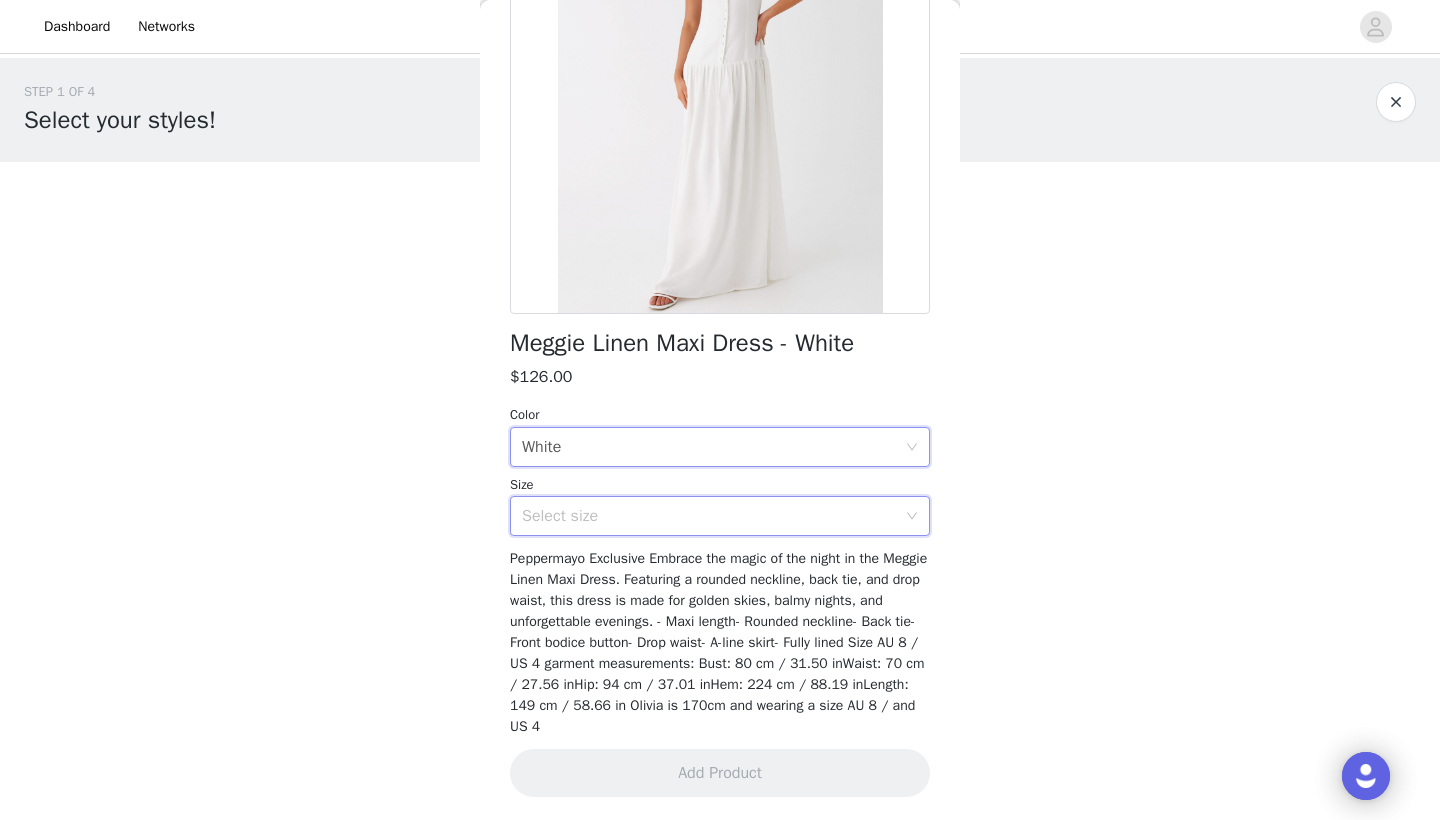 click on "Select size" at bounding box center (713, 516) 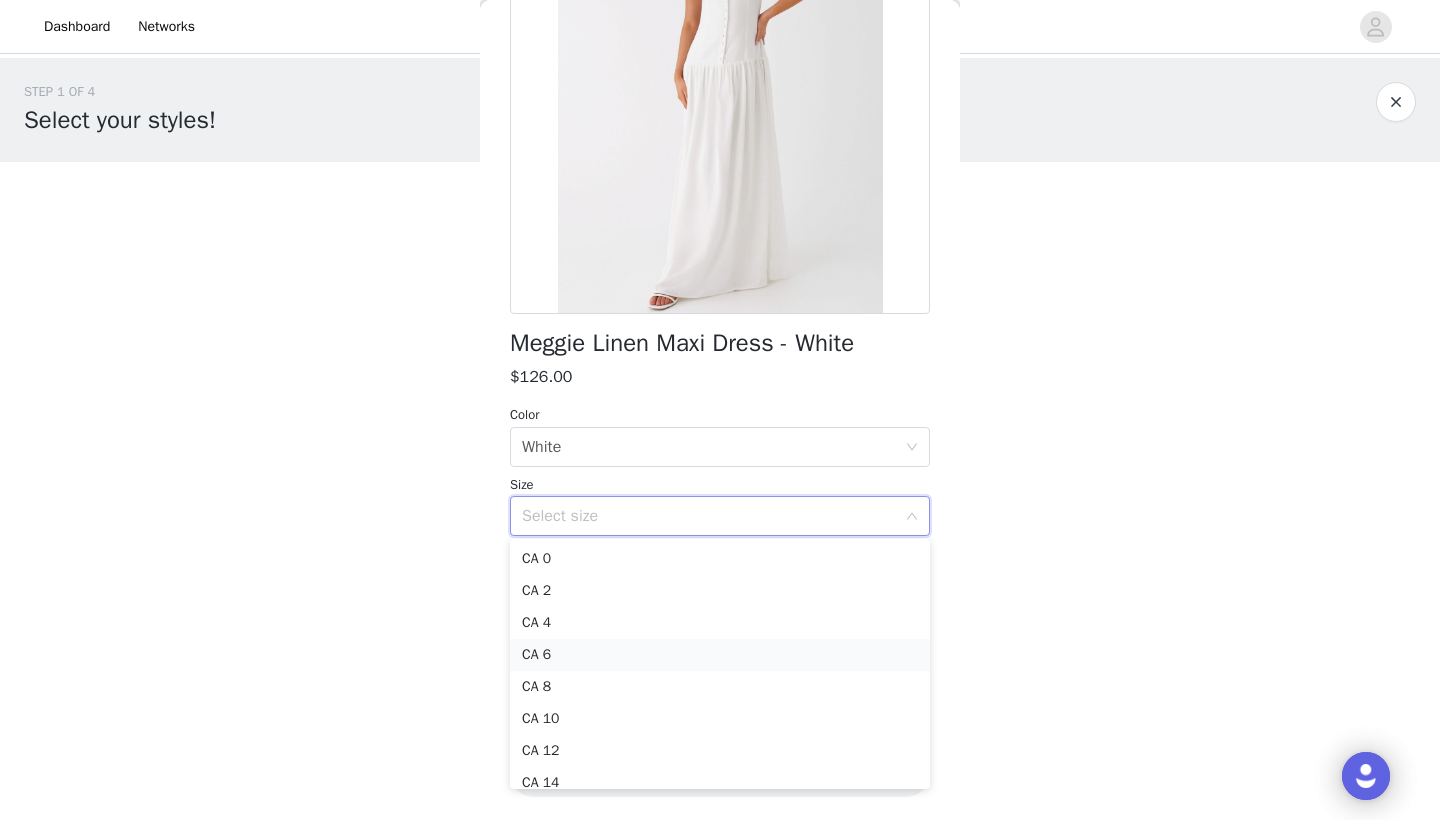 click on "CA 6" at bounding box center [720, 655] 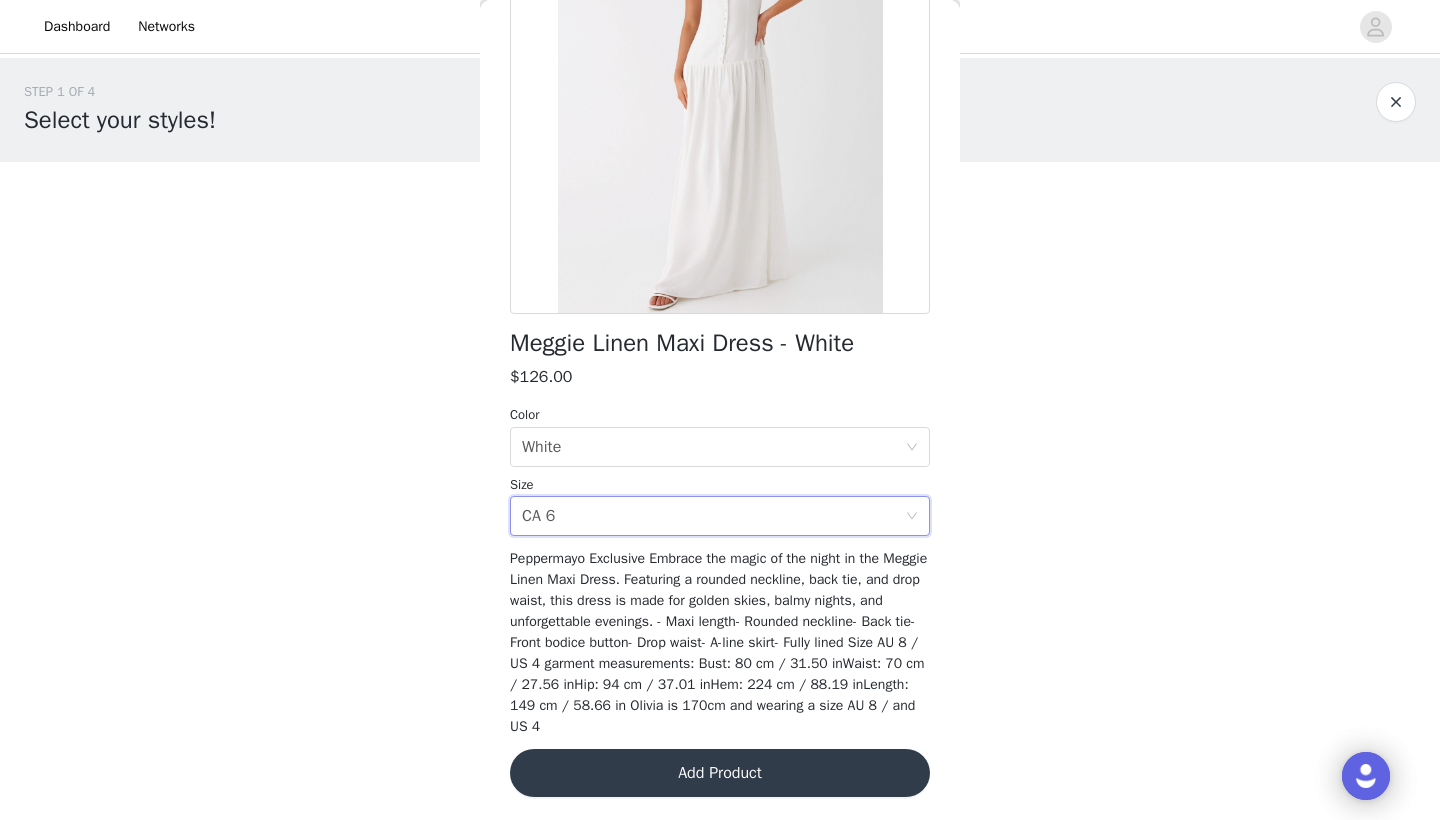 scroll, scrollTop: 0, scrollLeft: 0, axis: both 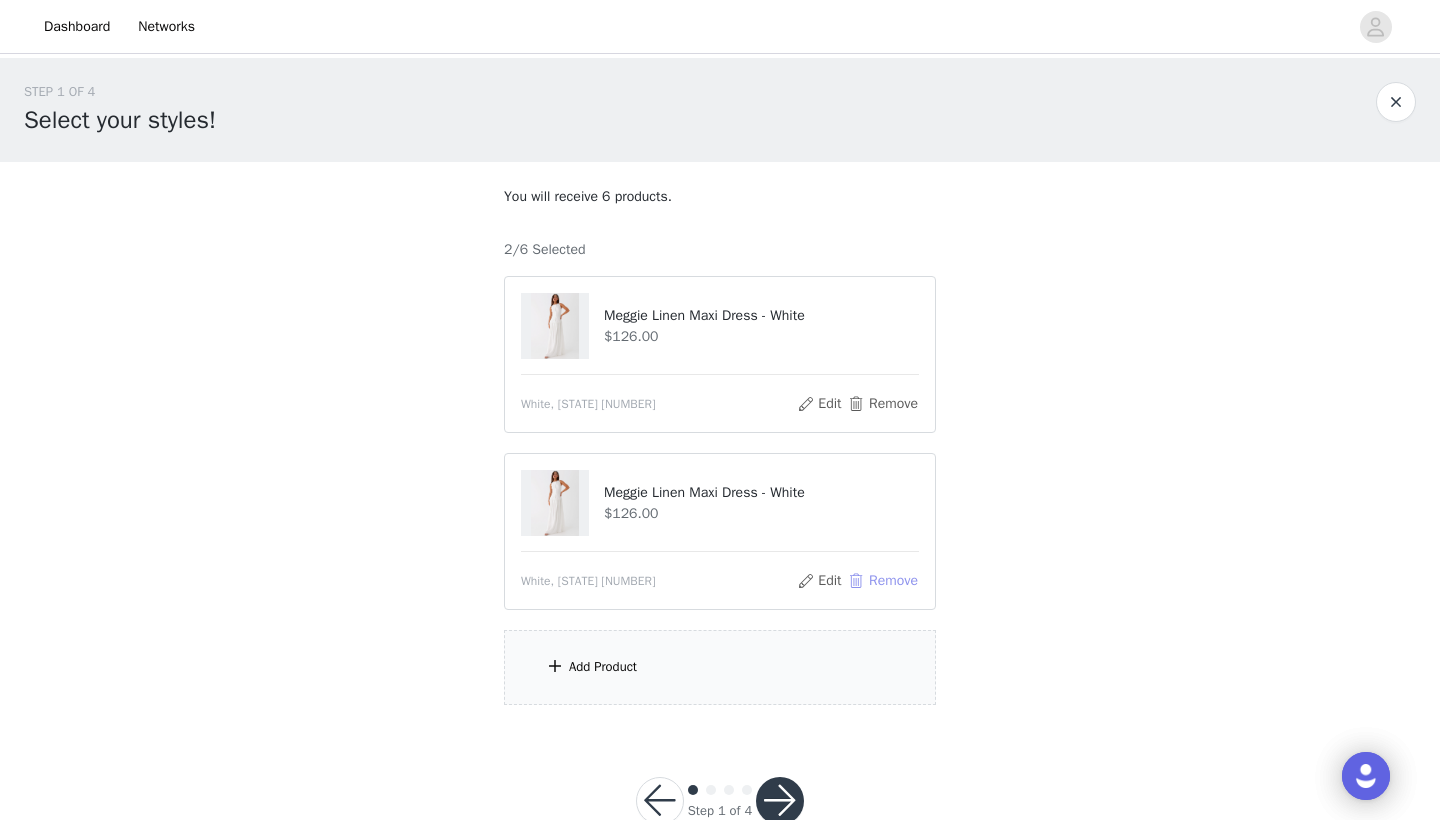 click on "Remove" at bounding box center [883, 581] 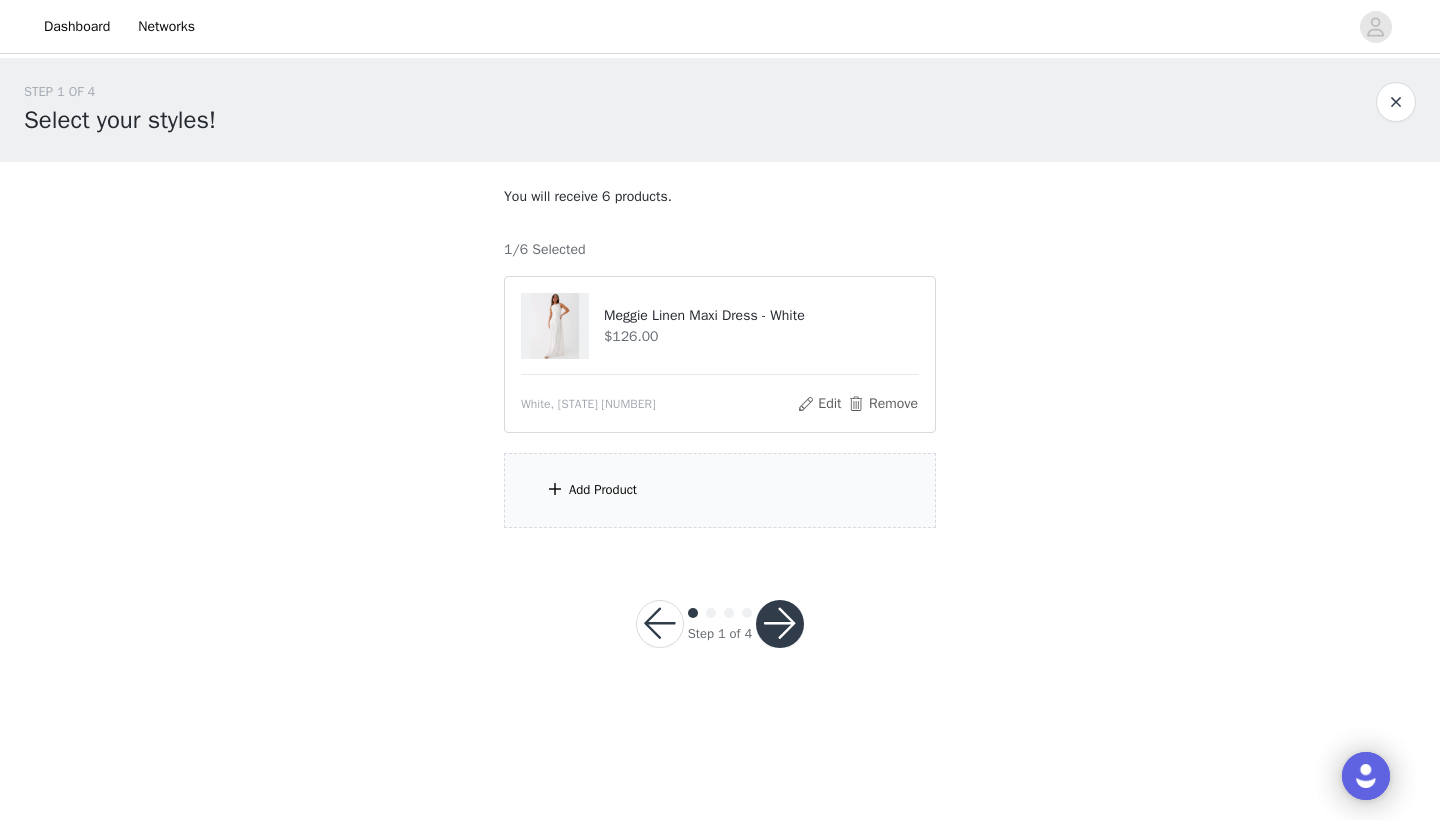 click at bounding box center (780, 624) 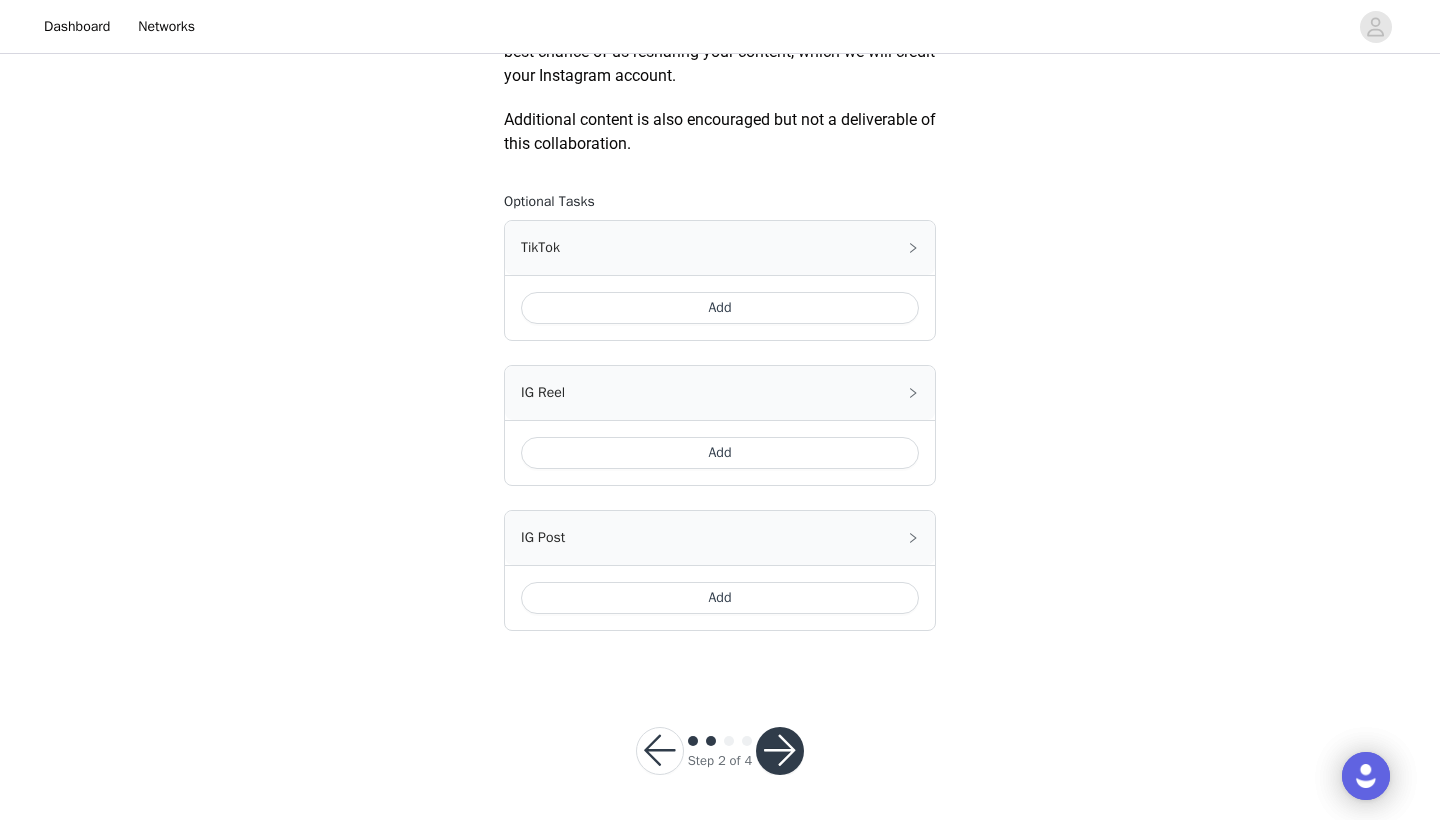 scroll, scrollTop: 1124, scrollLeft: 0, axis: vertical 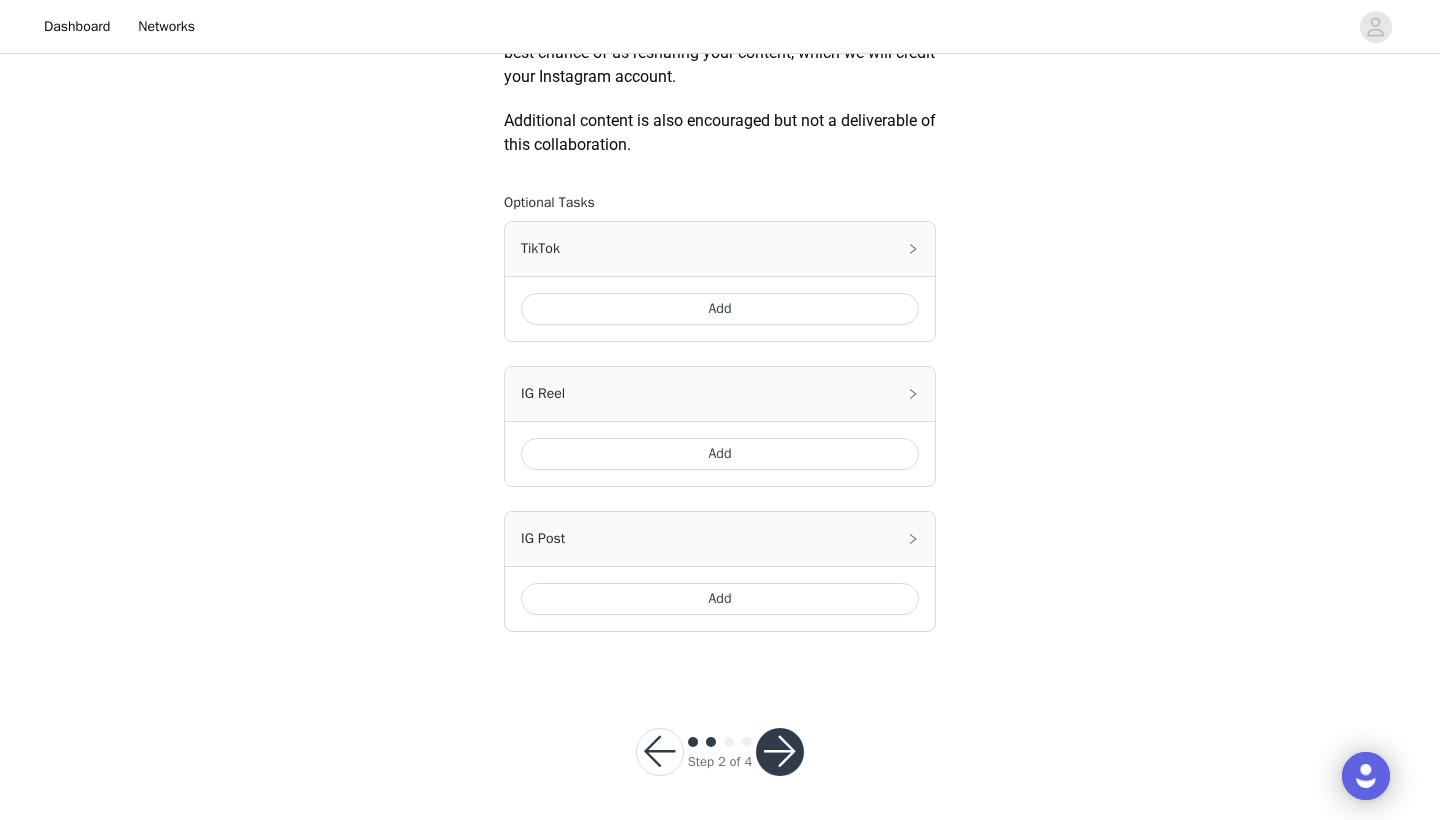 click at bounding box center [660, 752] 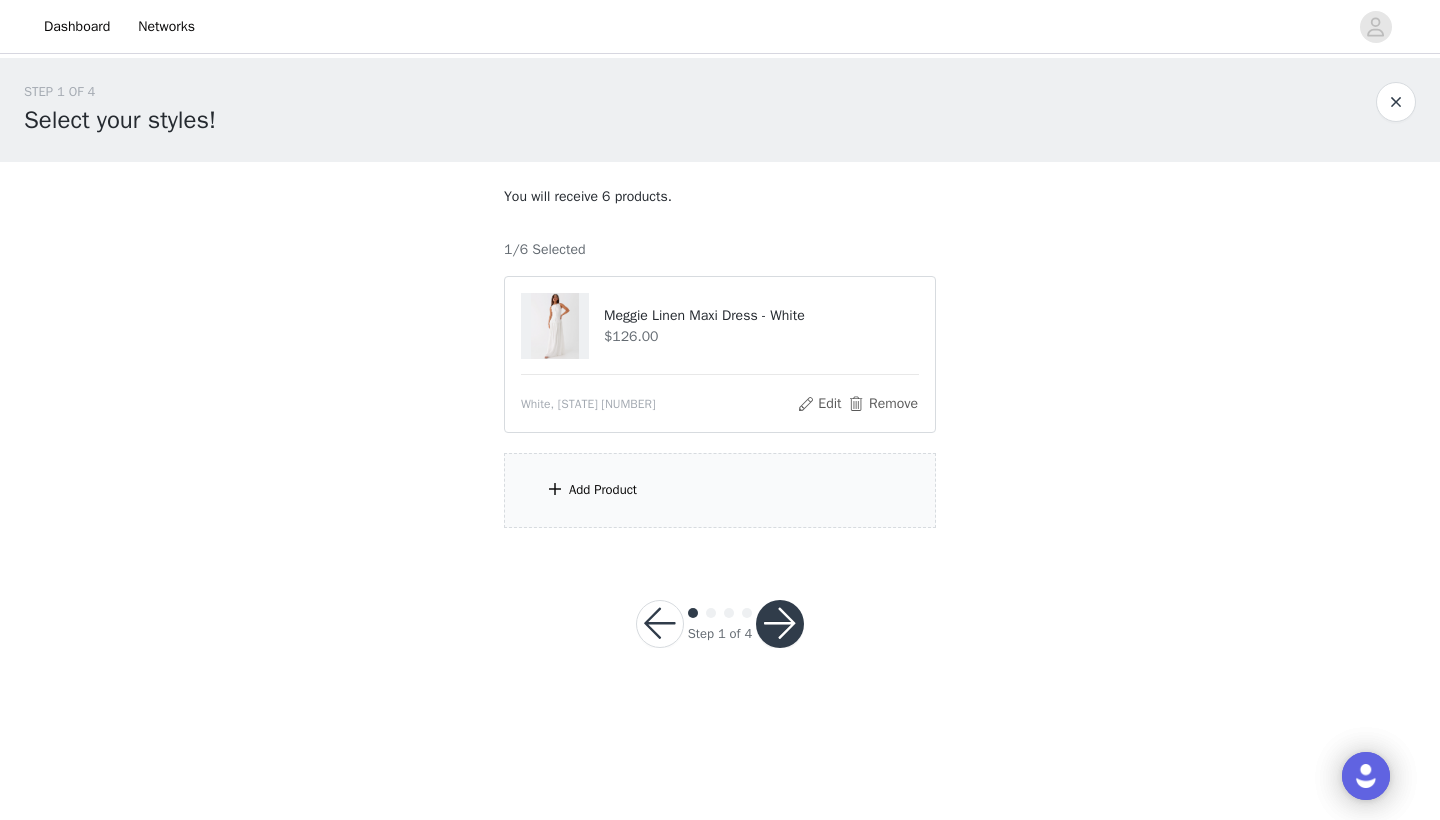 click on "Add Product" at bounding box center (603, 490) 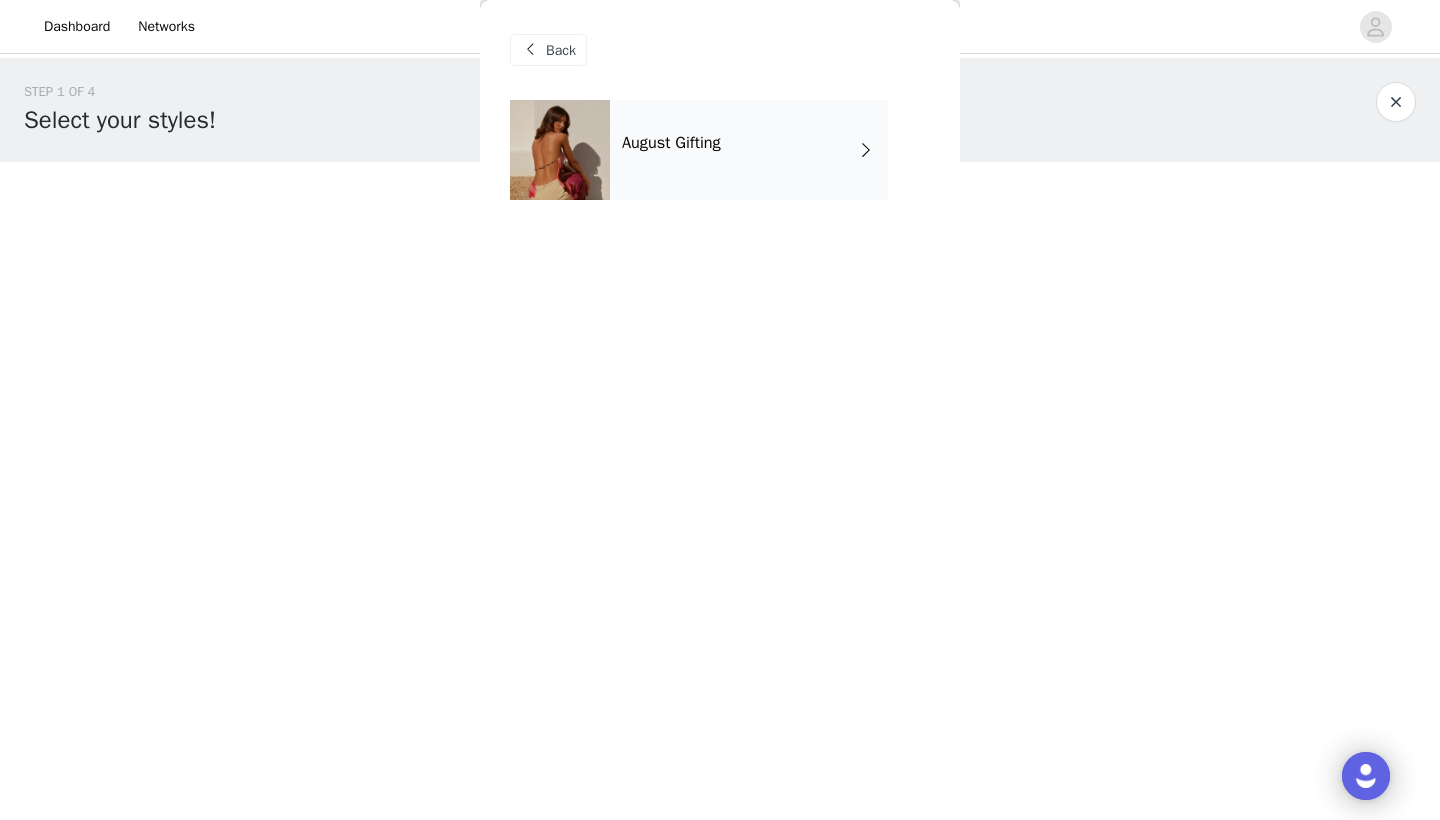 click on "August Gifting" at bounding box center (749, 150) 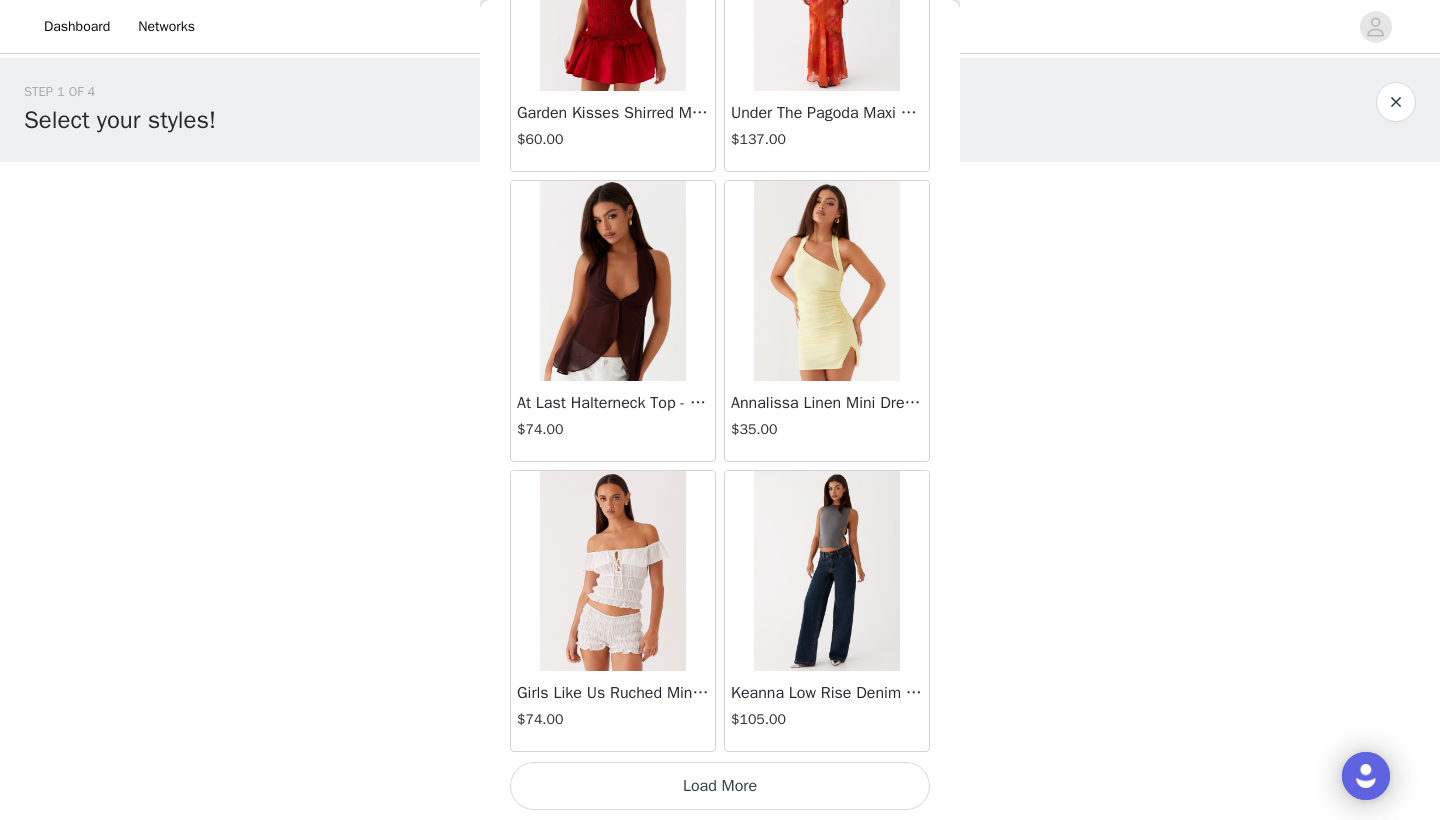 scroll, scrollTop: 2240, scrollLeft: 0, axis: vertical 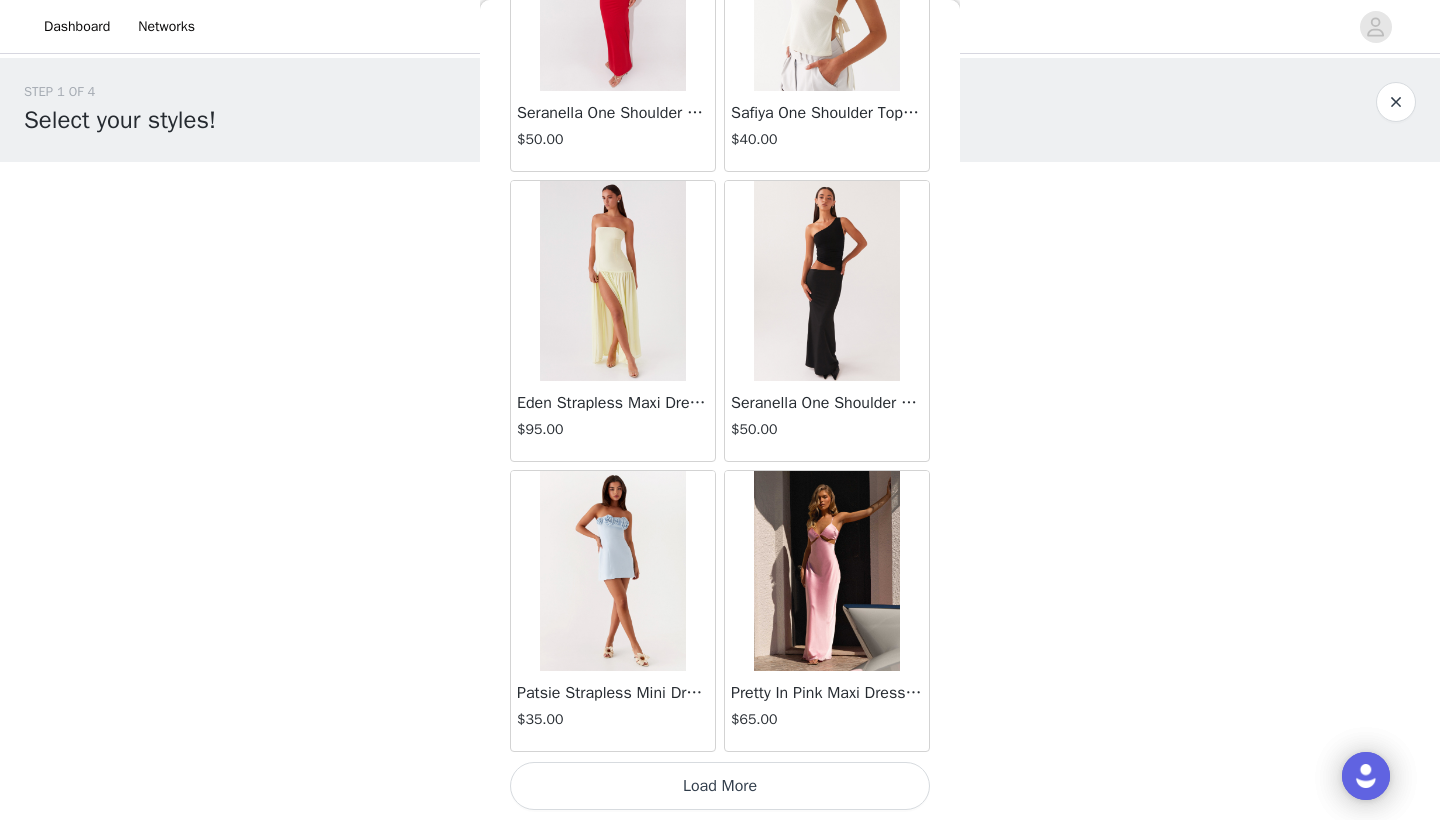 click on "Load More" at bounding box center [720, 786] 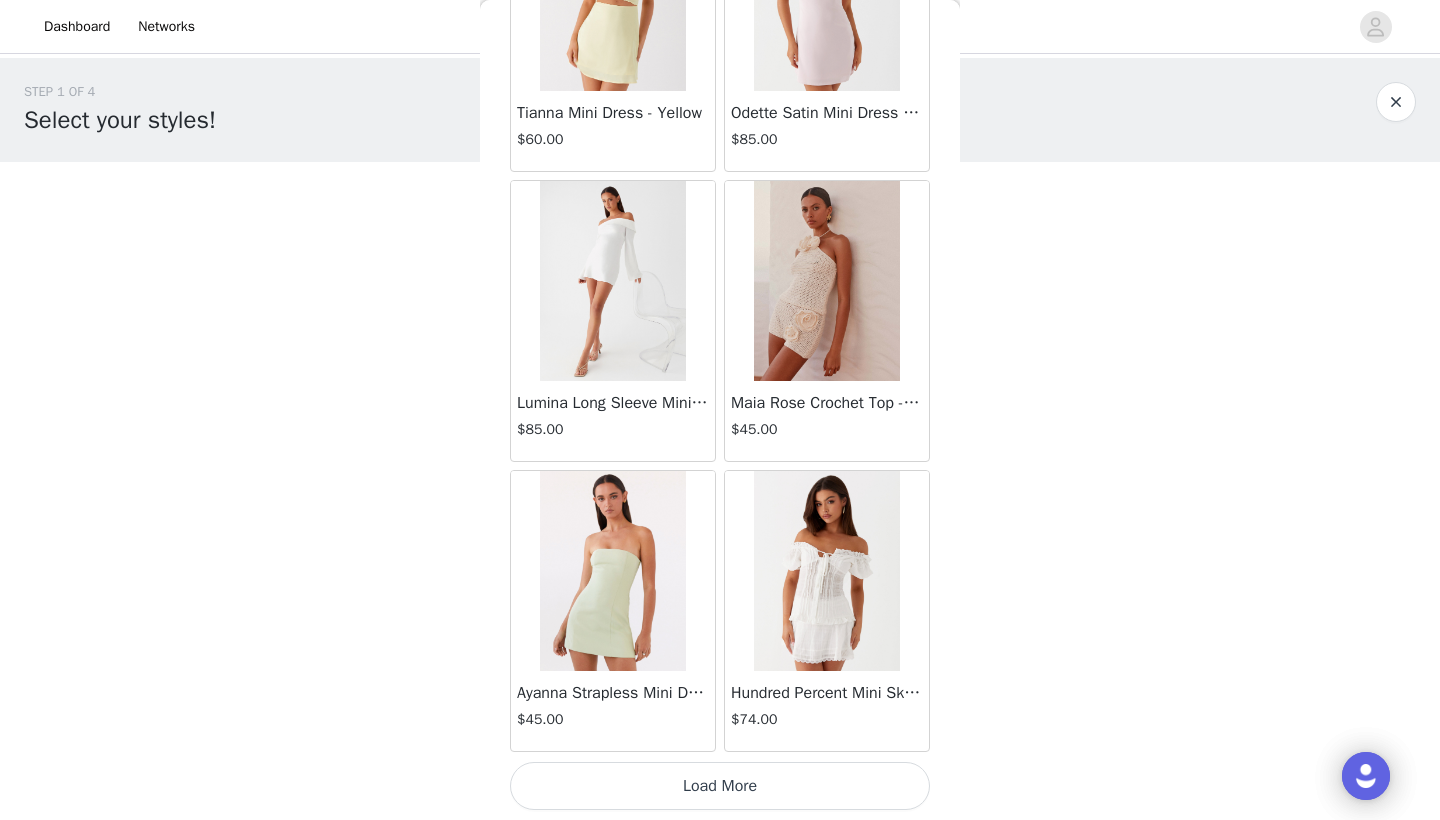 scroll, scrollTop: 8040, scrollLeft: 0, axis: vertical 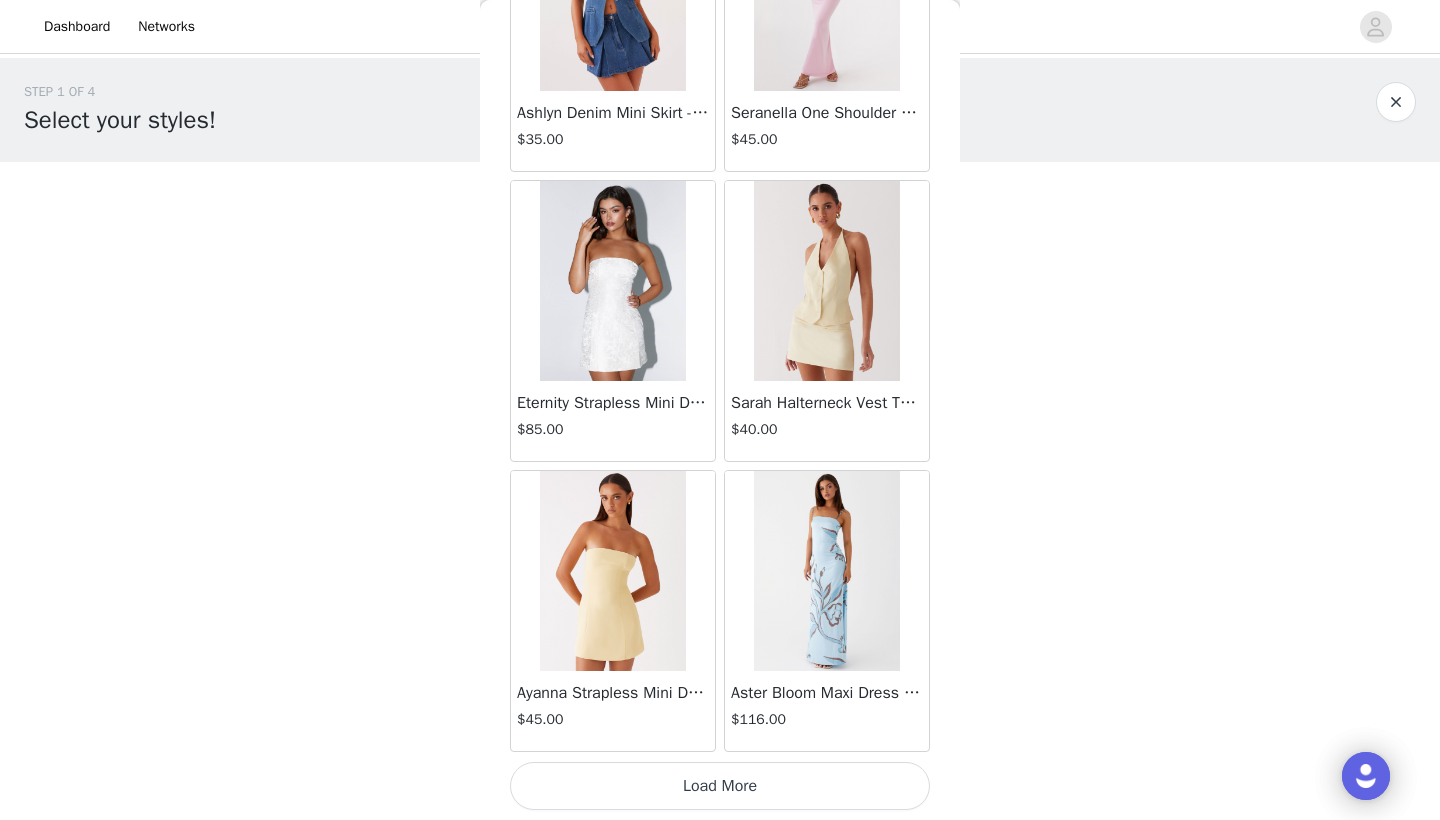 click on "Load More" at bounding box center (720, 786) 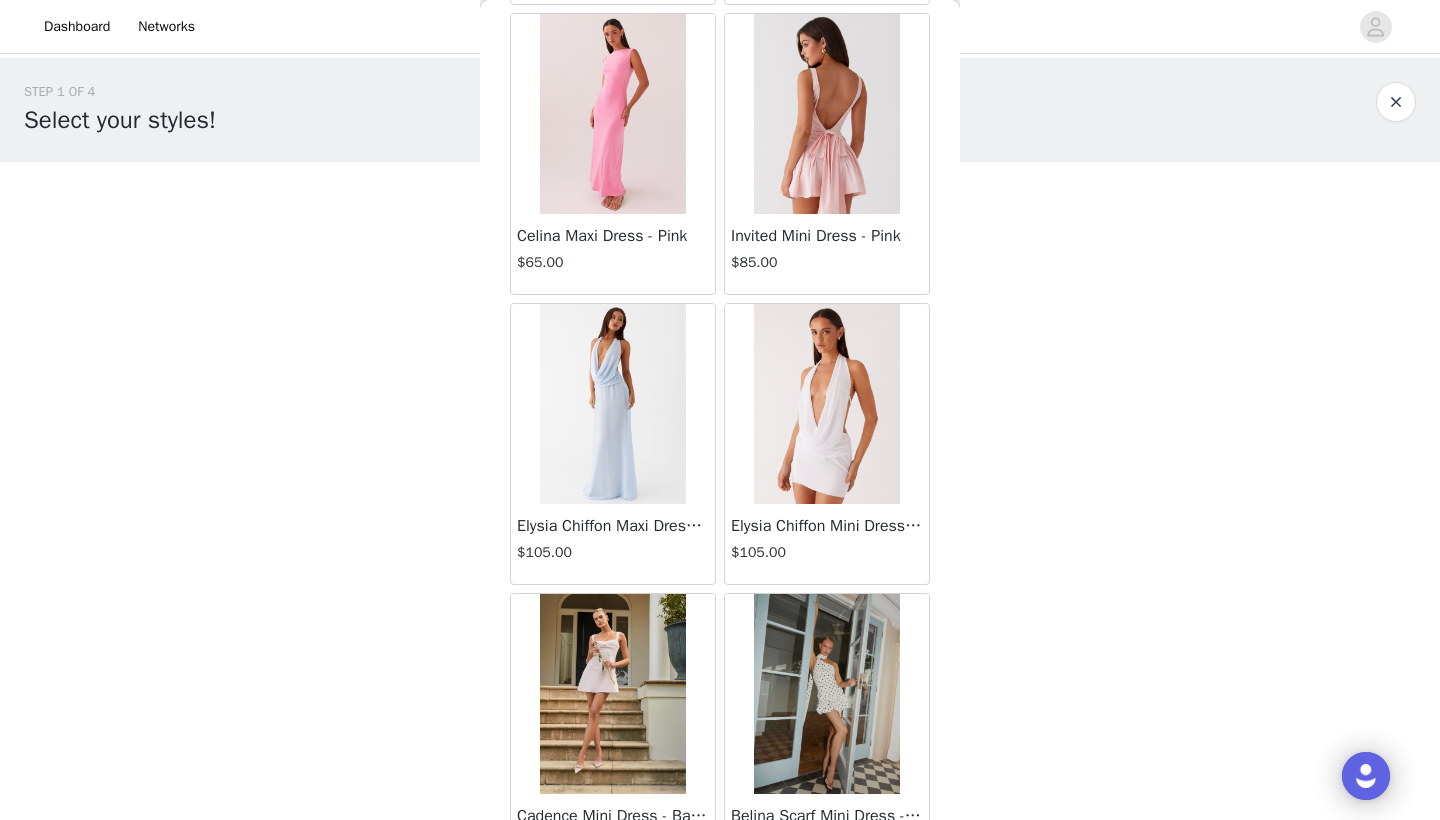 scroll, scrollTop: 12849, scrollLeft: 0, axis: vertical 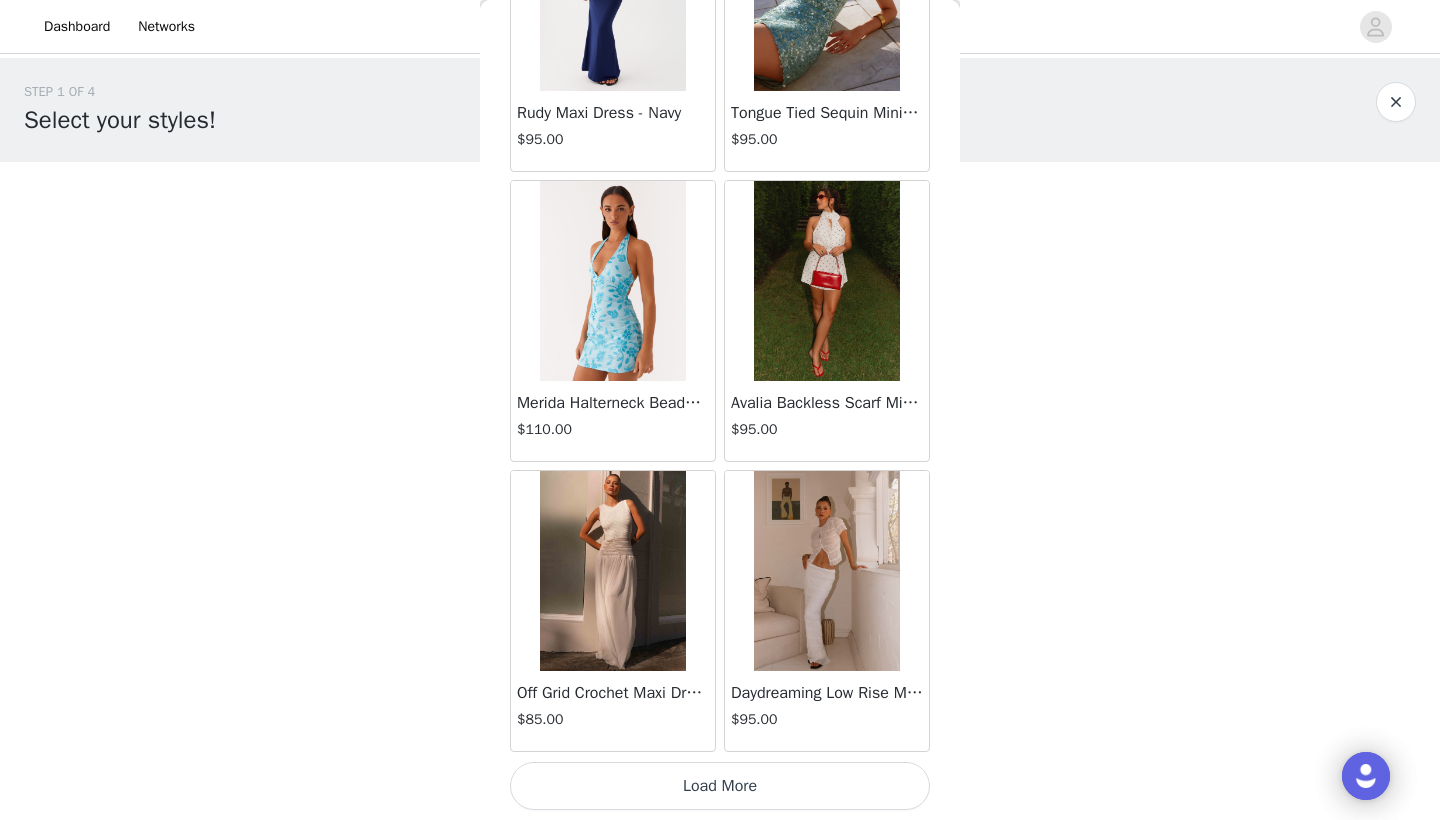 click on "Load More" at bounding box center (720, 786) 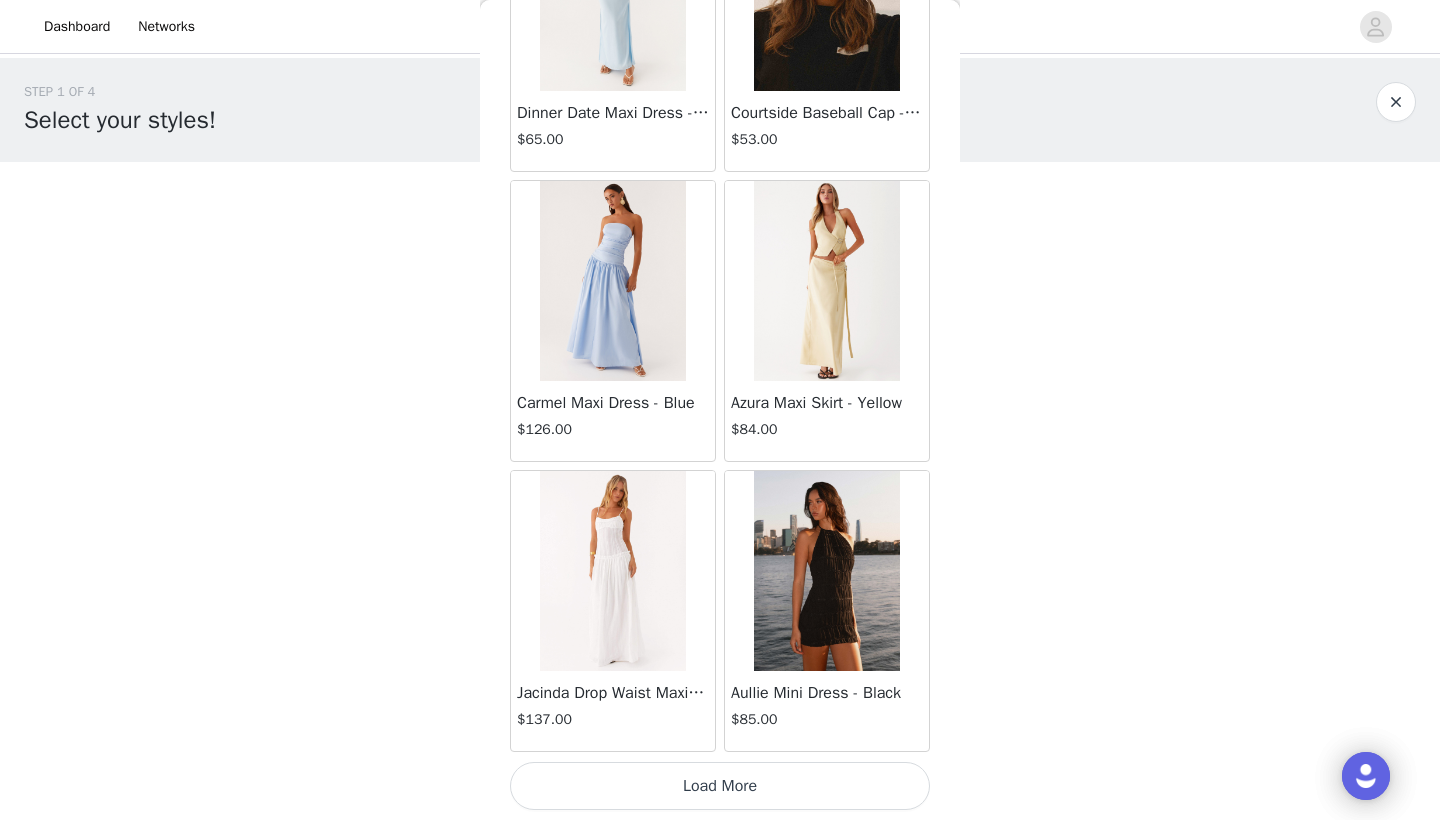 scroll, scrollTop: 16740, scrollLeft: 0, axis: vertical 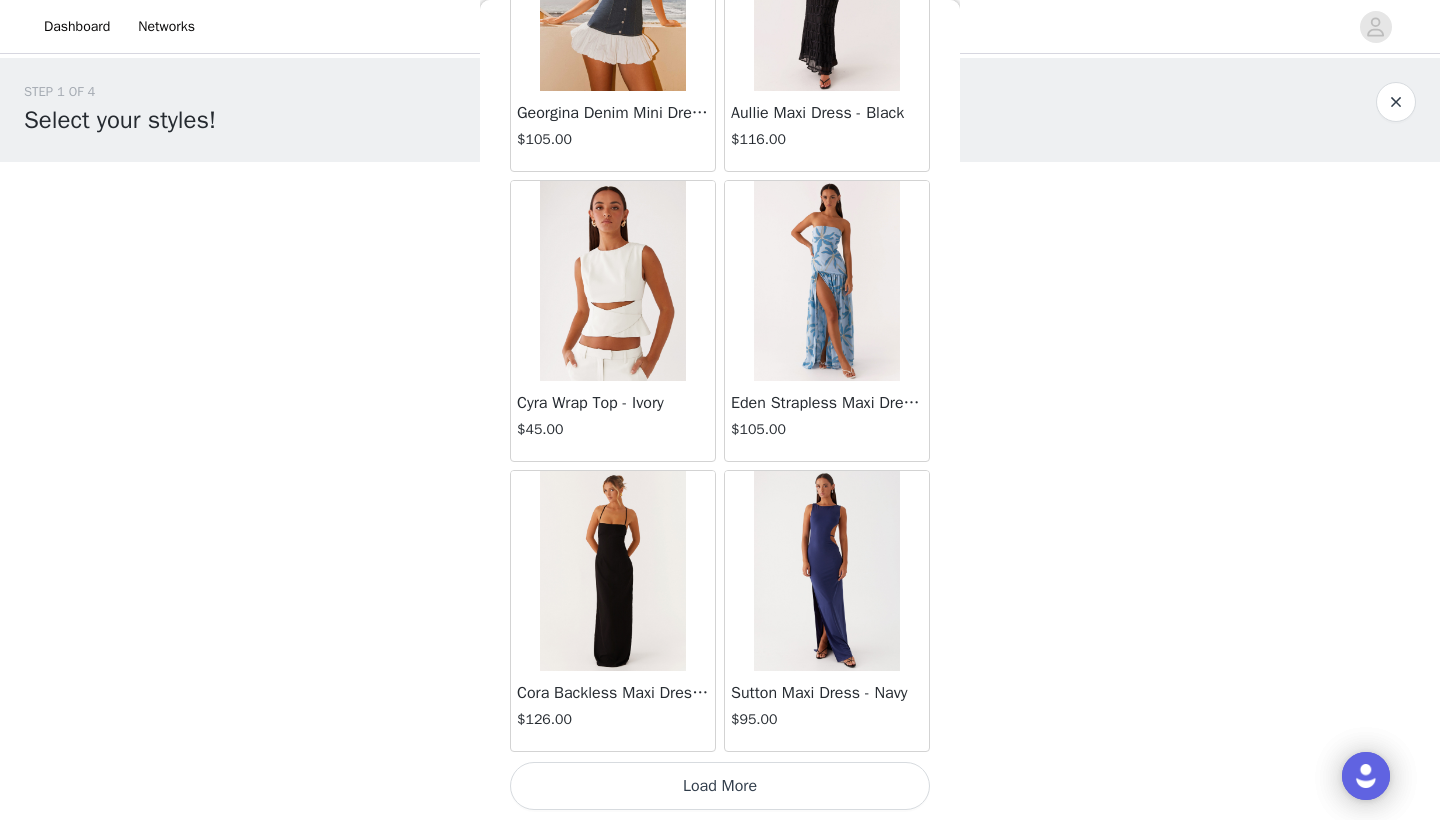 click on "Load More" at bounding box center (720, 786) 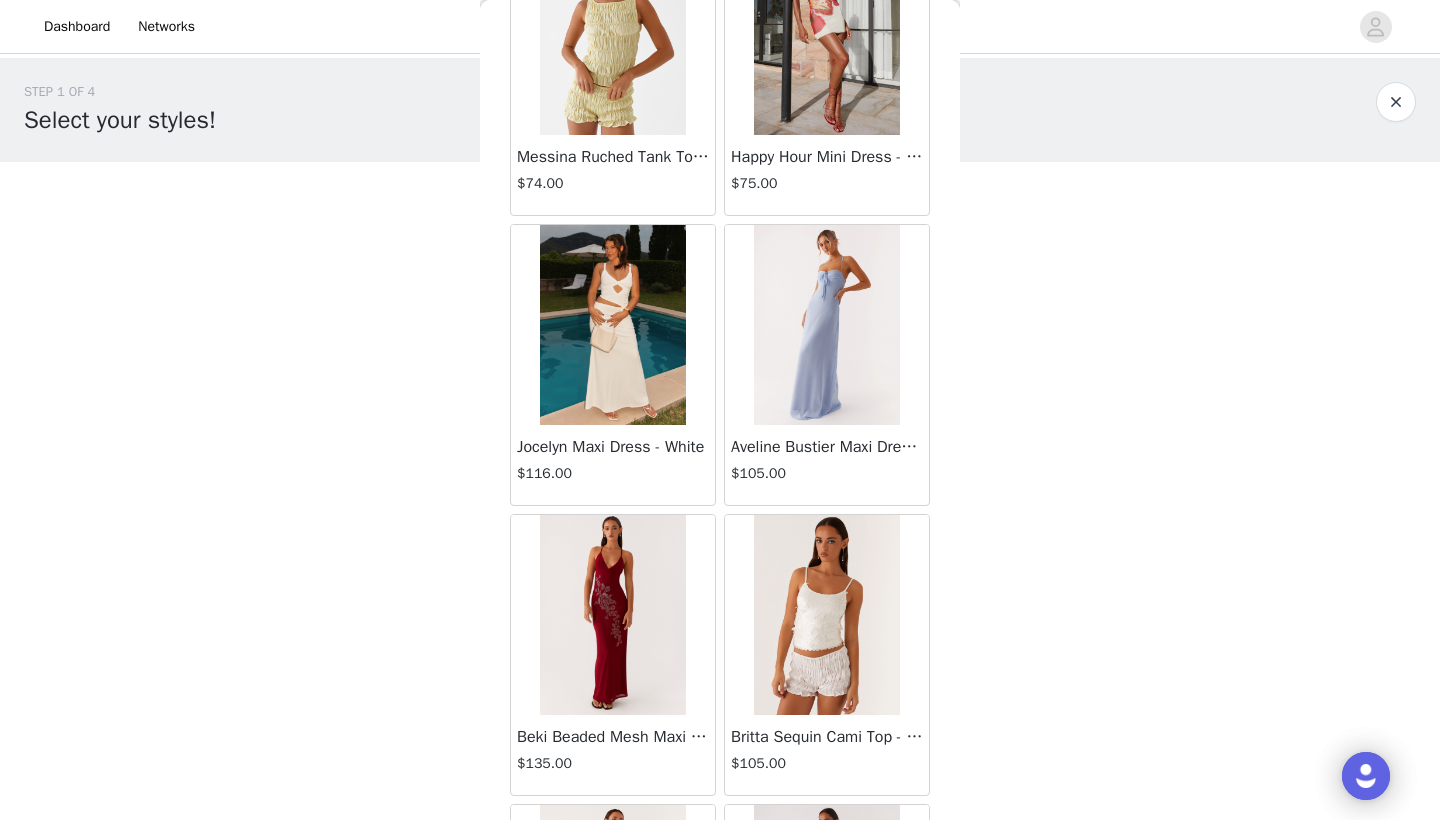 scroll, scrollTop: 21361, scrollLeft: 0, axis: vertical 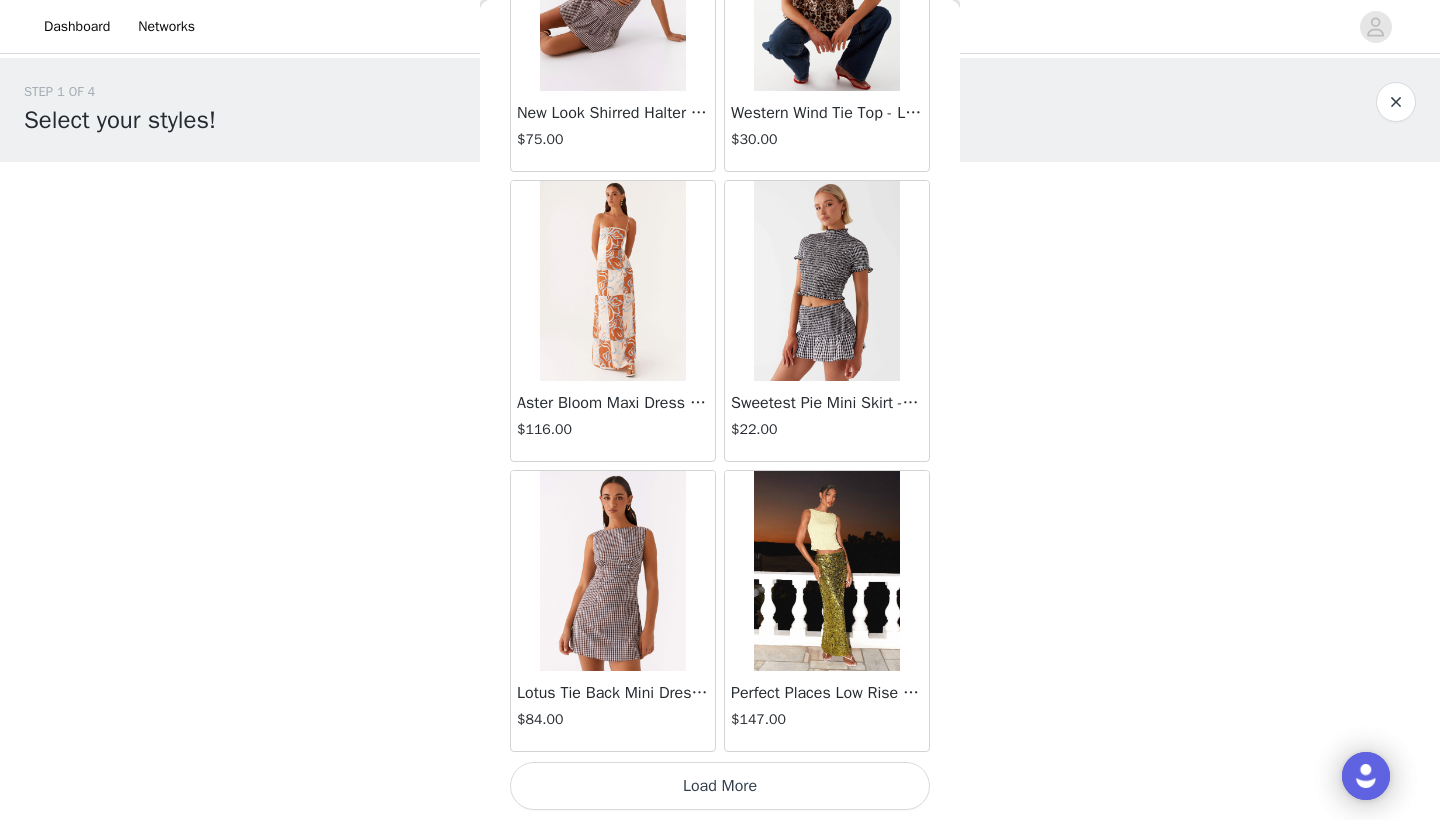 click on "Load More" at bounding box center [720, 786] 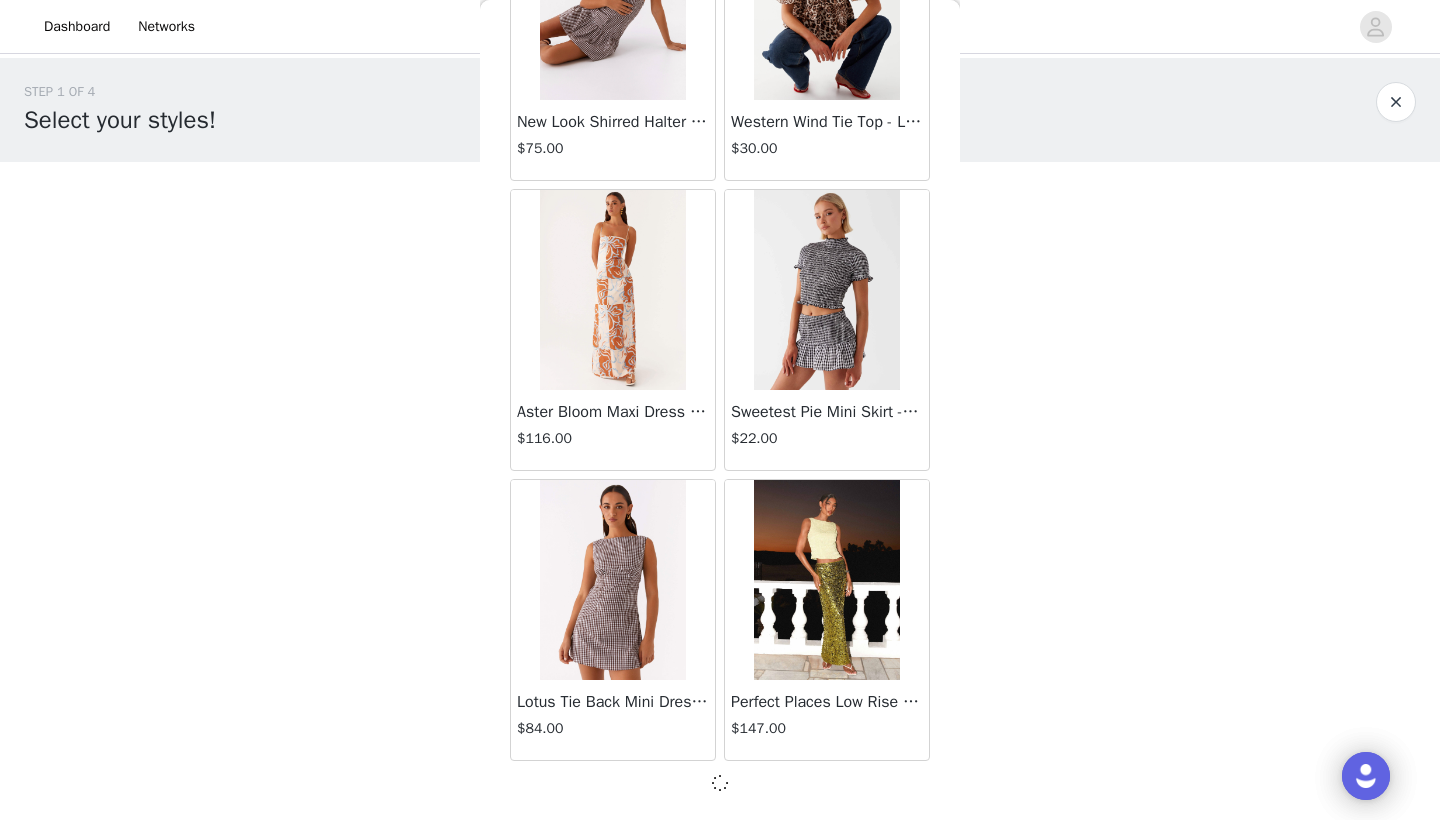 scroll, scrollTop: 22531, scrollLeft: 0, axis: vertical 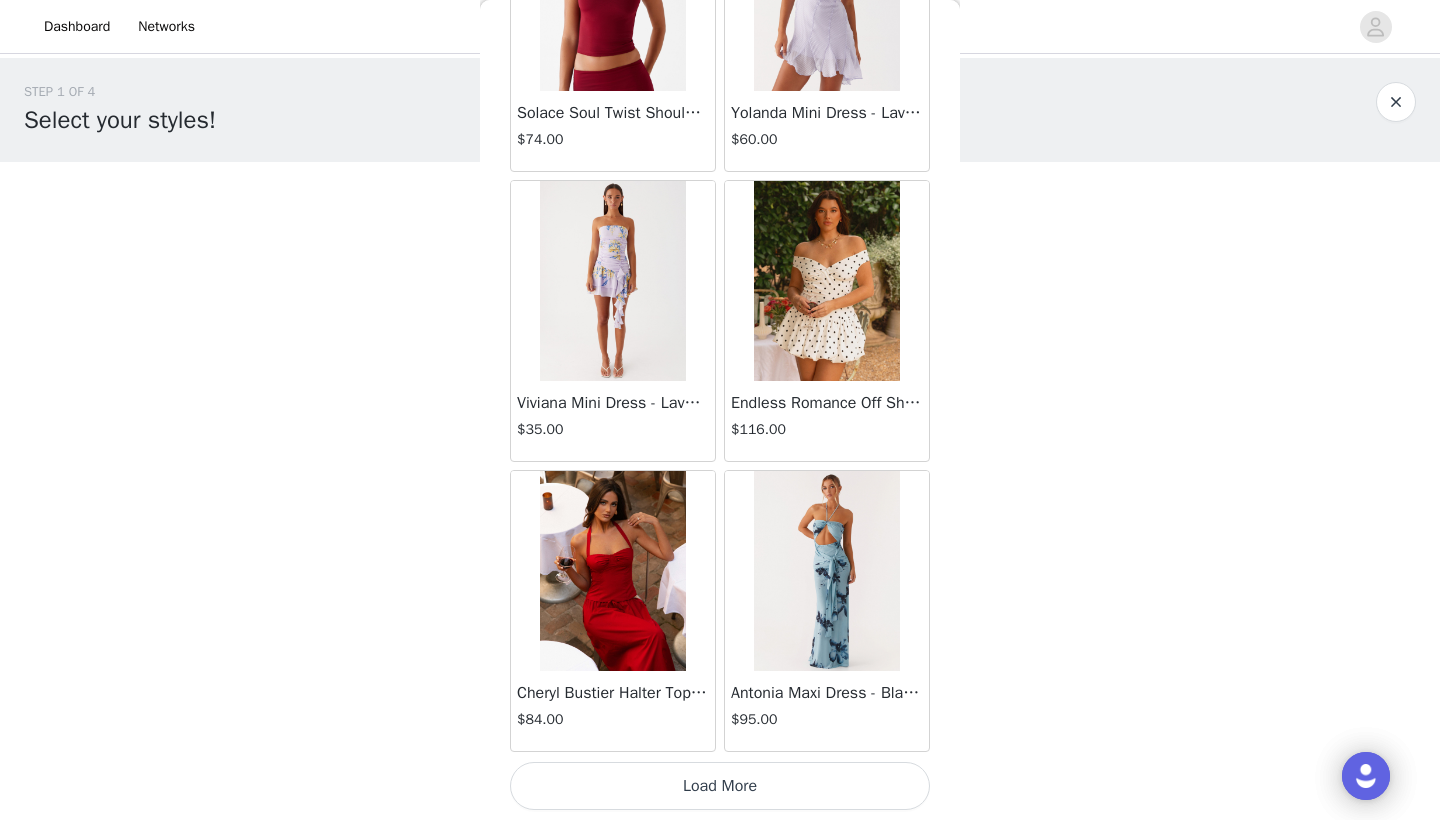 click on "Load More" at bounding box center [720, 786] 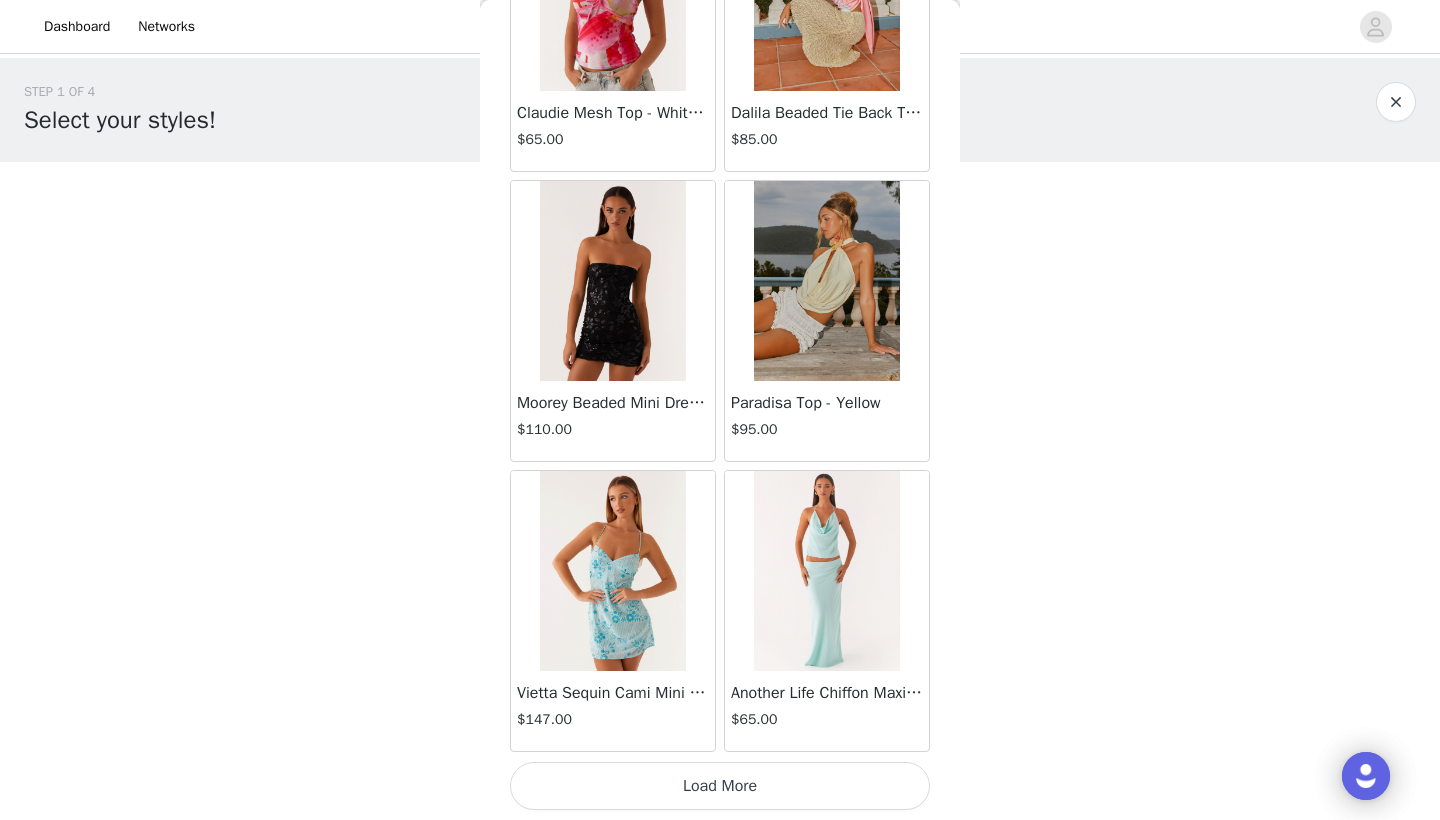 scroll, scrollTop: 28340, scrollLeft: 0, axis: vertical 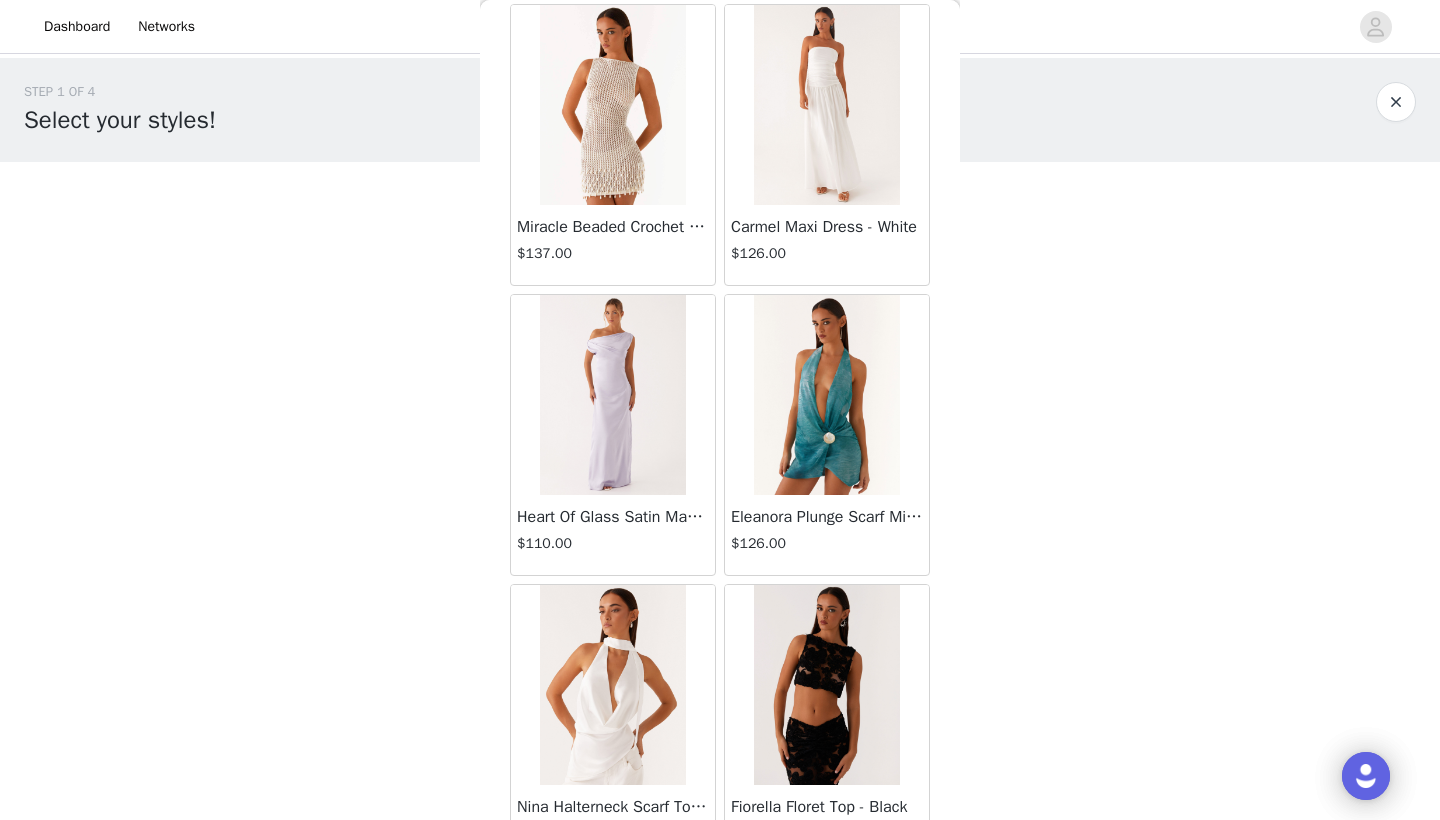 click at bounding box center (826, 105) 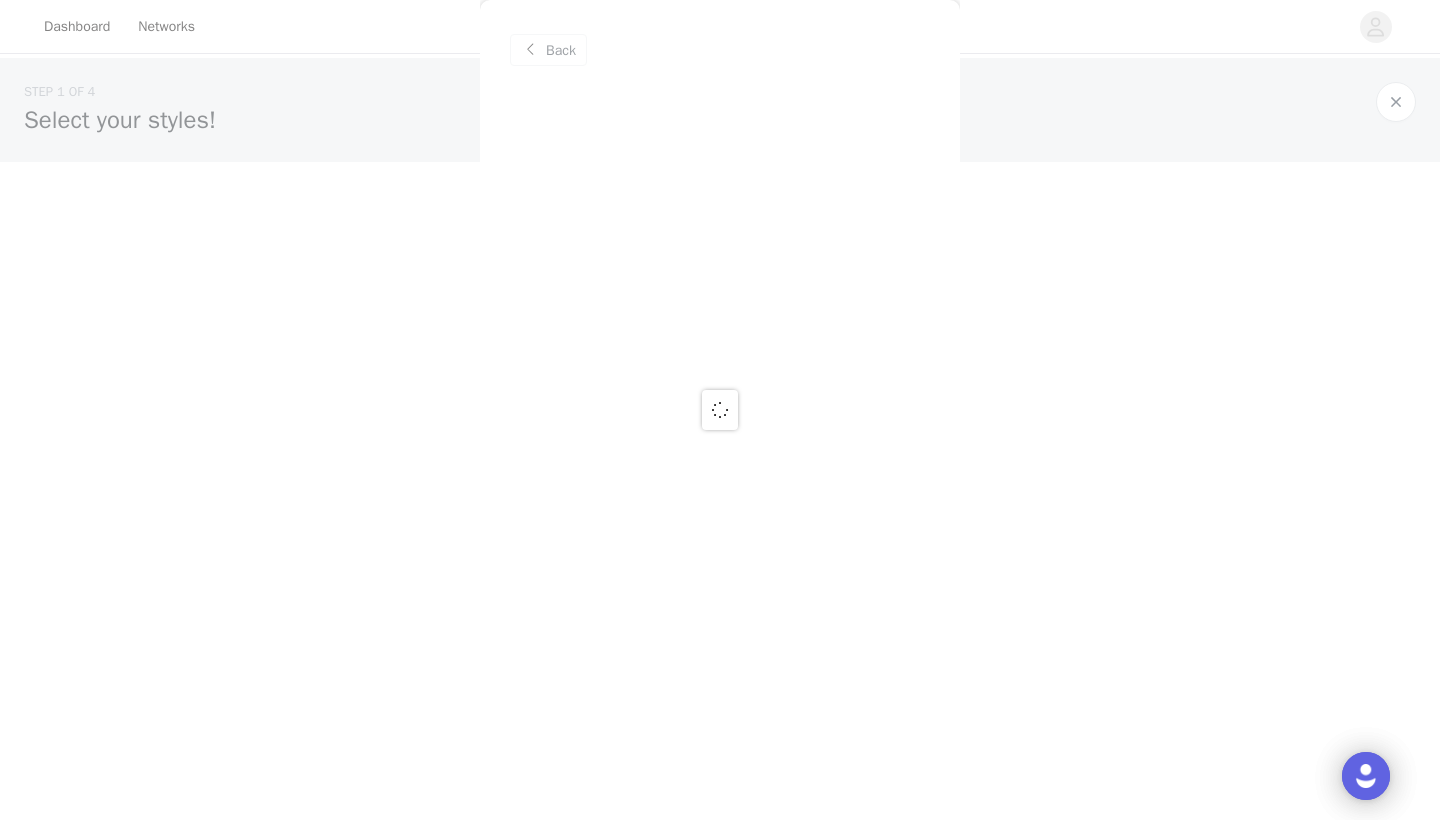 scroll, scrollTop: 0, scrollLeft: 0, axis: both 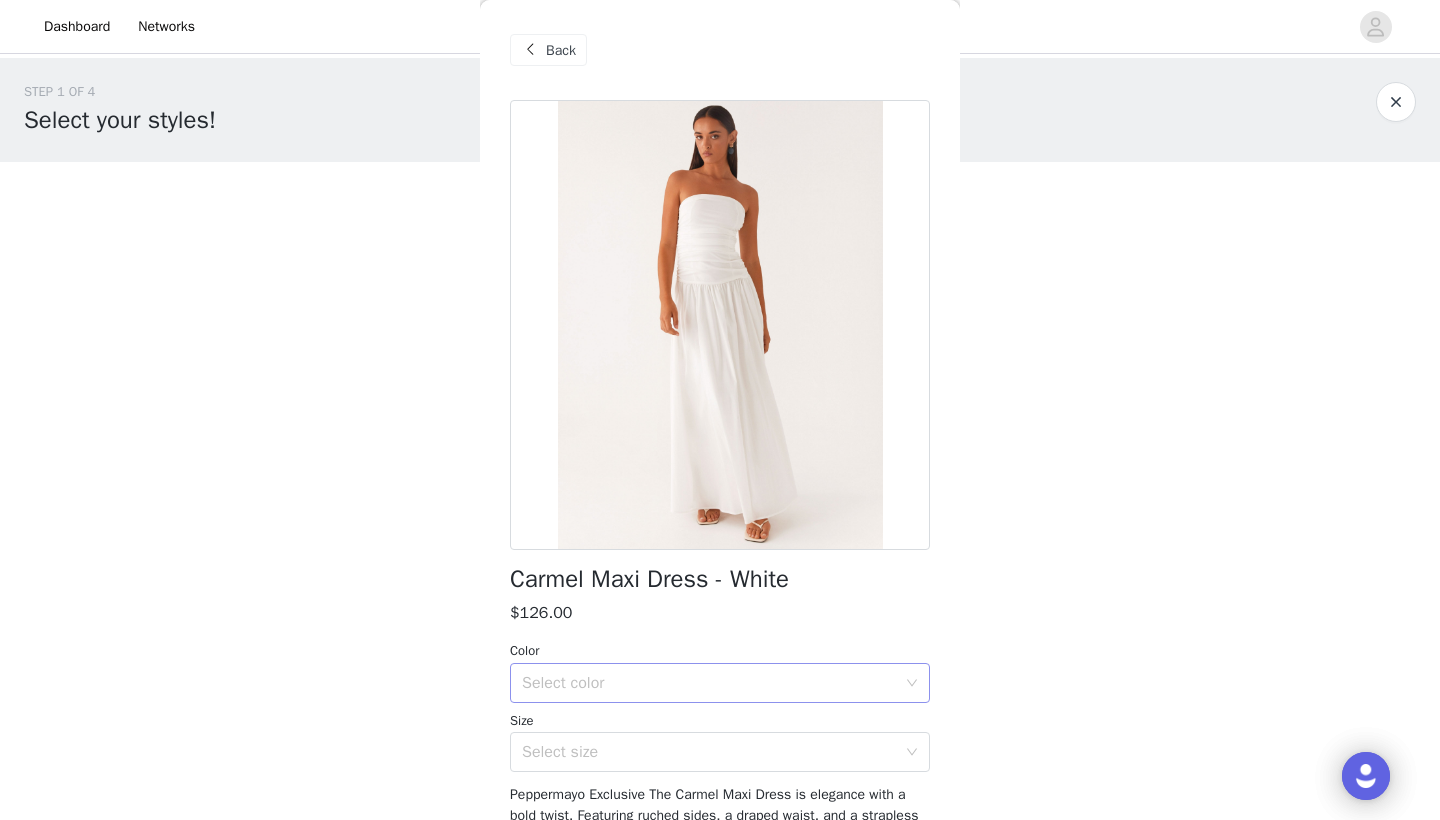 click on "Select color" at bounding box center (713, 683) 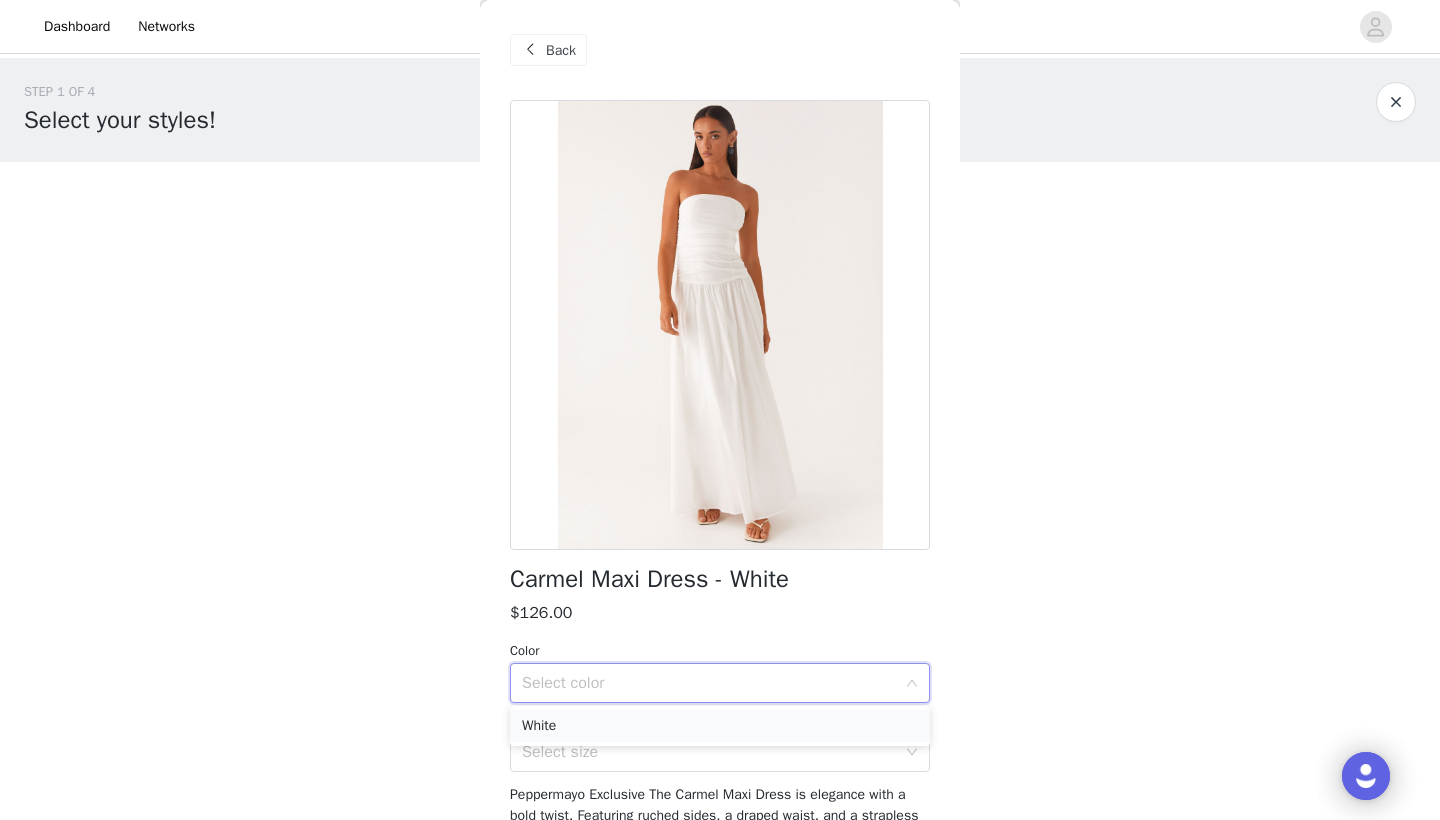 click on "White" at bounding box center (720, 726) 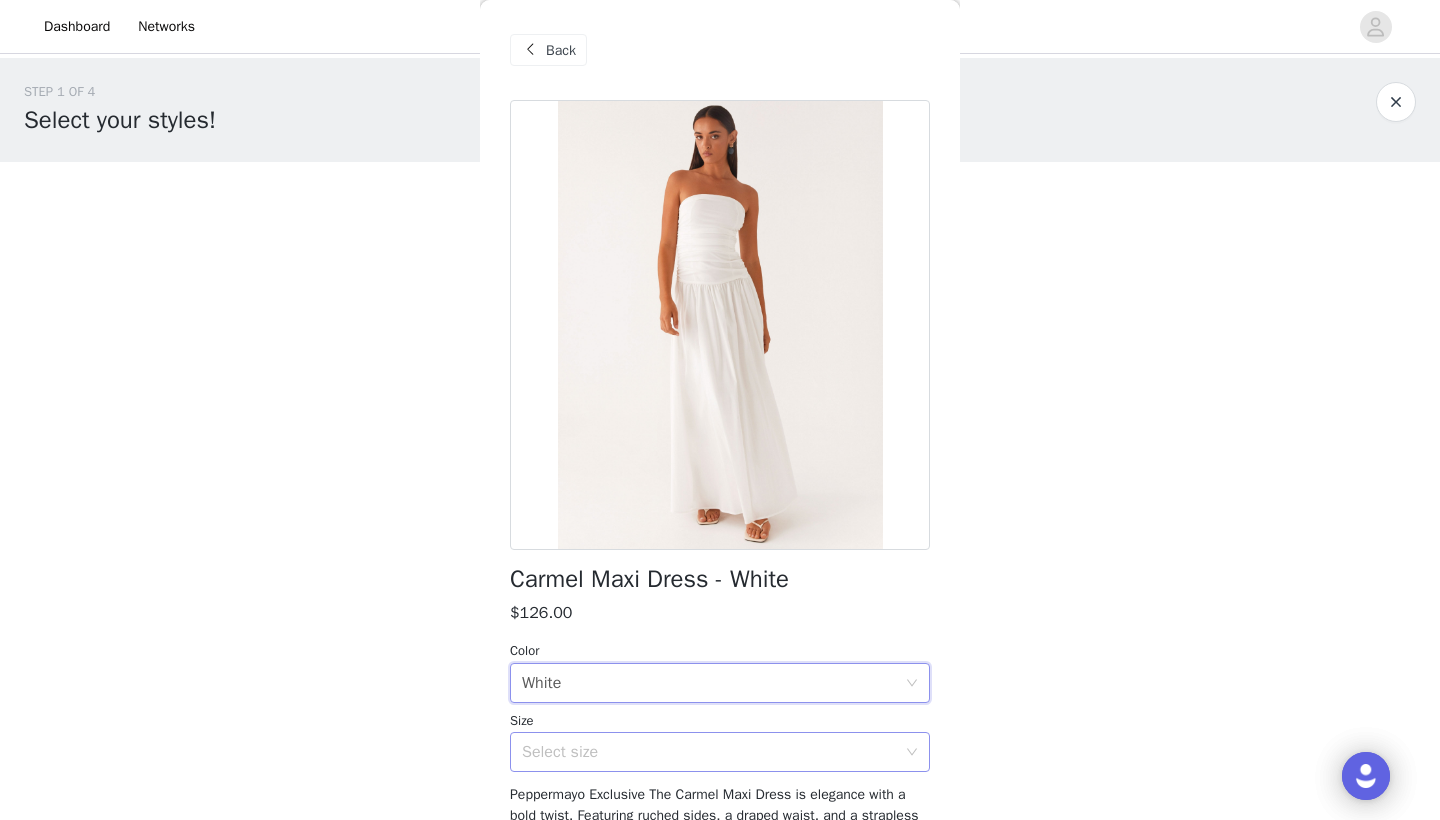 click on "Carmel Maxi Dress - White       $126.00         Color   Select color White Size   Select size   Peppermayo Exclusive The Carmel Maxi Dress is elegance with a bold twist. Featuring ruched sides, a draped waist, and a strapless neckline, it’s designed to make a statement from sunset to sundown. - Maxi length- Ruched sides- Drop waist- Silicone taping- Strapless neckline- Side hook and eye, invisible zipper- Flare skirt- 65% cotton, 32% nylon, 3% spandex- Lining: 88% polyester, 12% spandex Size AU 8 / US 4 garment measurements: Bust: 74cm / 29.1in.Waist: 66cm / 26in.Hip: 84cm / 33.1in.Hem: 258cm / 101.6in.Length: 131cm / 51.6in. [PERSON] is 177cm and wearing a size AU 8 / and US 4   Add Product" at bounding box center [720, 589] 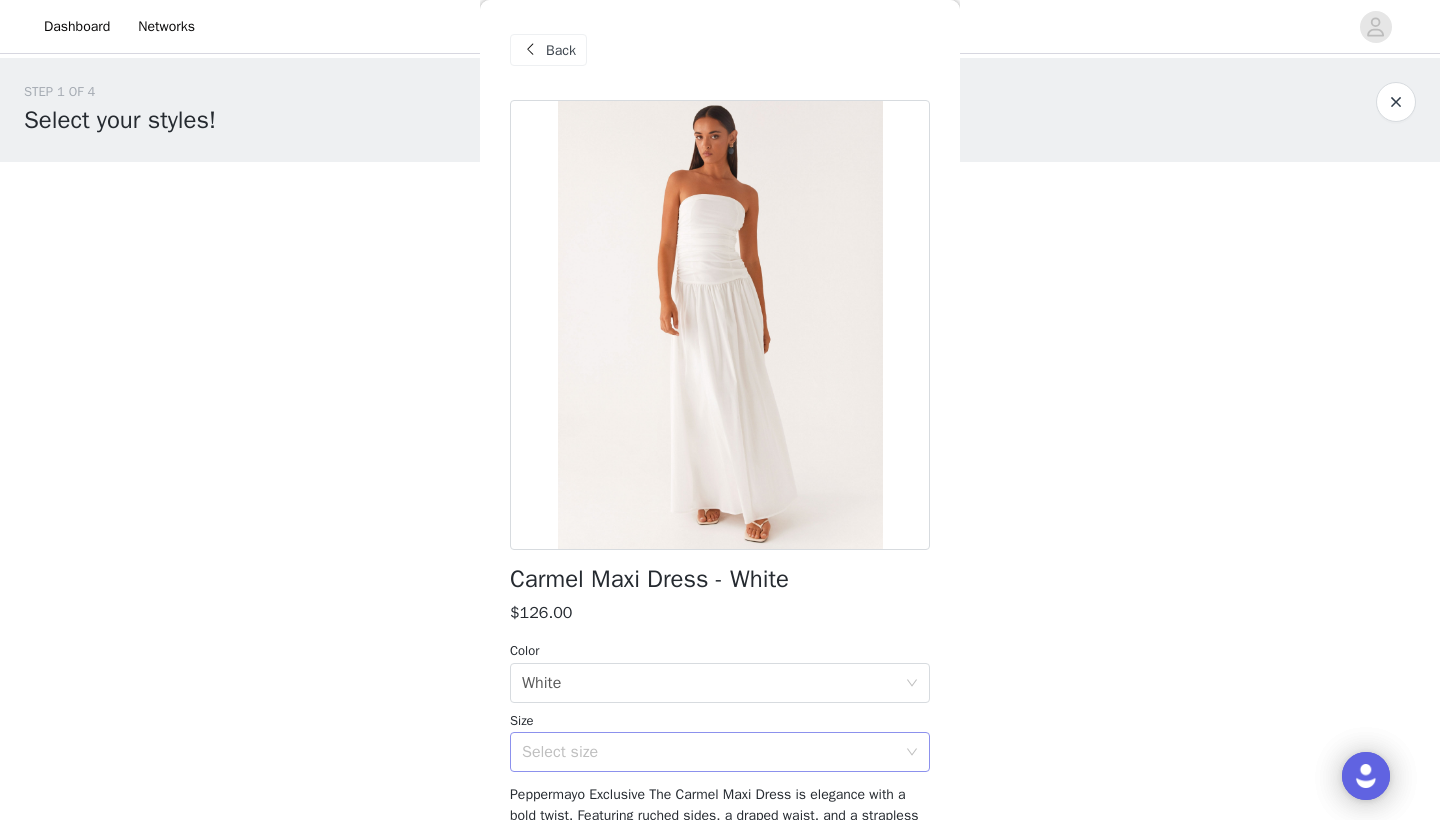 click on "Select size" at bounding box center (709, 752) 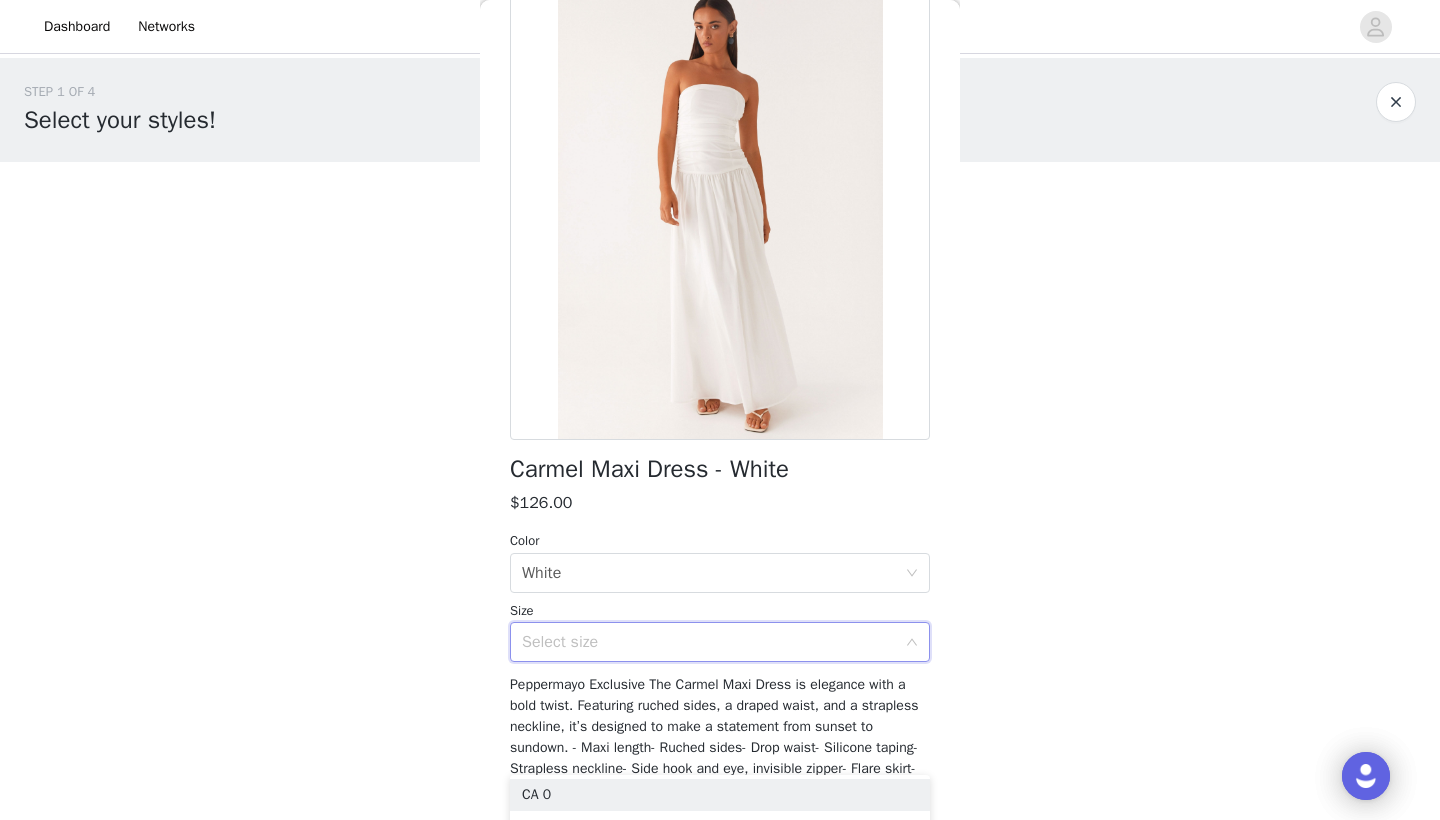 scroll, scrollTop: 114, scrollLeft: 0, axis: vertical 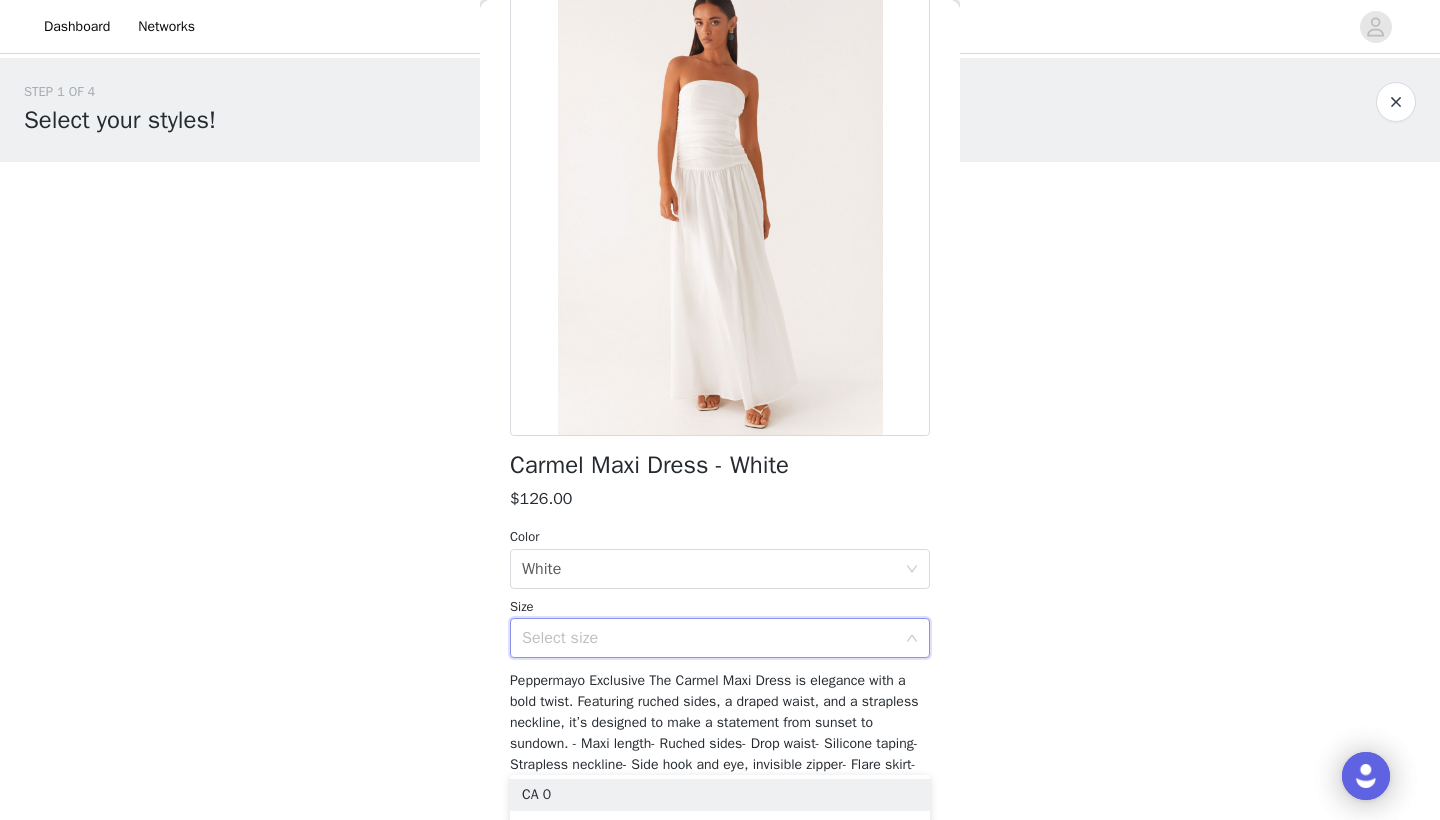 click on "Select size" at bounding box center (709, 638) 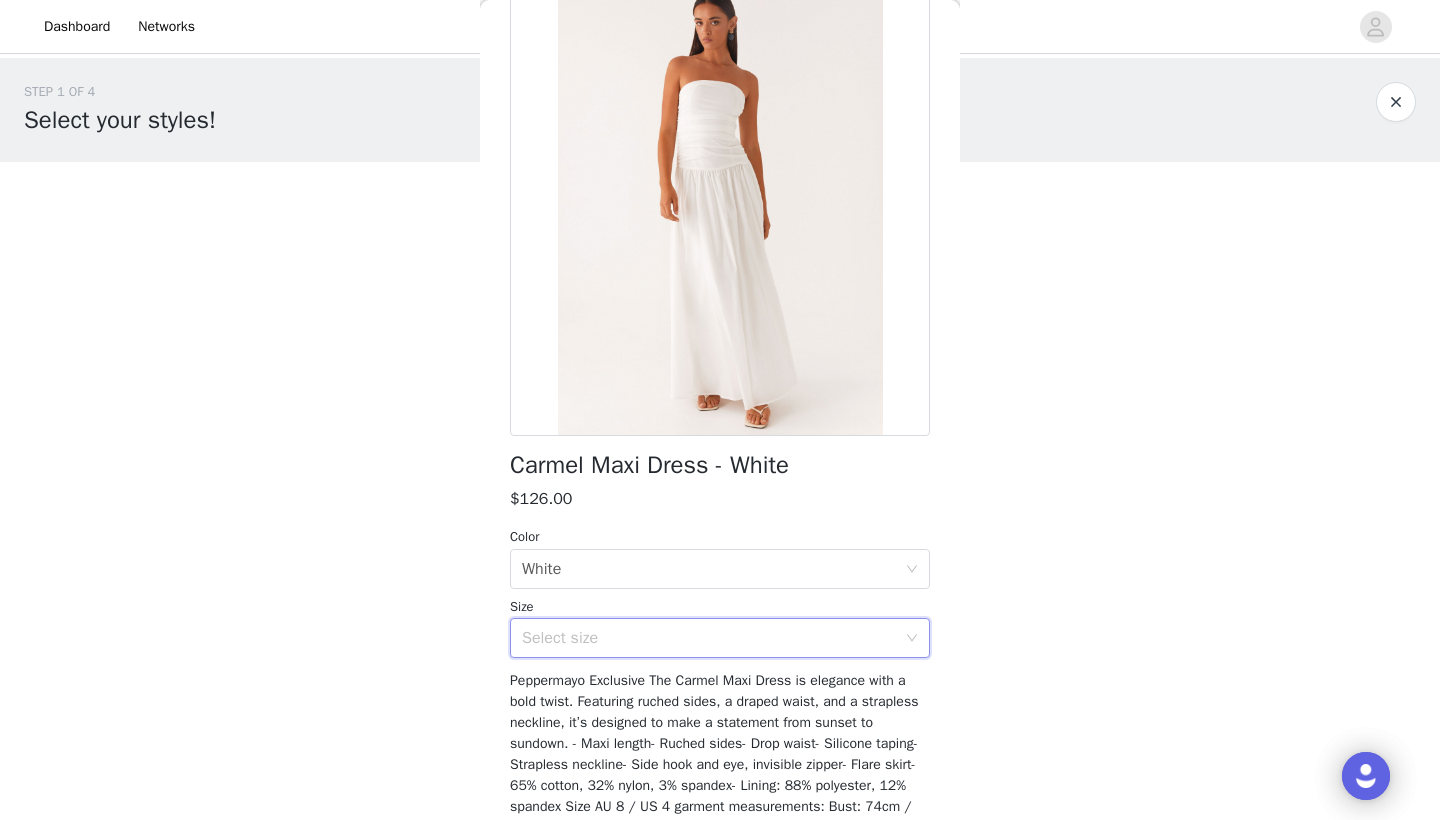 click on "Select size" at bounding box center [709, 638] 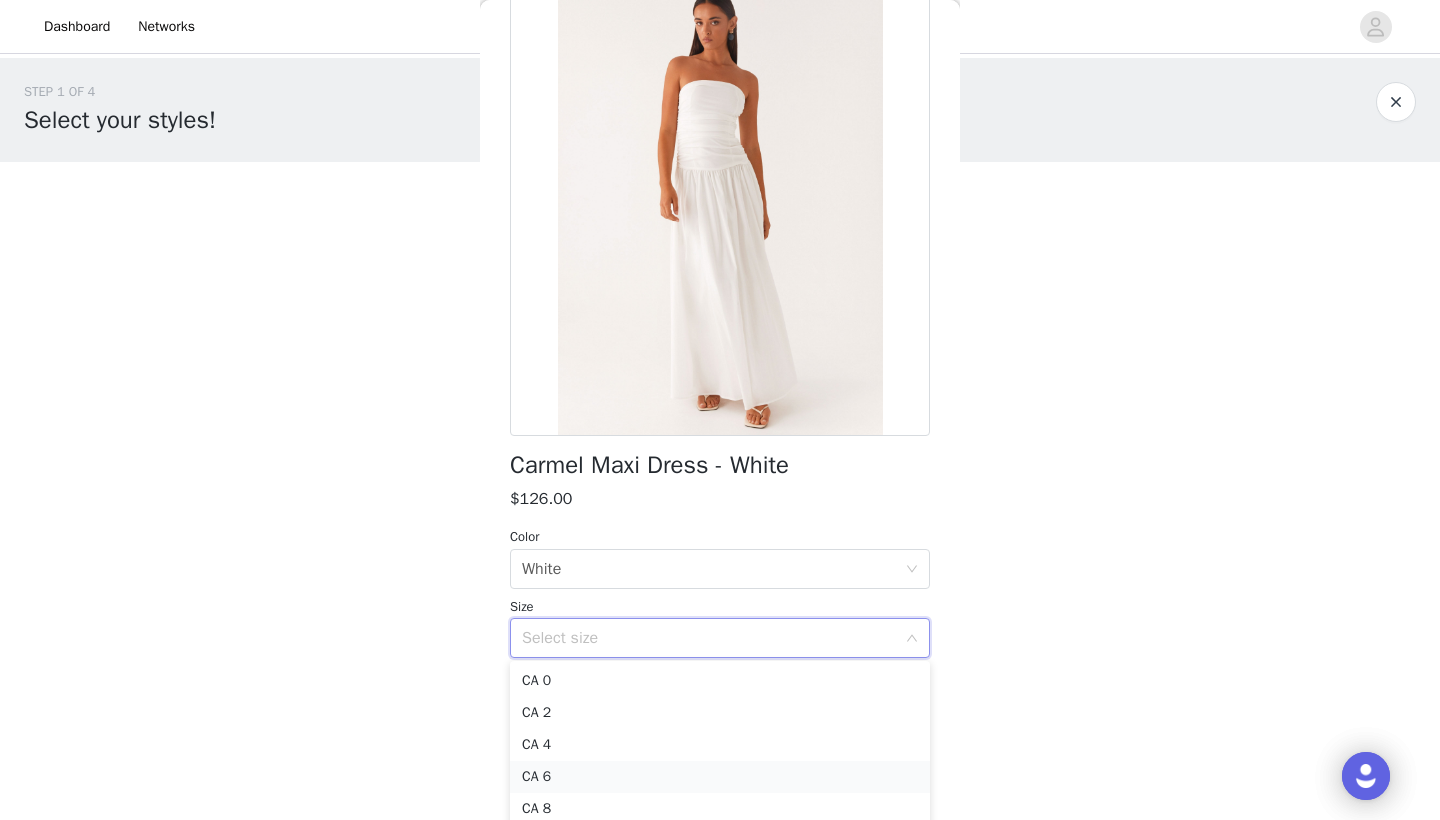 click on "CA 6" at bounding box center [720, 777] 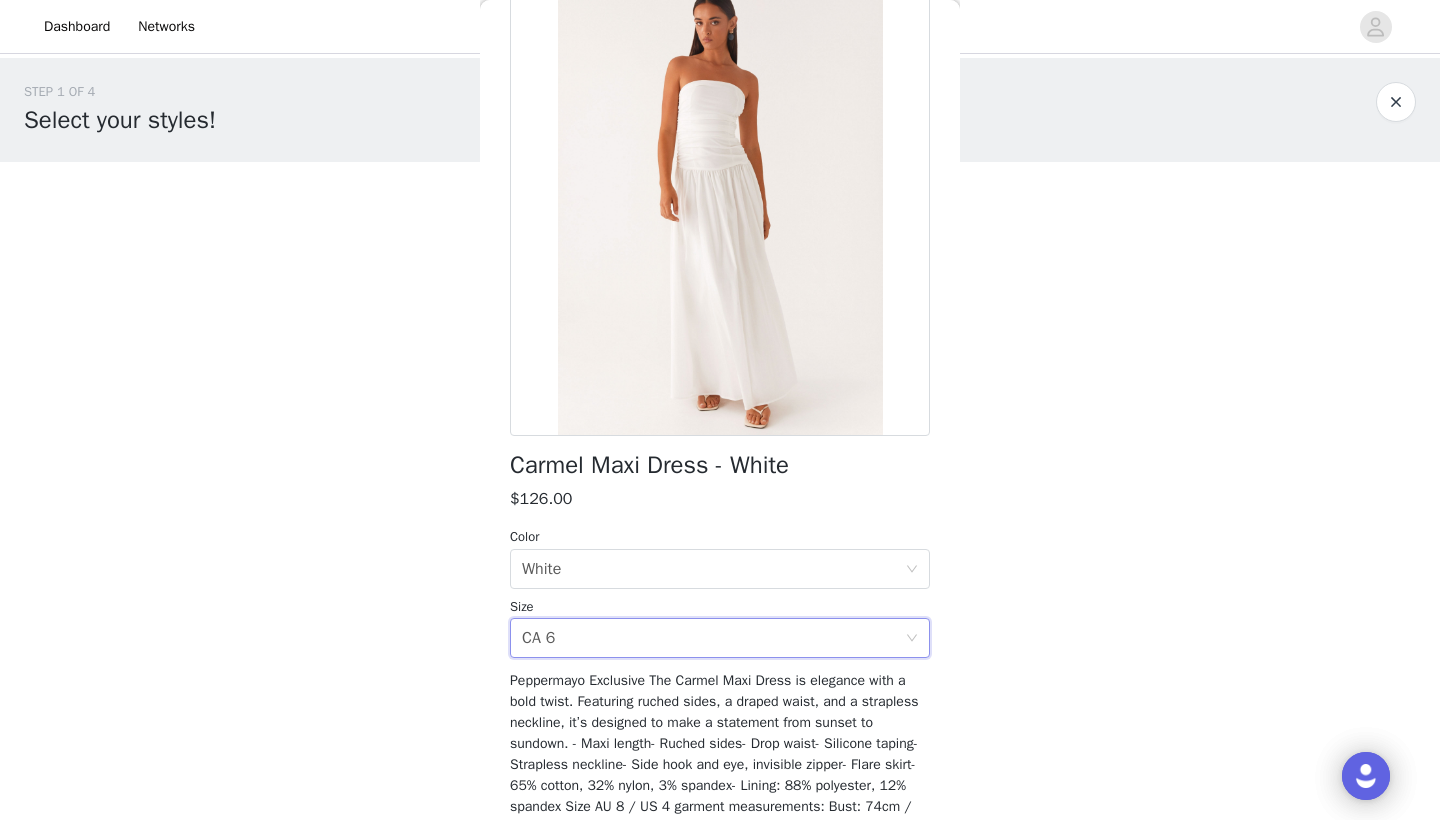 click on "STEP 1 OF 4
Select your styles!
You will receive 6 products.       1/6 Selected           Meggie Linen Maxi Dress - White     $126.00       White, [STATE] [NUMBER]       Edit   Remove     Add Product       Back     Carmel Maxi Dress - White       $126.00         Color   Select color White Size   Select size [STATE] [NUMBER]   Peppermayo Exclusive The Carmel Maxi Dress is elegance with a bold twist. Featuring ruched sides, a draped waist, and a strapless neckline, it’s designed to make a statement from sunset to sundown. - Maxi length- Ruched sides- Drop waist- Silicone taping- Strapless neckline- Side hook and eye, invisible zipper- Flare skirt- 65% cotton, 32% nylon, 3% spandex- Lining: 88% polyester, 12% spandex Size AU 8 / US 4 garment measurements: Bust: 74cm / 29.1in.Waist: 66cm / 26in.Hip: 84cm / 33.1in.Hem: 258cm / 101.6in.Length: 131cm / 51.6in. [PERSON] is 177cm and wearing a size AU 8 / and US 4   Add Product" at bounding box center (720, 305) 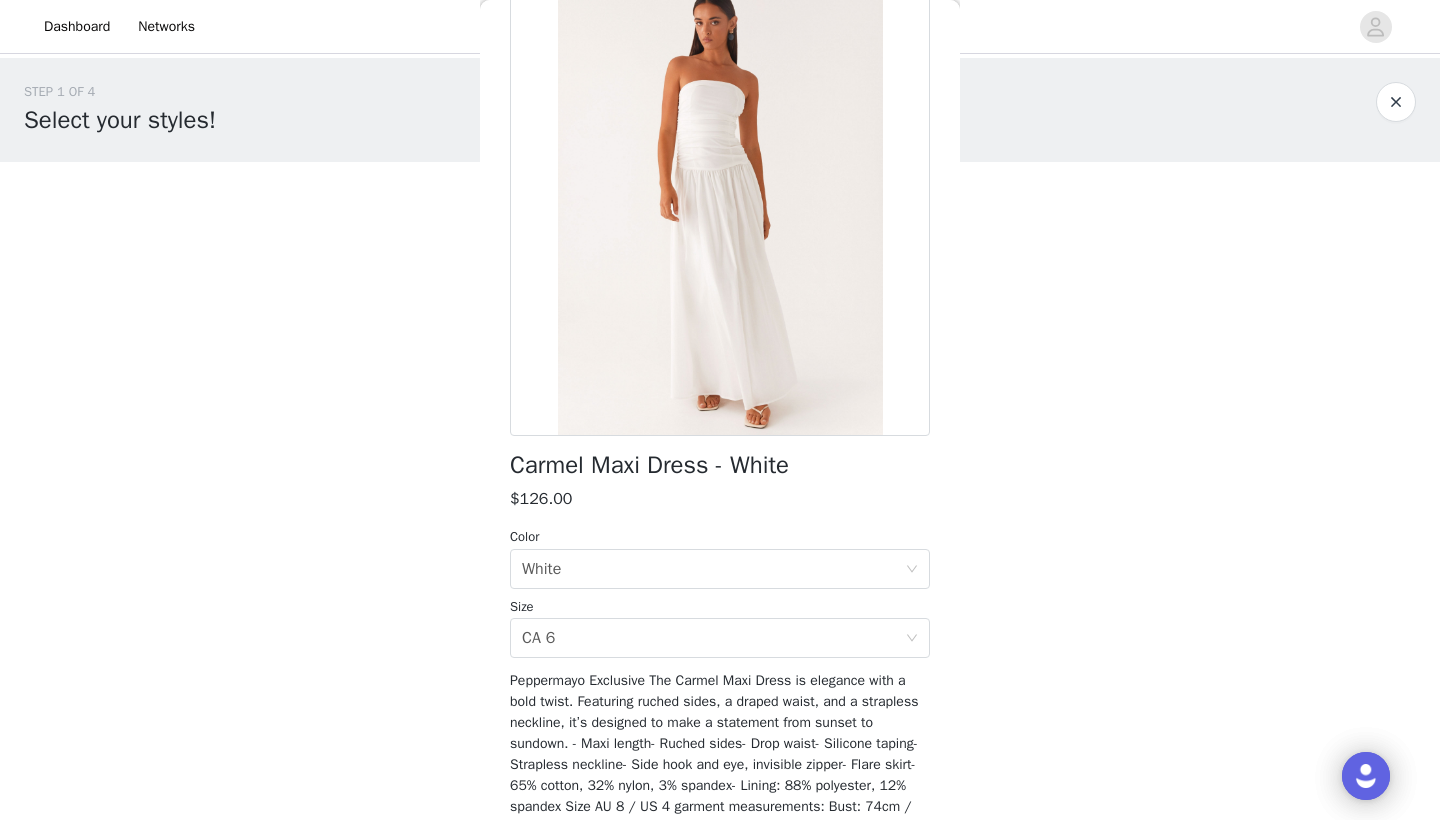 scroll, scrollTop: 0, scrollLeft: 0, axis: both 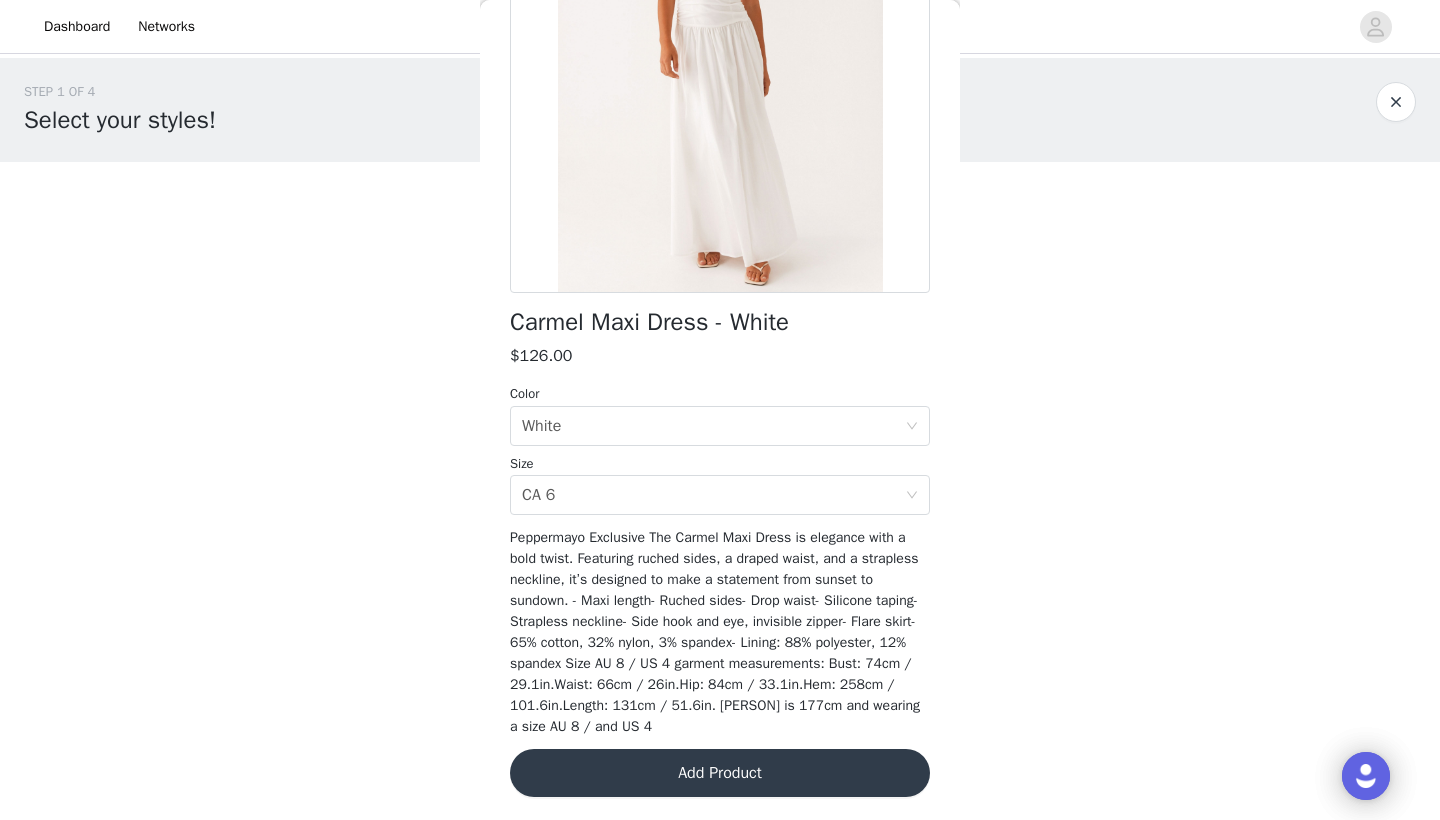click on "Add Product" at bounding box center [720, 773] 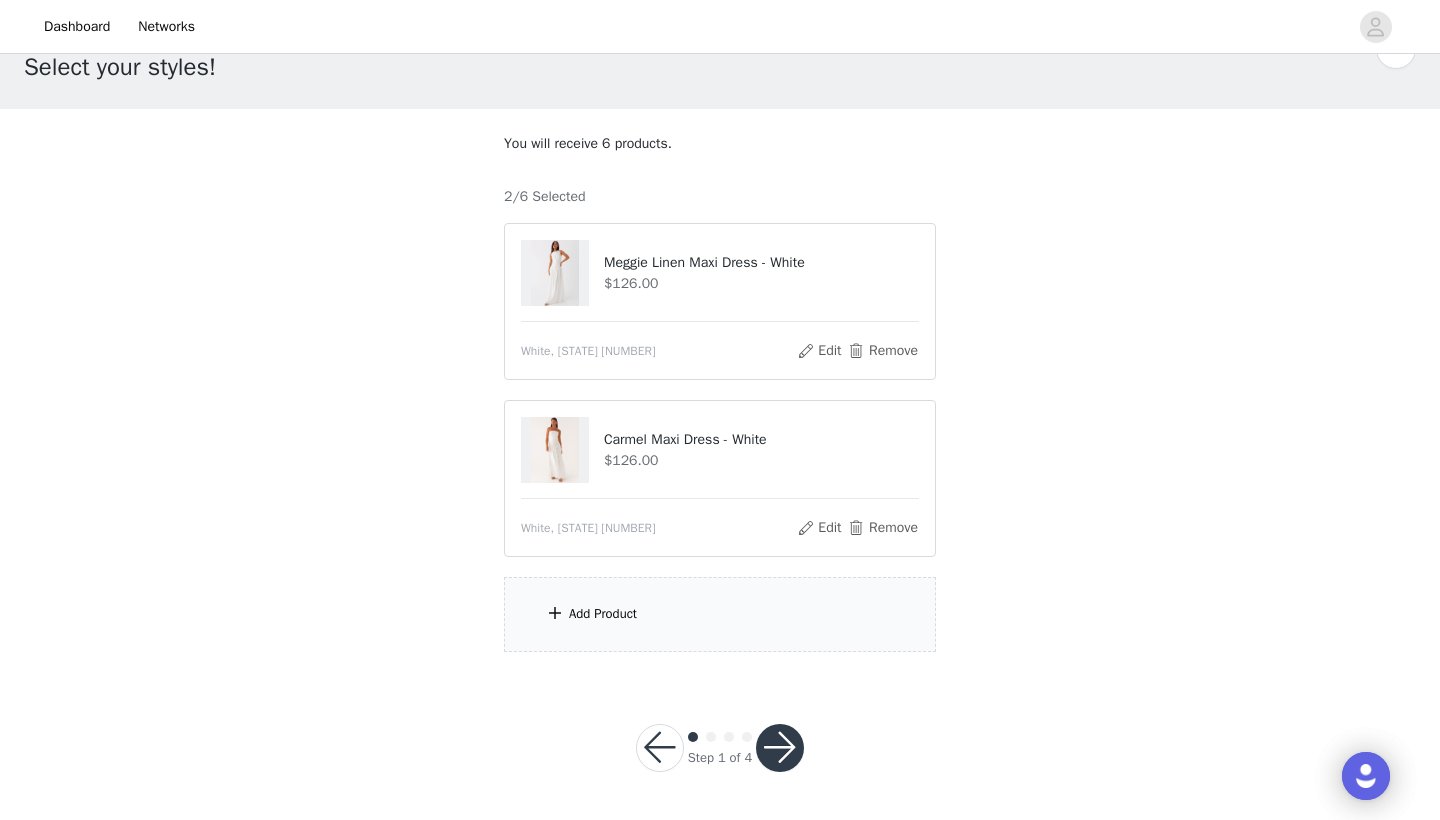 scroll, scrollTop: 52, scrollLeft: 0, axis: vertical 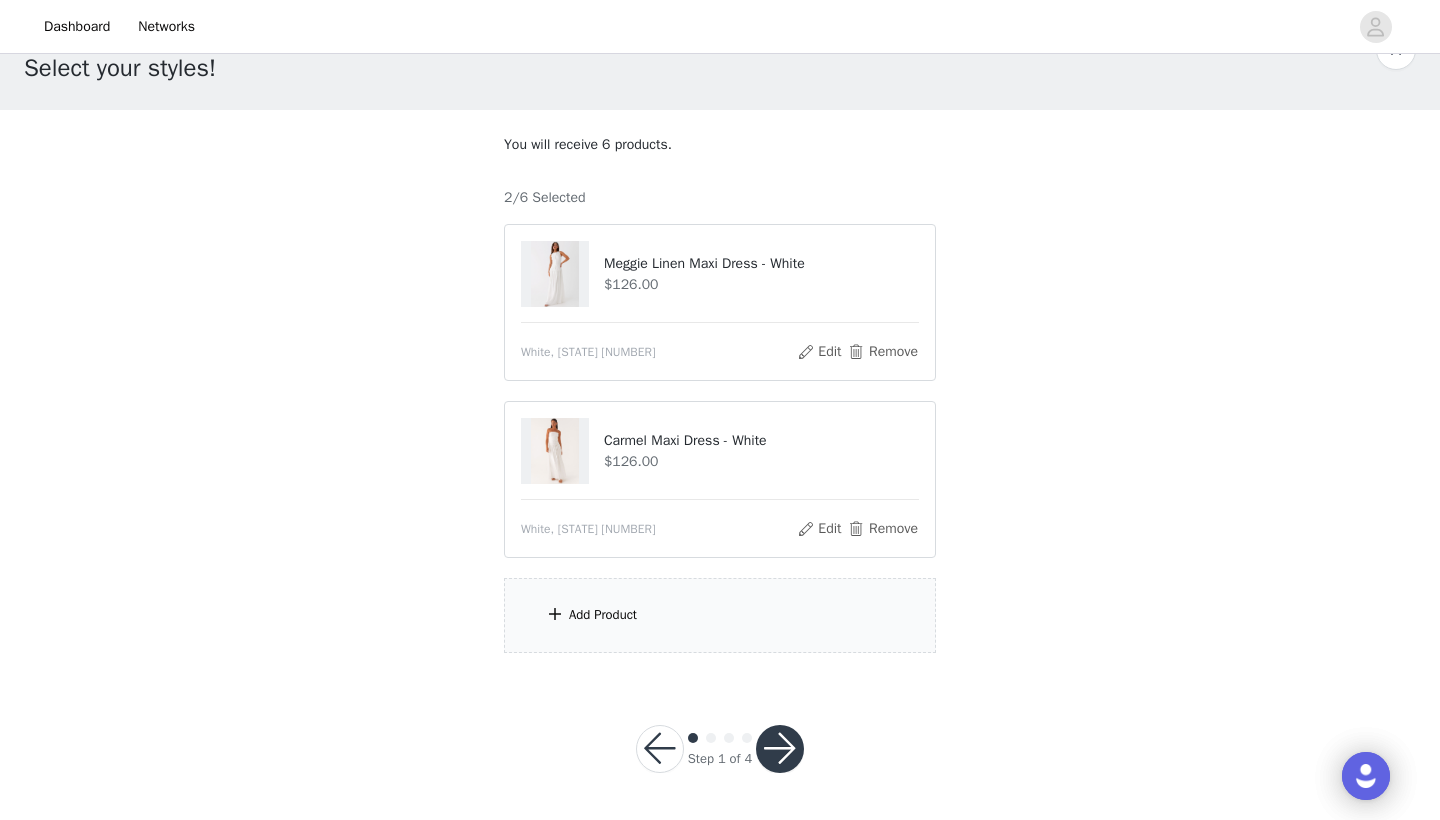 click on "Add Product" at bounding box center [603, 615] 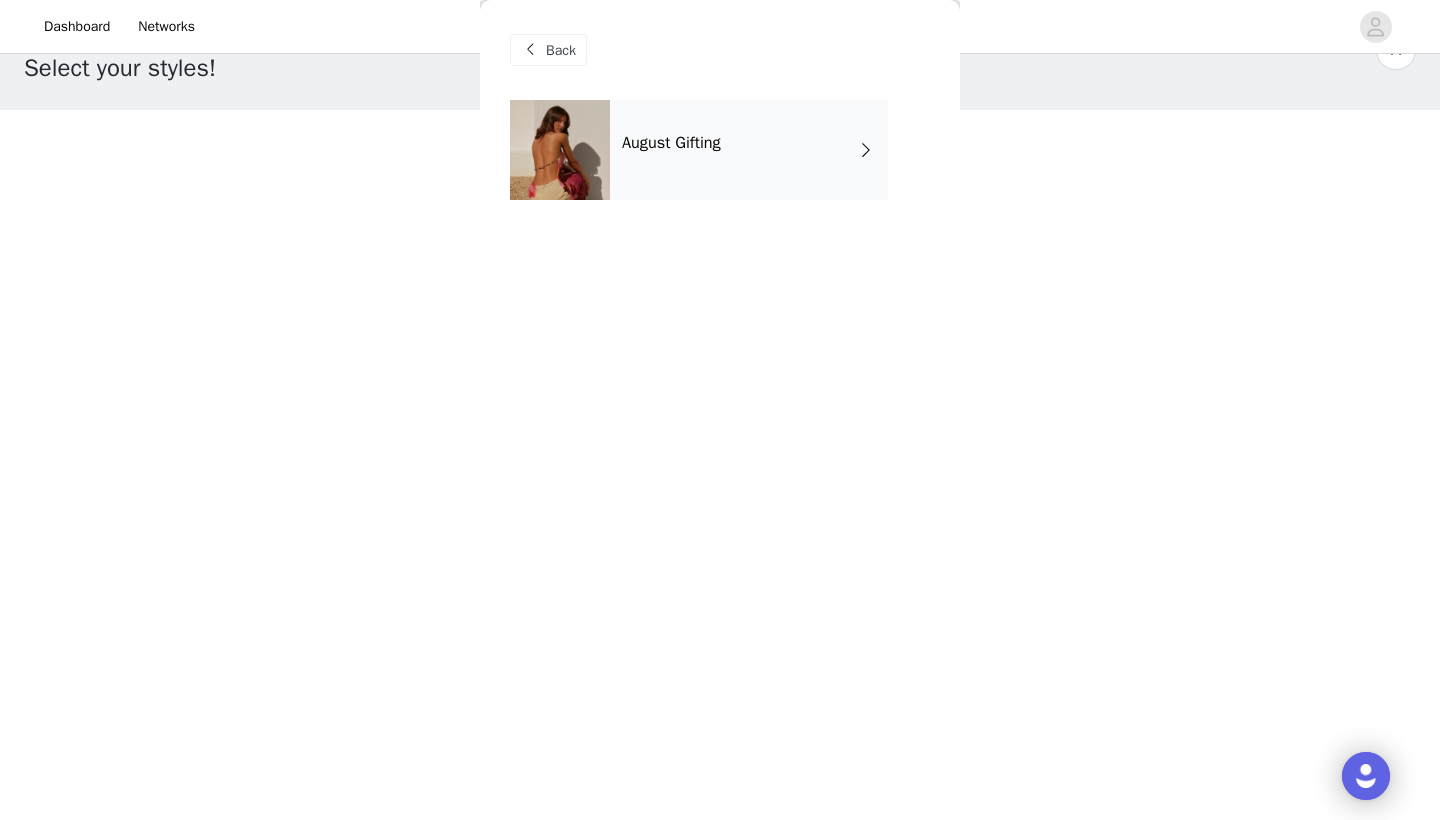 click on "August Gifting" at bounding box center [749, 150] 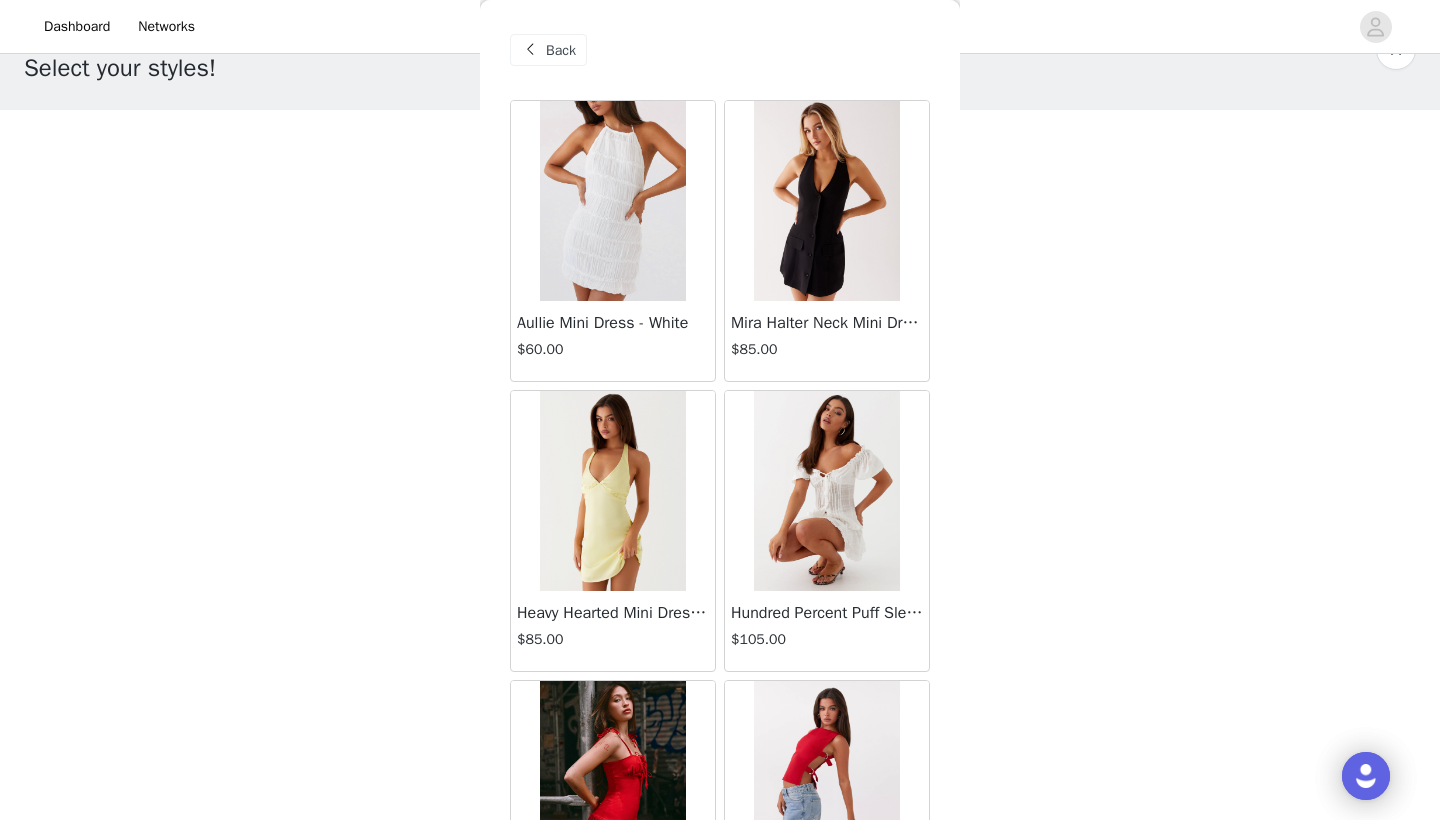 scroll, scrollTop: 12, scrollLeft: 0, axis: vertical 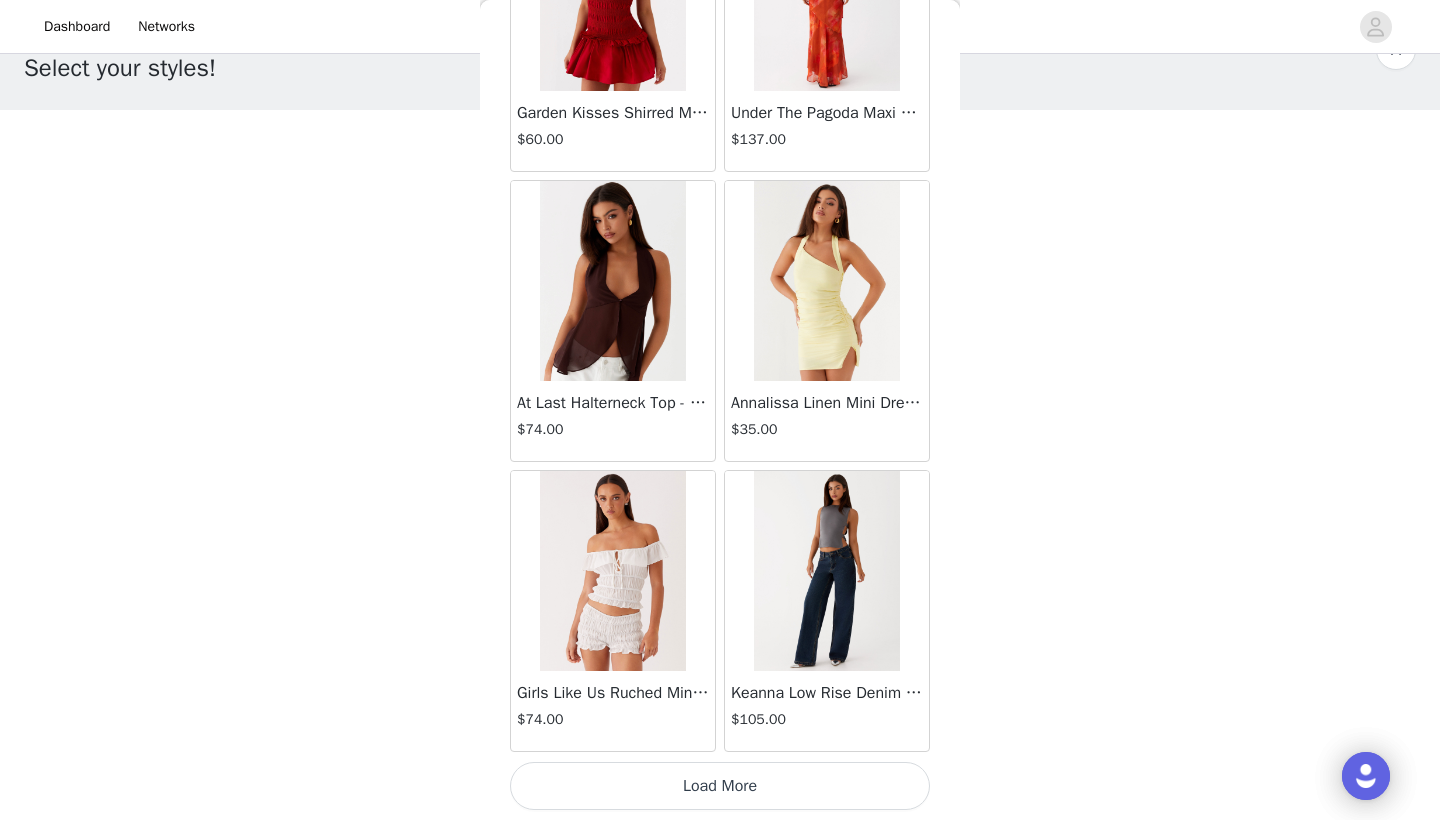 click on "Load More" at bounding box center (720, 786) 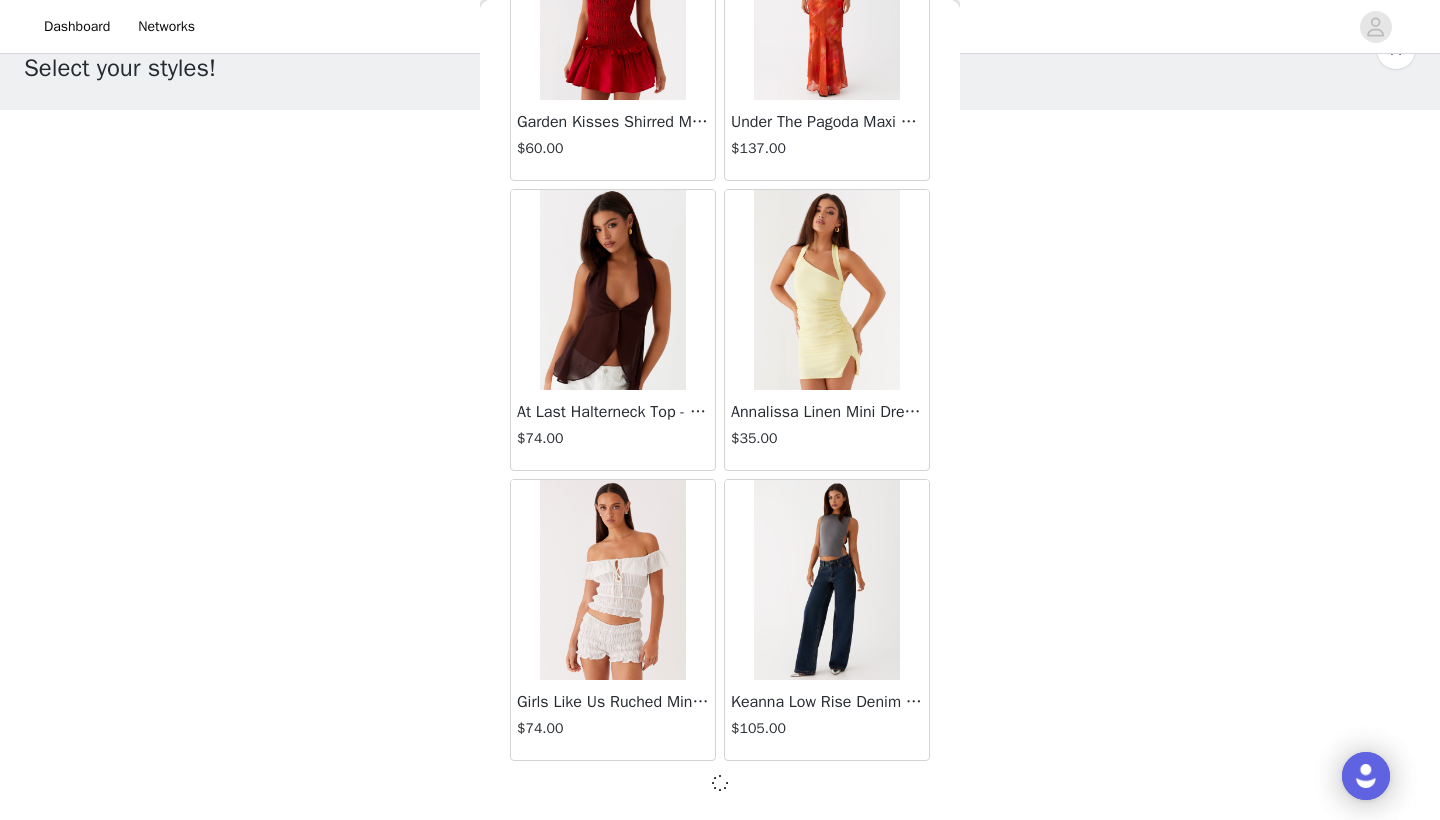 scroll, scrollTop: 2231, scrollLeft: 0, axis: vertical 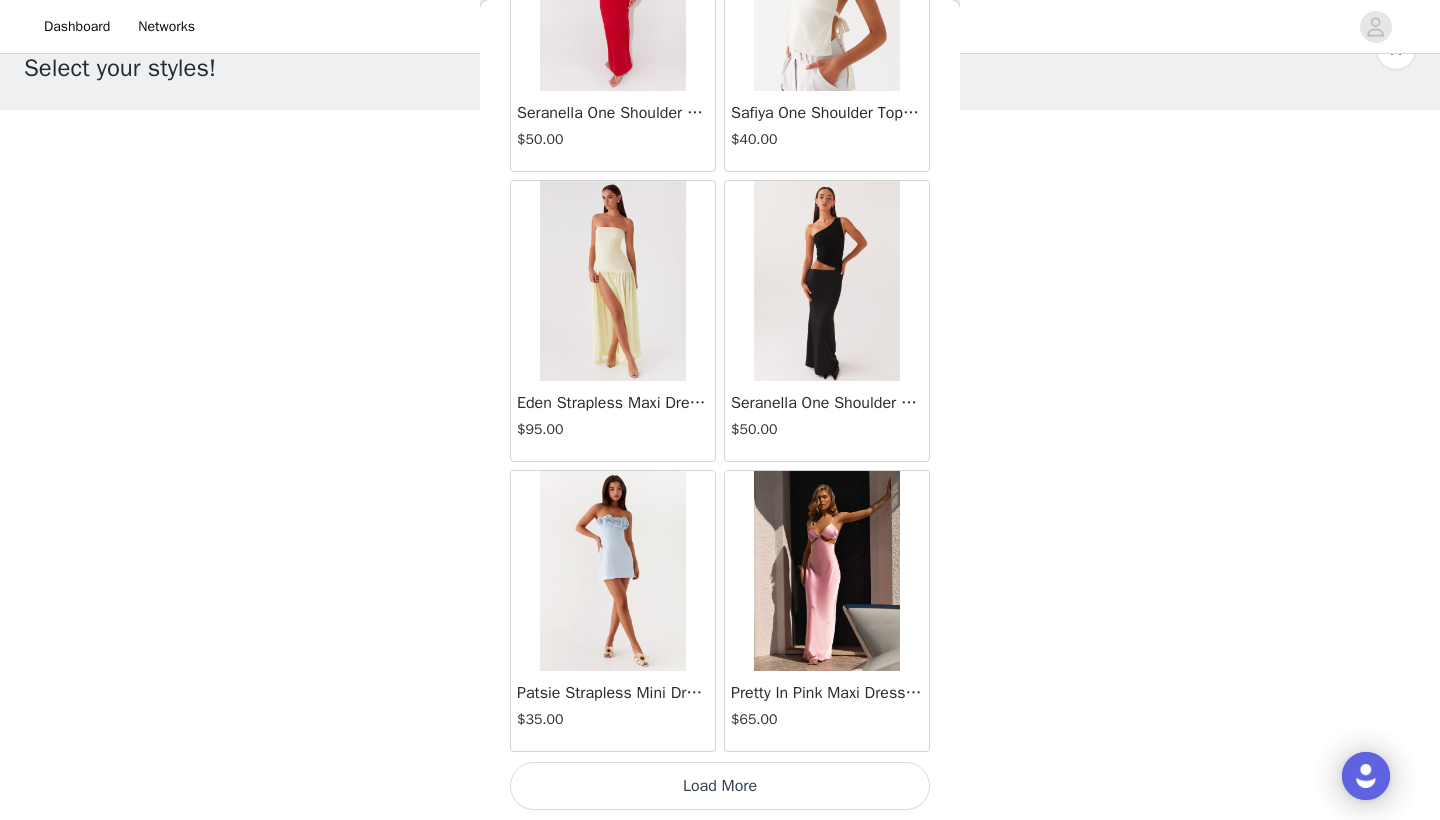click on "Load More" at bounding box center [720, 786] 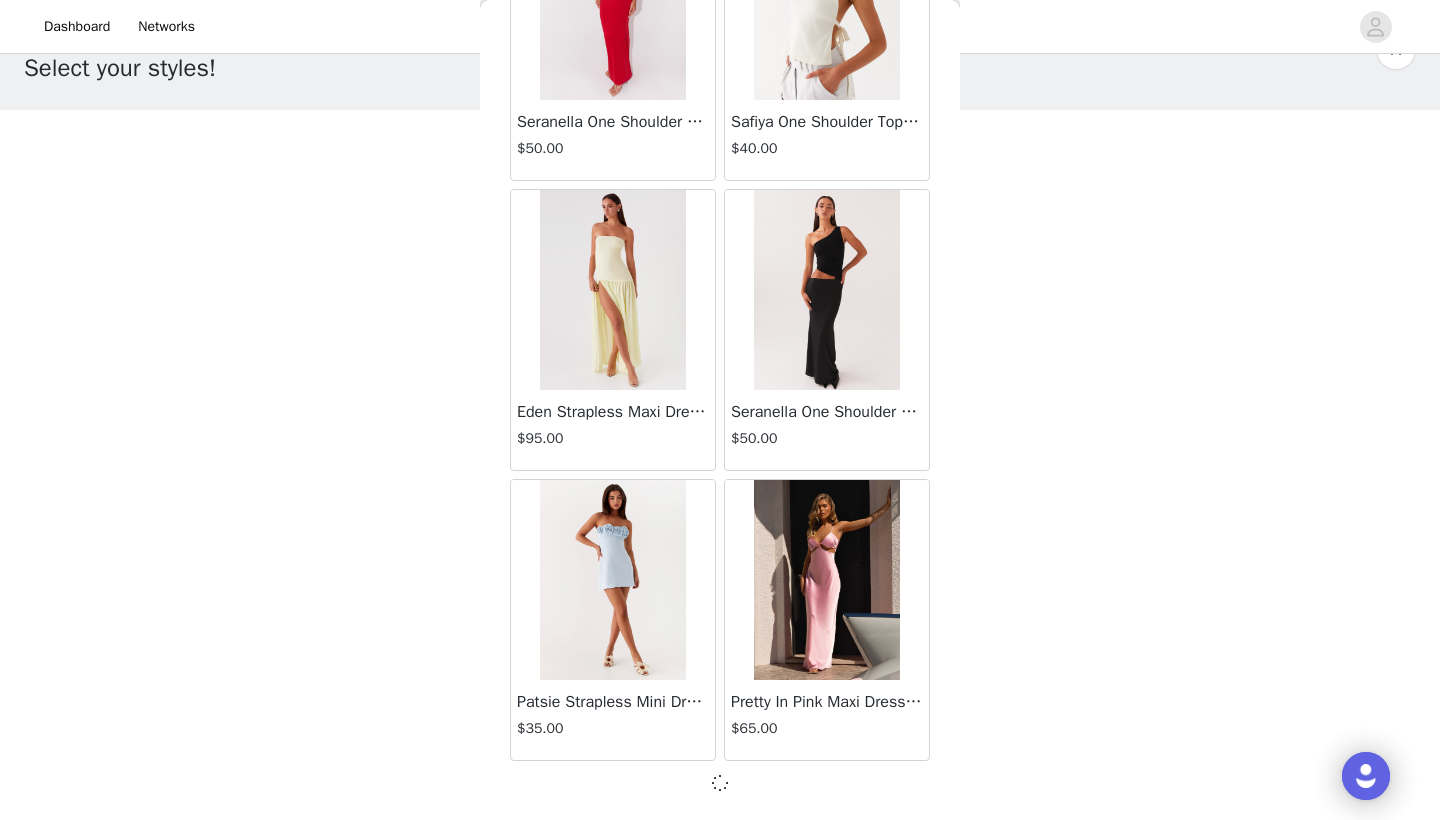 scroll, scrollTop: 5131, scrollLeft: 0, axis: vertical 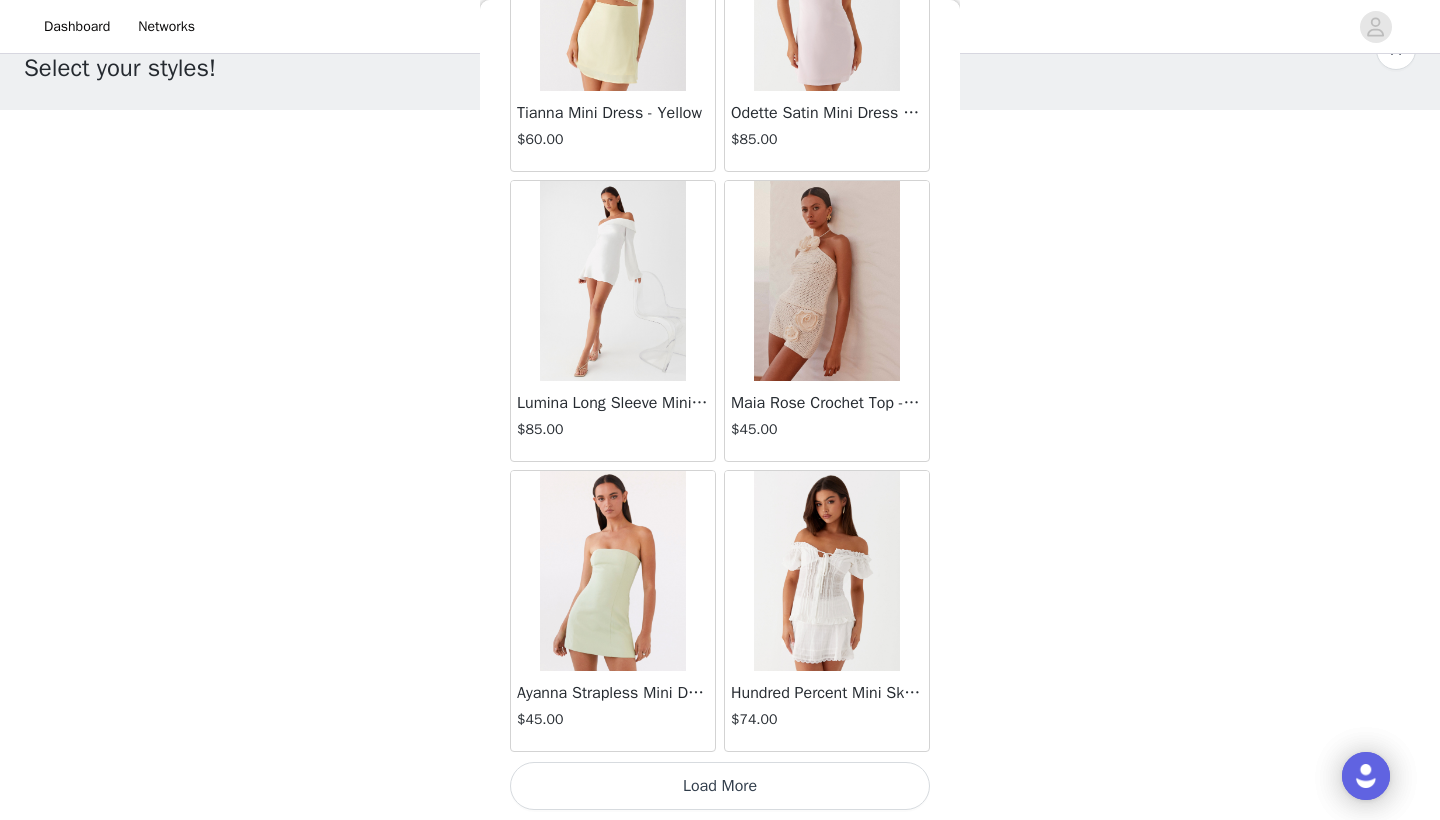 click on "Load More" at bounding box center [720, 786] 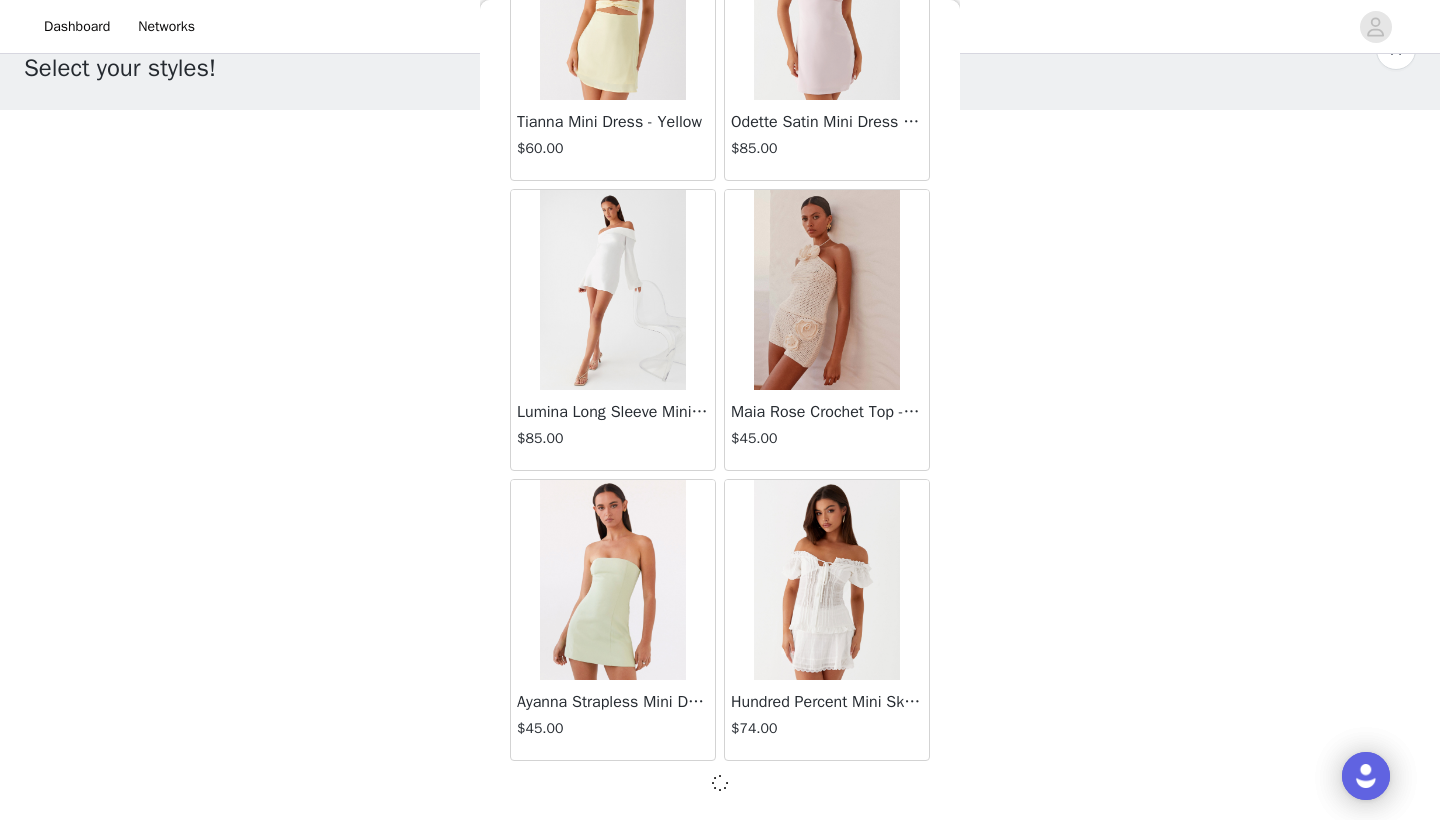 scroll, scrollTop: 8031, scrollLeft: 0, axis: vertical 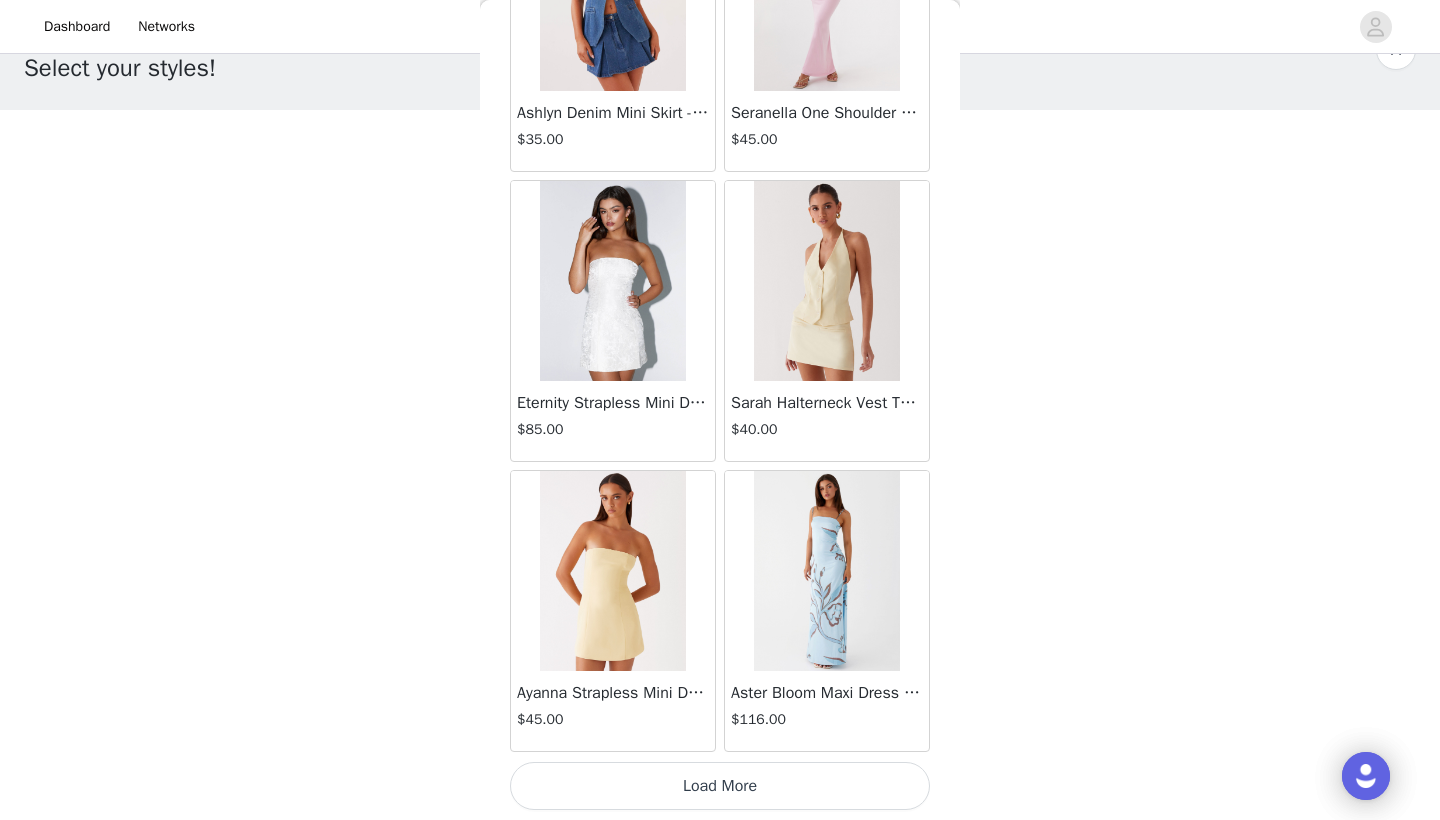 click on "Load More" at bounding box center (720, 786) 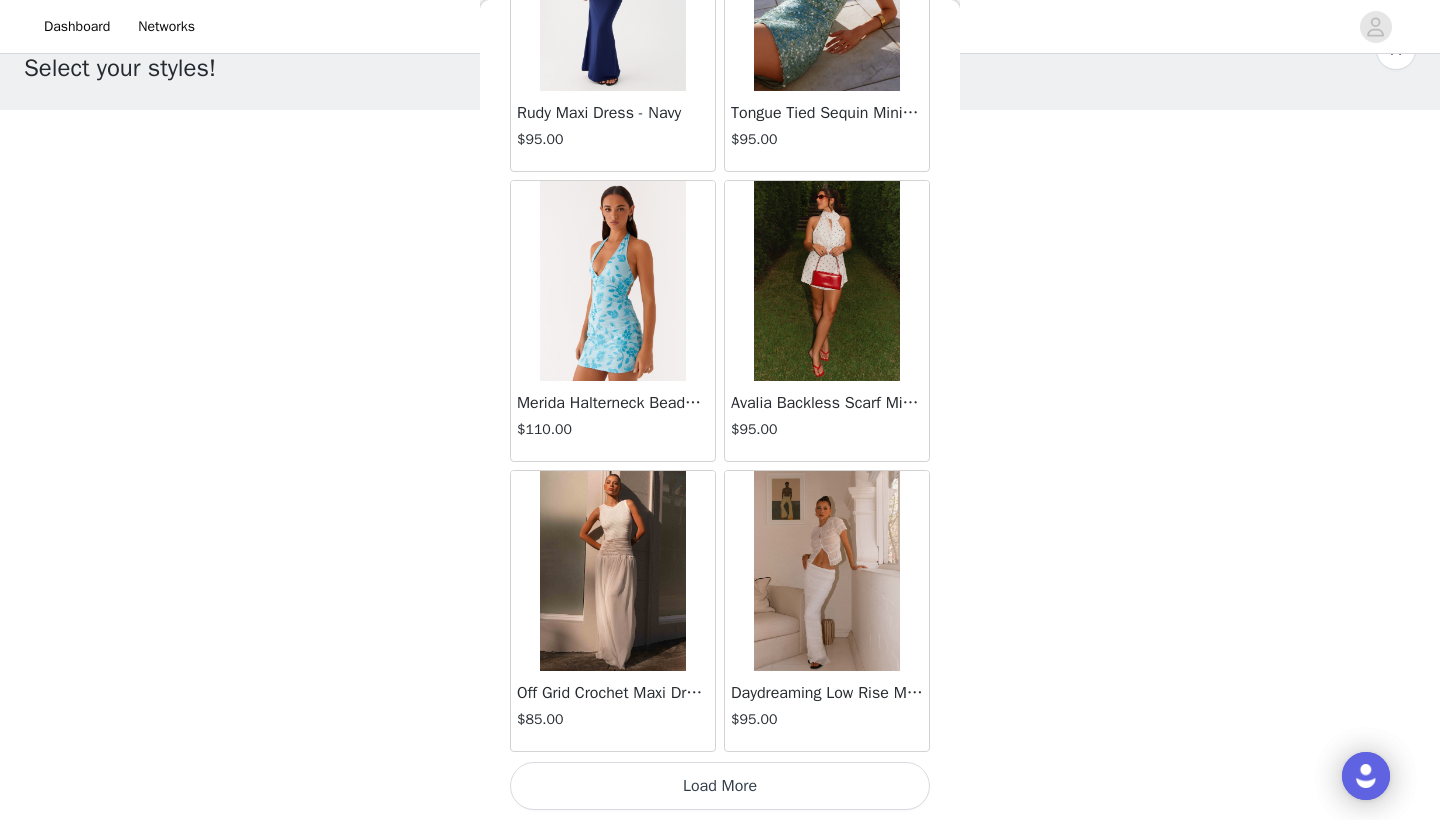 click on "Load More" at bounding box center [720, 786] 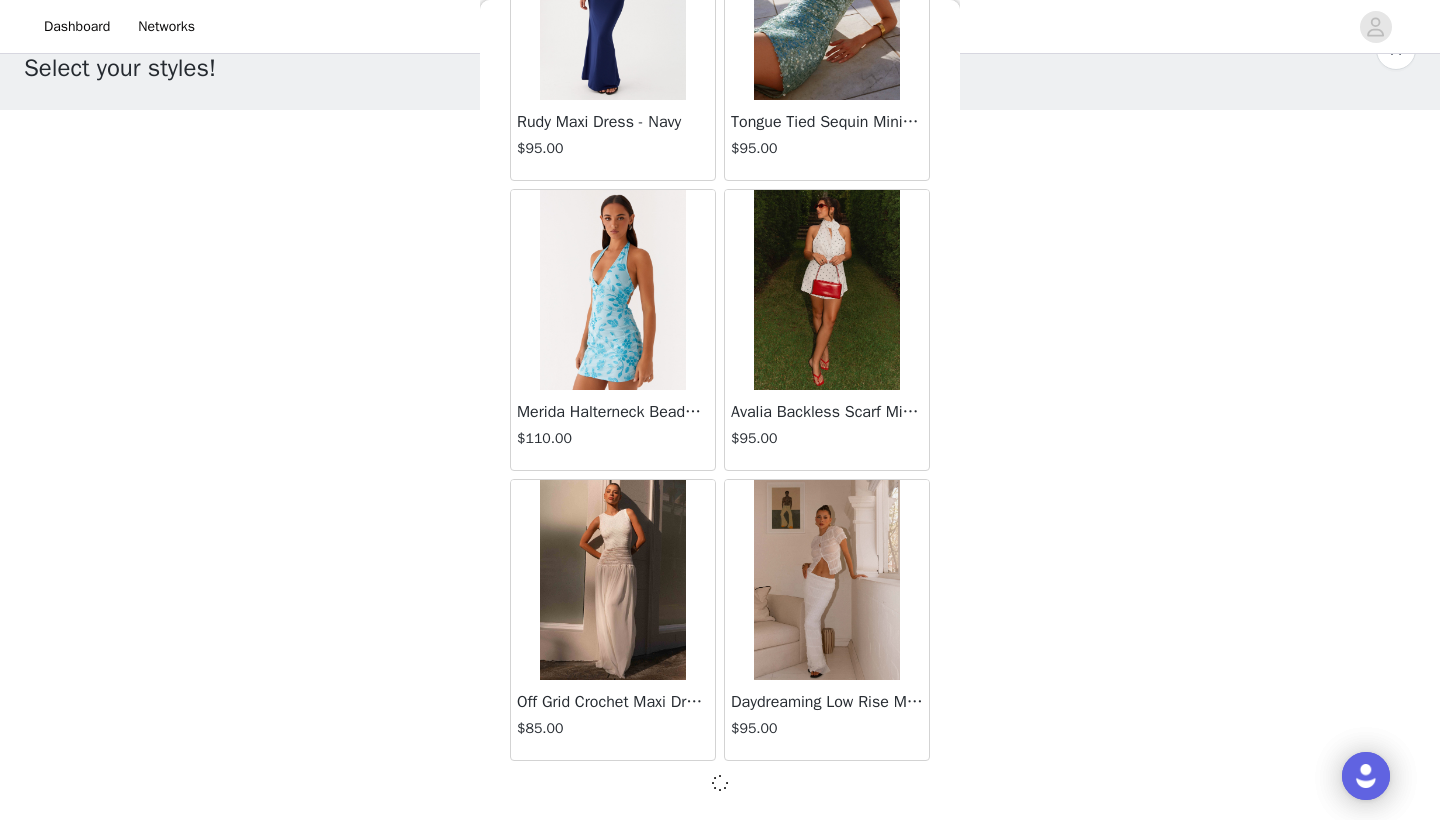 scroll, scrollTop: 13831, scrollLeft: 0, axis: vertical 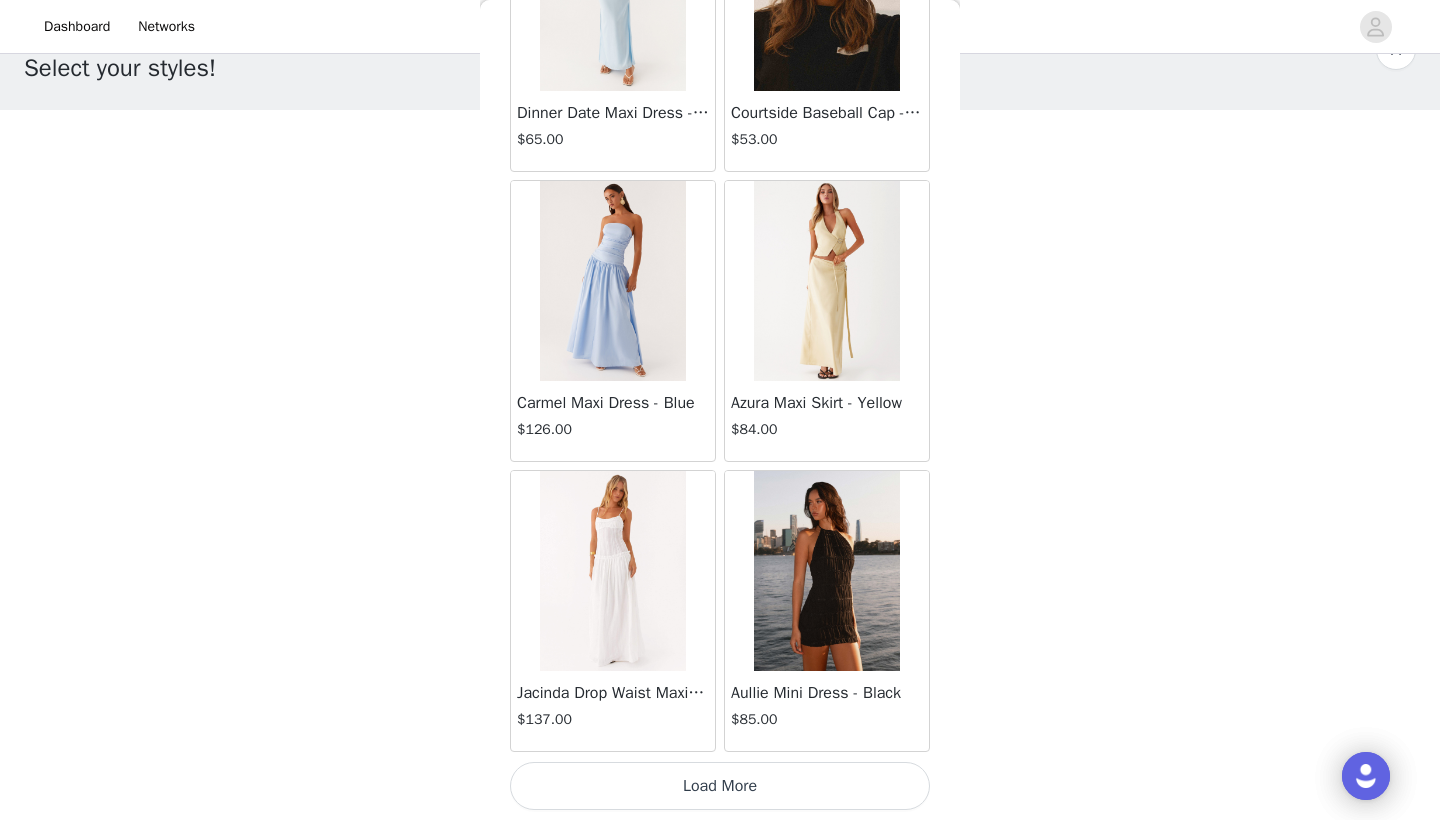 click on "Load More" at bounding box center (720, 786) 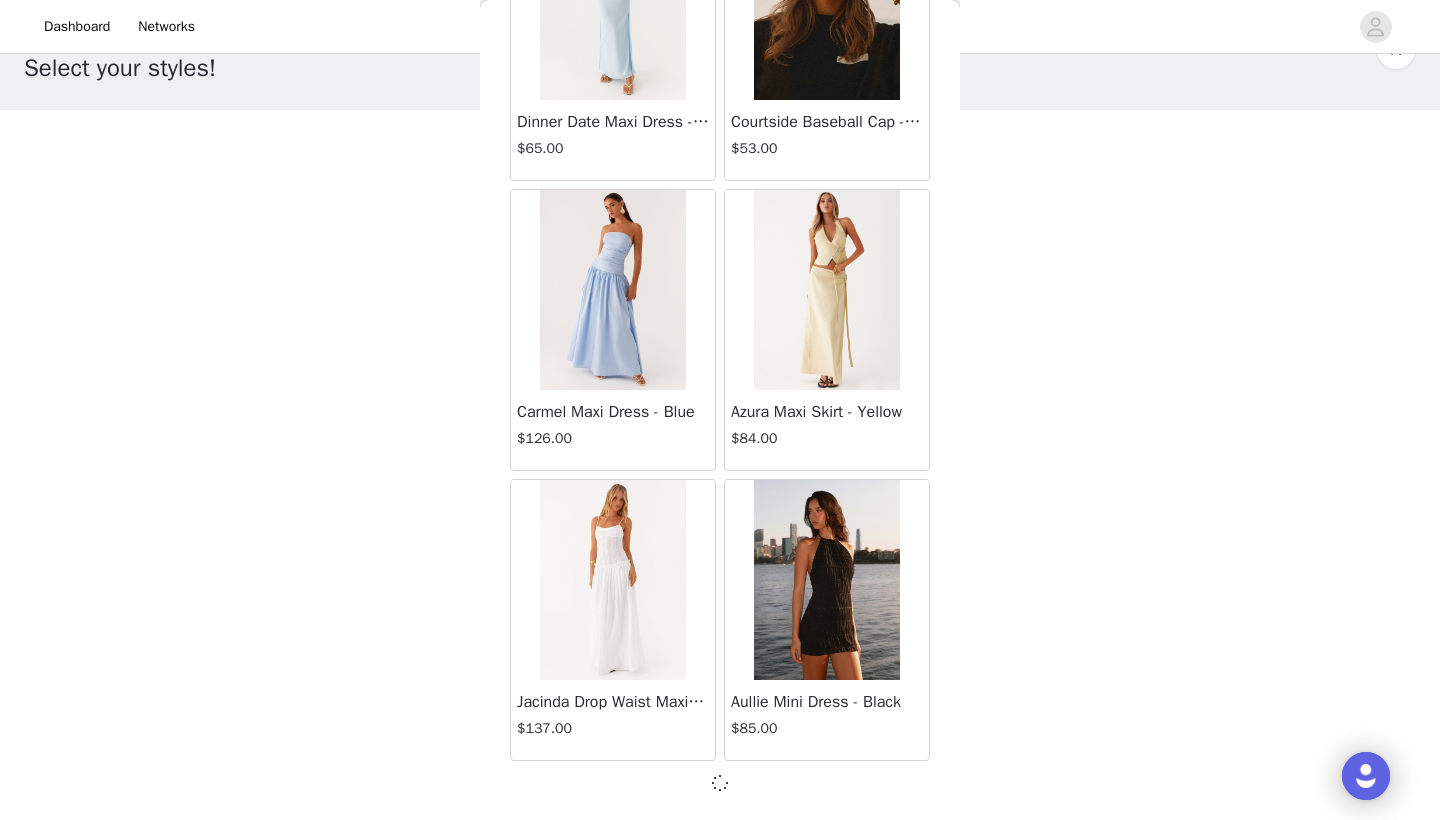 scroll, scrollTop: 16731, scrollLeft: 0, axis: vertical 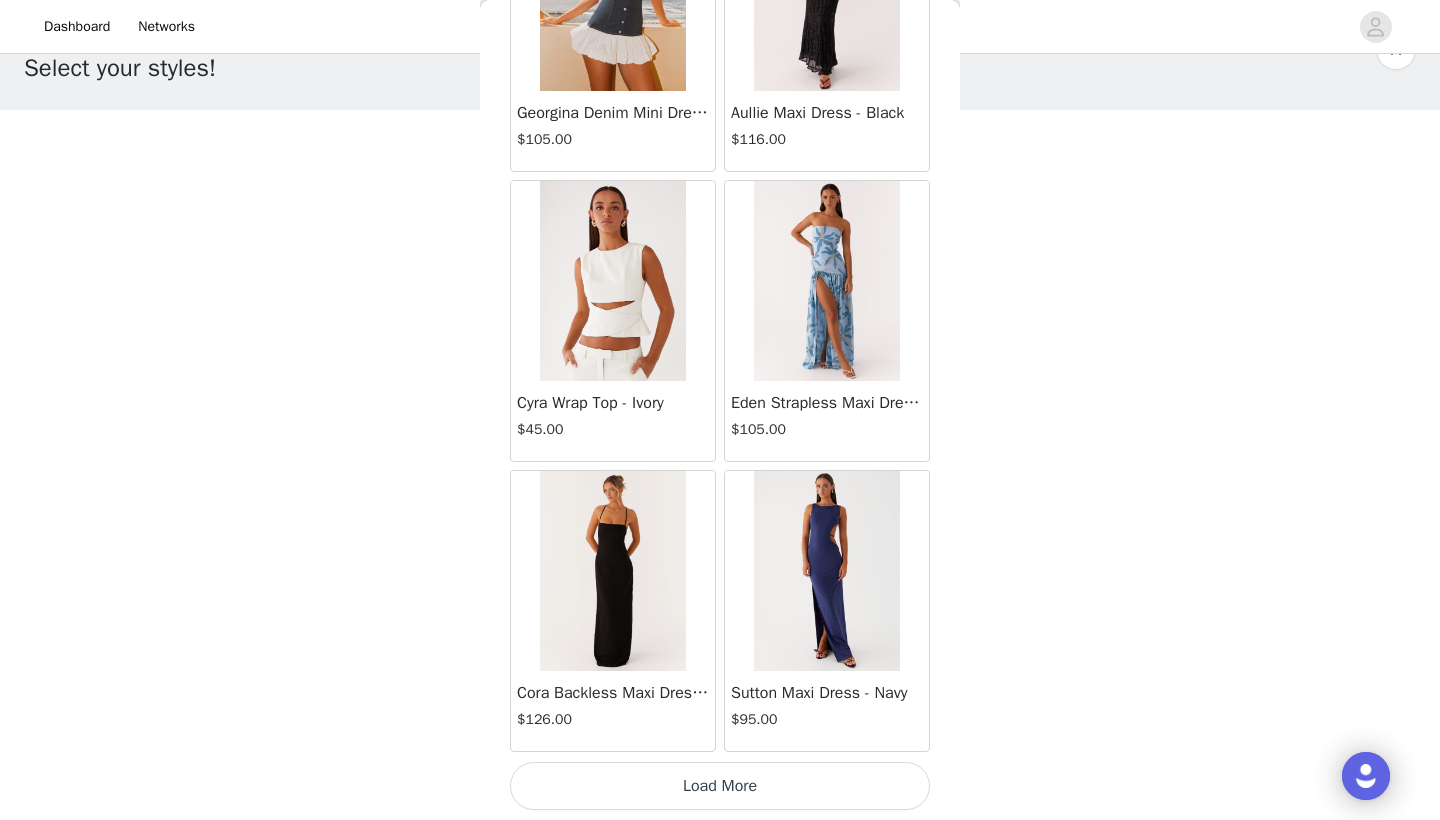 click on "Load More" at bounding box center [720, 786] 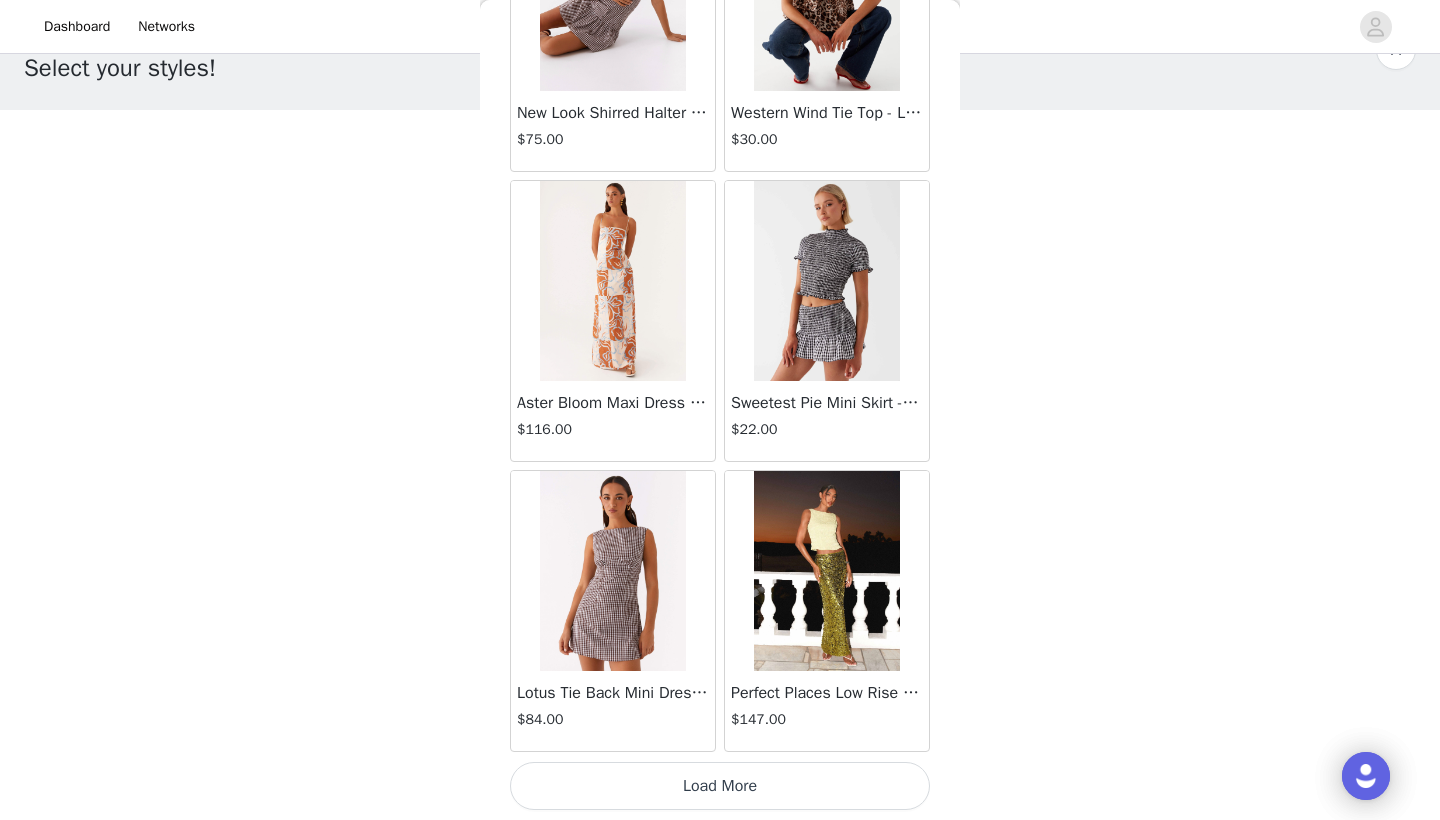 scroll, scrollTop: 22540, scrollLeft: 0, axis: vertical 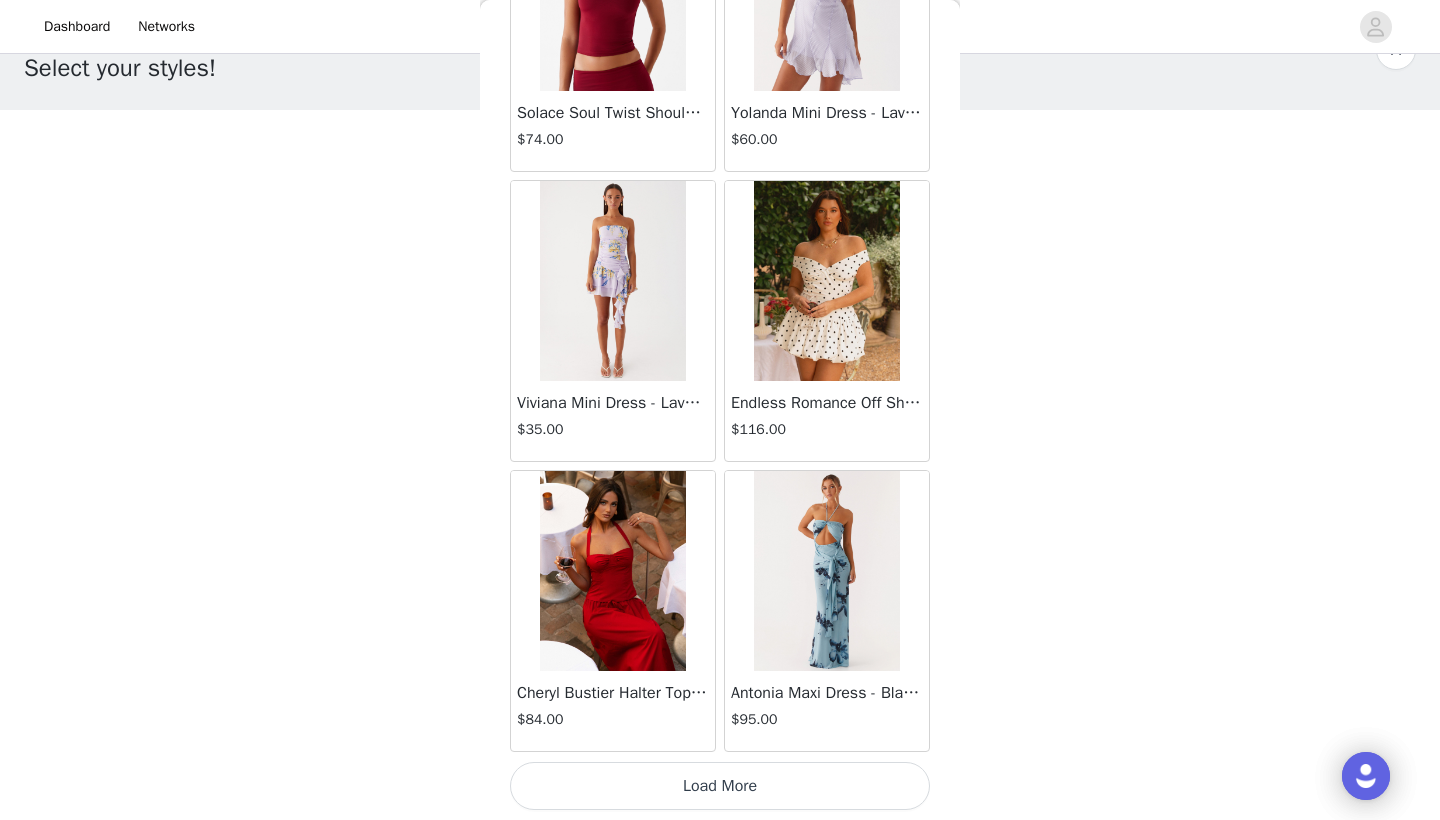 click on "Load More" at bounding box center [720, 786] 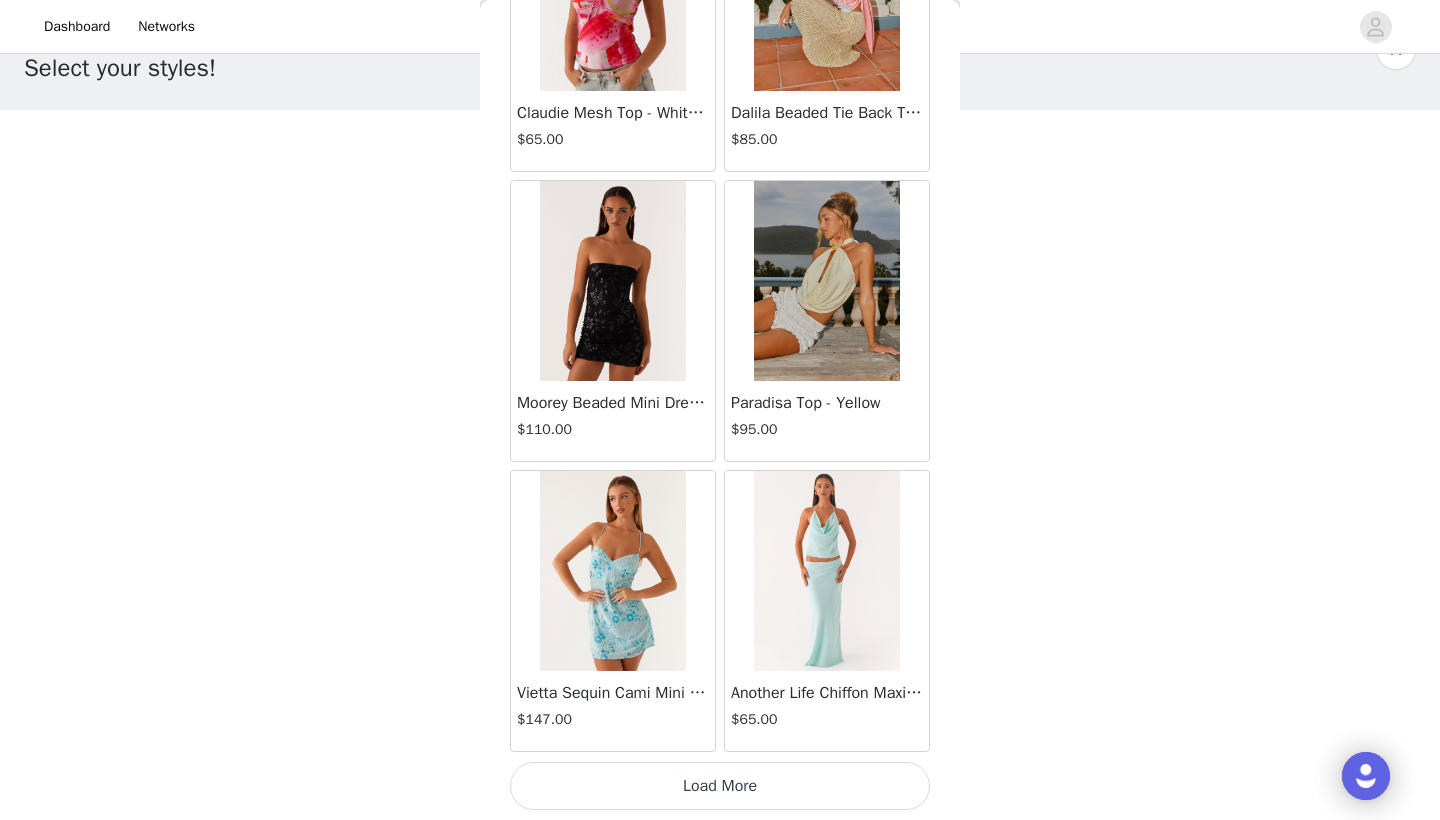 click on "Load More" at bounding box center [720, 786] 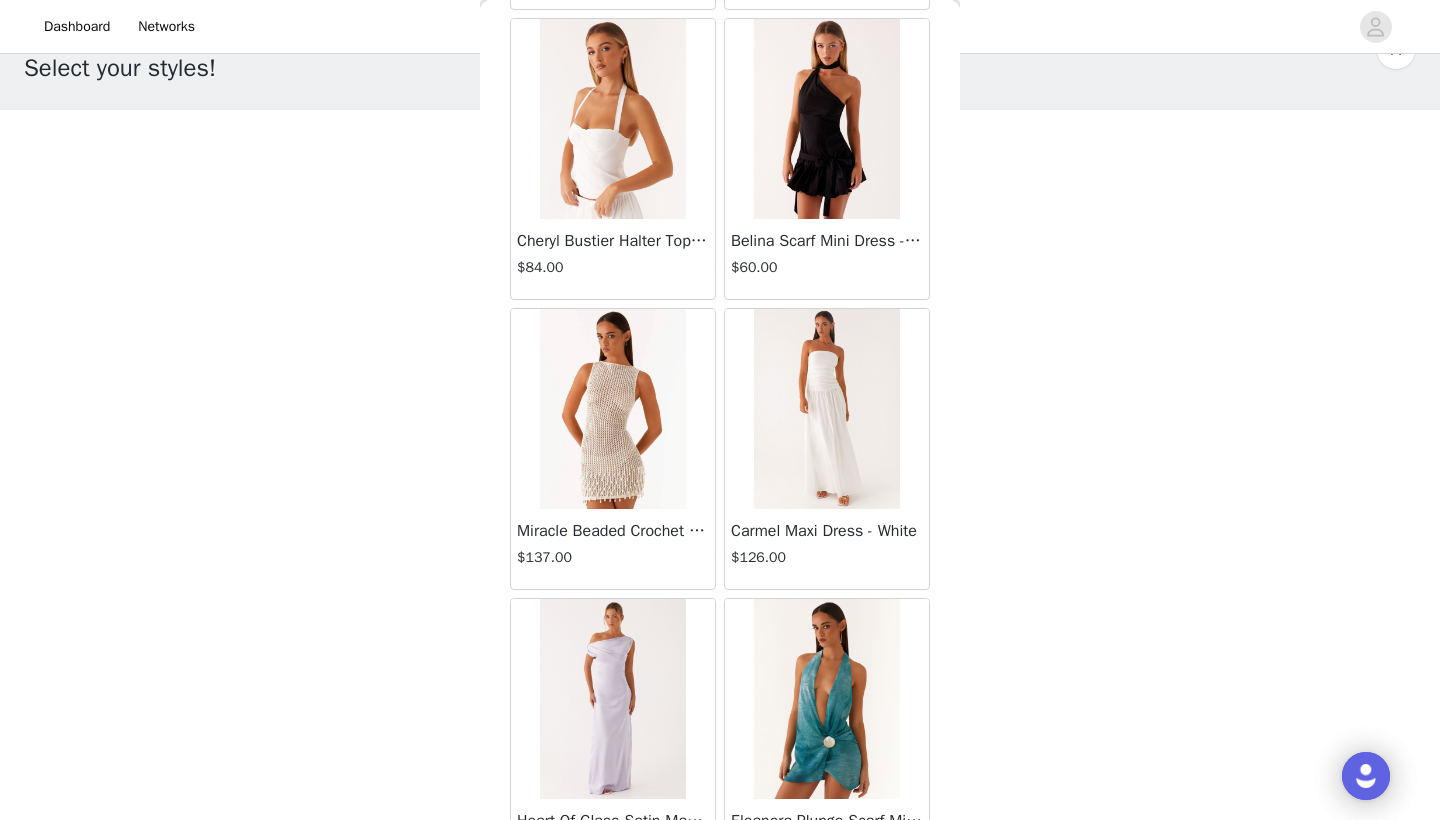 scroll, scrollTop: 29661, scrollLeft: 0, axis: vertical 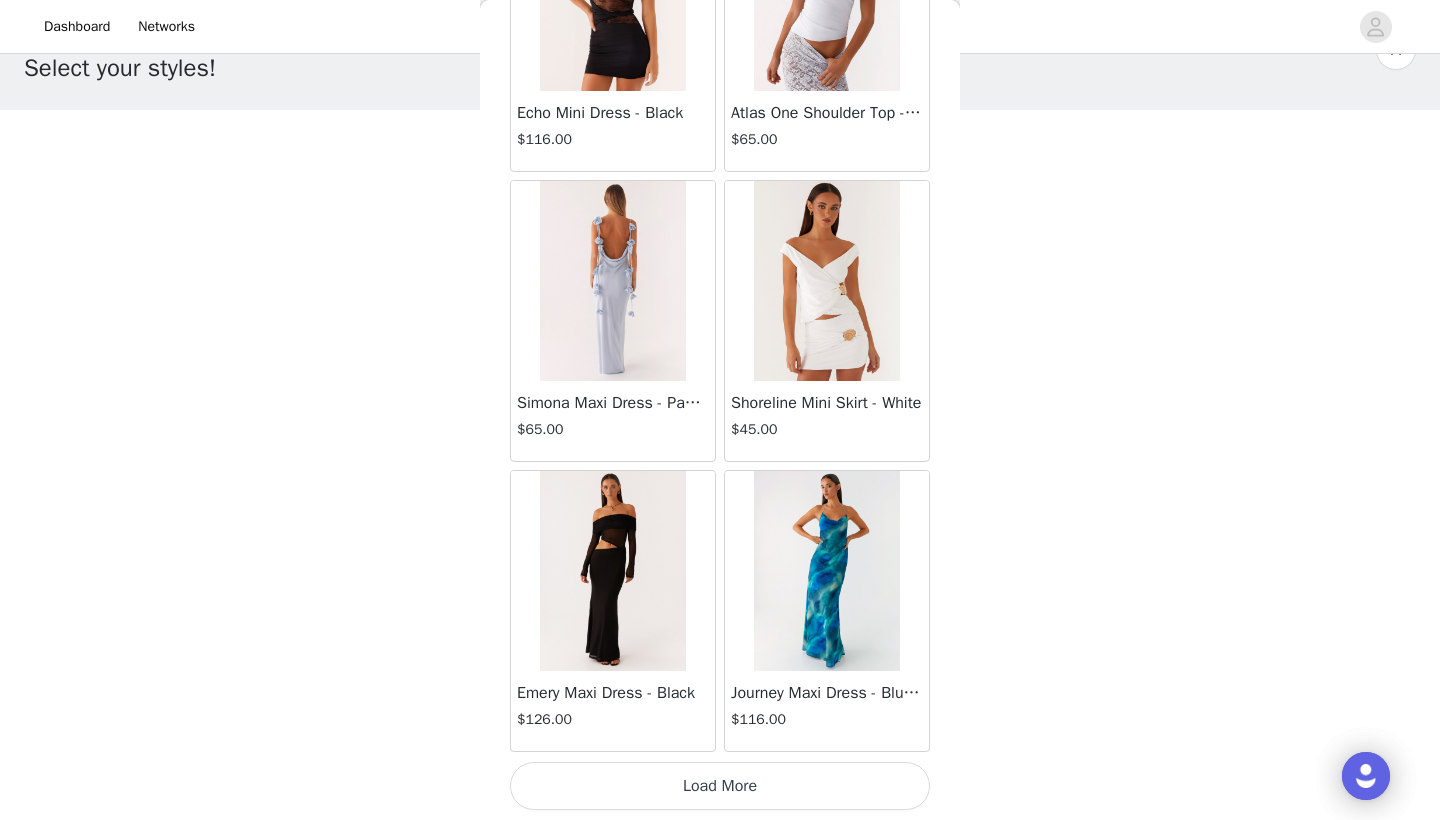 click on "Load More" at bounding box center (720, 786) 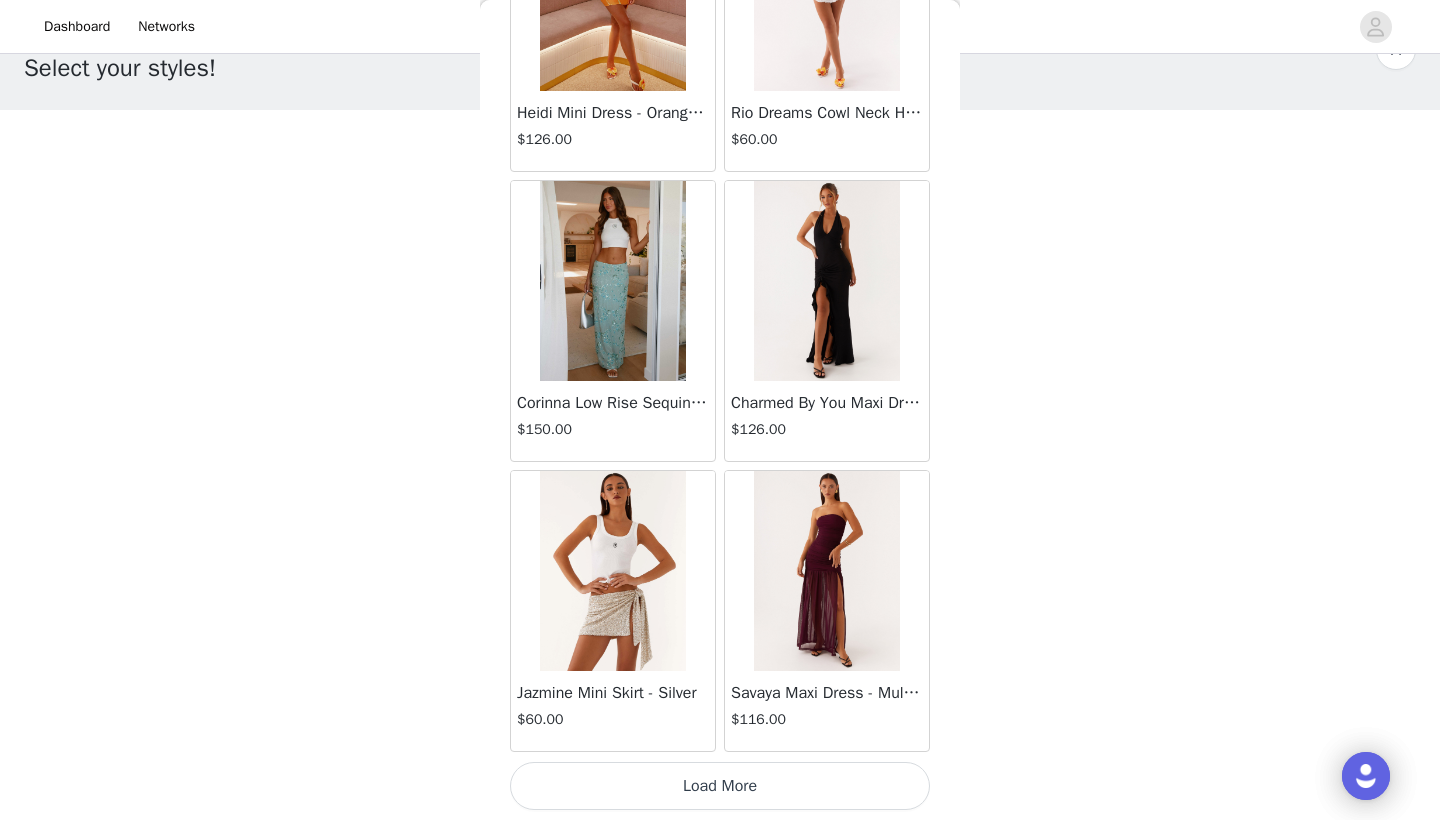 click on "Load More" at bounding box center [720, 786] 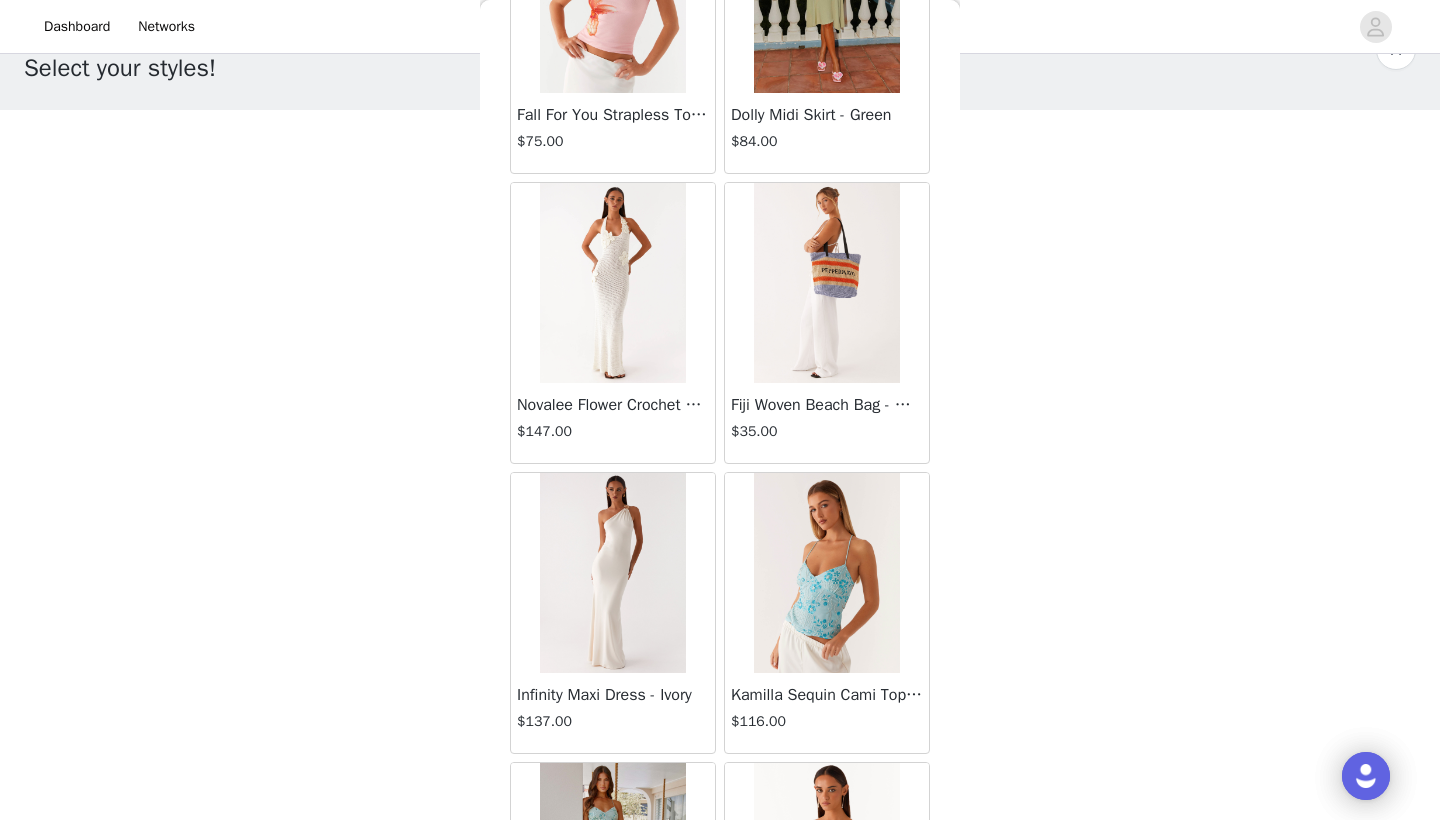 scroll, scrollTop: 36482, scrollLeft: 0, axis: vertical 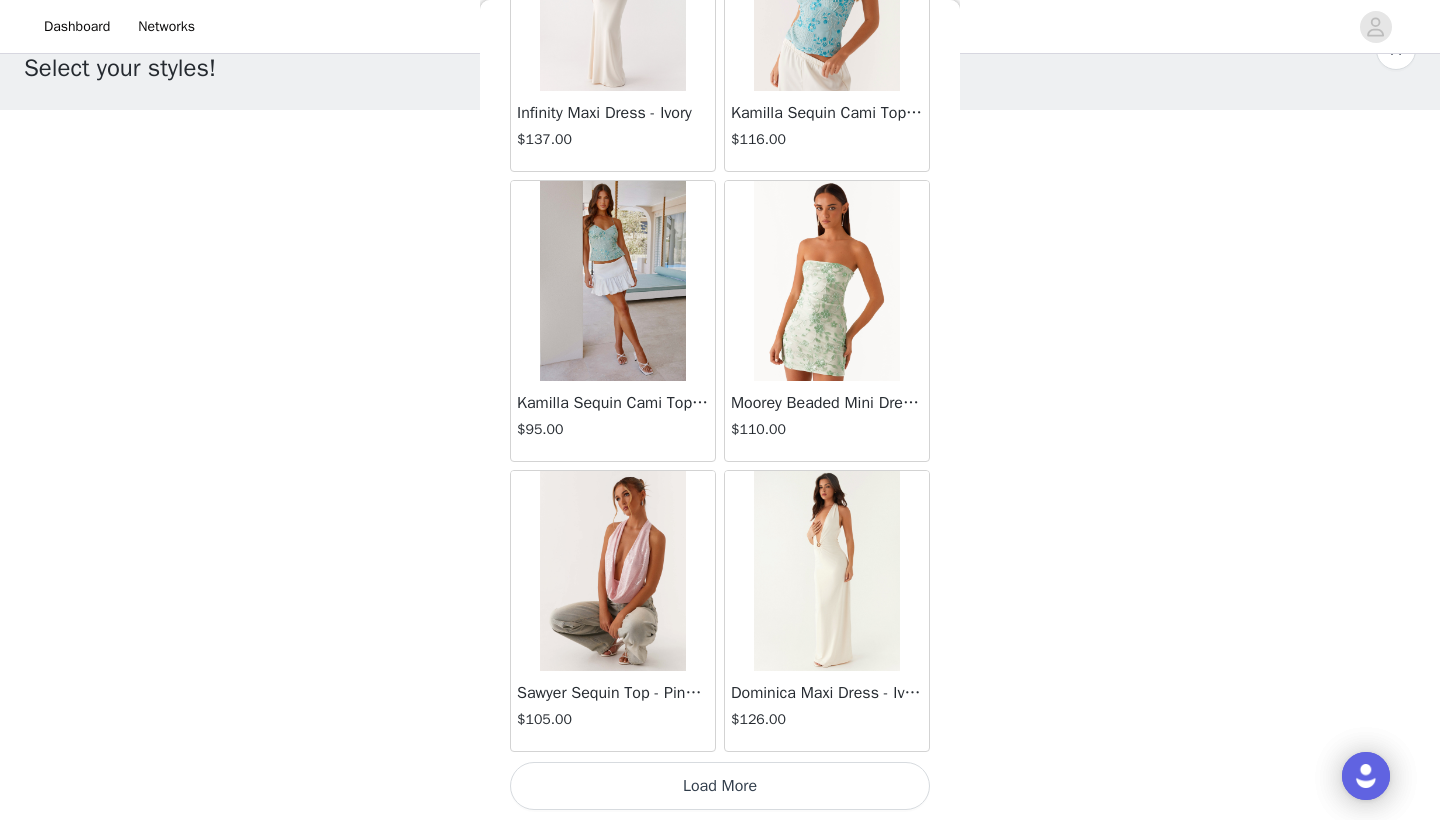 click on "Load More" at bounding box center [720, 786] 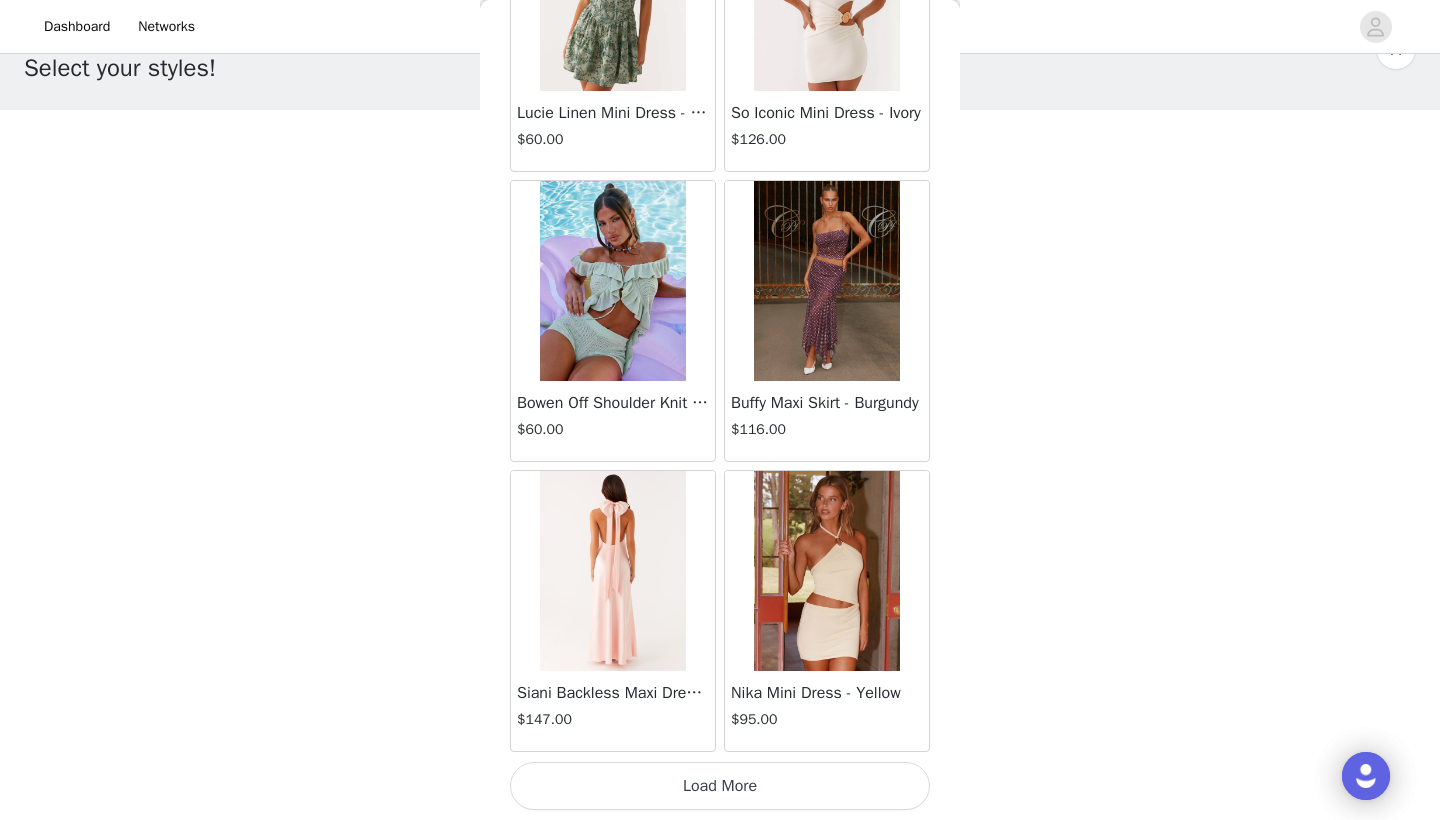scroll, scrollTop: 39940, scrollLeft: 0, axis: vertical 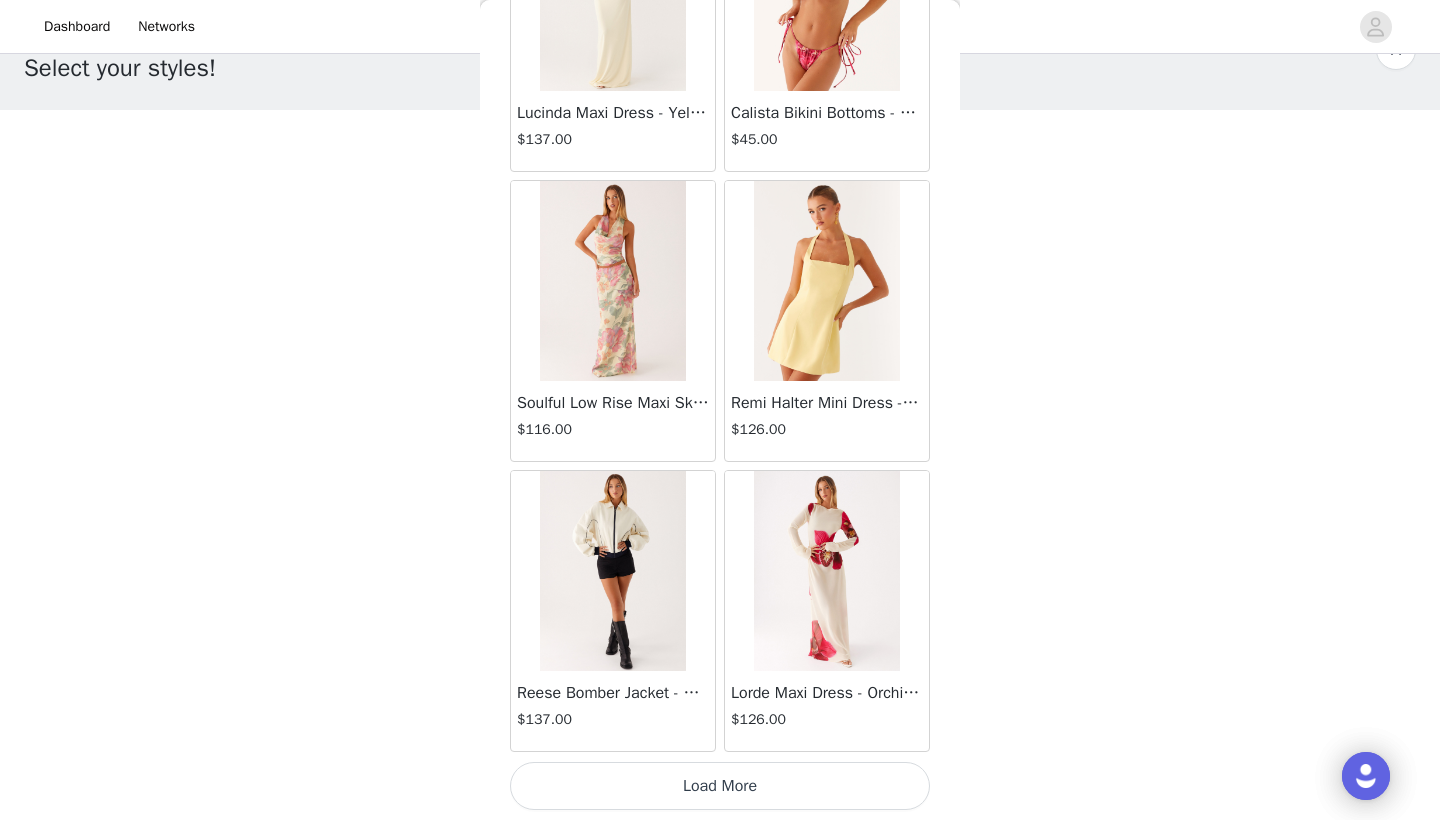 click on "Load More" at bounding box center [720, 786] 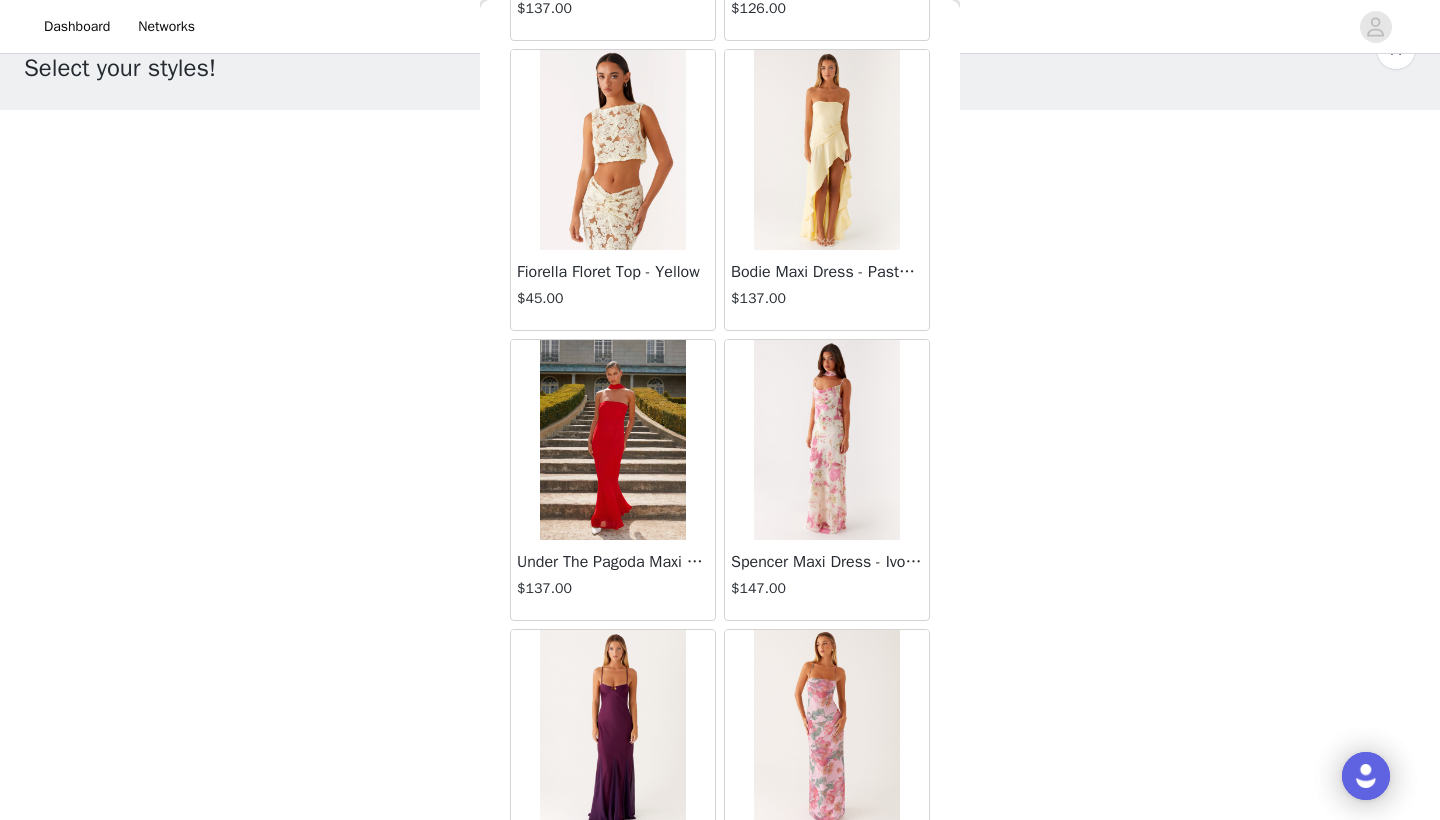 scroll, scrollTop: 43552, scrollLeft: 0, axis: vertical 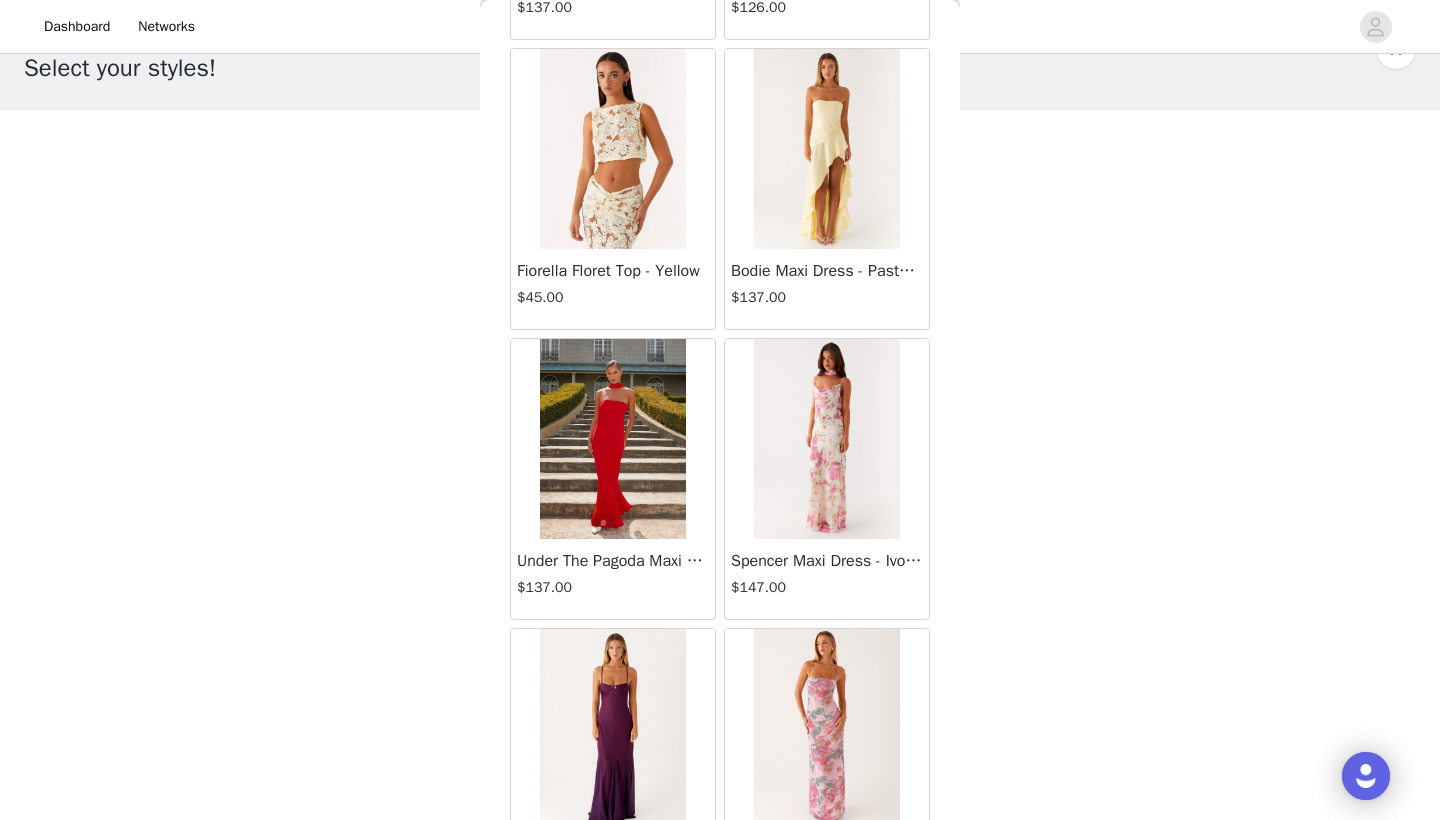 click at bounding box center [612, 439] 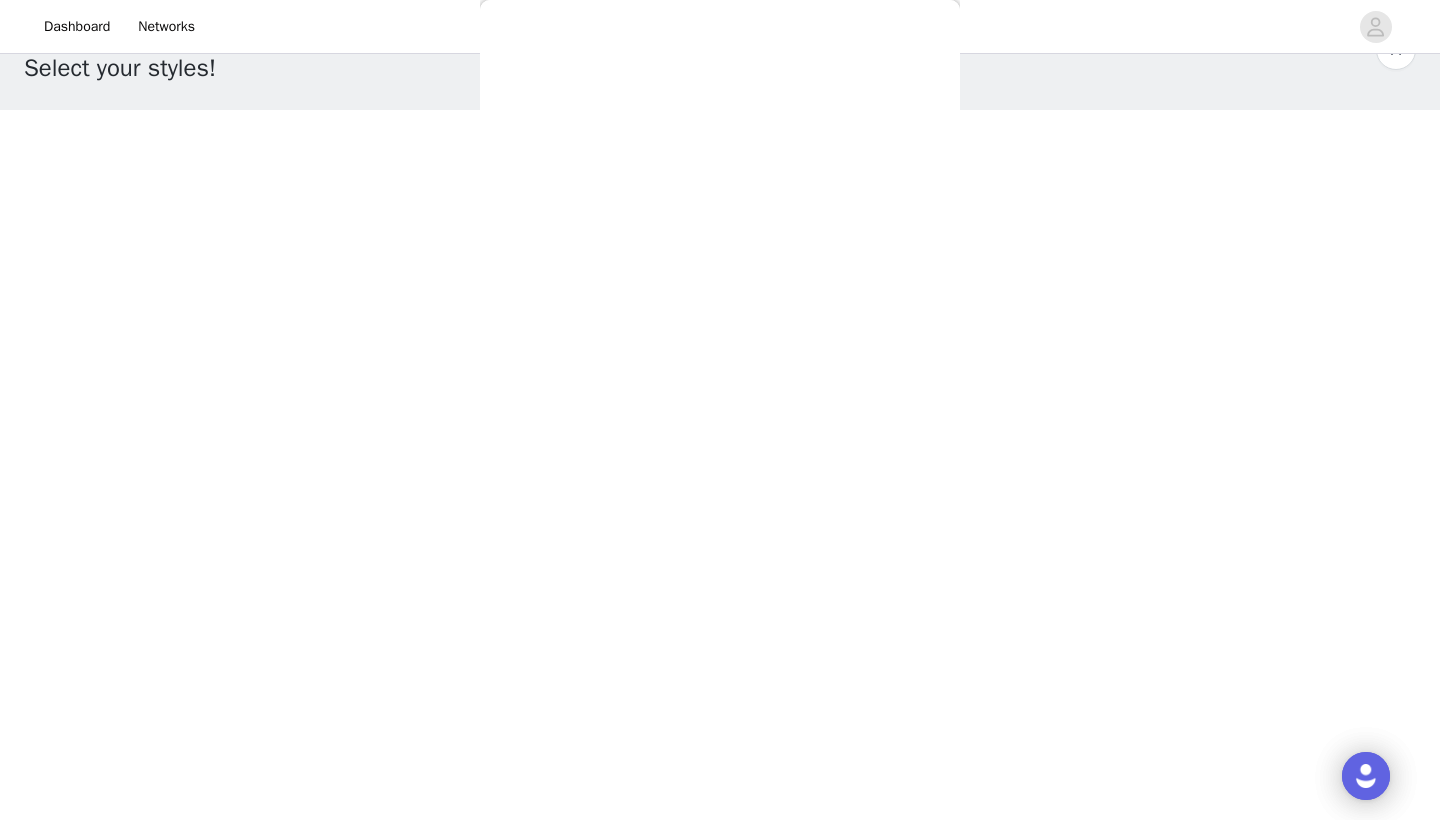 scroll, scrollTop: 257, scrollLeft: 0, axis: vertical 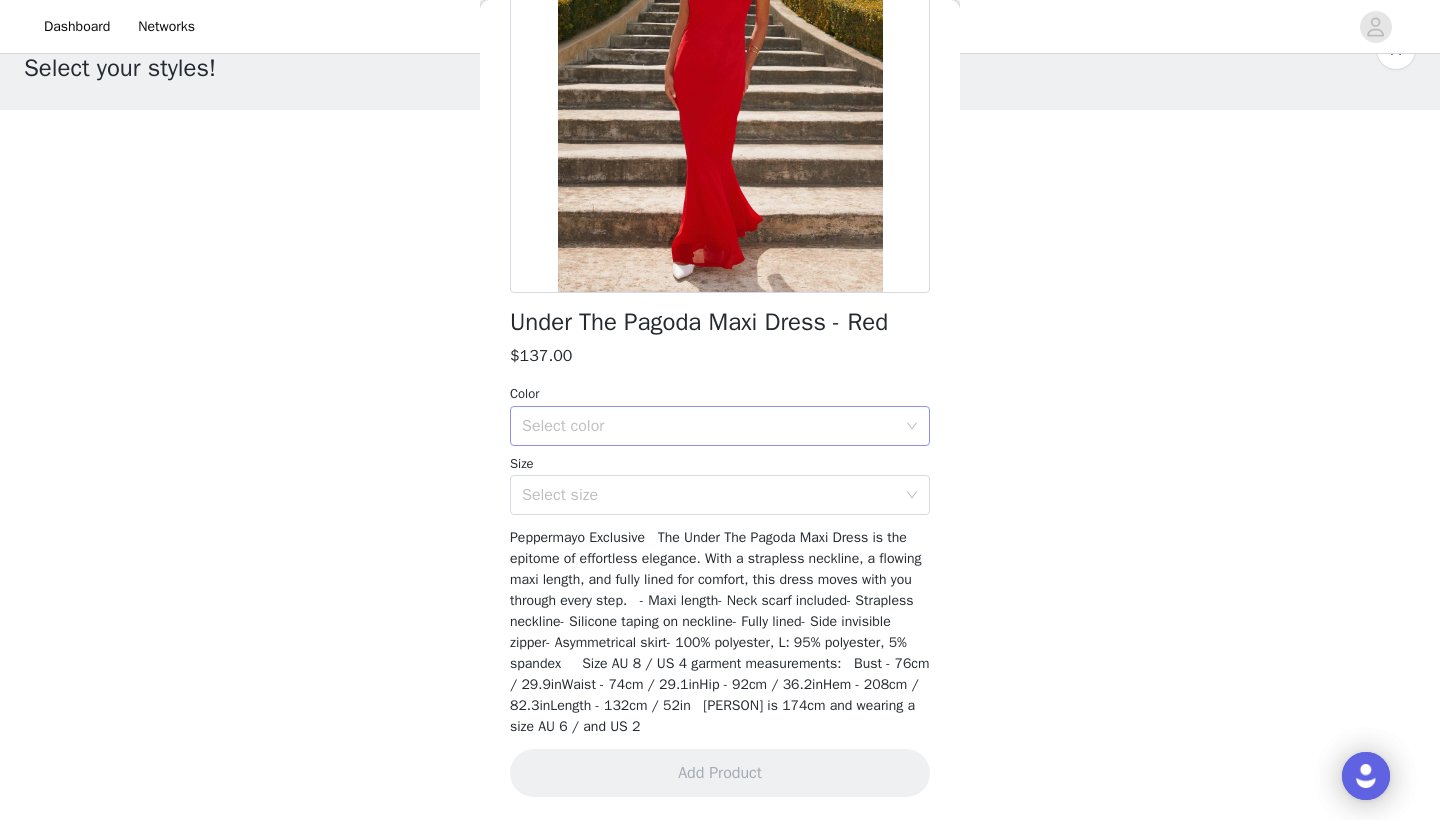 click on "Select color" at bounding box center [709, 426] 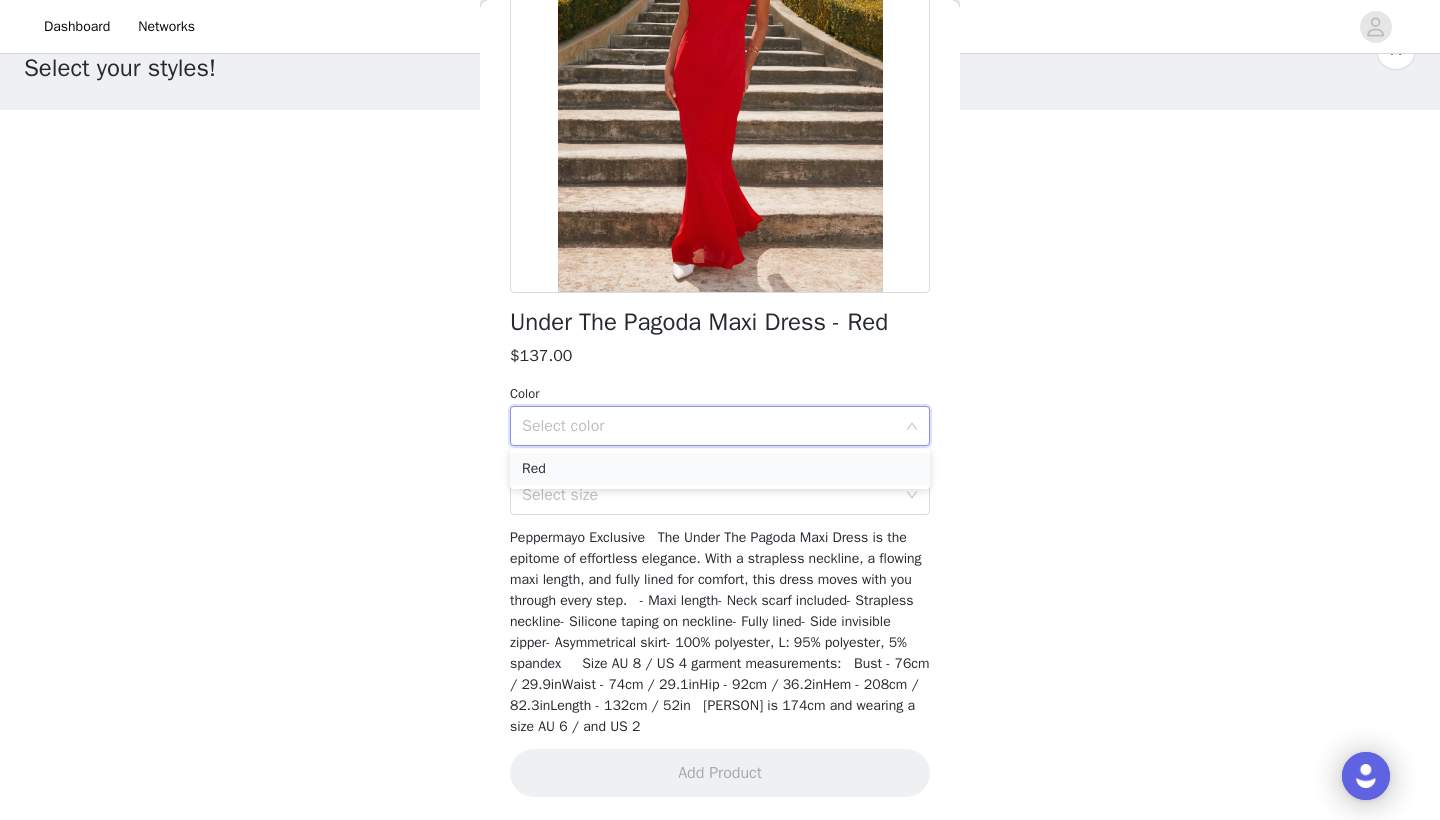 click on "Red" at bounding box center [720, 469] 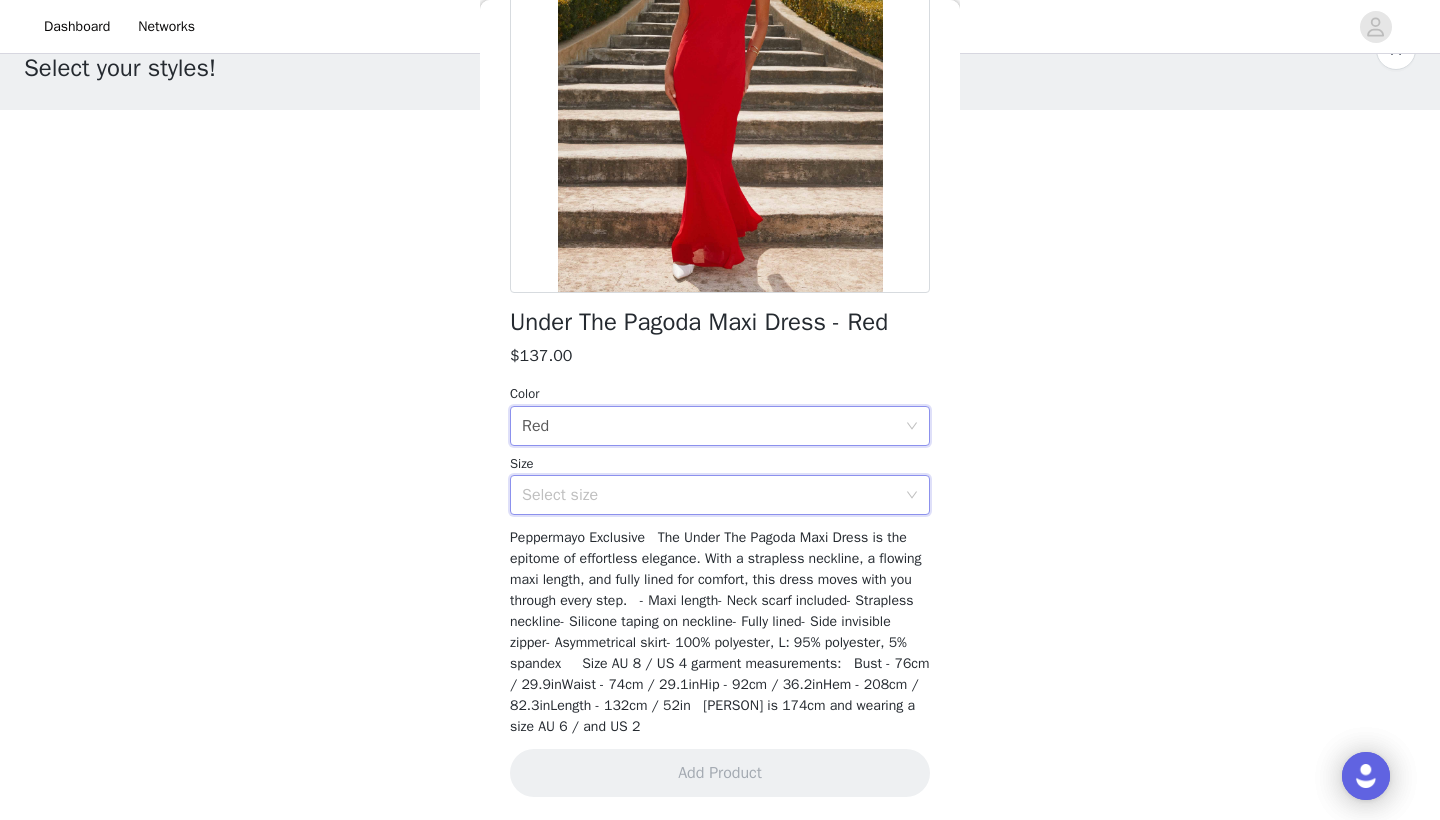 click on "Select size" at bounding box center (713, 495) 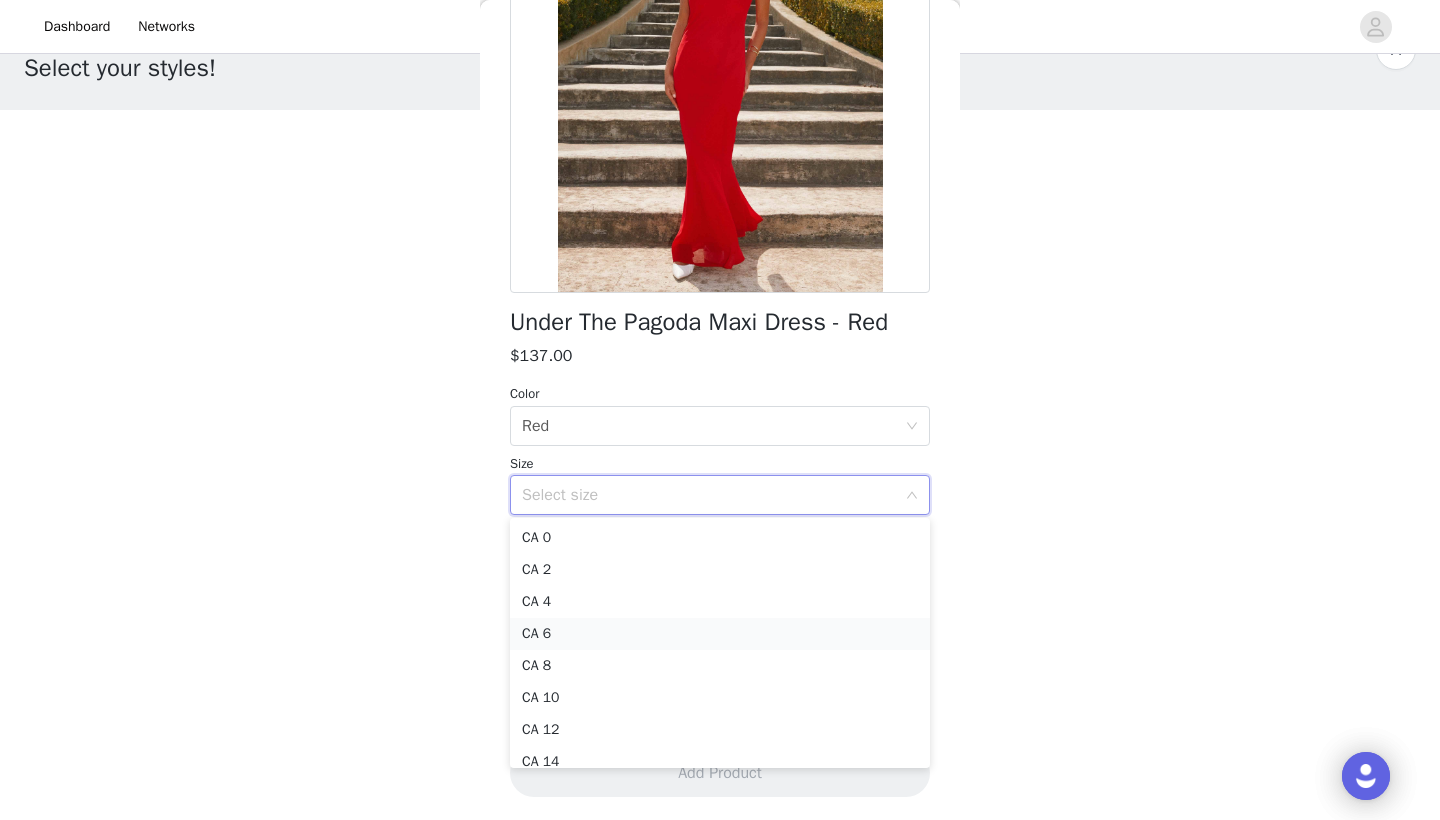 click on "CA 6" at bounding box center [720, 634] 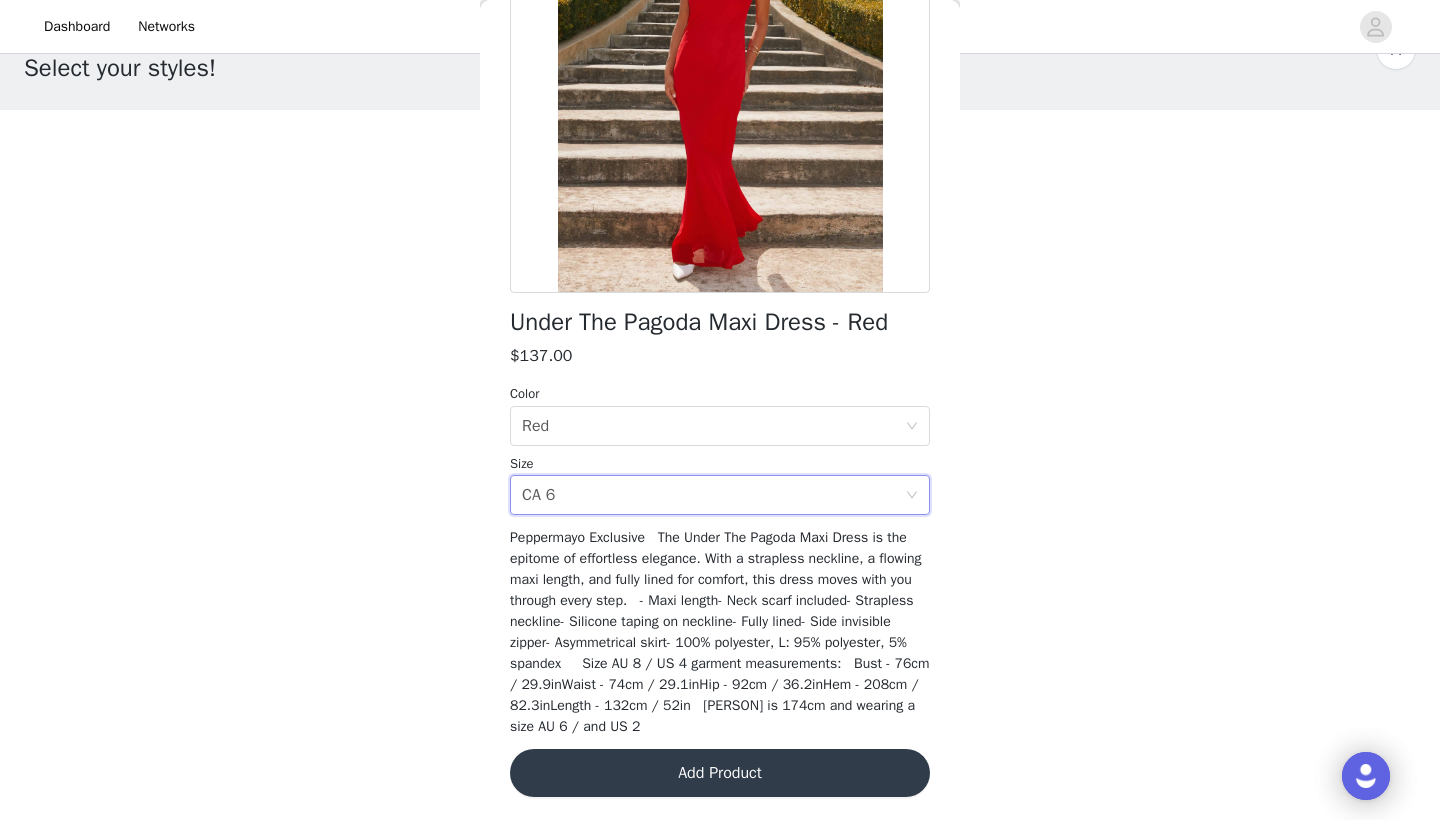 click on "Add Product" at bounding box center (720, 773) 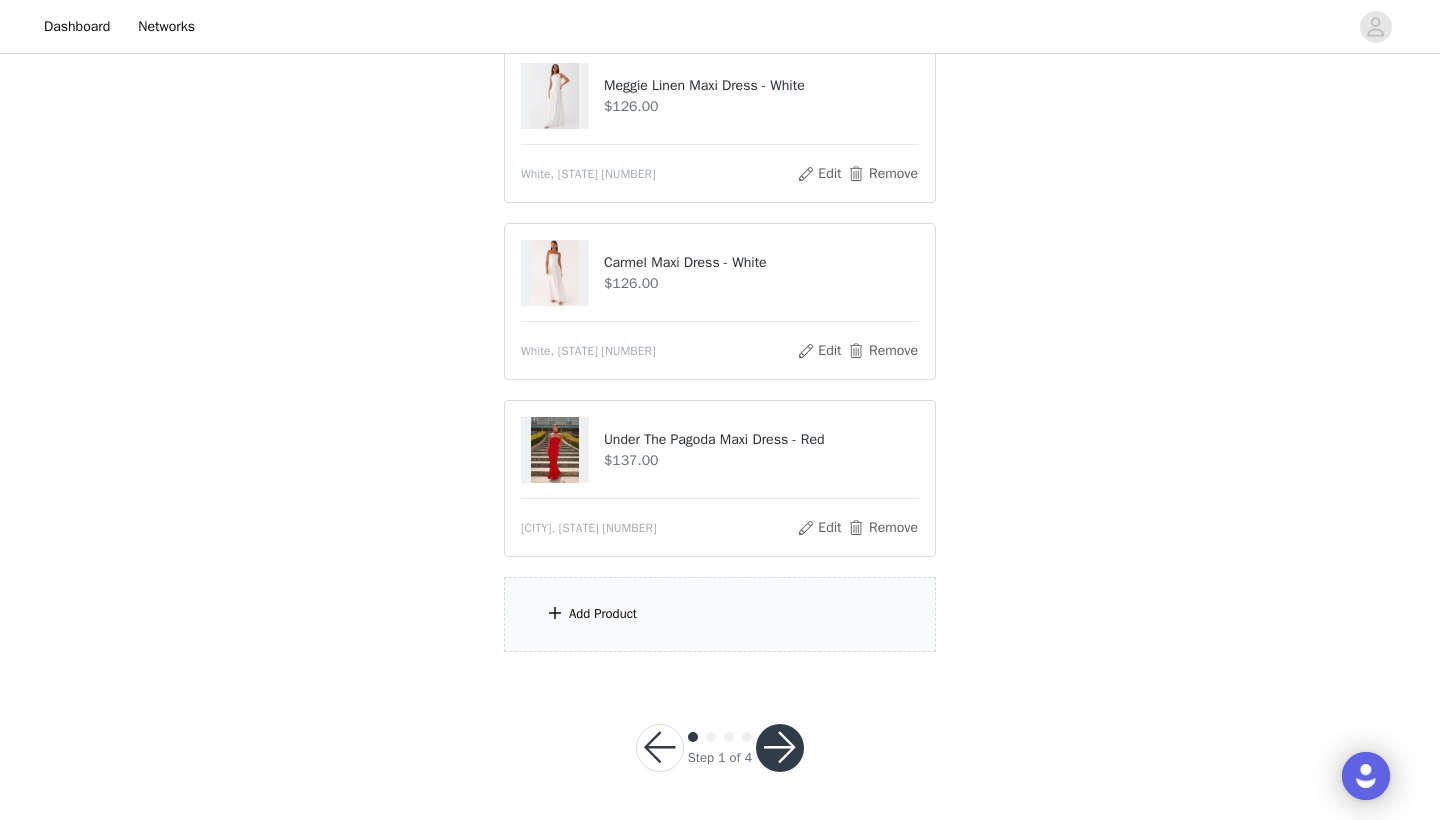 scroll, scrollTop: 229, scrollLeft: 0, axis: vertical 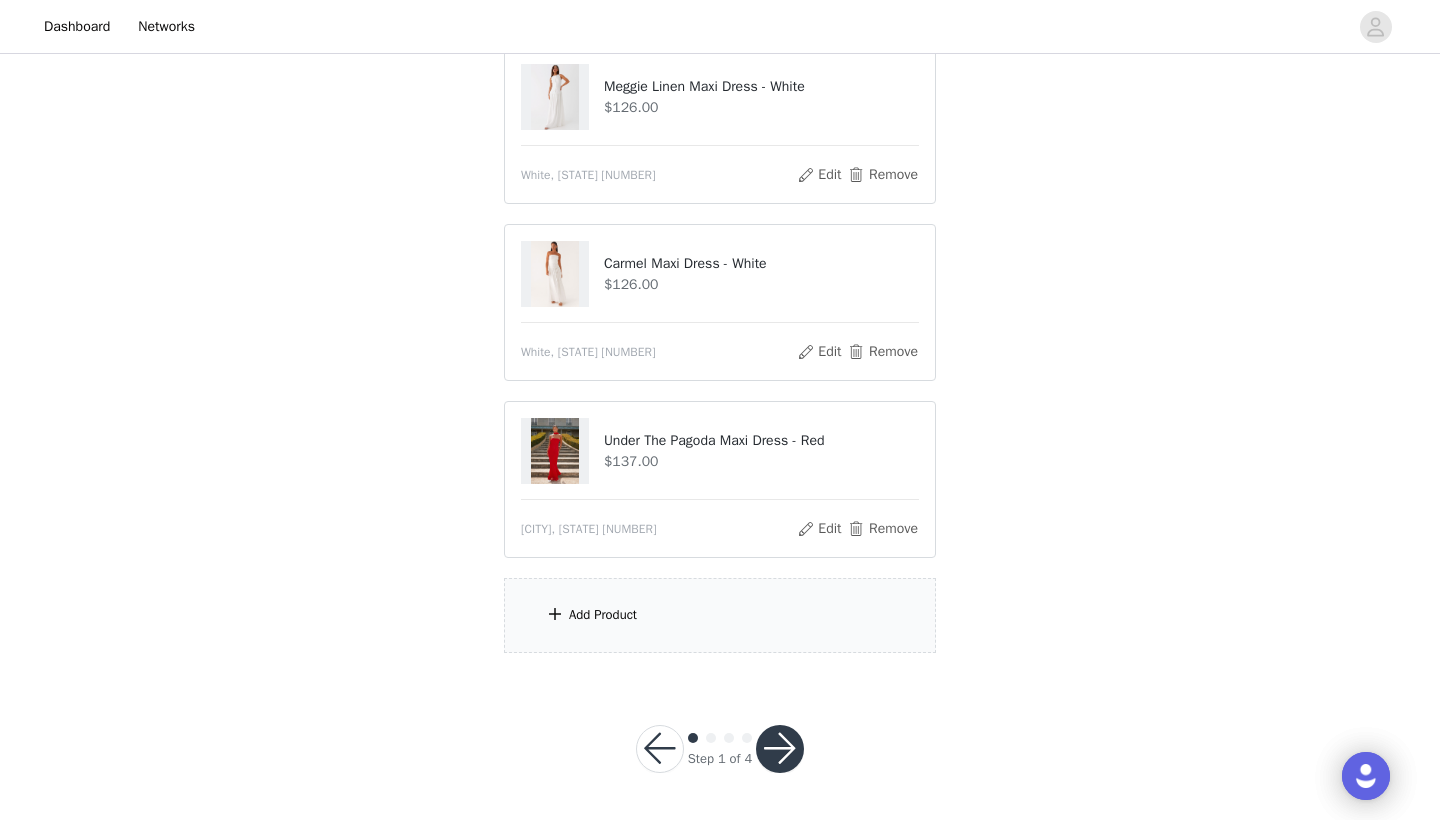 click on "Add Product" at bounding box center [603, 615] 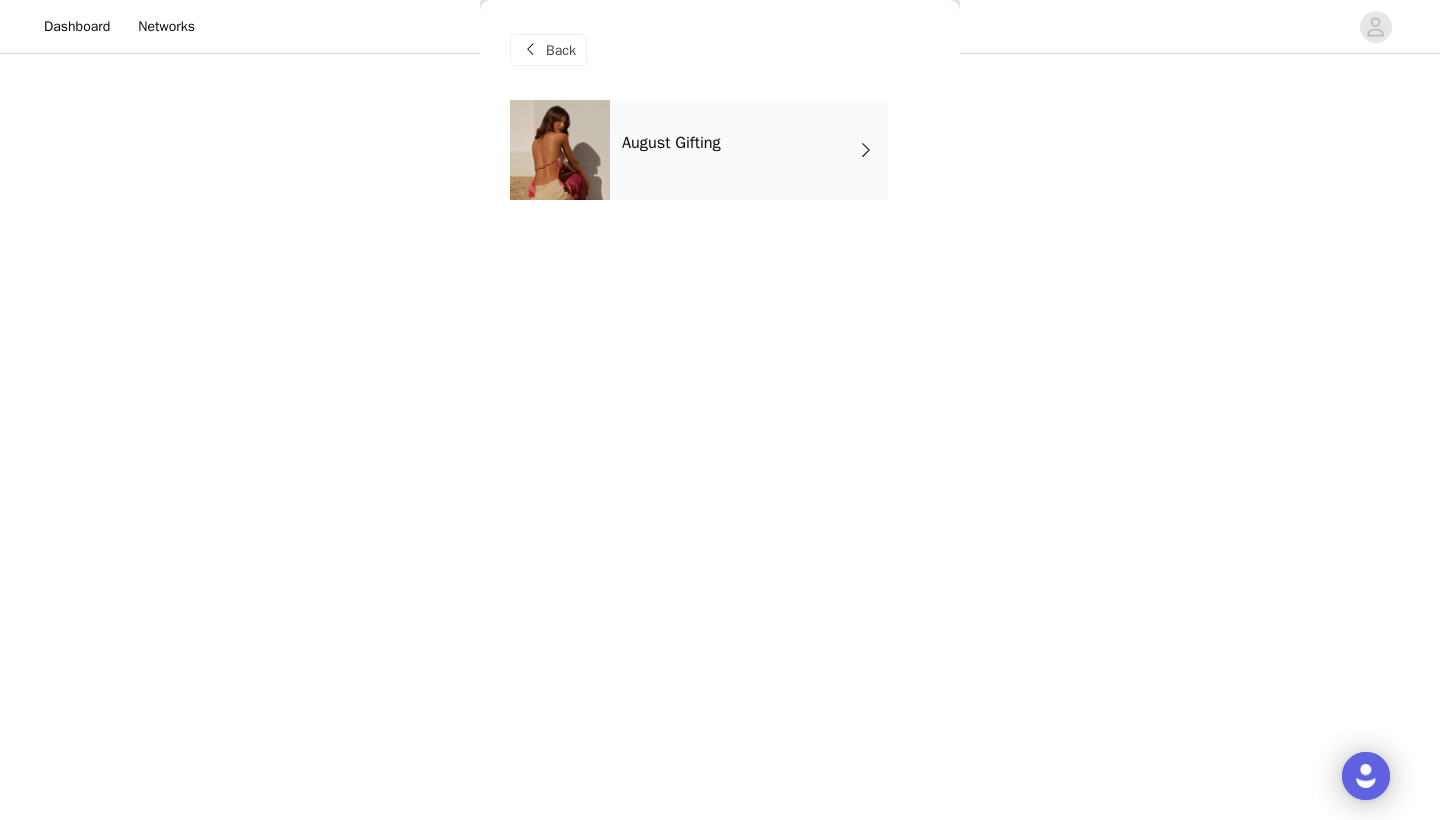 click on "August Gifting" at bounding box center [749, 150] 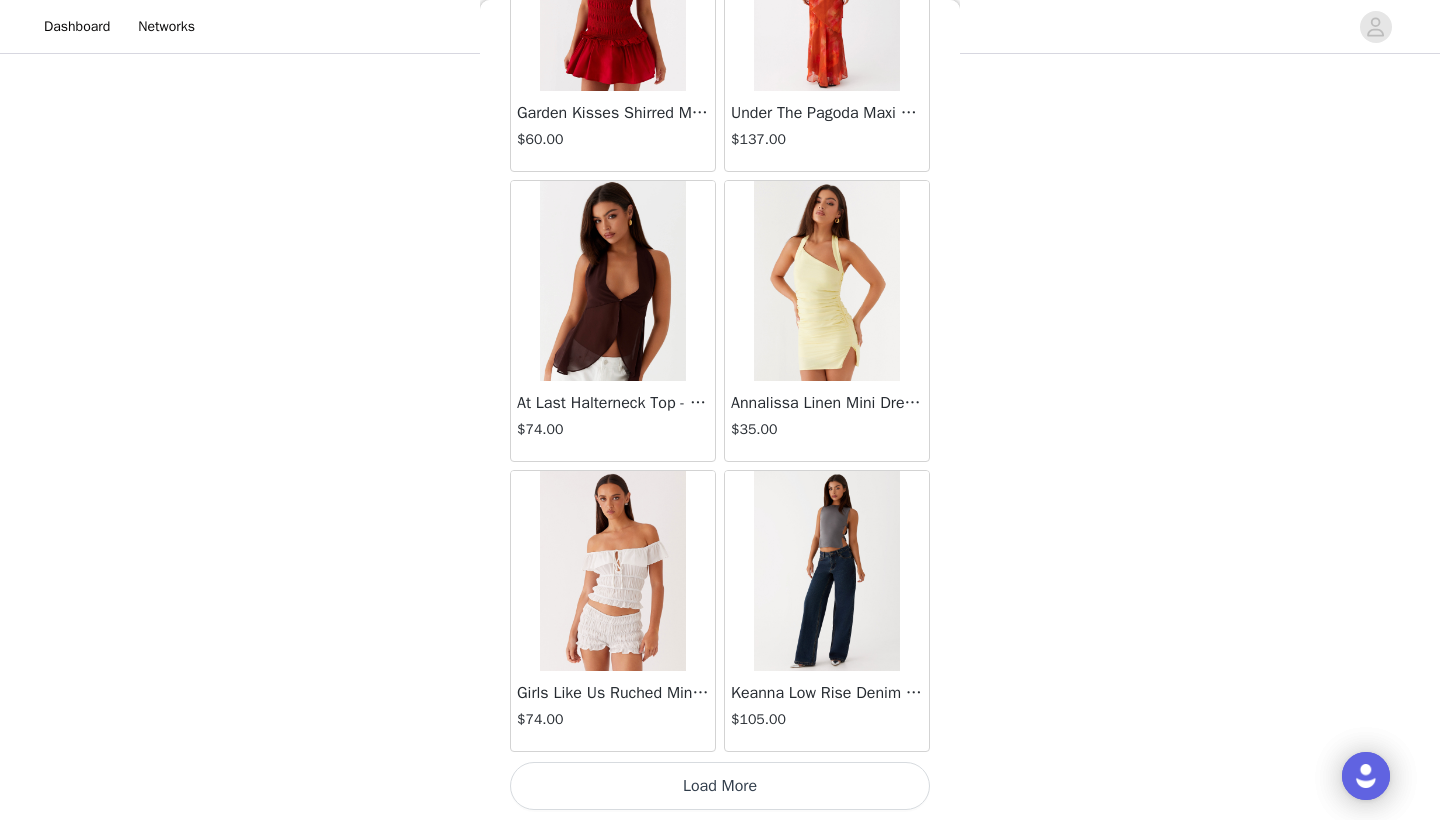 click on "Load More" at bounding box center (720, 786) 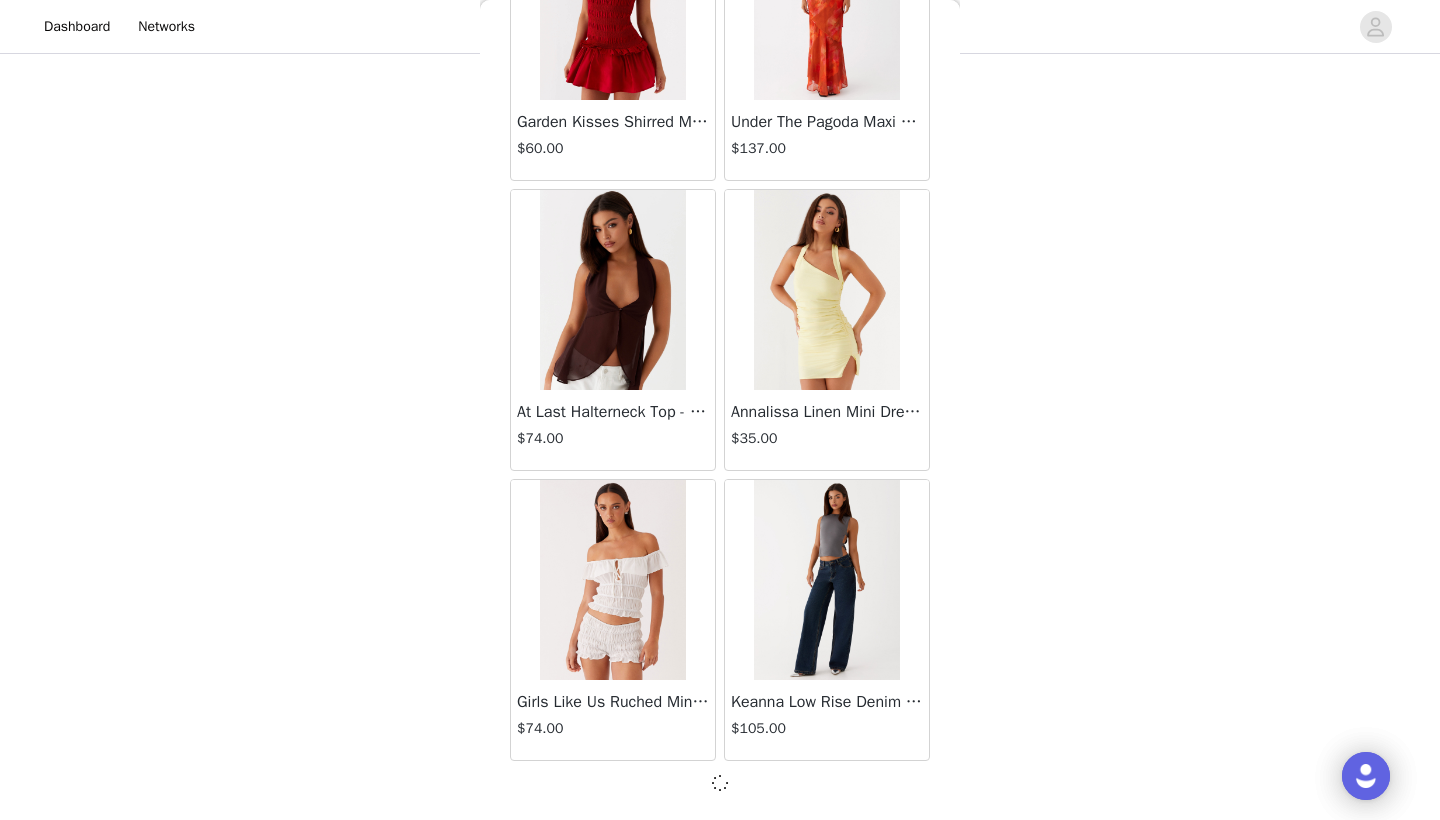 scroll, scrollTop: 2231, scrollLeft: 0, axis: vertical 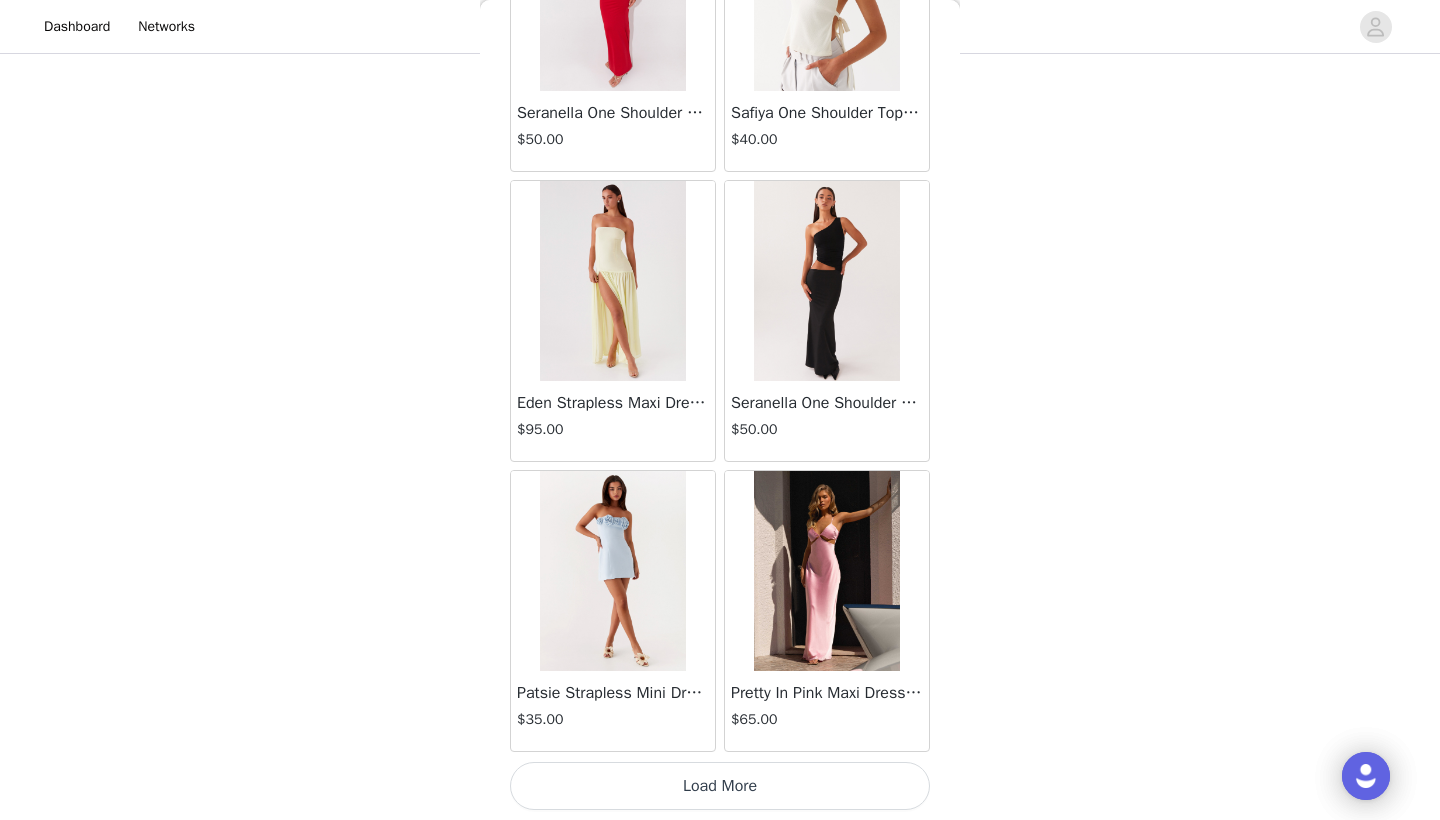 click on "Load More" at bounding box center [720, 786] 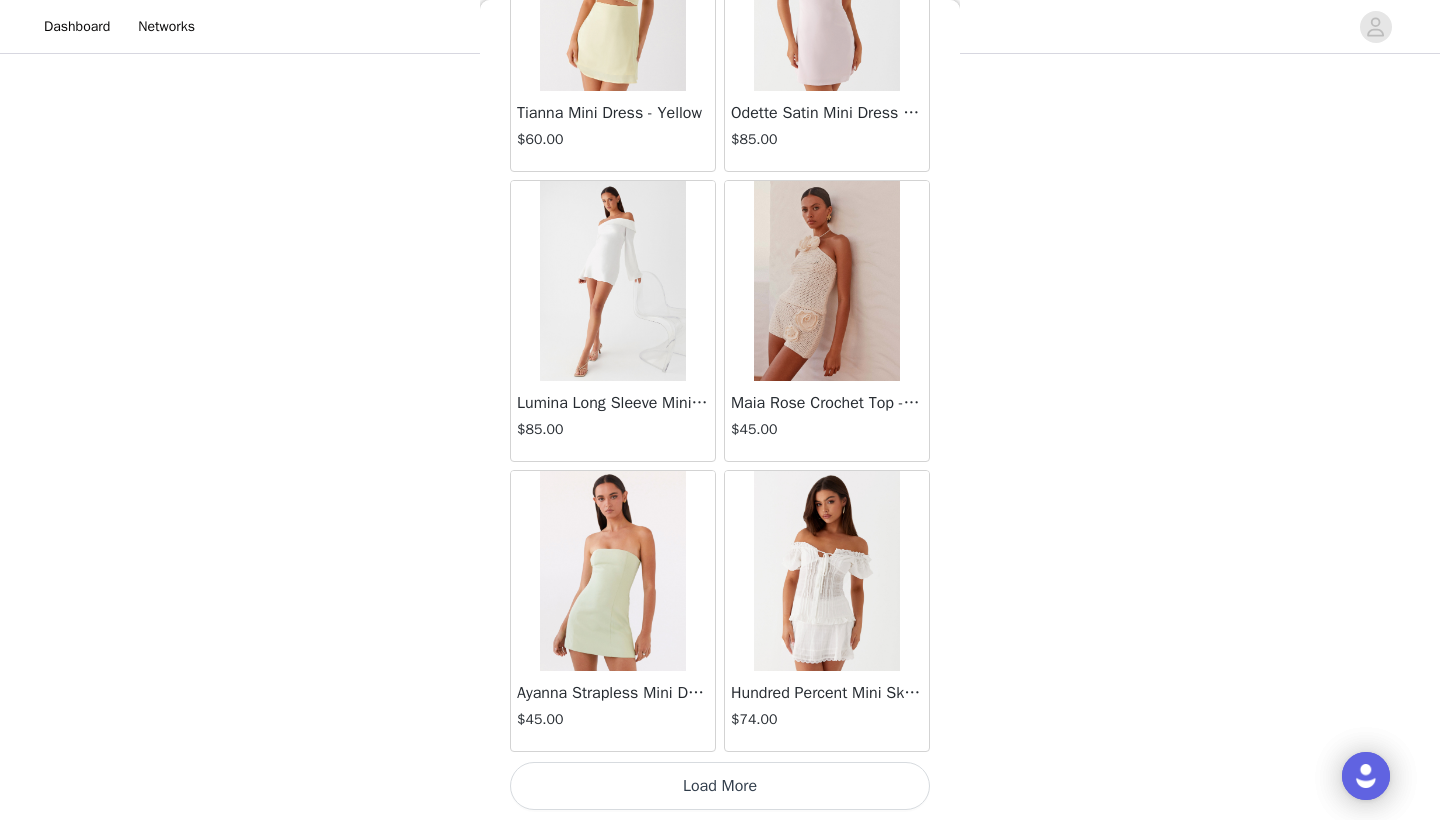 scroll, scrollTop: 8040, scrollLeft: 0, axis: vertical 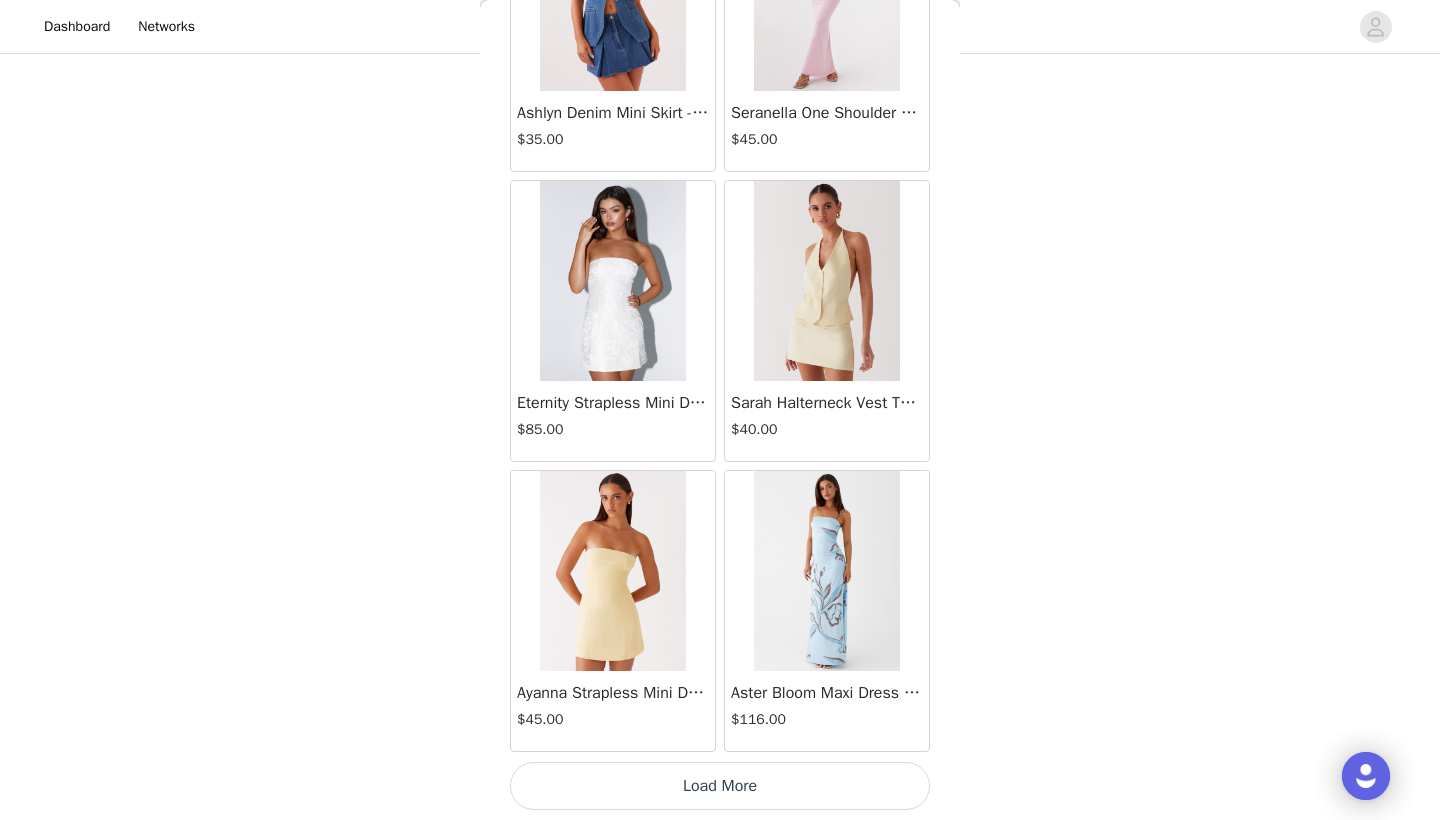 click on "Load More" at bounding box center [720, 786] 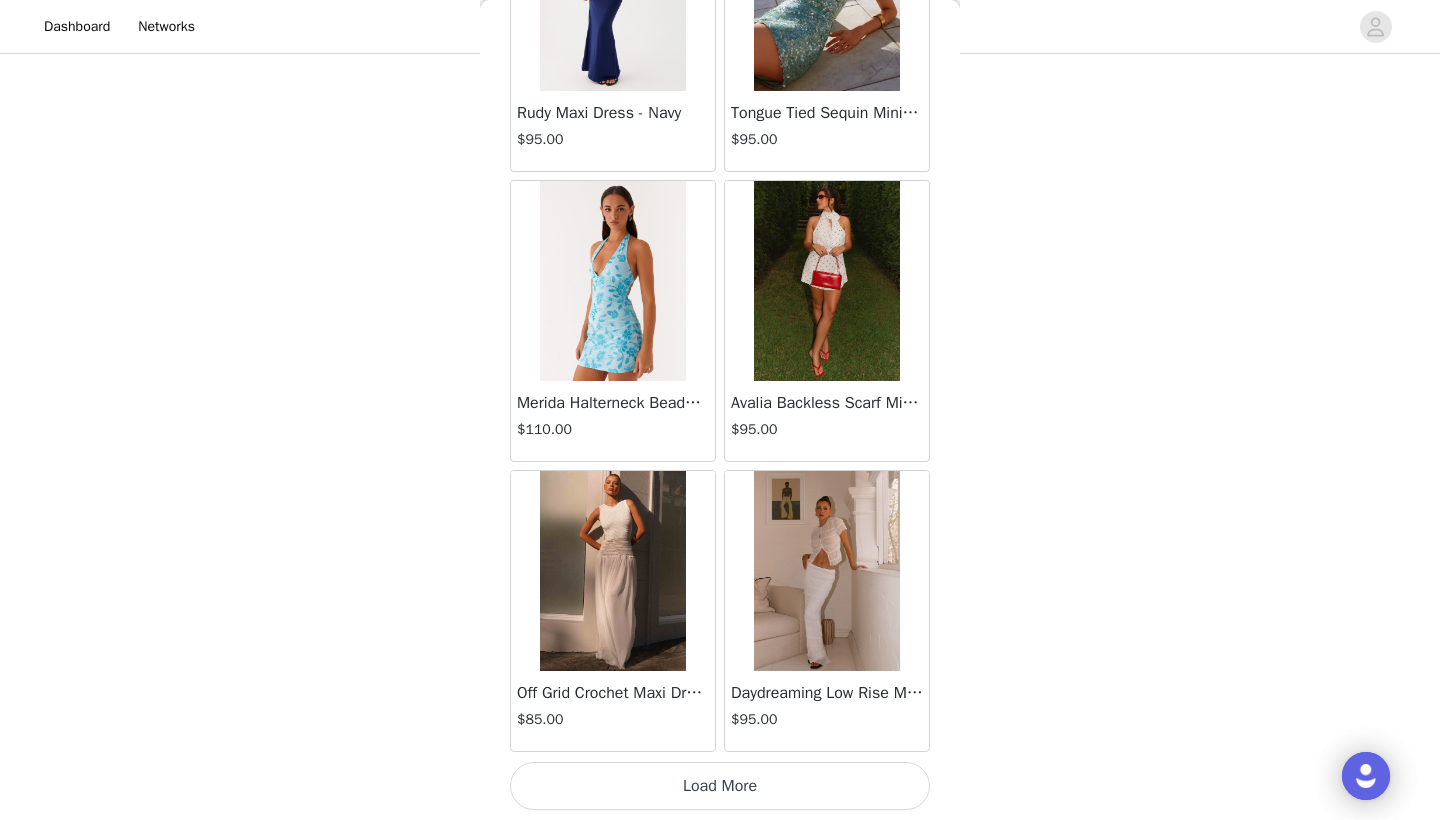 click on "Load More" at bounding box center [720, 786] 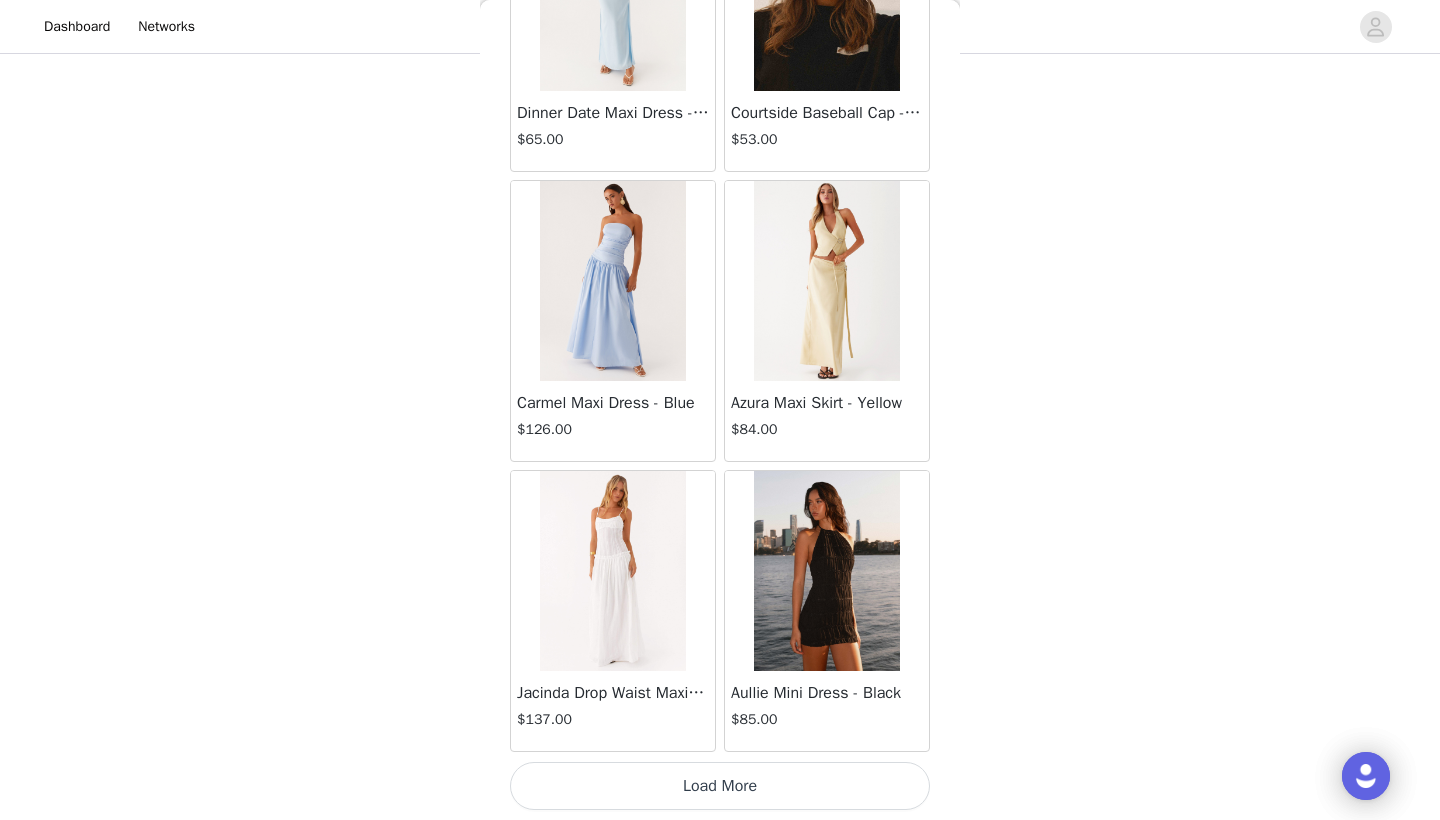 scroll, scrollTop: 16740, scrollLeft: 0, axis: vertical 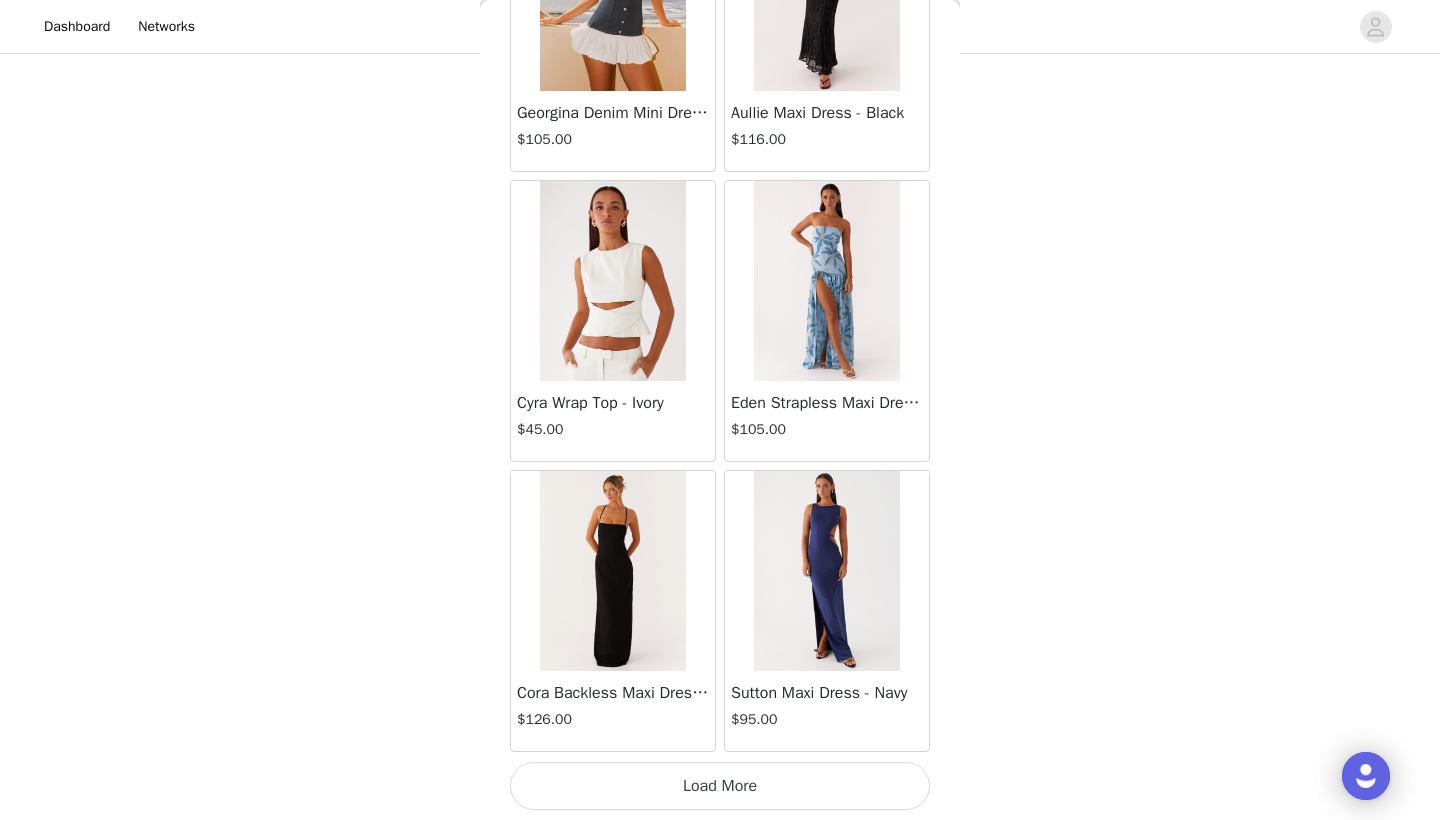 click on "Load More" at bounding box center [720, 786] 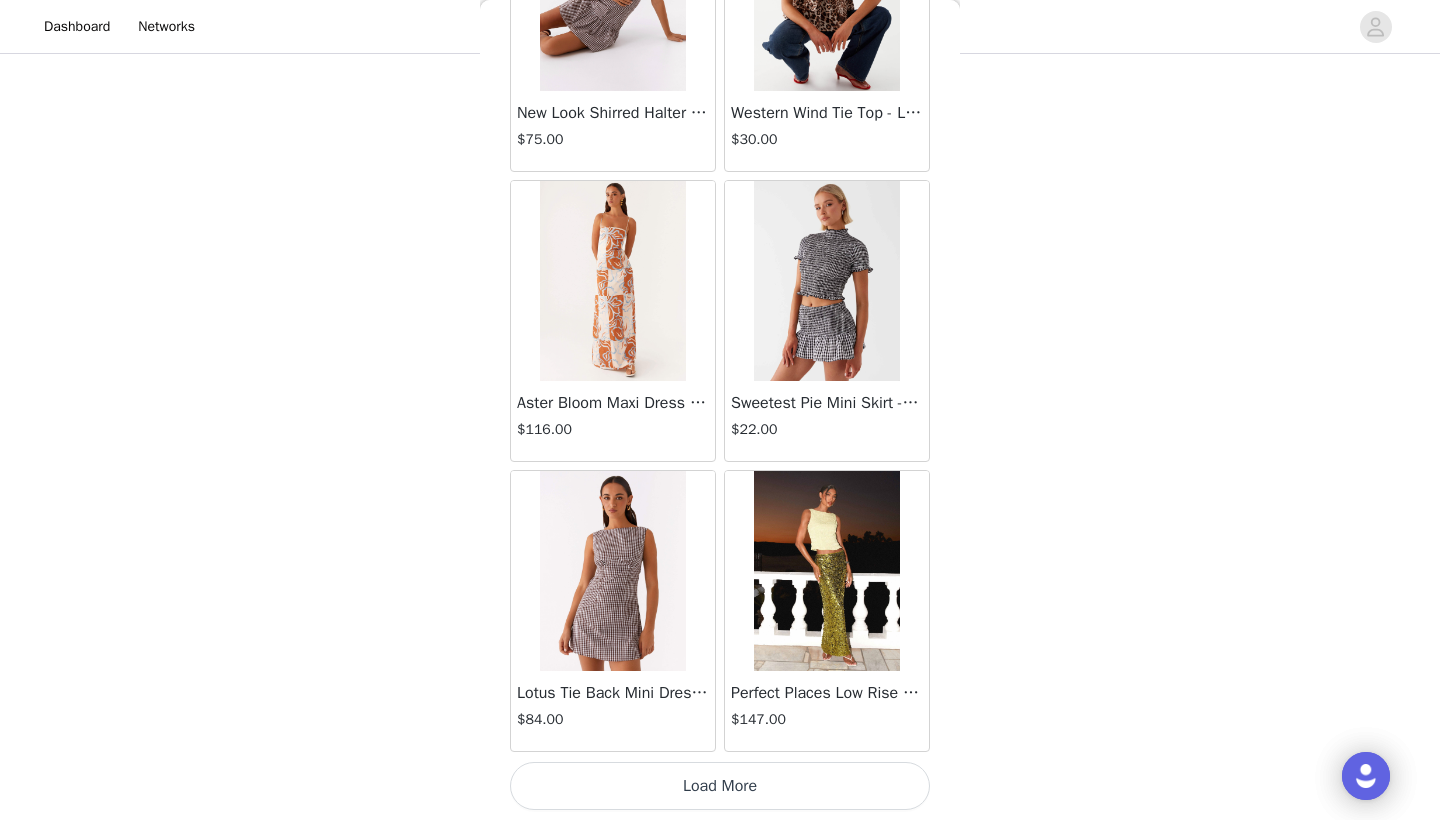 scroll, scrollTop: 22540, scrollLeft: 0, axis: vertical 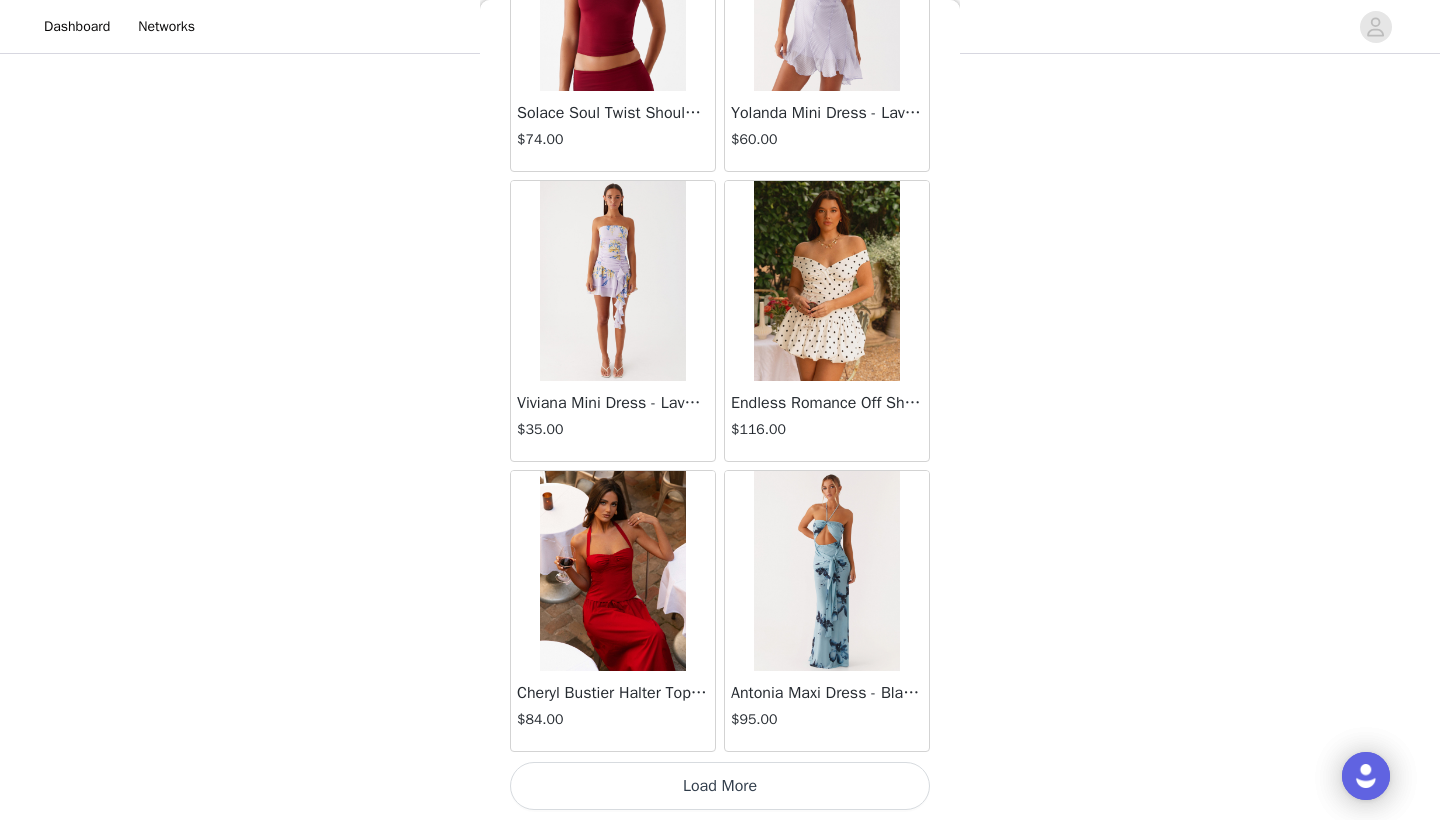 click on "Load More" at bounding box center (720, 786) 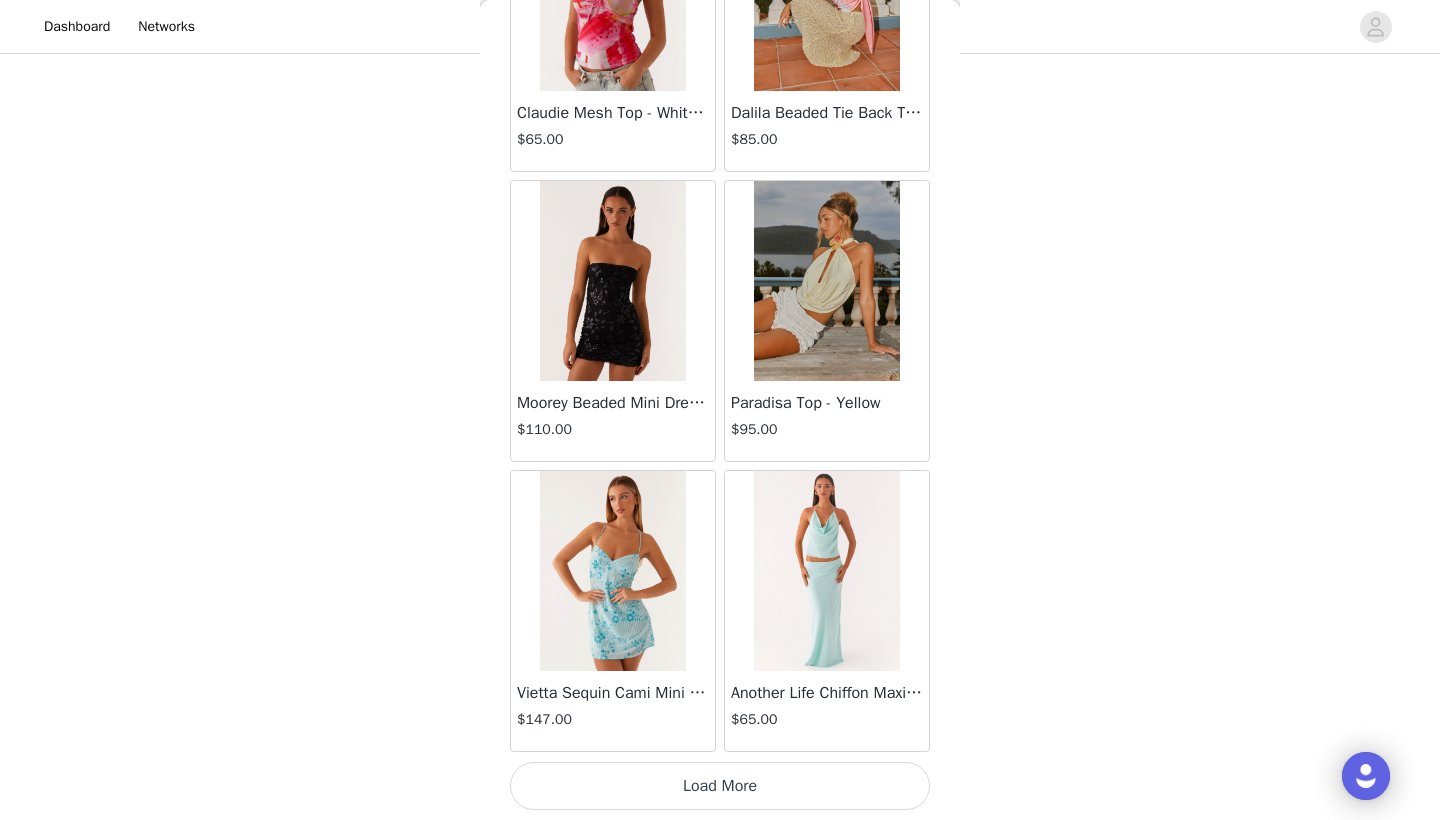 scroll, scrollTop: 28340, scrollLeft: 0, axis: vertical 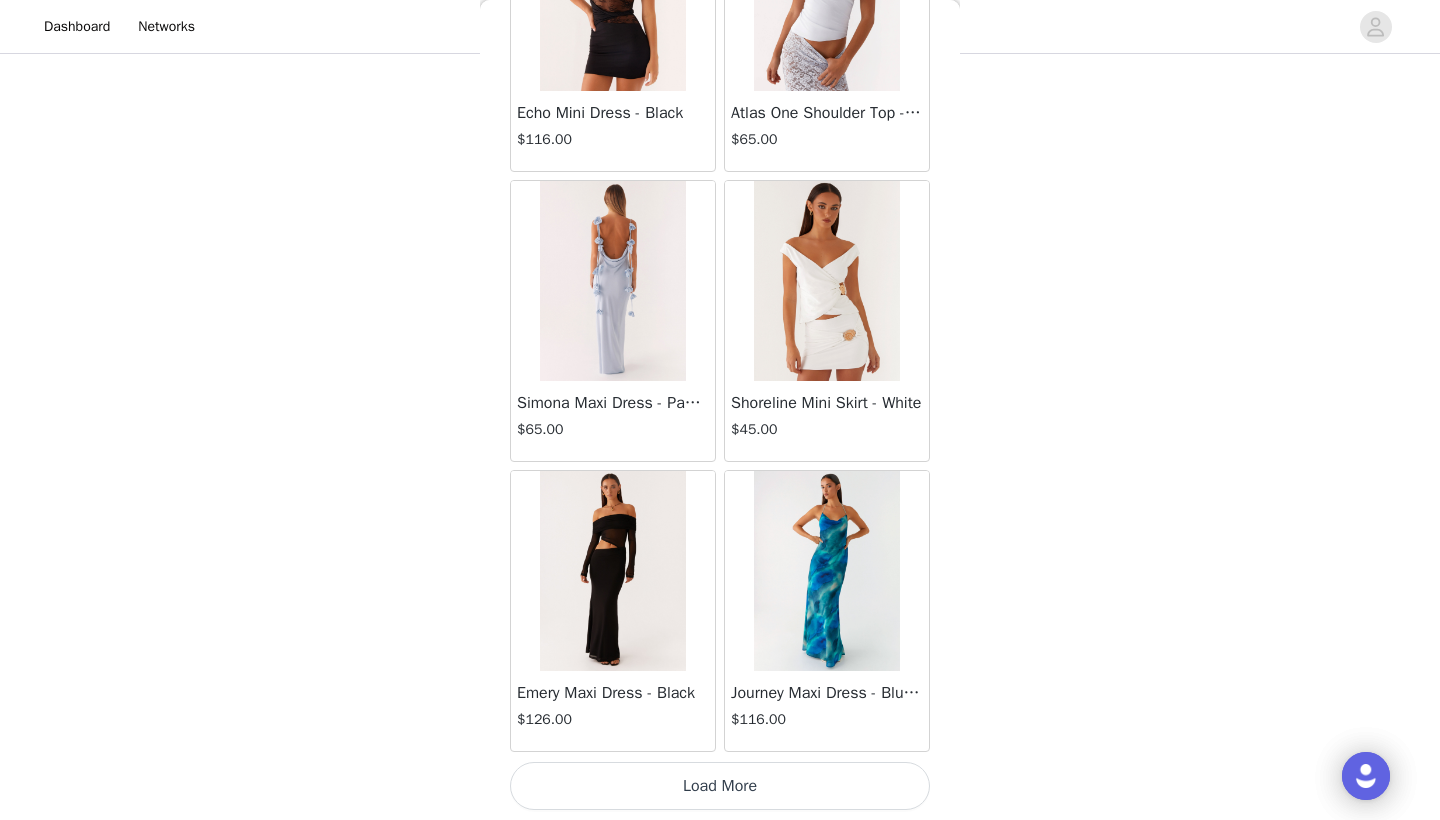 click on "Load More" at bounding box center [720, 786] 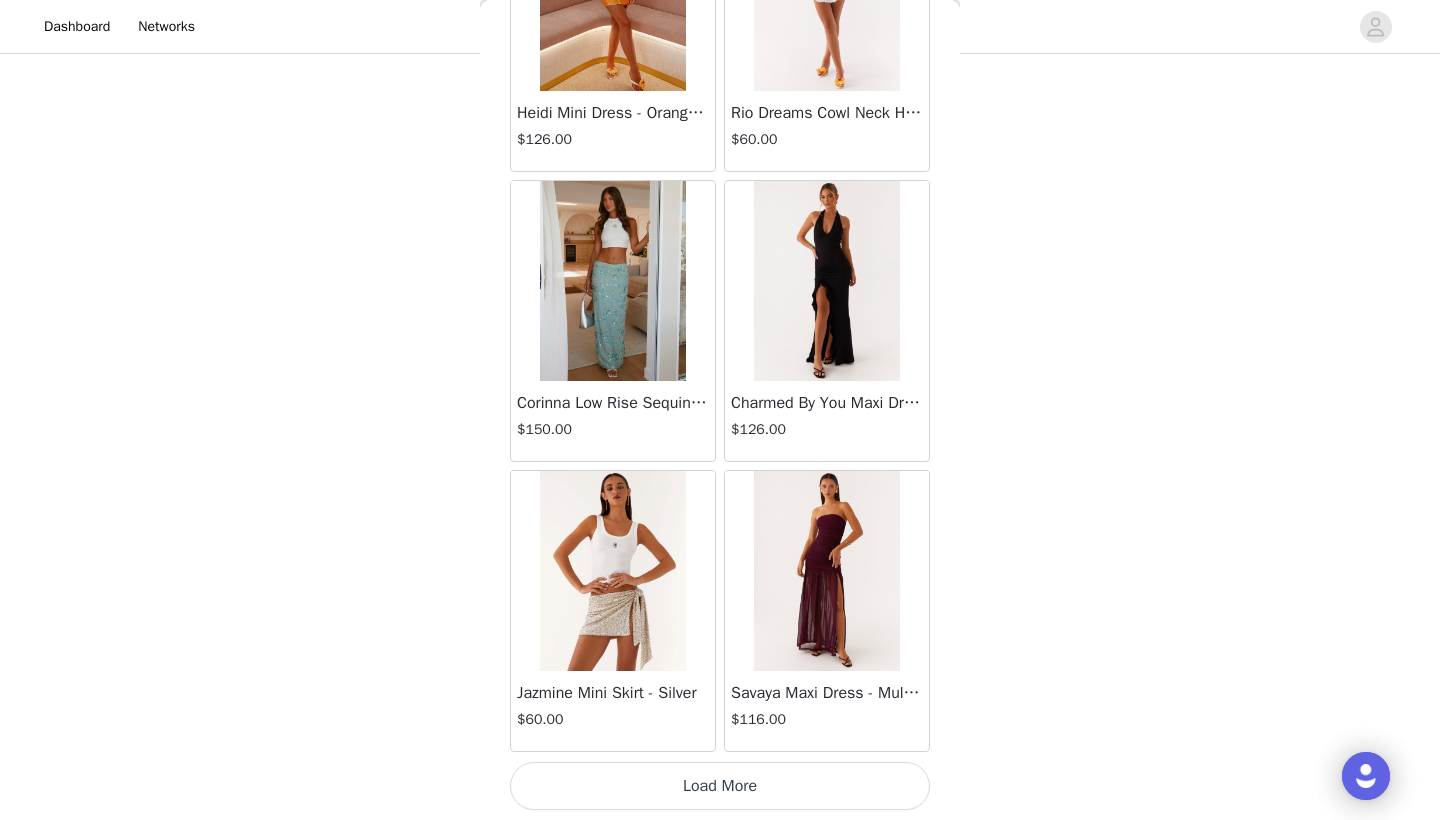scroll, scrollTop: 34140, scrollLeft: 0, axis: vertical 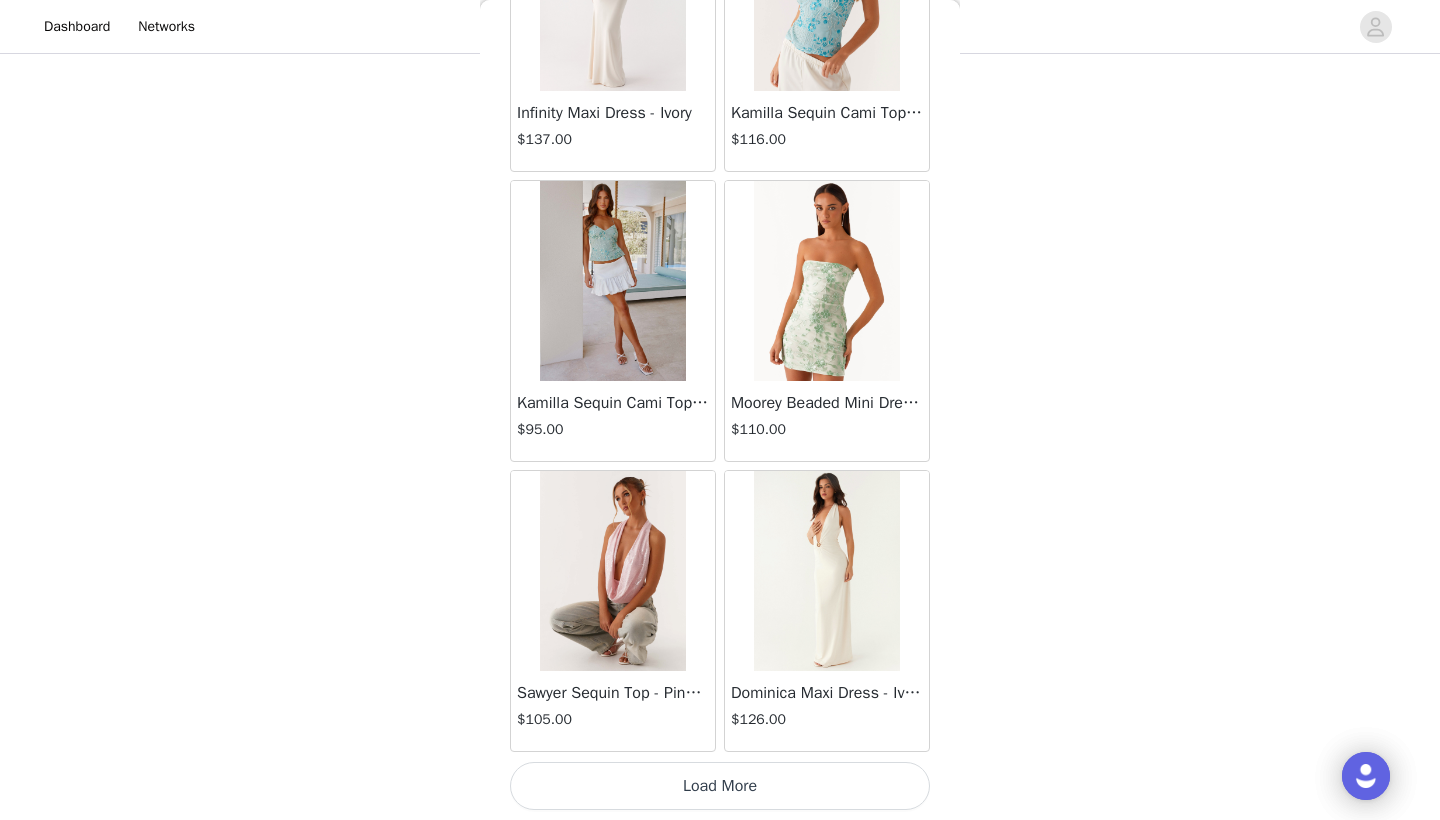 click on "Load More" at bounding box center [720, 786] 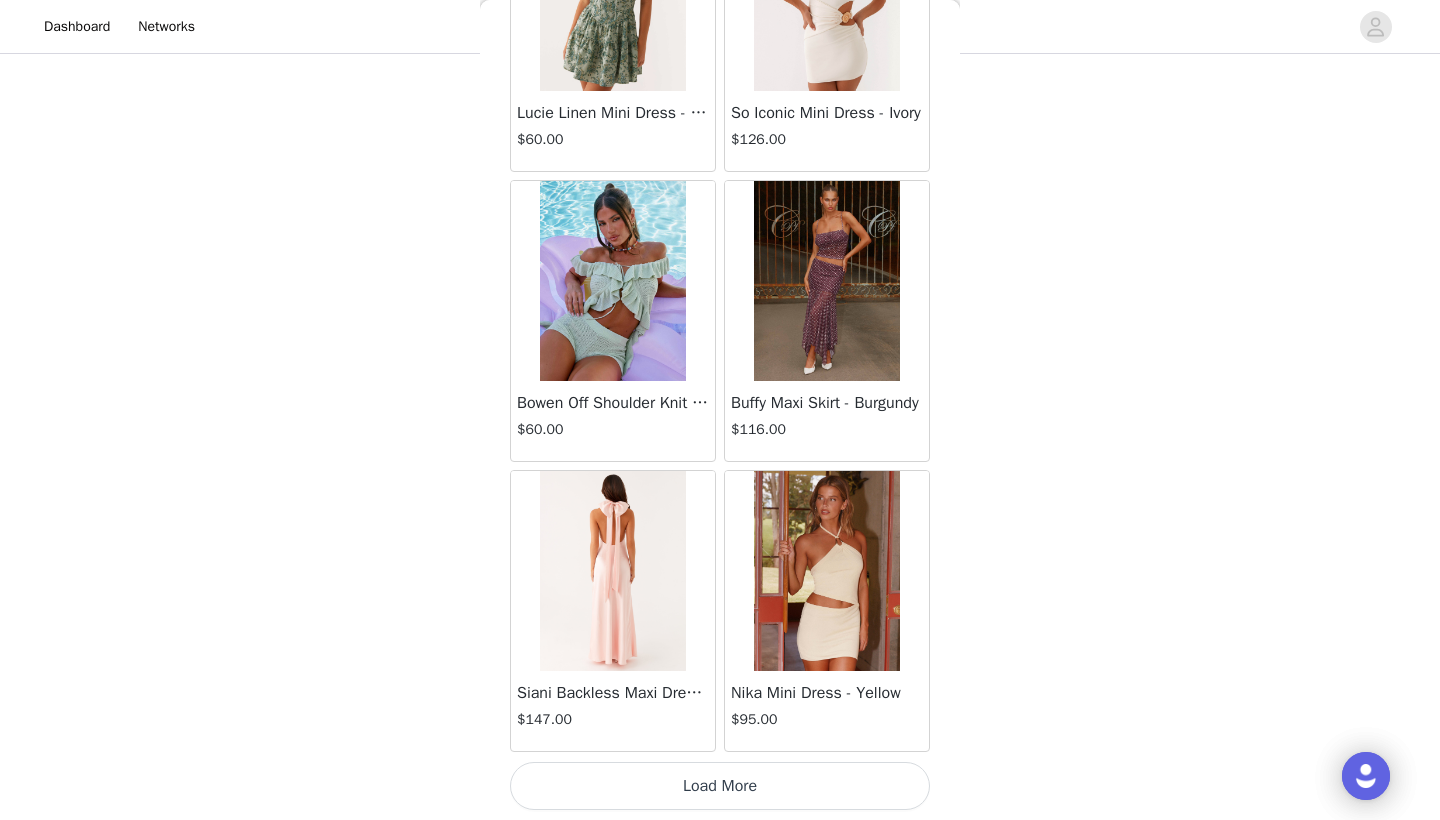 scroll, scrollTop: 39940, scrollLeft: 0, axis: vertical 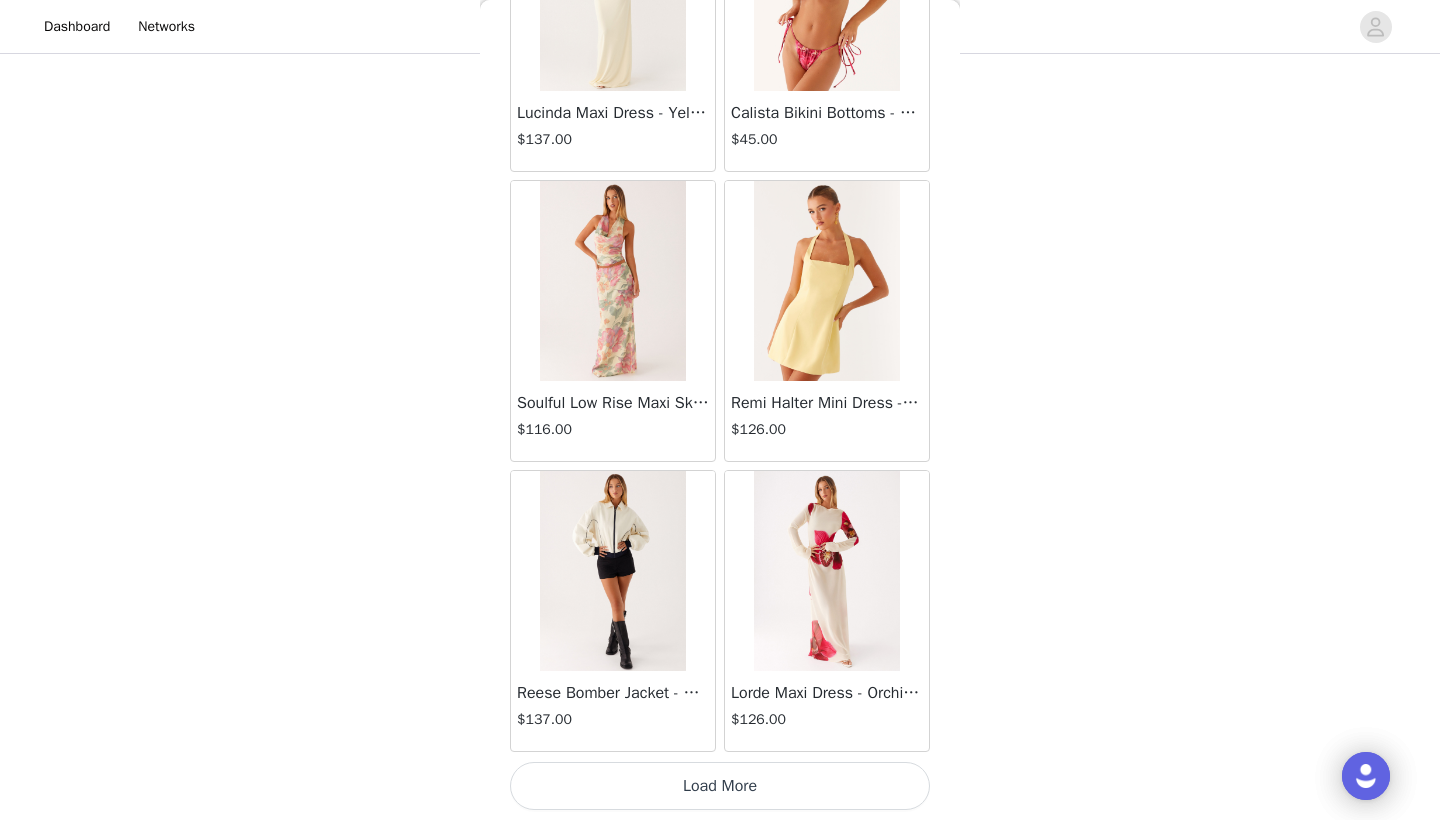 click on "Load More" at bounding box center (720, 786) 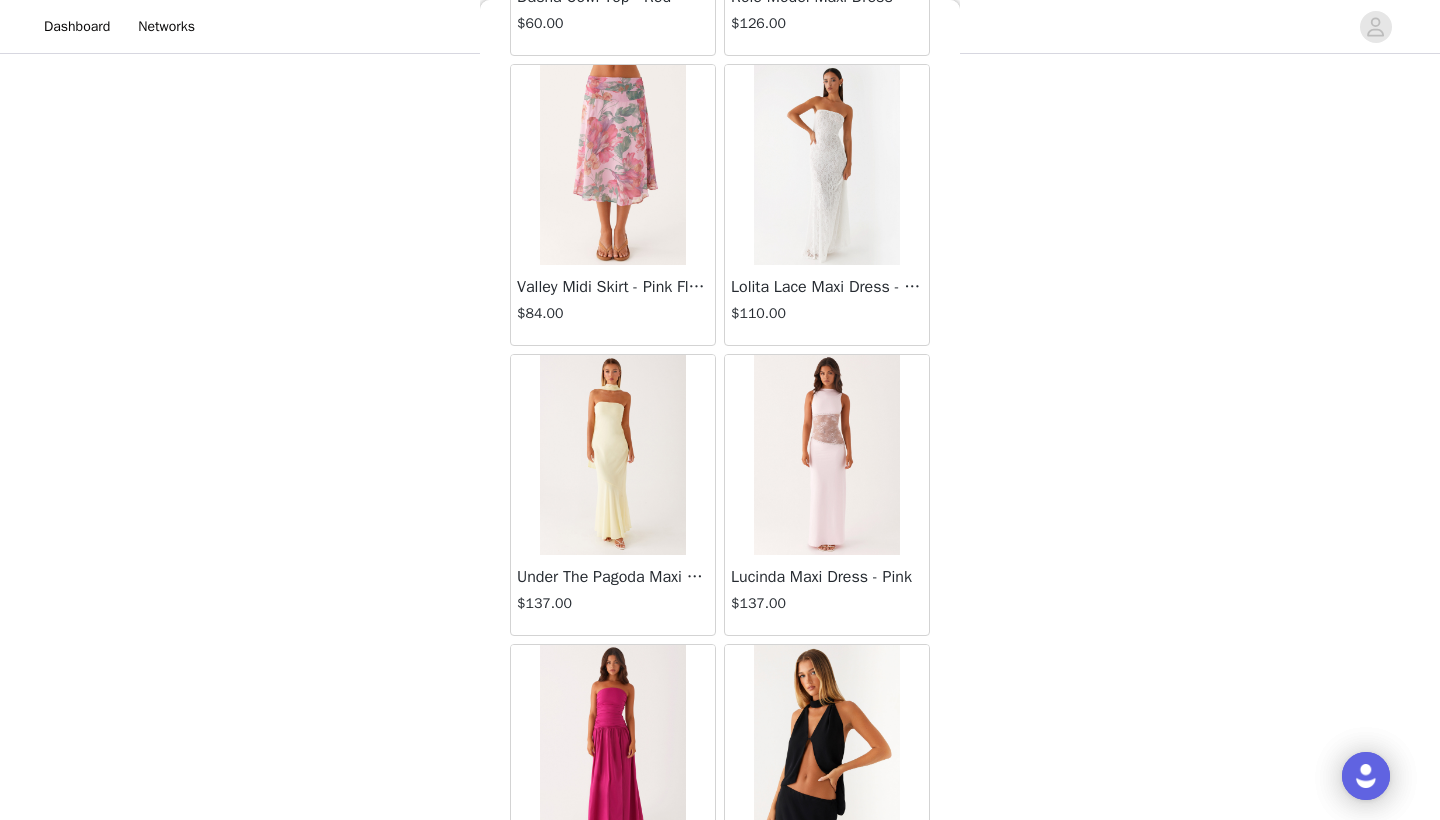 scroll, scrollTop: 44982, scrollLeft: 0, axis: vertical 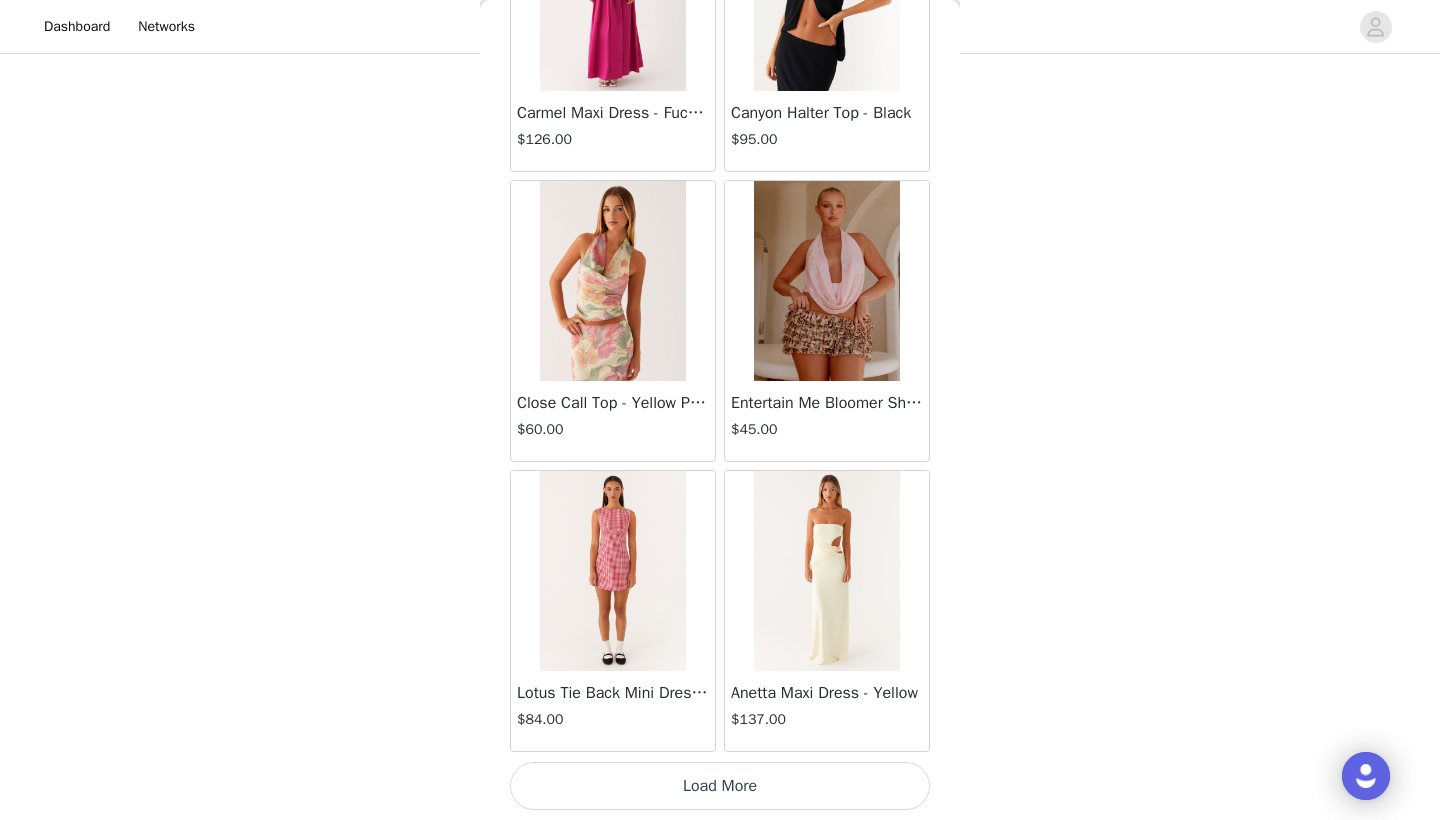 click on "Load More" at bounding box center [720, 786] 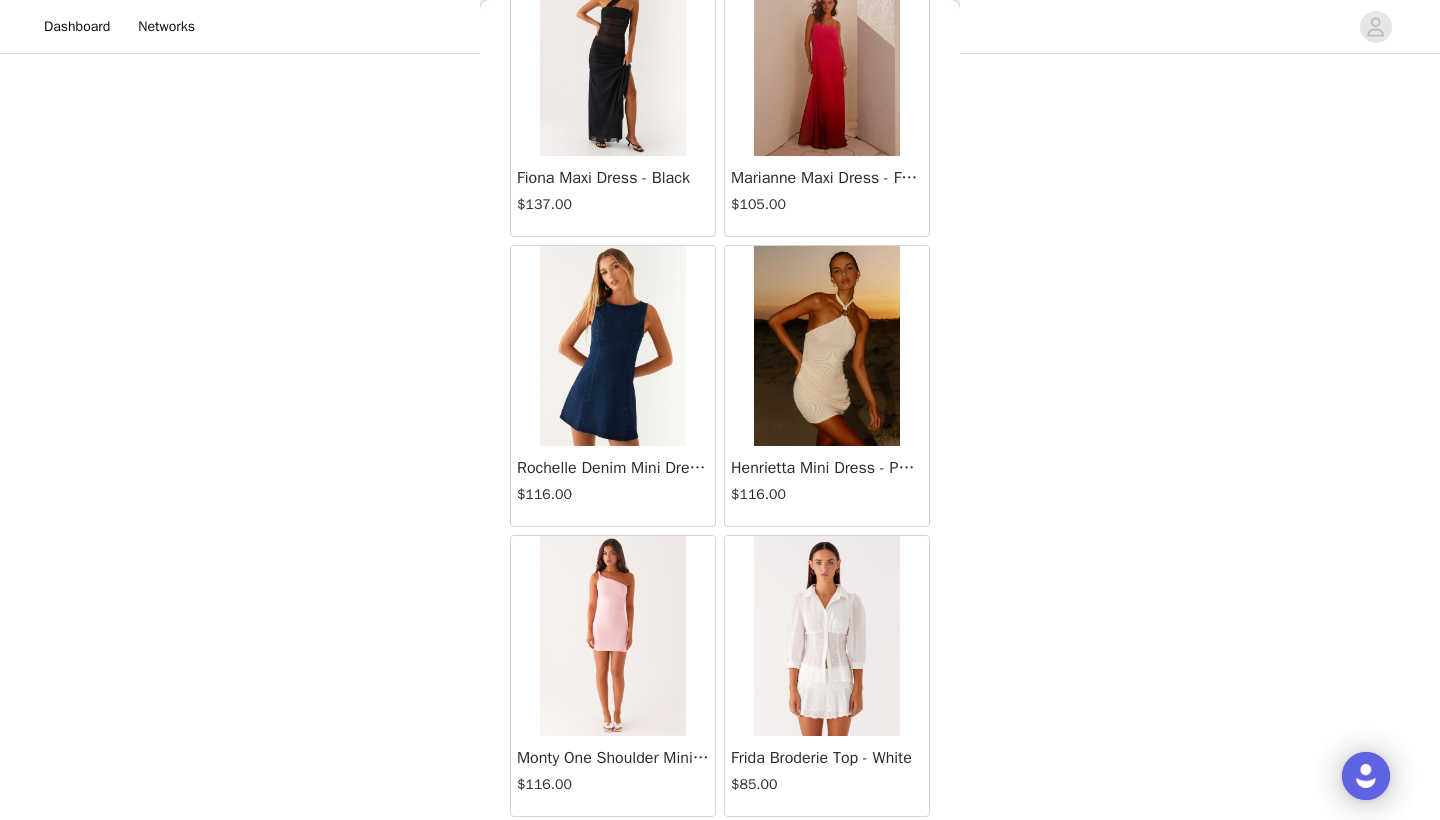 scroll, scrollTop: 47731, scrollLeft: 0, axis: vertical 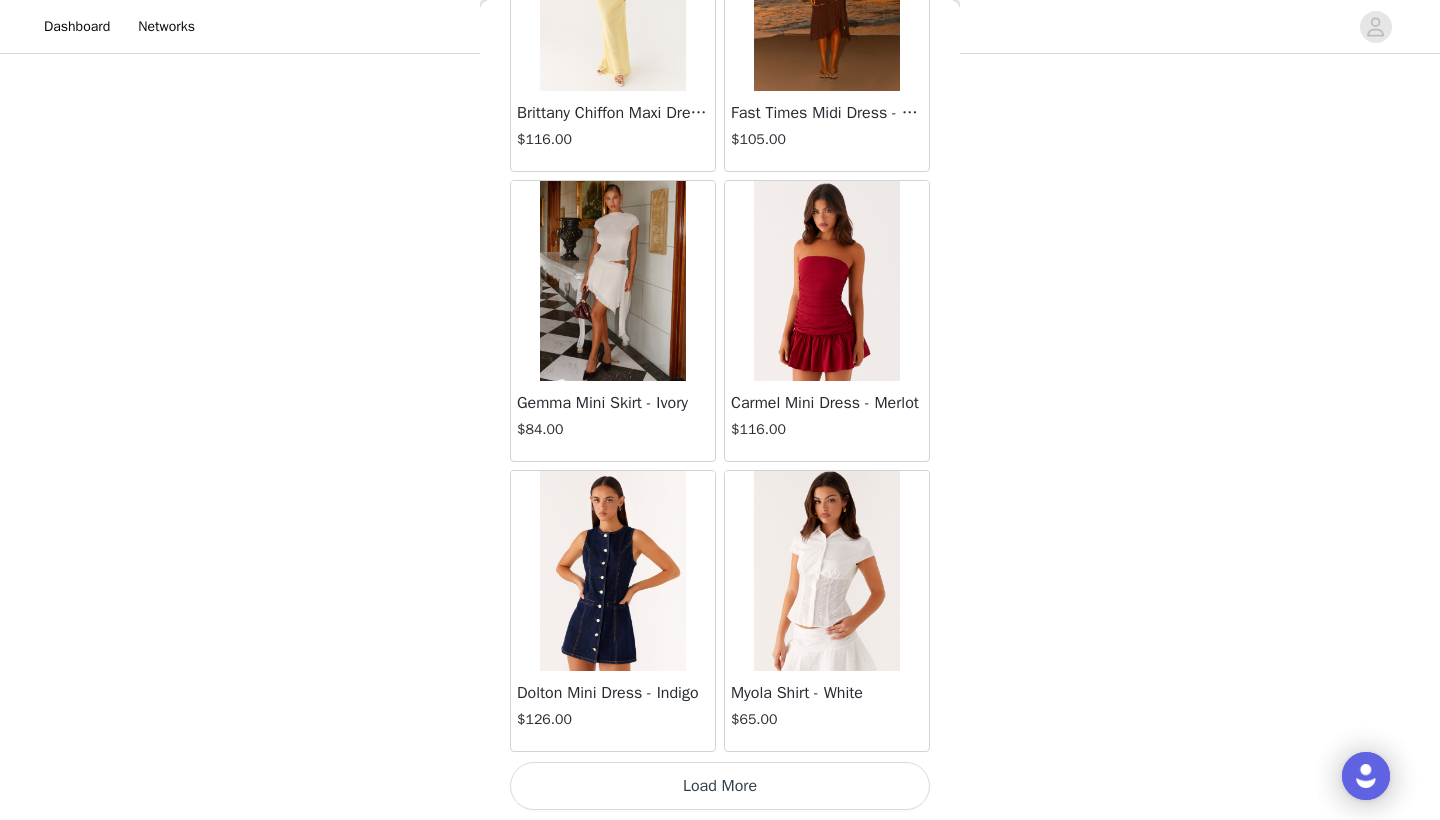 click on "Load More" at bounding box center [720, 786] 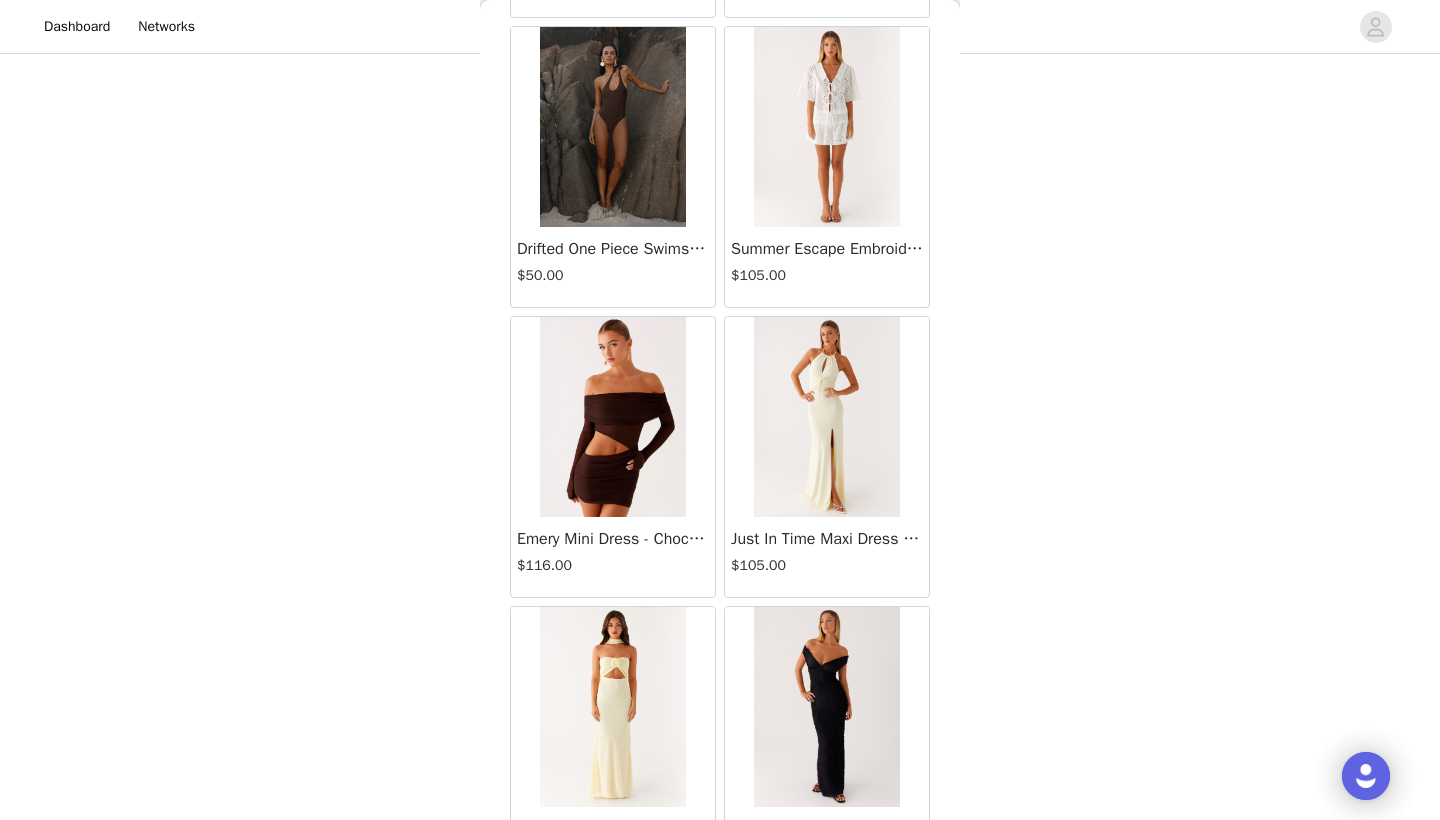 scroll, scrollTop: 51116, scrollLeft: 0, axis: vertical 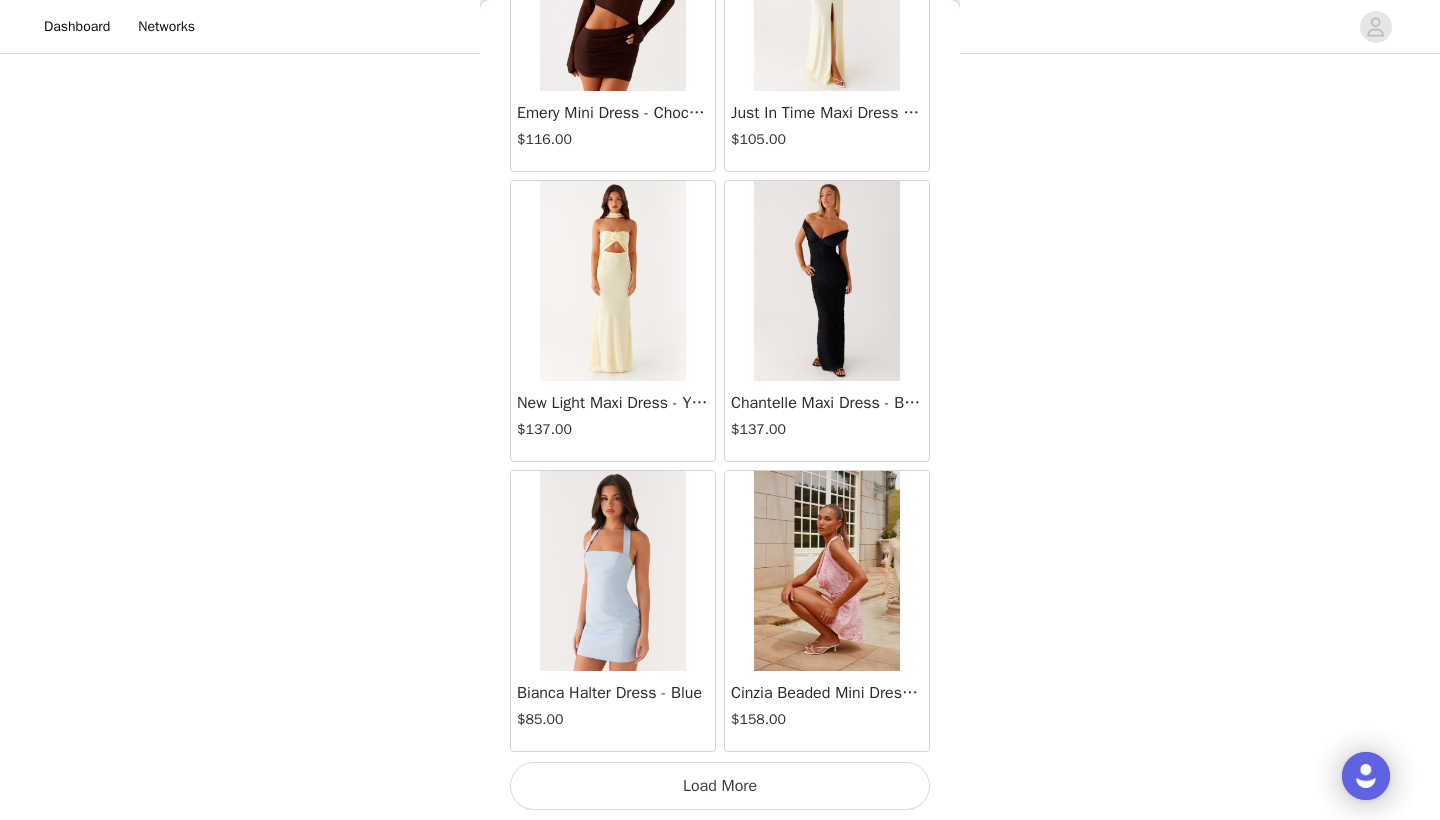 click on "Load More" at bounding box center (720, 786) 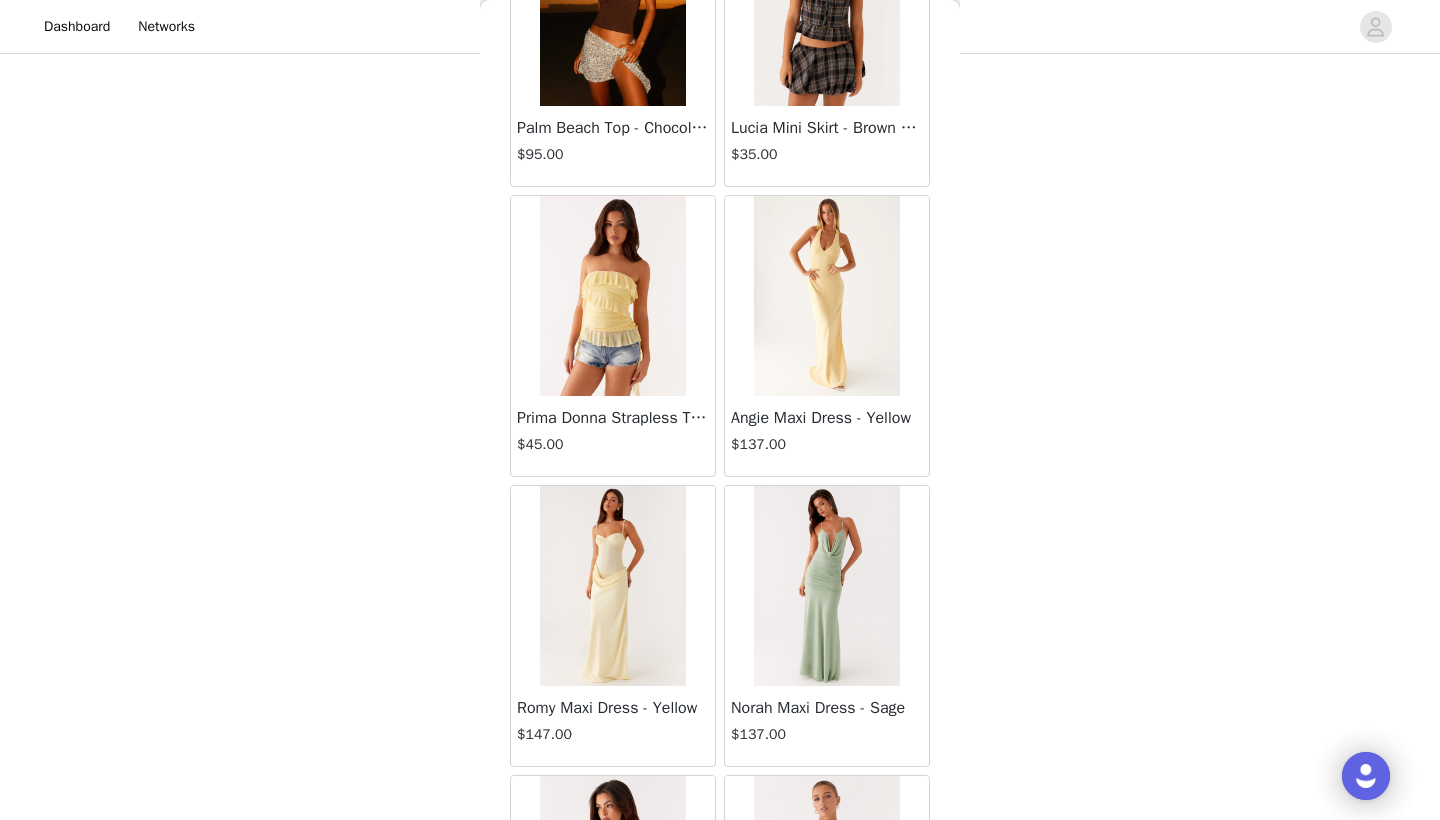 scroll, scrollTop: 53562, scrollLeft: 0, axis: vertical 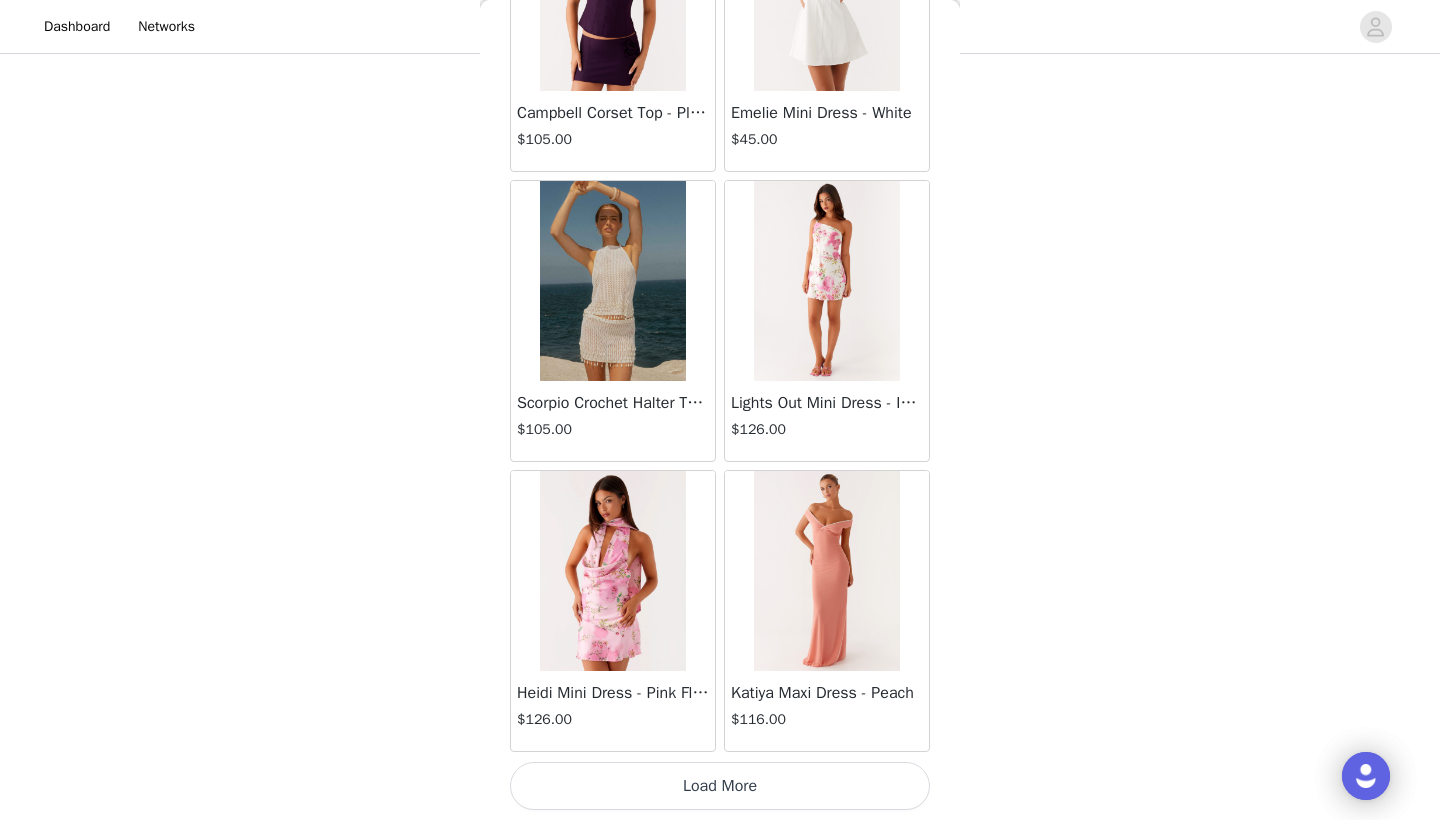 click on "Load More" at bounding box center [720, 786] 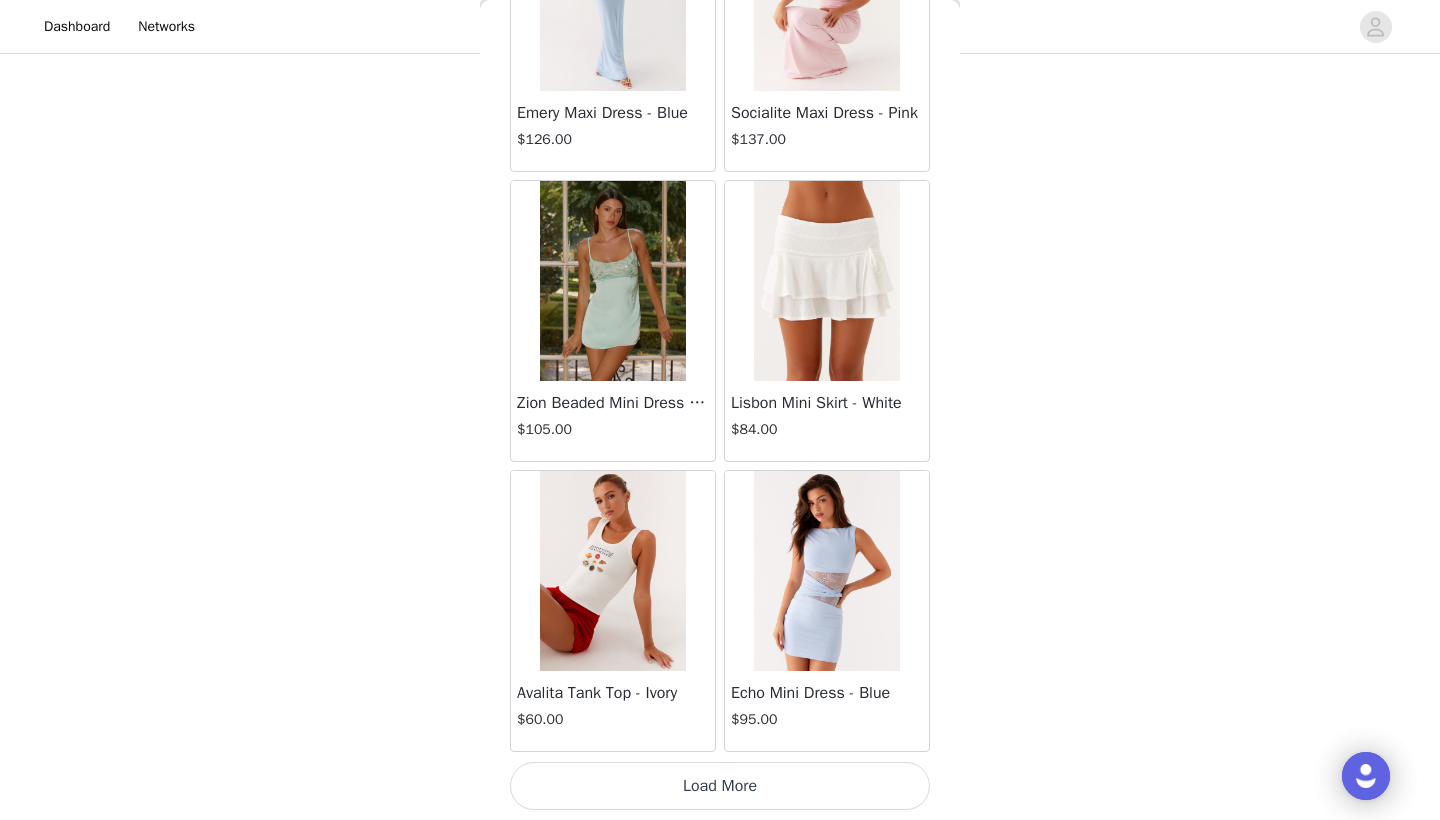 scroll, scrollTop: 57340, scrollLeft: 0, axis: vertical 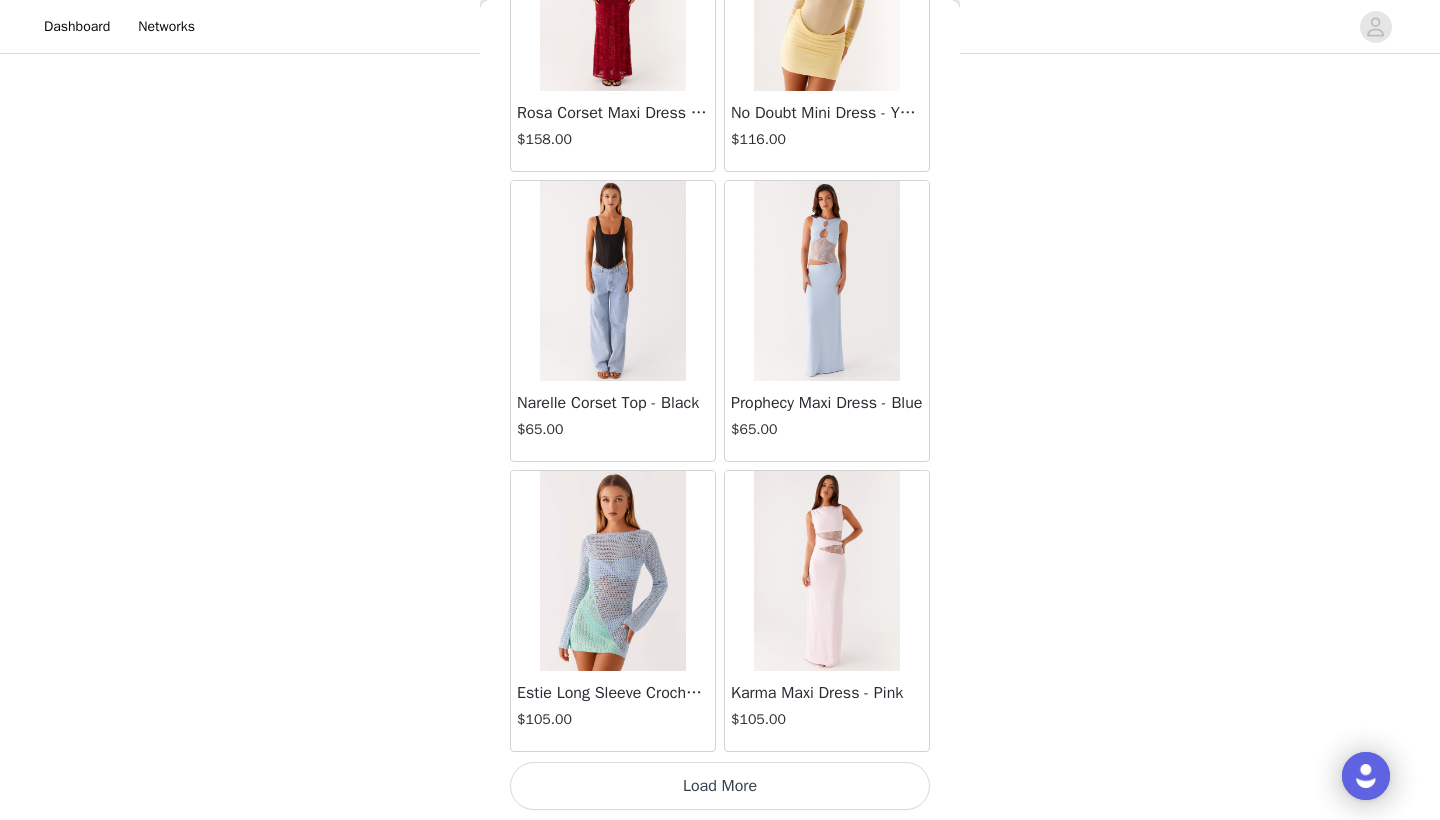 click on "Load More" at bounding box center [720, 786] 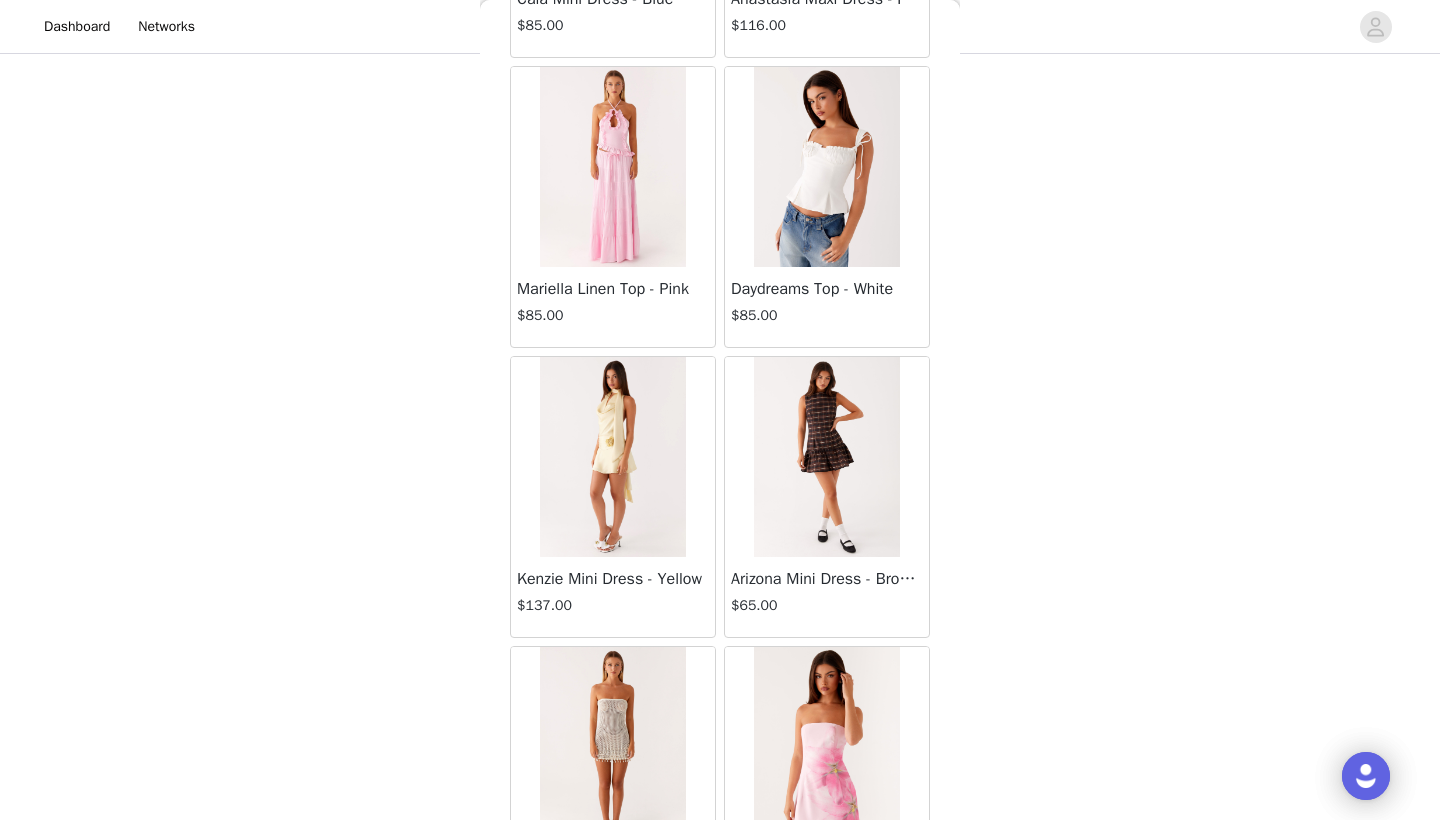 scroll, scrollTop: 61871, scrollLeft: 0, axis: vertical 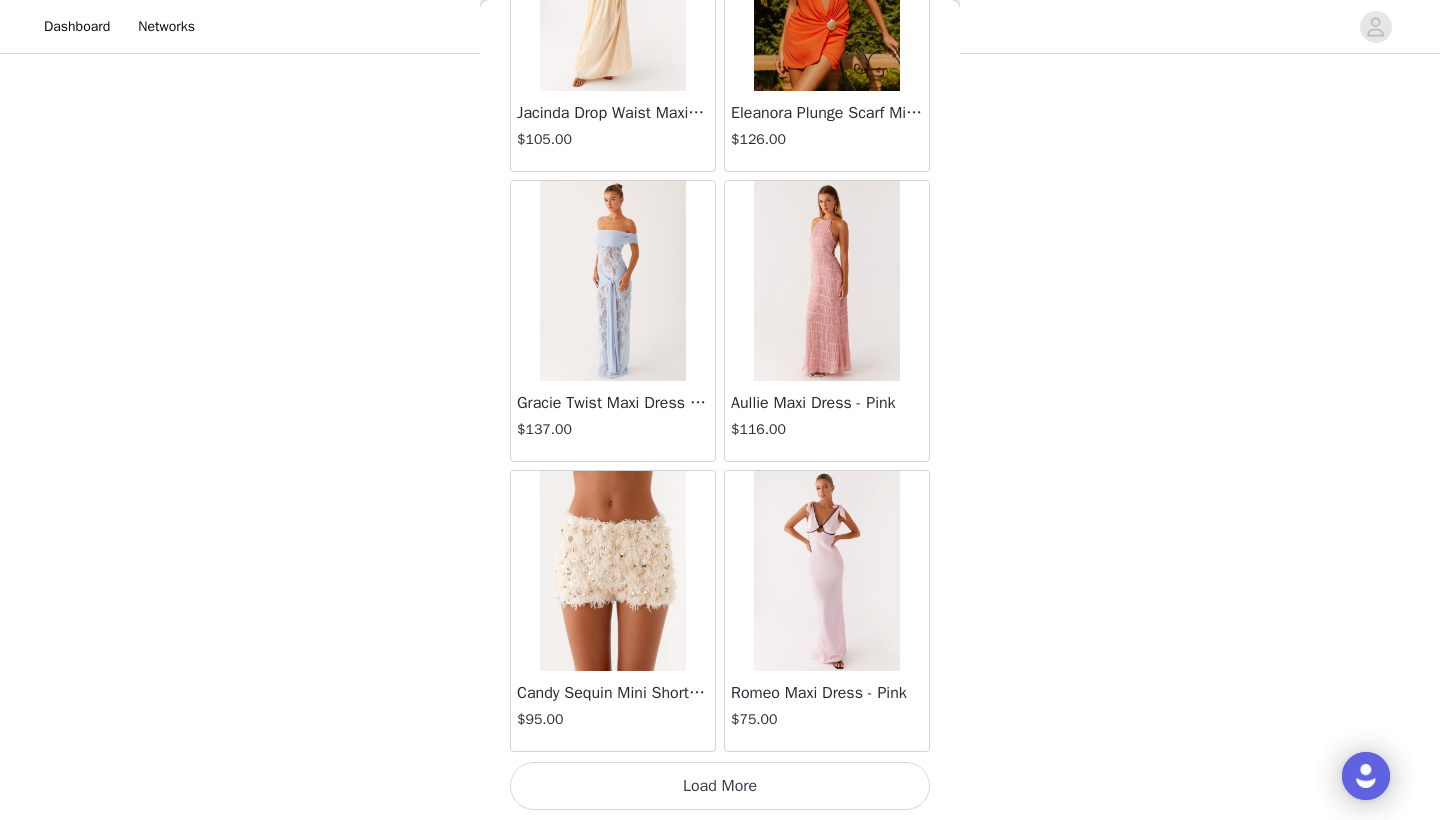 click on "Load More" at bounding box center (720, 786) 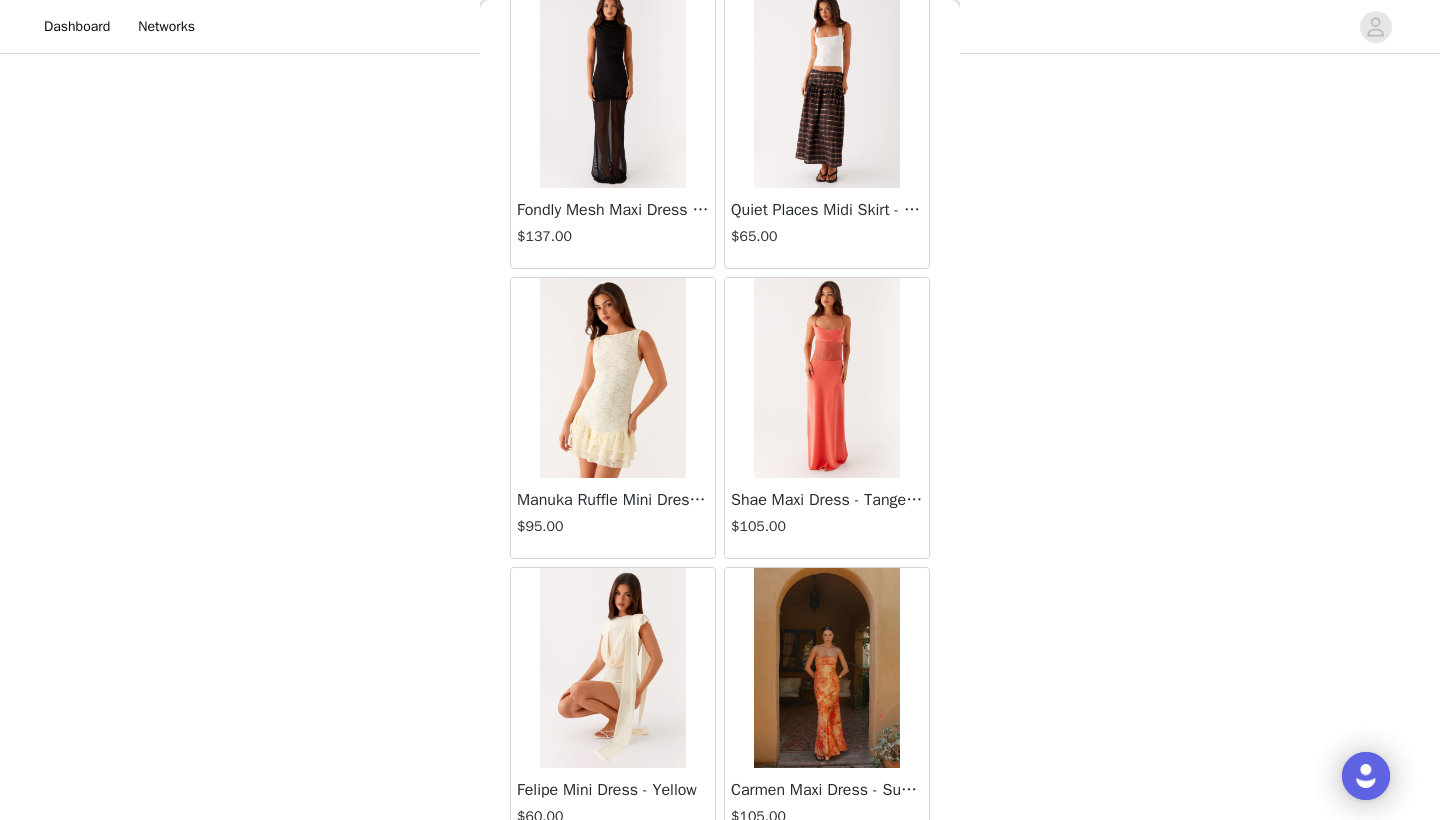 scroll, scrollTop: 64208, scrollLeft: 0, axis: vertical 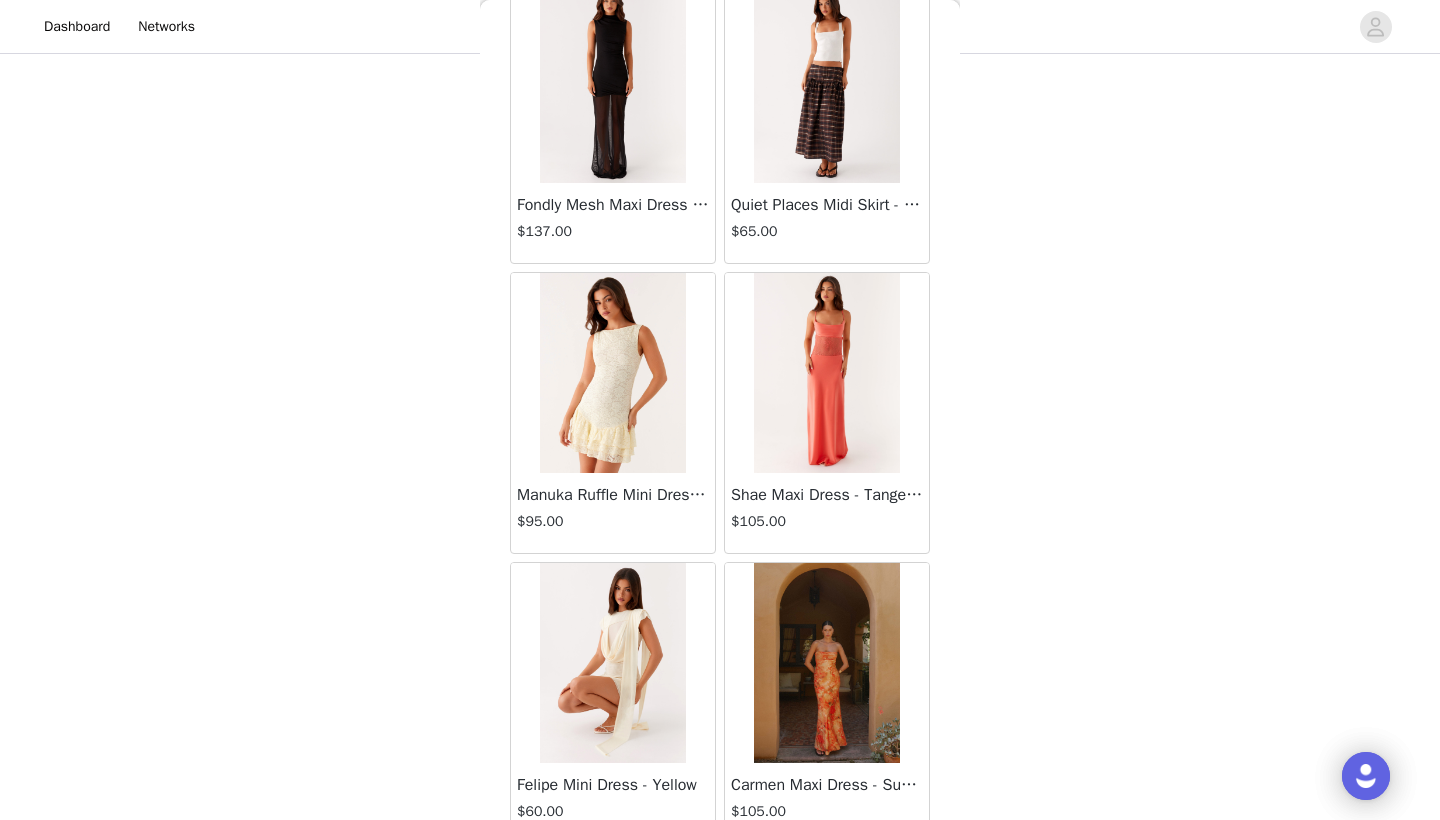 click at bounding box center (612, 373) 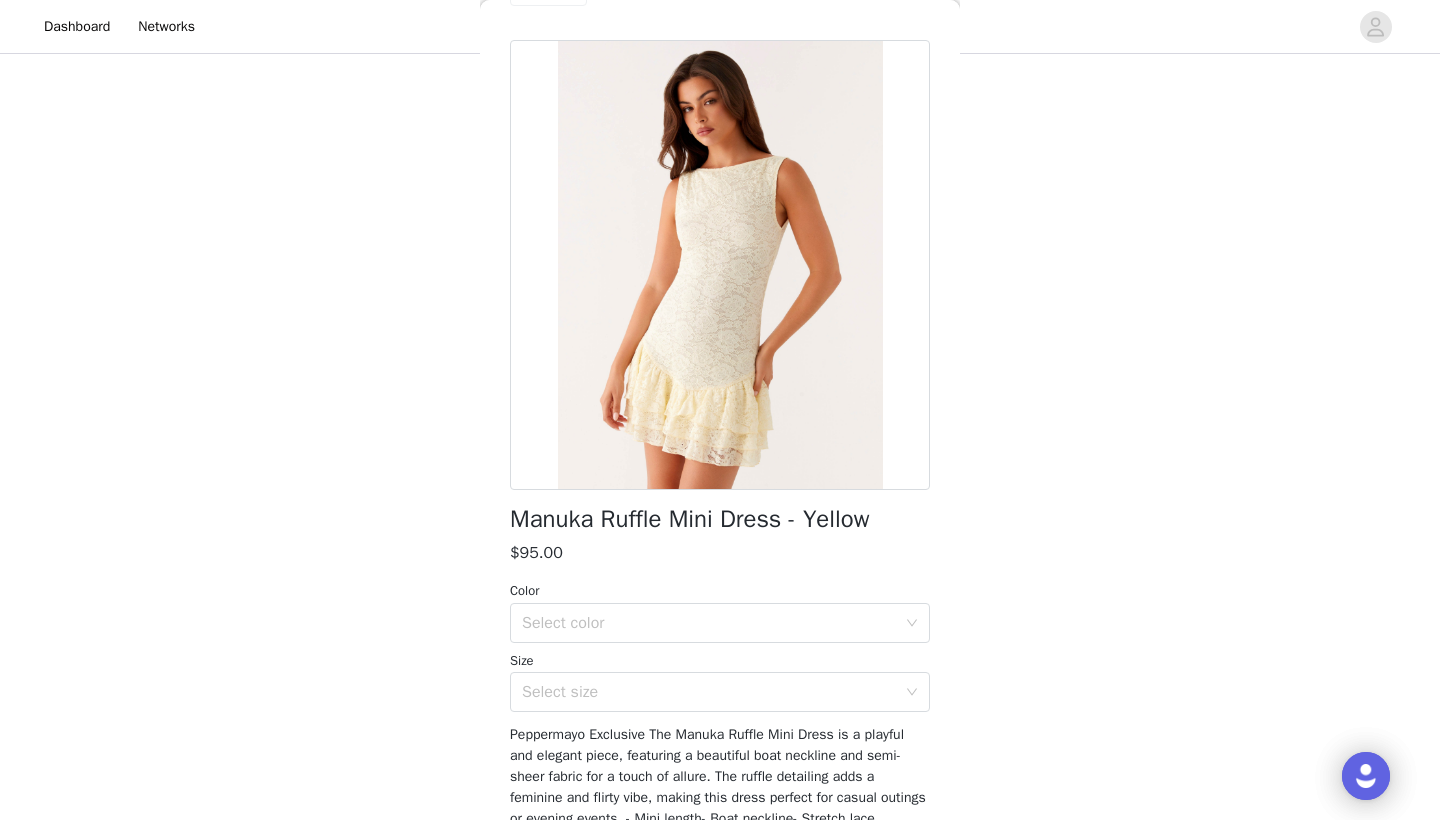 scroll, scrollTop: 80, scrollLeft: 0, axis: vertical 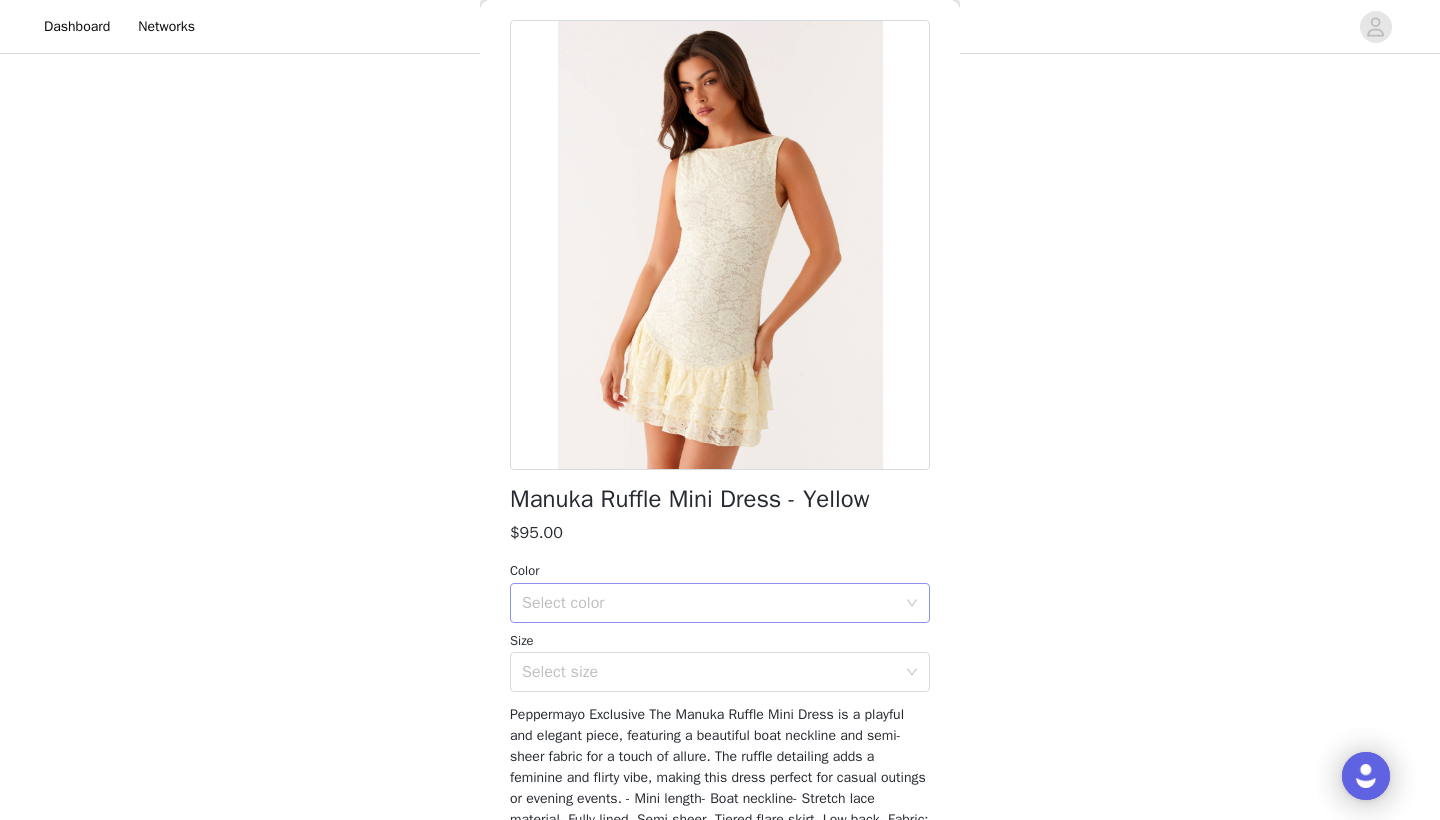click on "Select color" at bounding box center [709, 603] 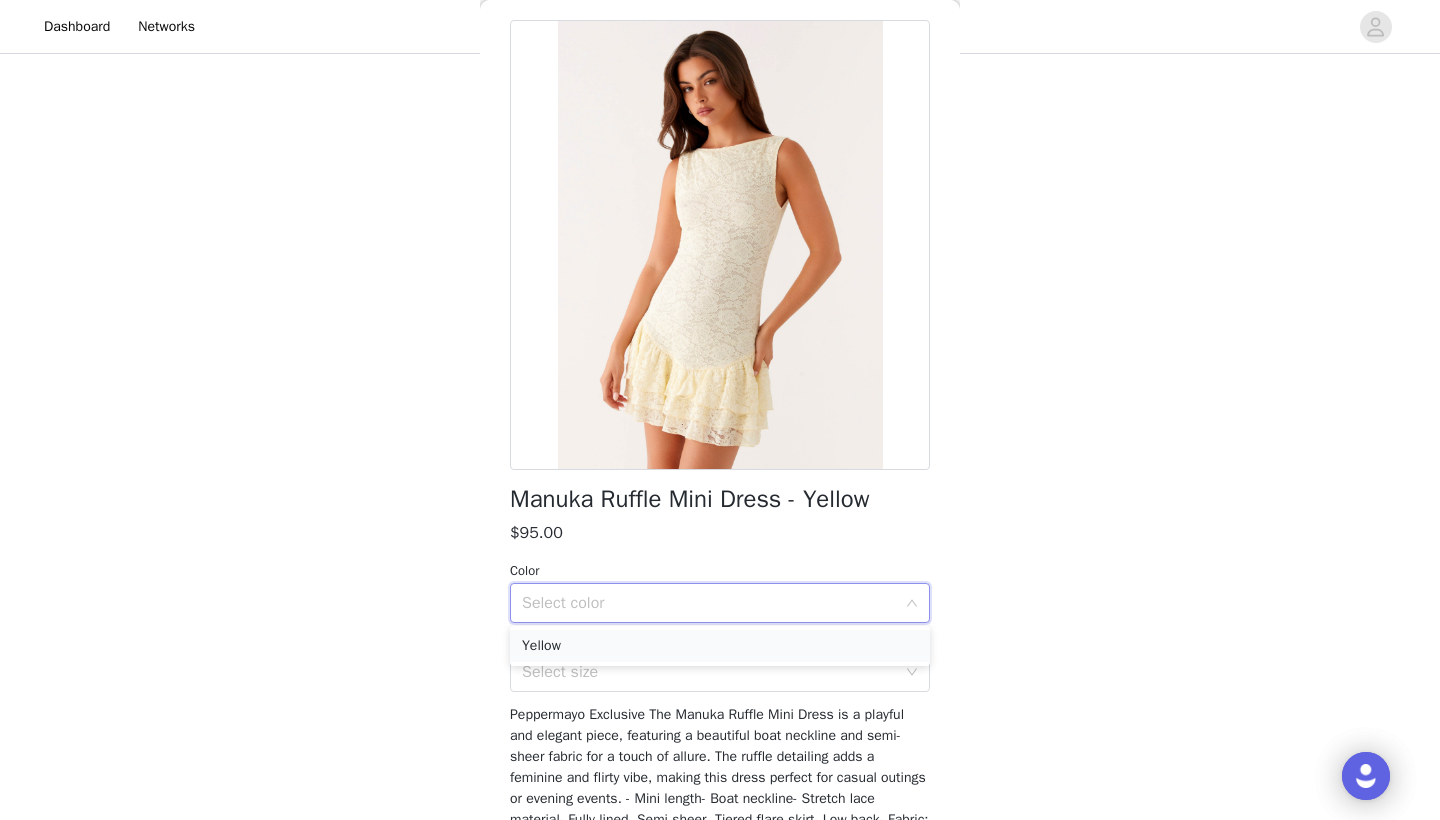 click on "Yellow" at bounding box center [720, 646] 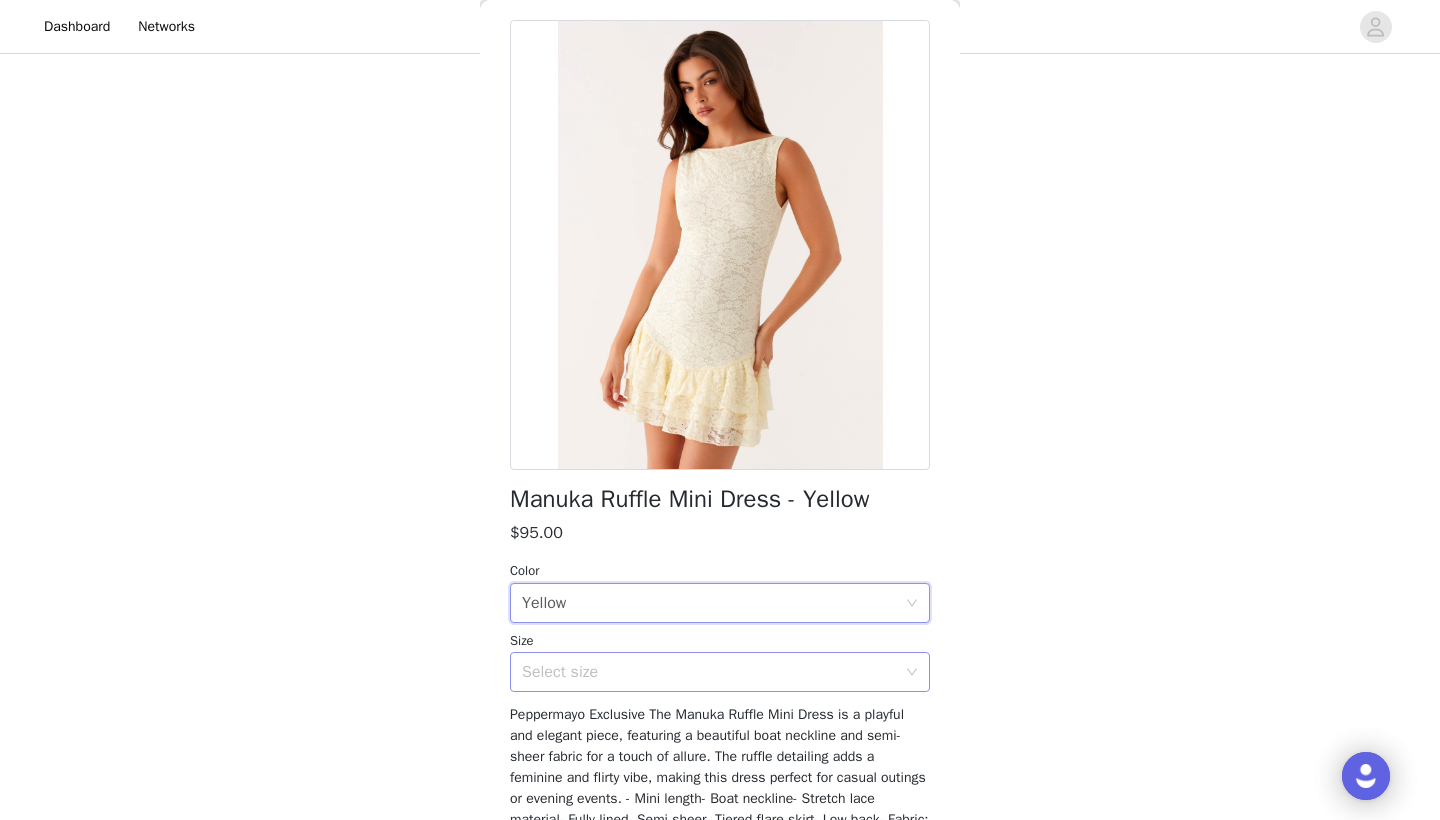 click on "Select size" at bounding box center (709, 672) 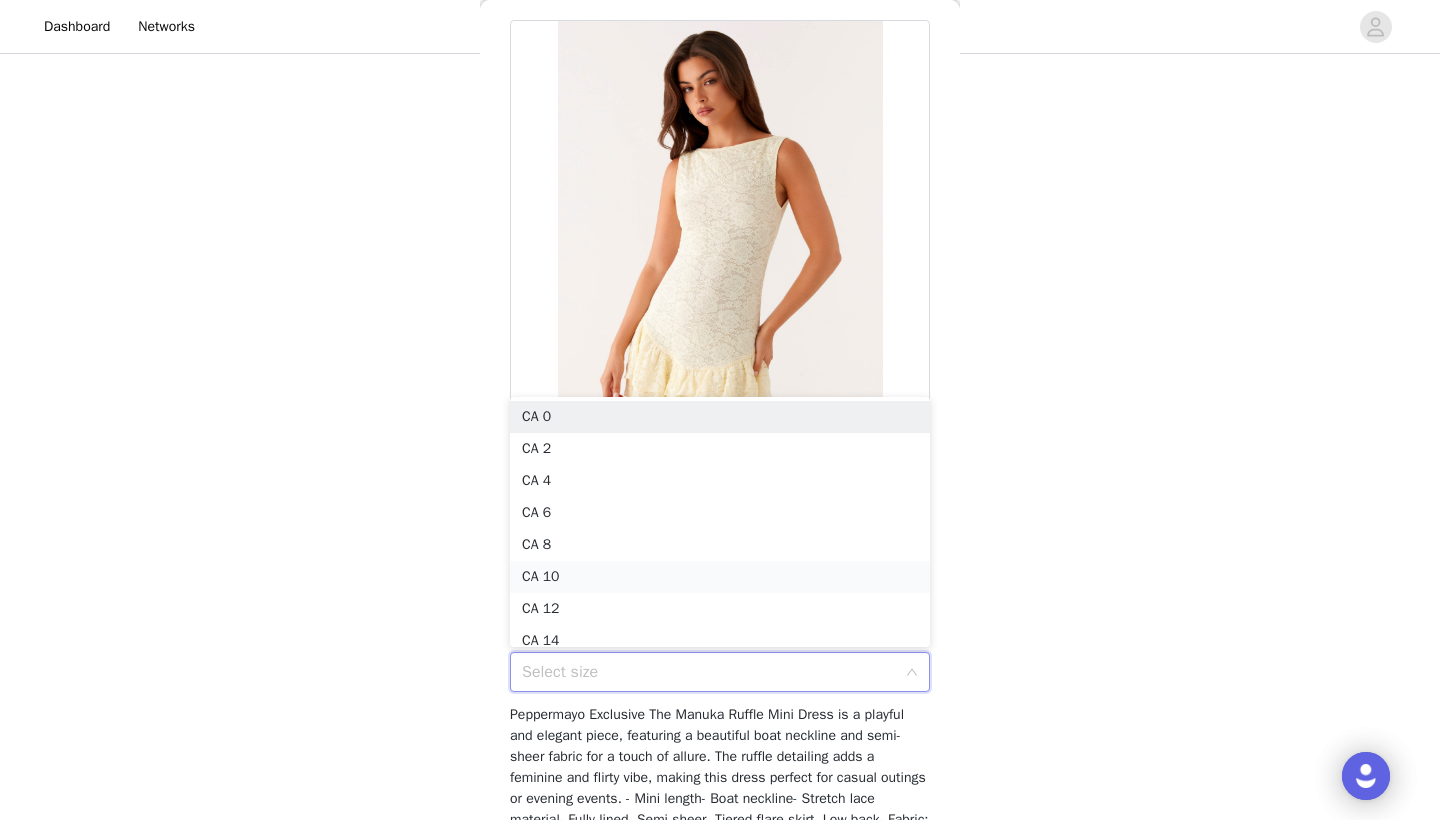 scroll, scrollTop: 10, scrollLeft: 0, axis: vertical 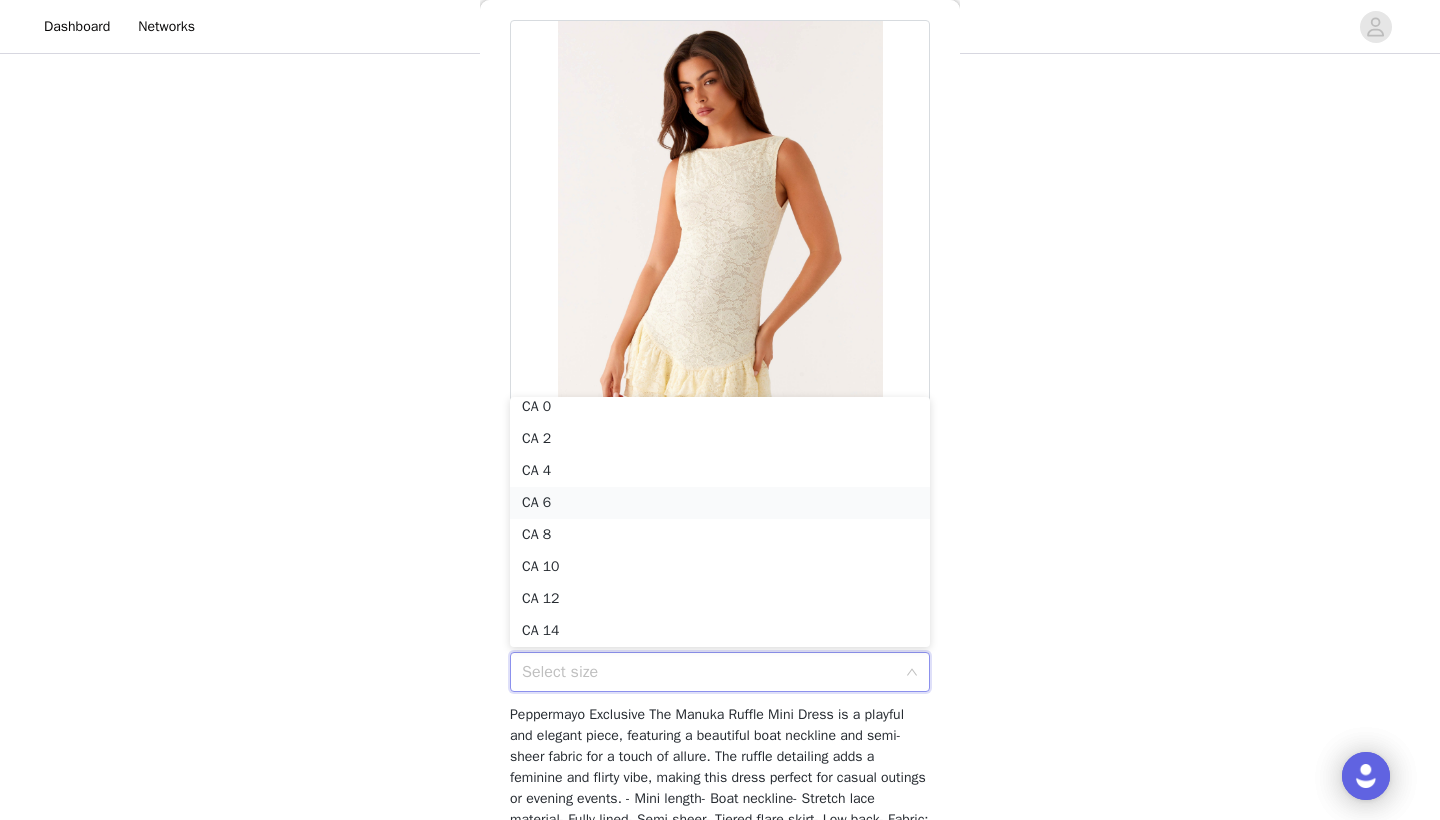 click on "CA 6" at bounding box center (720, 503) 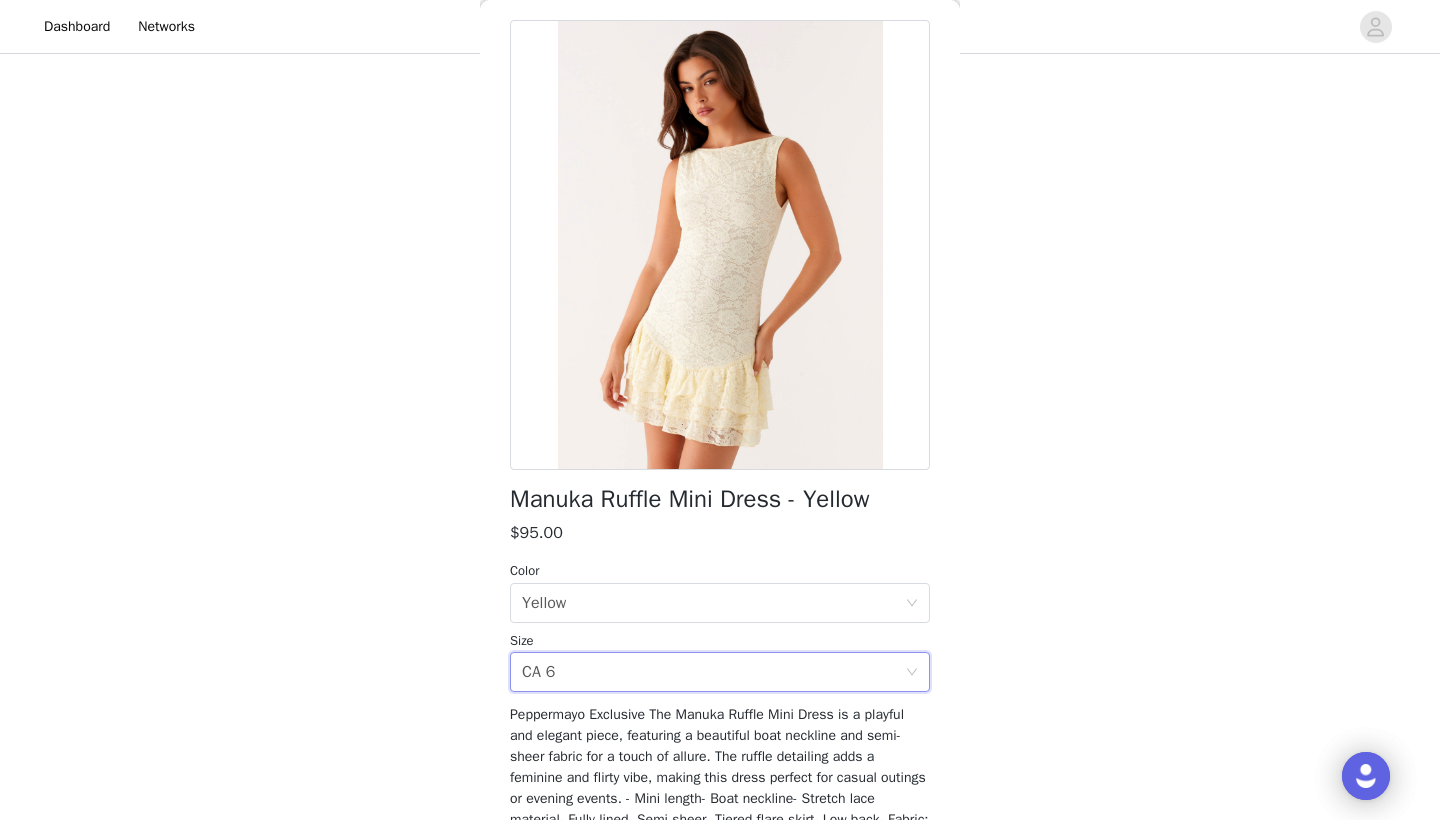 click on "STEP 1 OF 4
Select your styles!
You will receive 6 products.       3/6 Selected           Meggie Linen Maxi Dress - White     $126.00       White, [STATE] [NUMBER]       Edit   Remove     Carmel Maxi Dress - White     $126.00       White, [STATE] [NUMBER]       Edit   Remove     Under The Pagoda Maxi Dress - Red     $137.00       Red, [STATE] [NUMBER]       Edit   Remove     Add Product       Back     Manuka Ruffle Mini Dress - Yellow       $95.00         Color   Select color Yellow Size   Select size [STATE] [NUMBER]     Add Product" at bounding box center [720, 253] 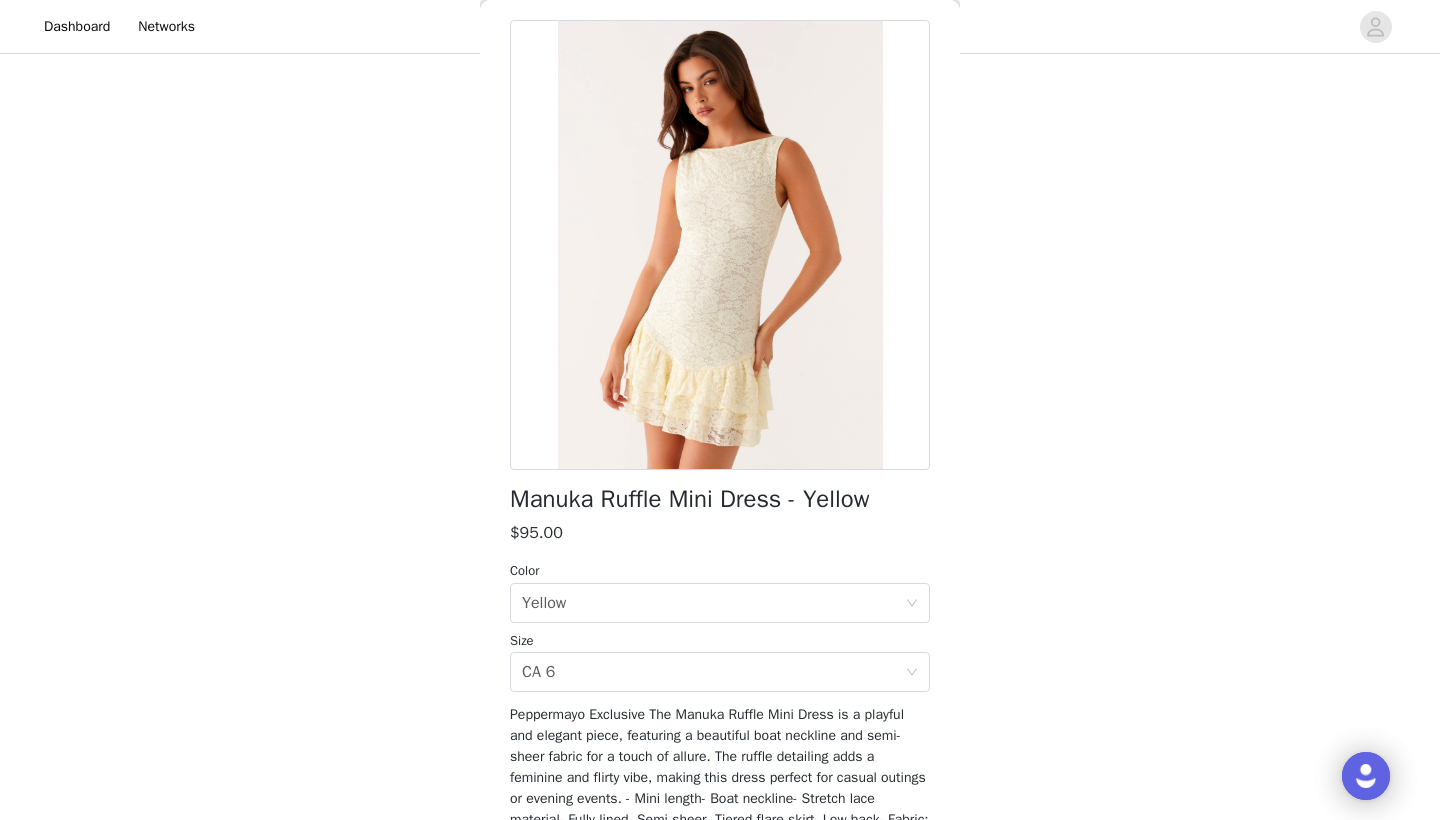 scroll, scrollTop: 229, scrollLeft: 0, axis: vertical 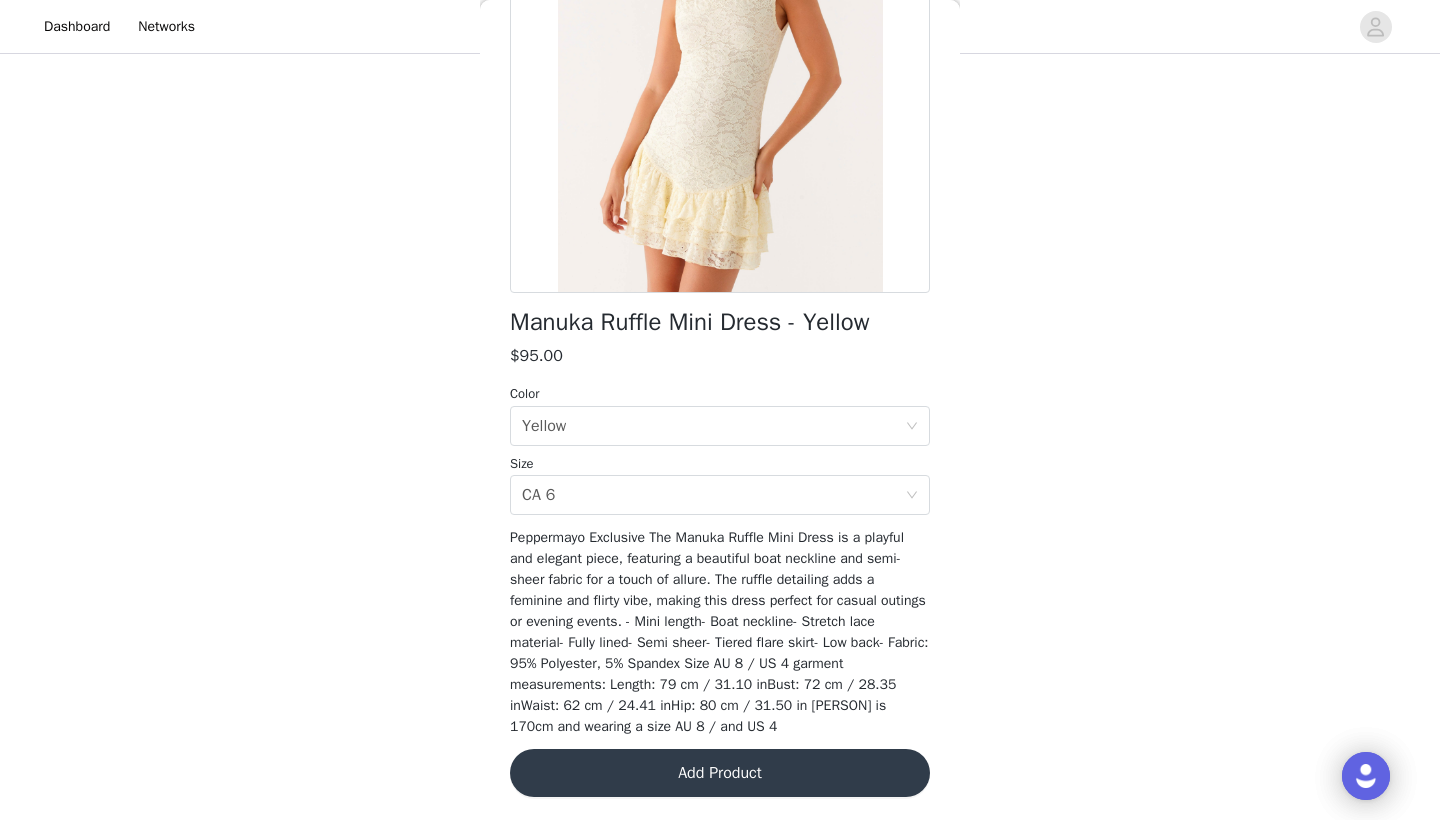 click on "Add Product" at bounding box center (720, 773) 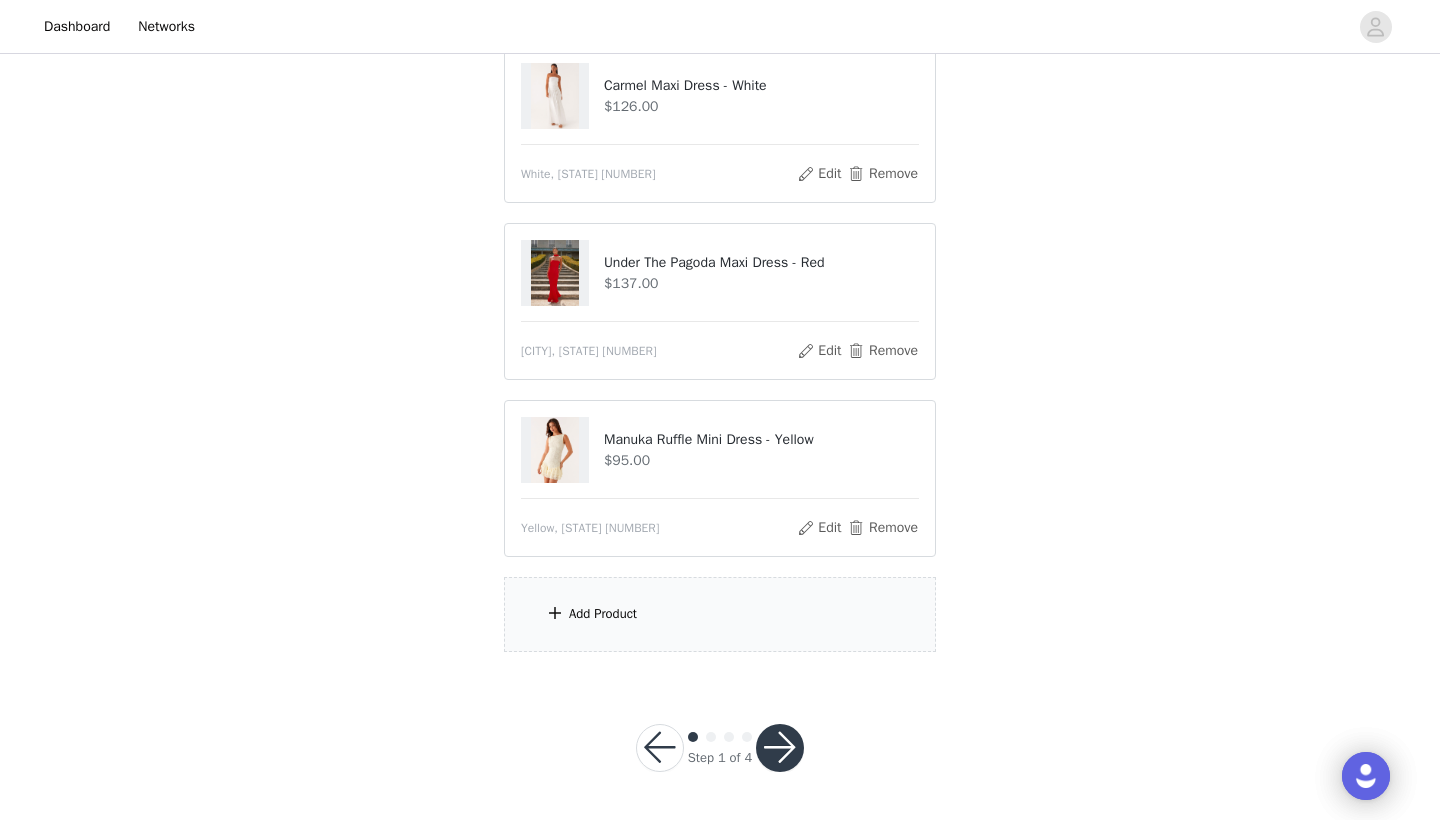 scroll, scrollTop: 406, scrollLeft: 0, axis: vertical 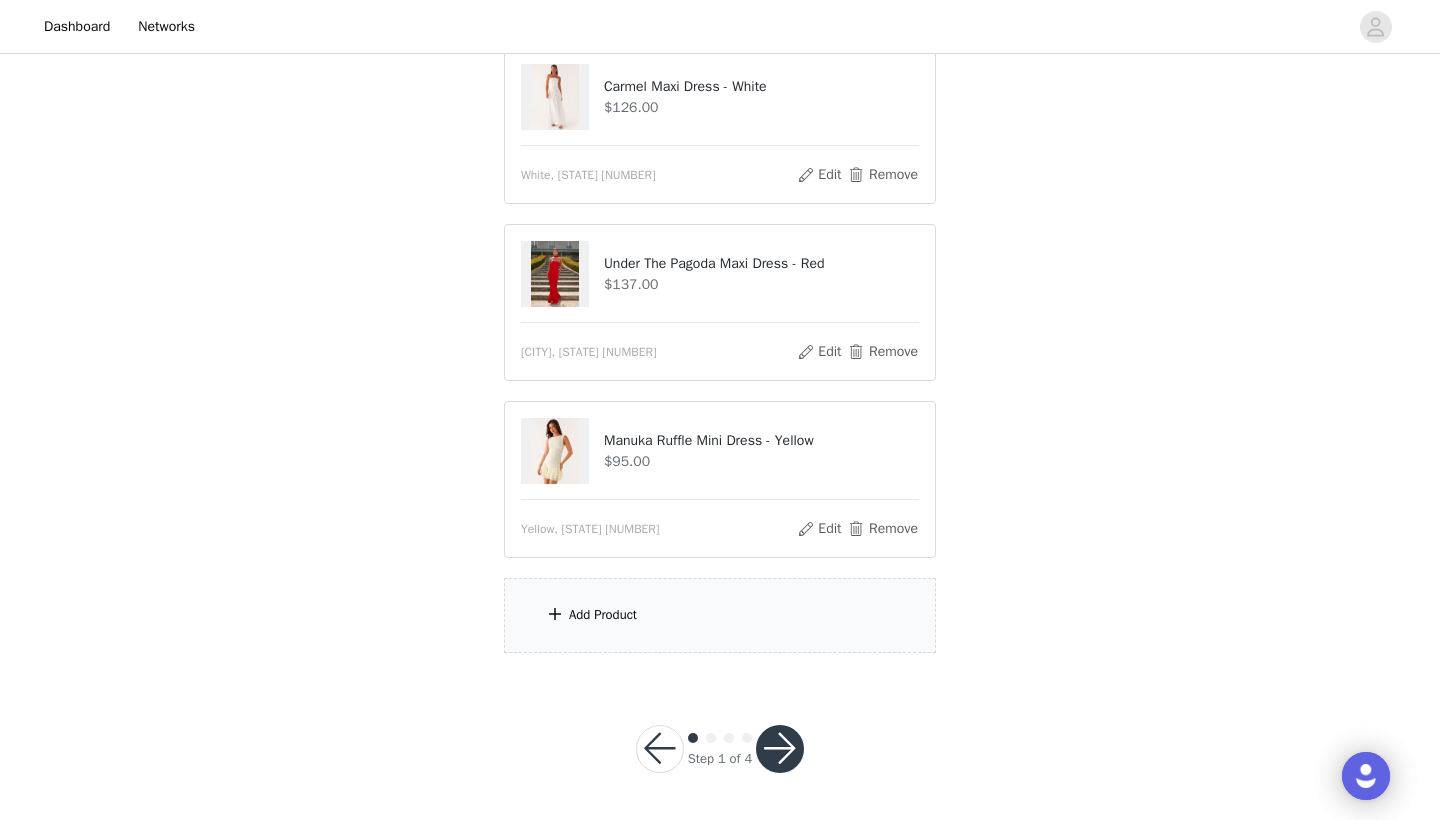 click on "Add Product" at bounding box center (720, 615) 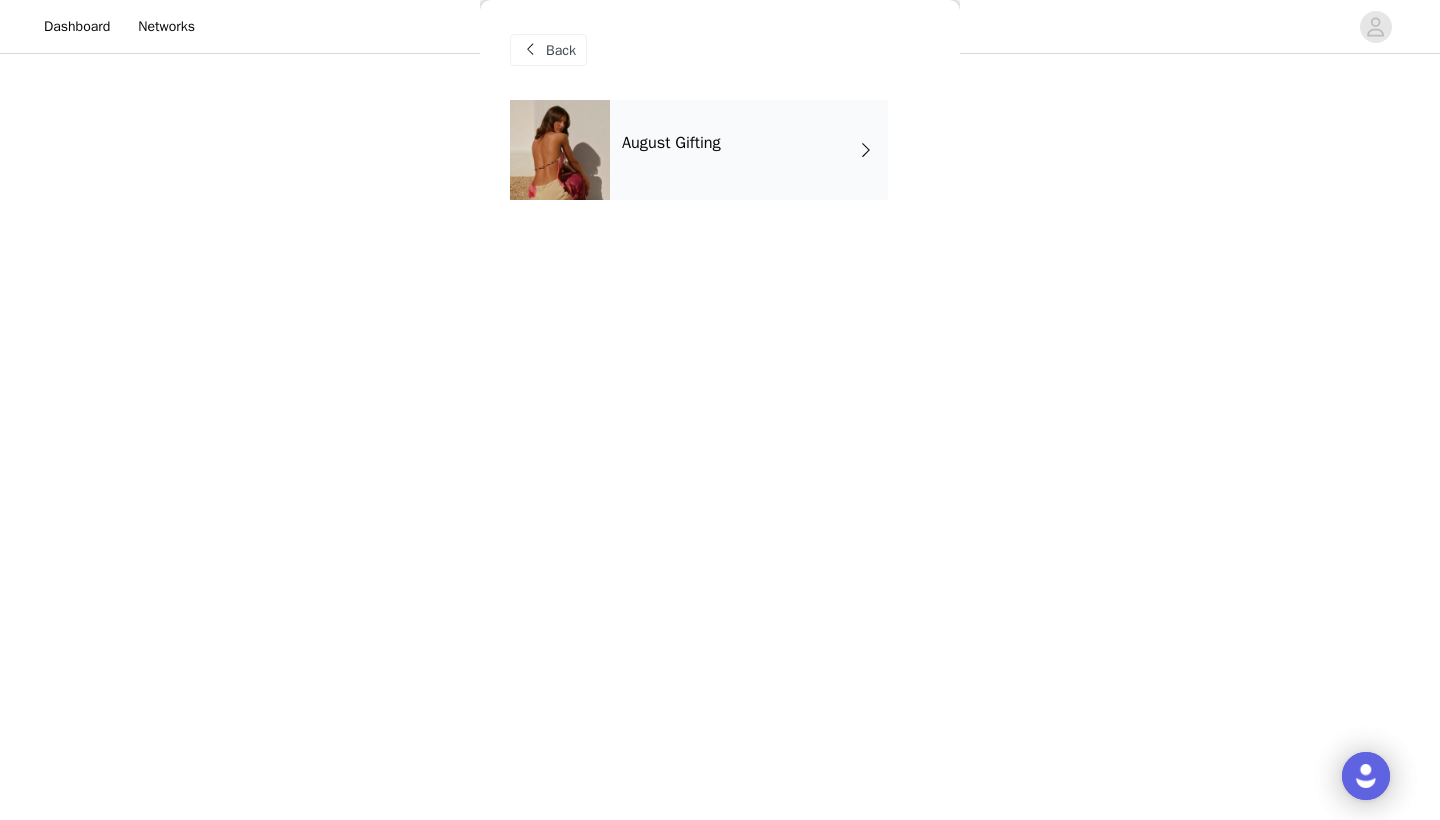 click on "August Gifting" at bounding box center [749, 150] 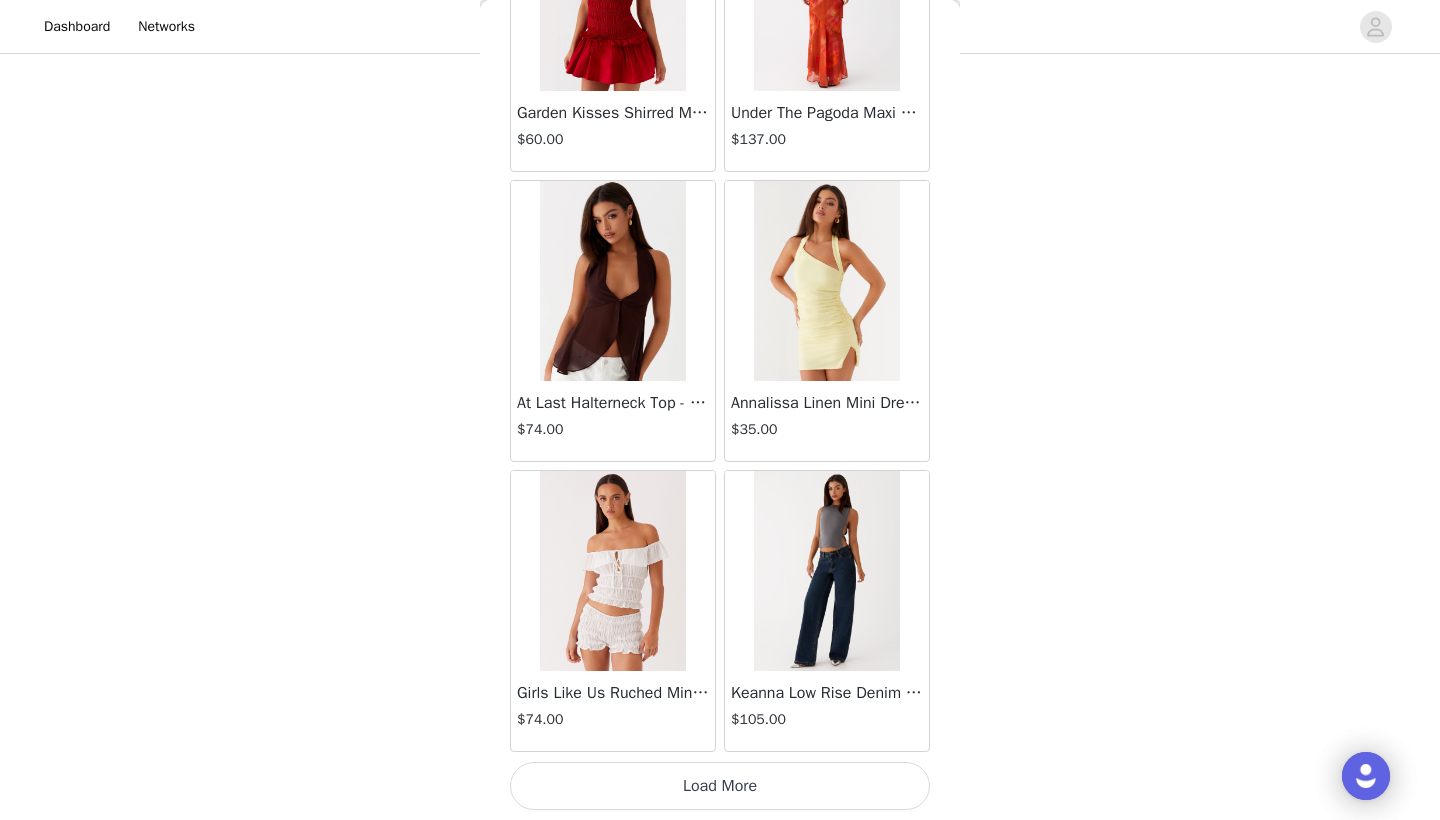 click on "Load More" at bounding box center (720, 786) 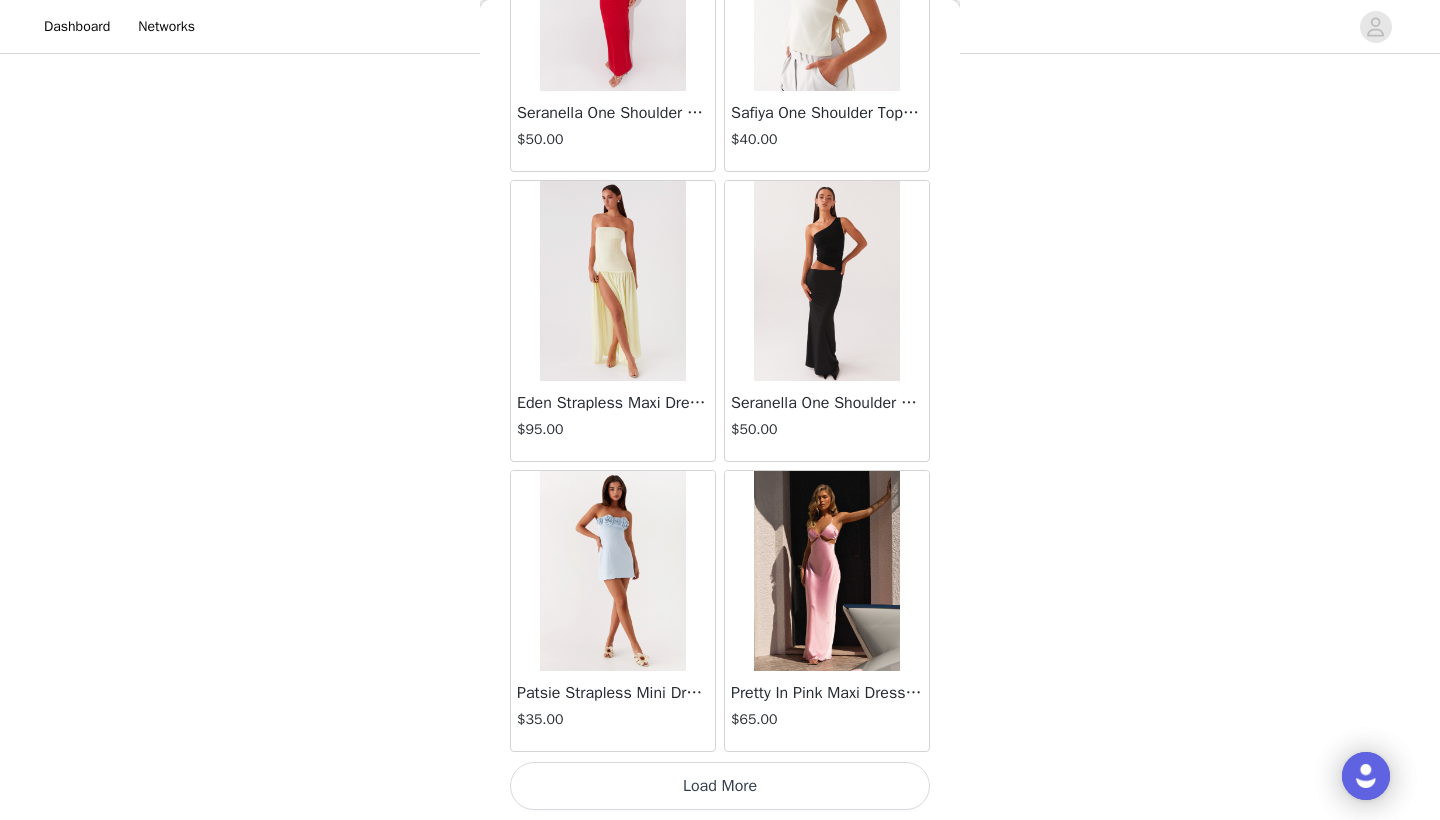 click on "Load More" at bounding box center (720, 786) 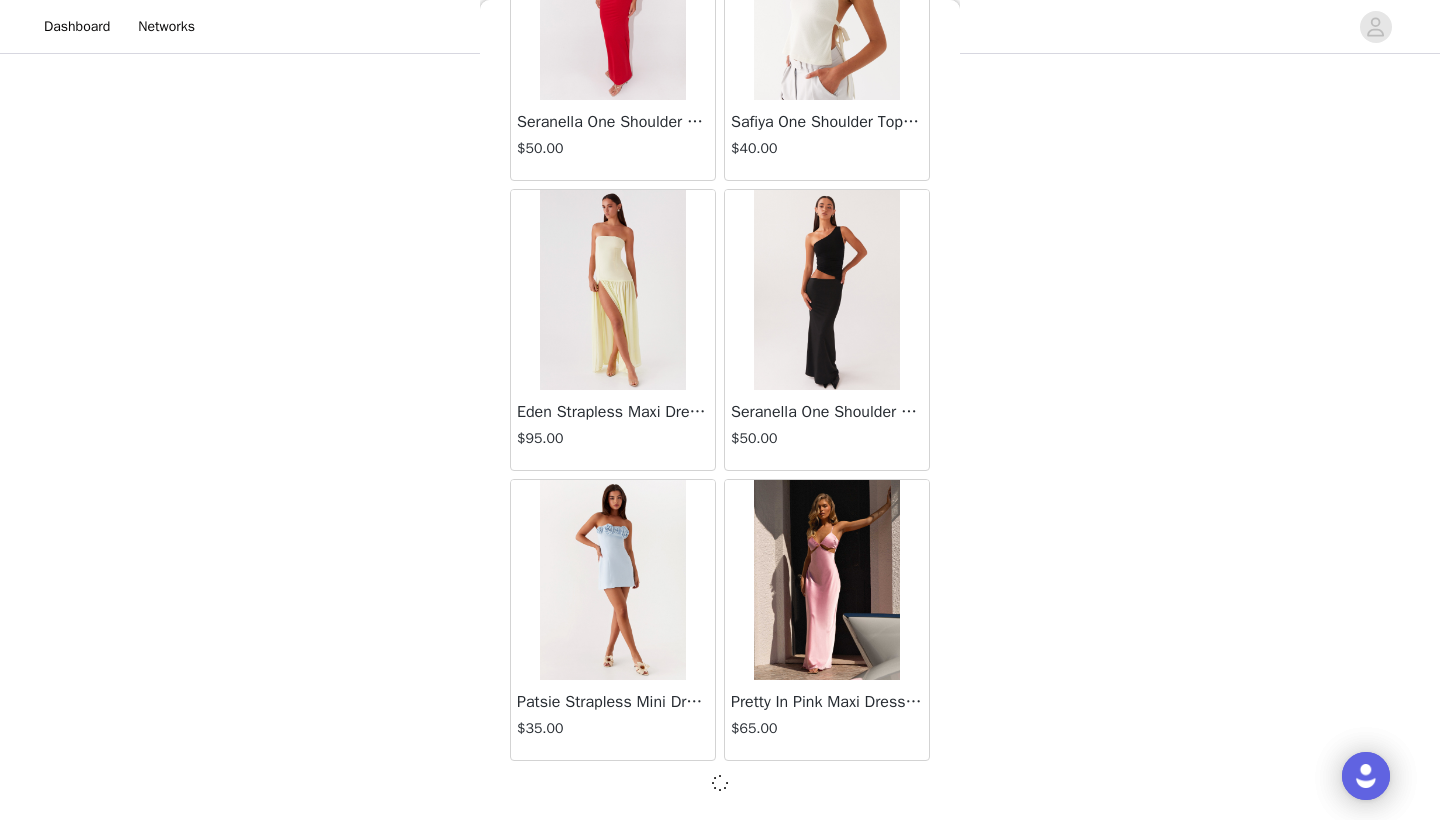 scroll, scrollTop: 5131, scrollLeft: 0, axis: vertical 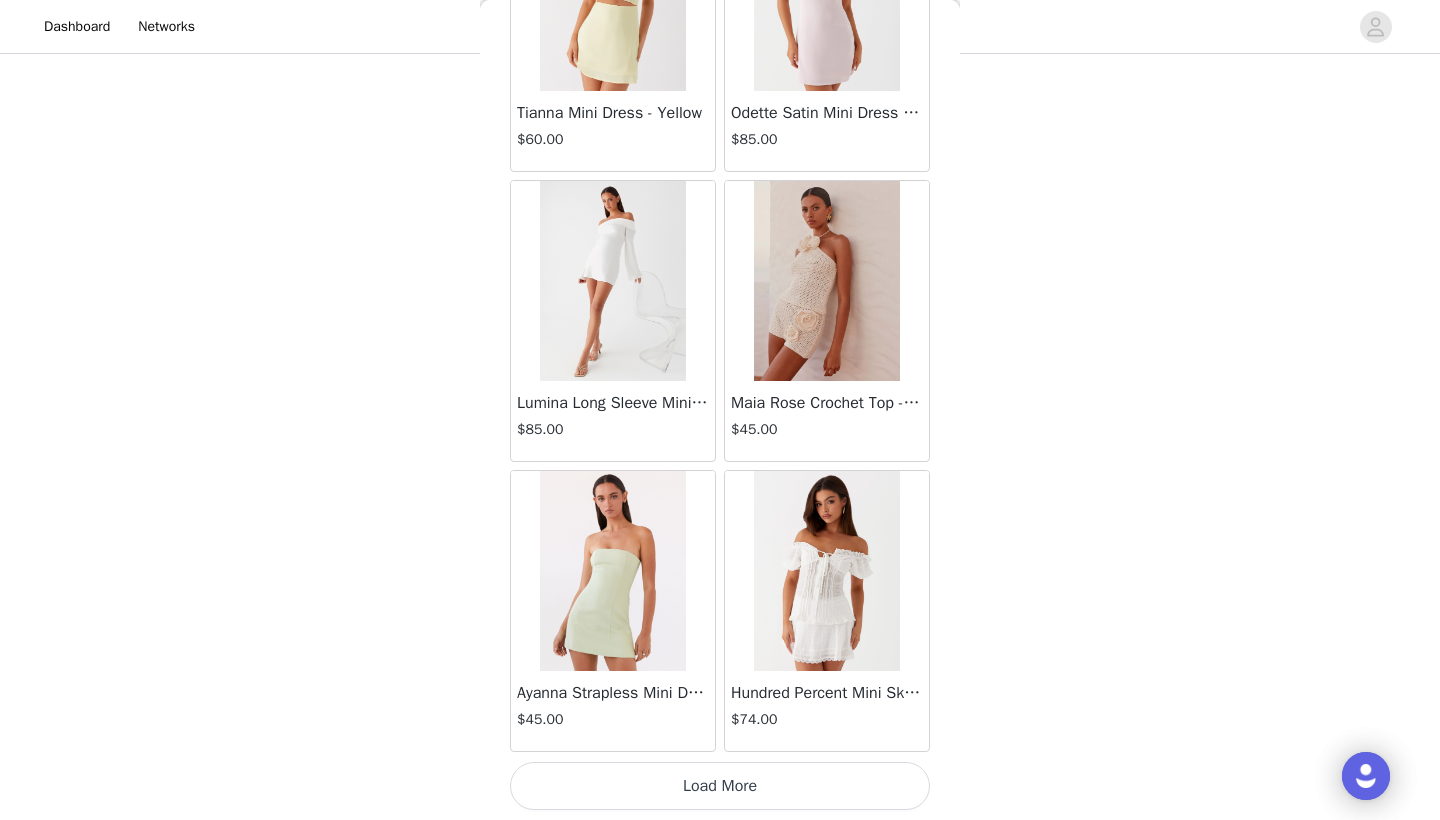 click on "Load More" at bounding box center (720, 786) 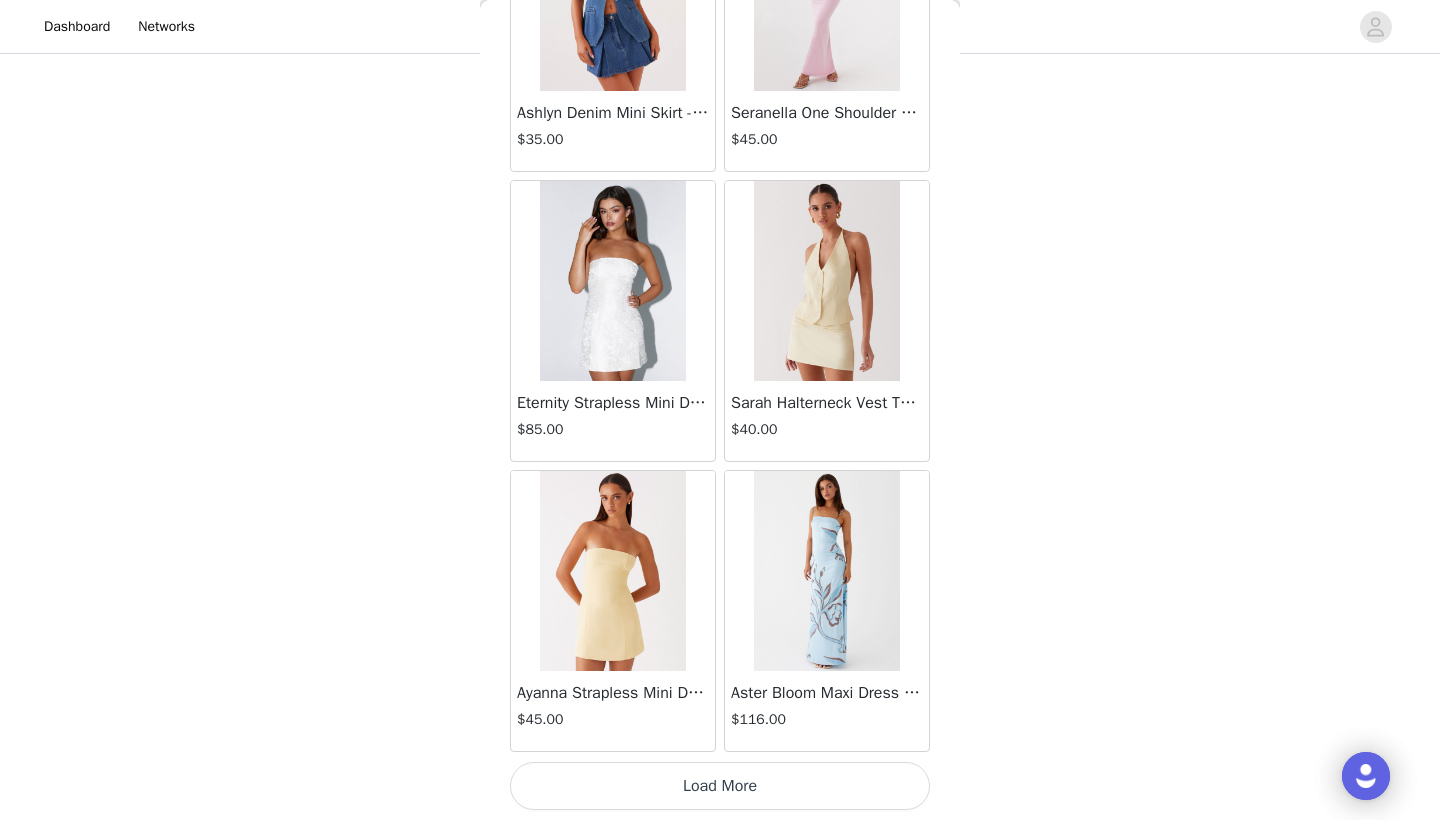 click on "Load More" at bounding box center [720, 786] 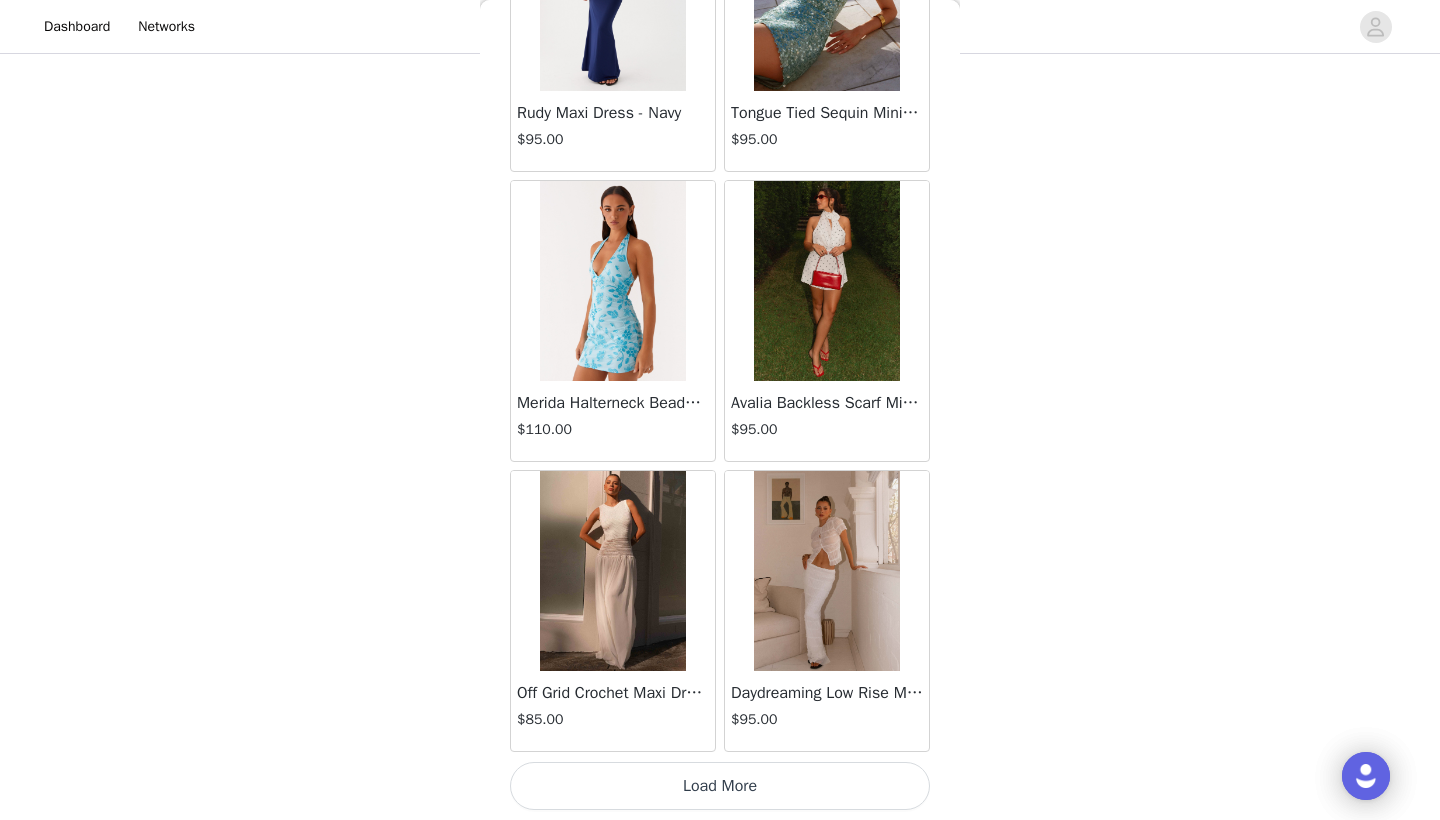 click on "Load More" at bounding box center [720, 786] 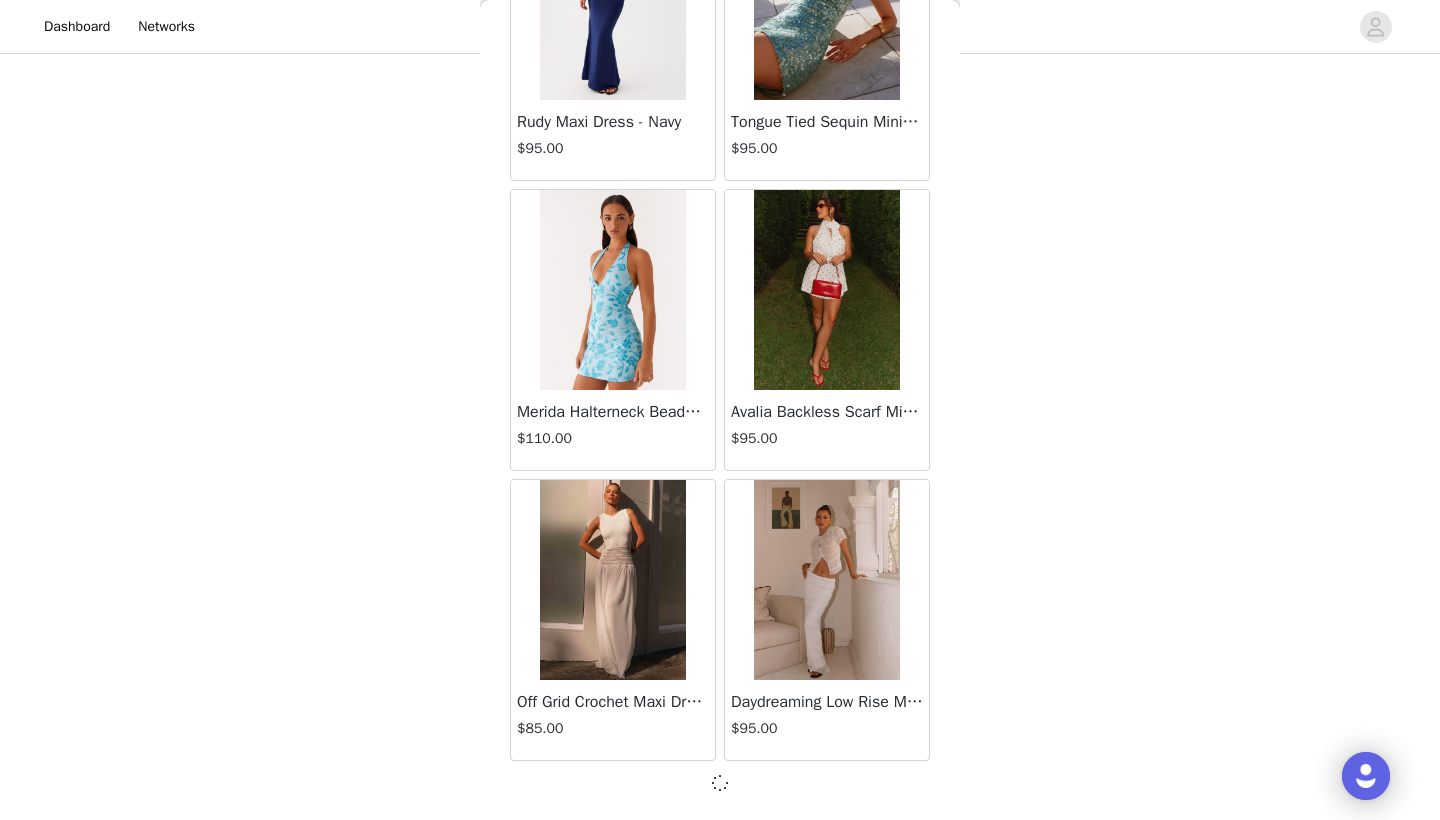 scroll, scrollTop: 13831, scrollLeft: 0, axis: vertical 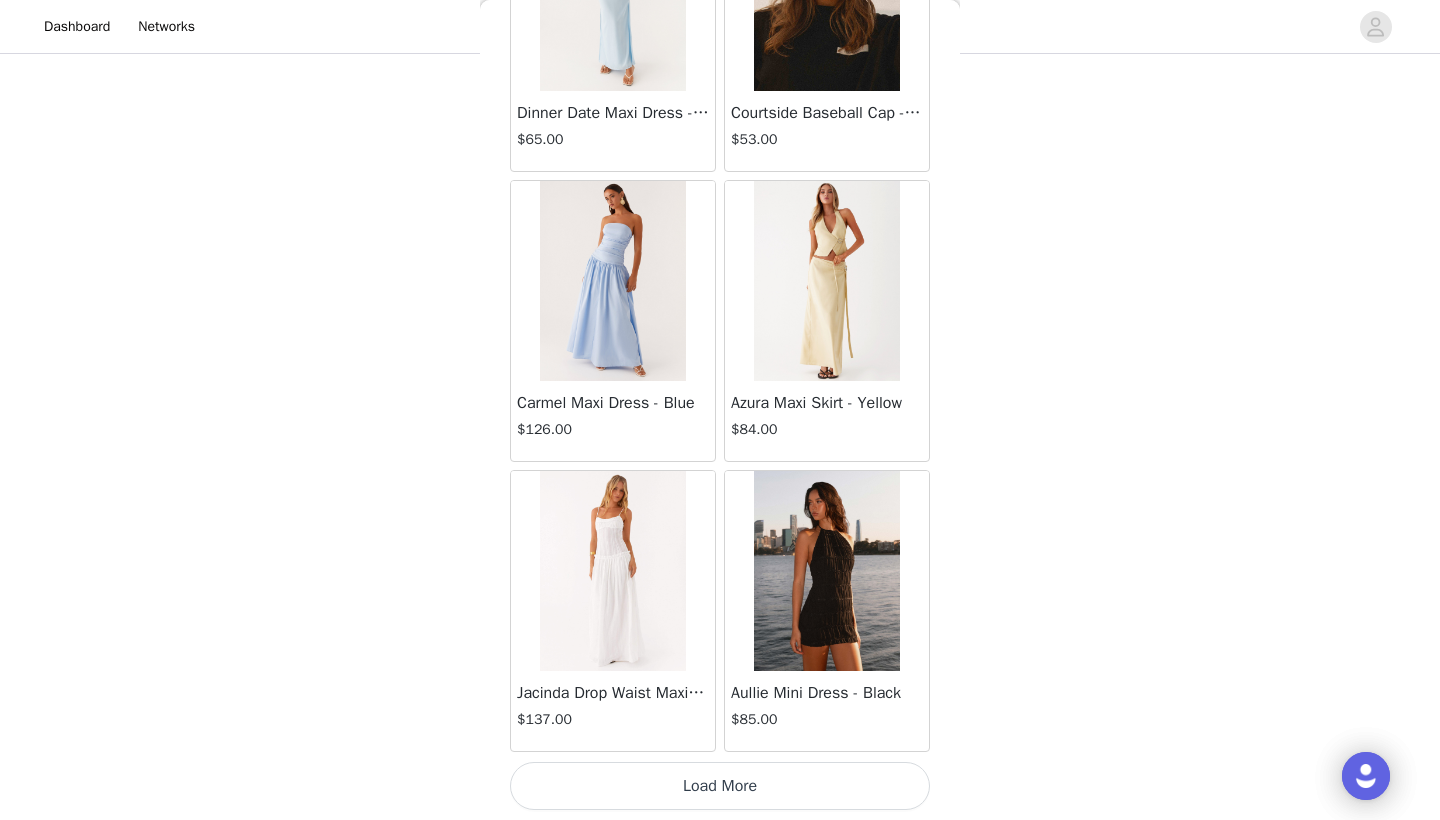 click on "Load More" at bounding box center [720, 786] 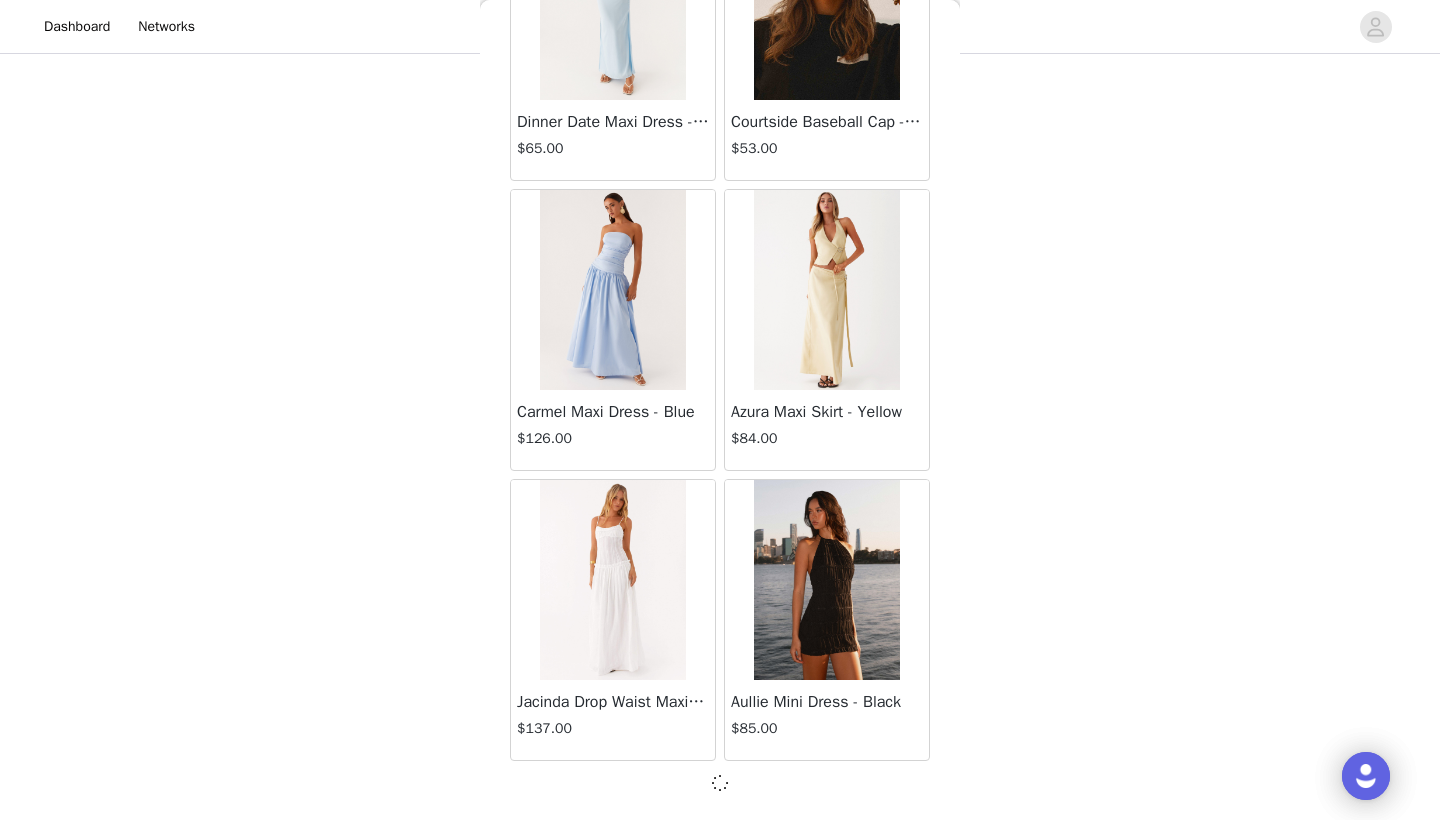 scroll, scrollTop: 16731, scrollLeft: 0, axis: vertical 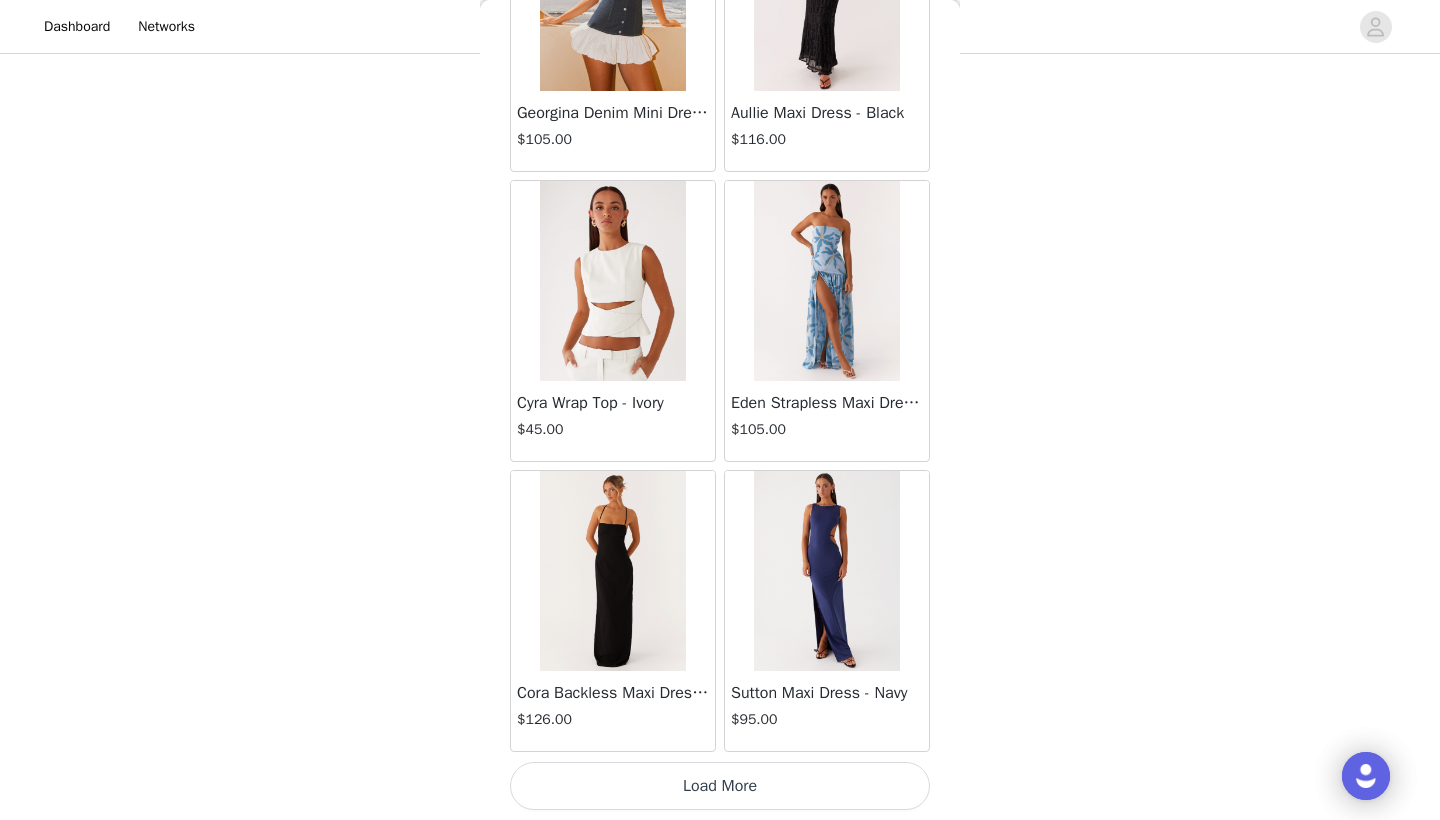 click on "Load More" at bounding box center [720, 786] 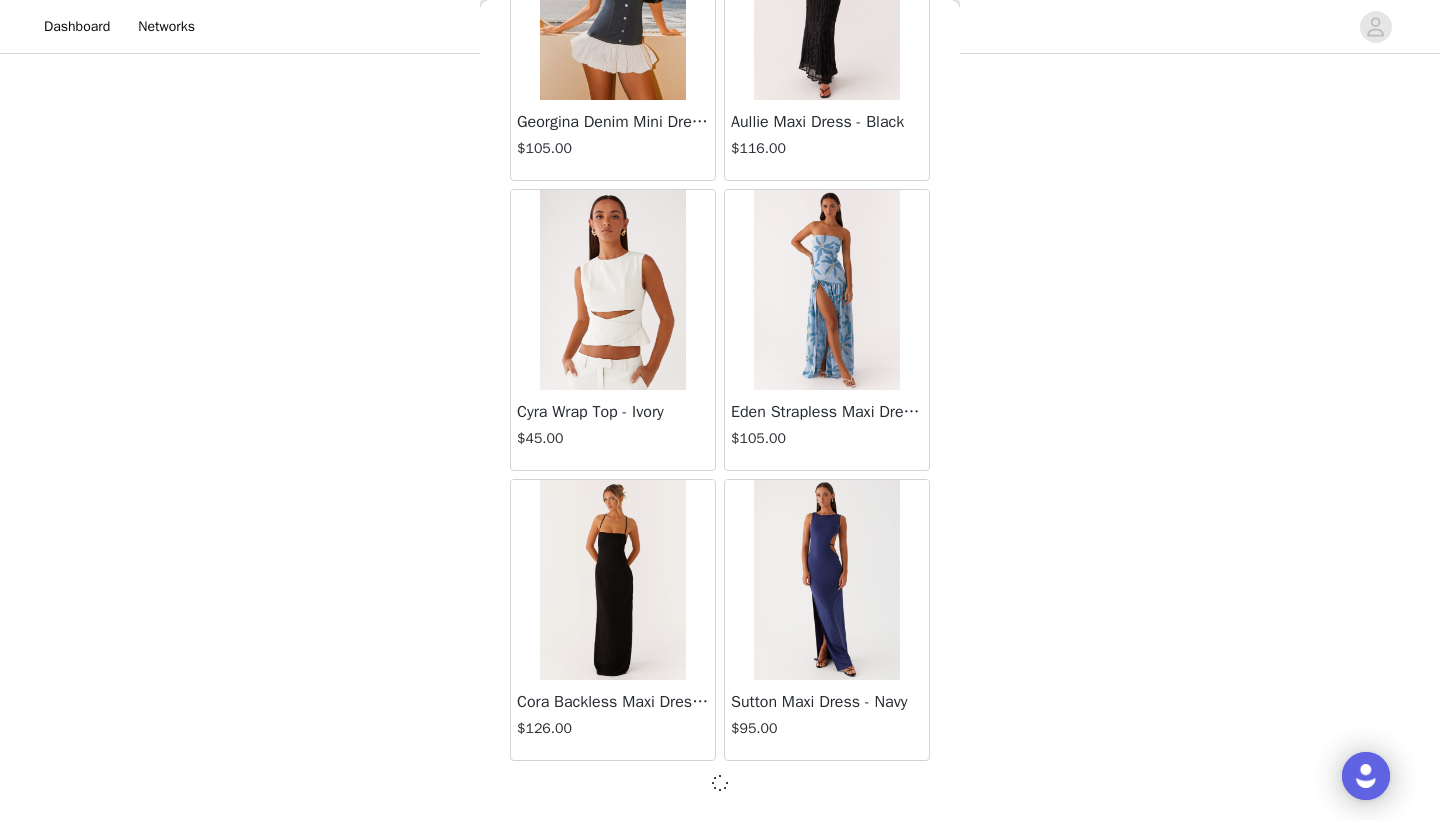 scroll, scrollTop: 19631, scrollLeft: 0, axis: vertical 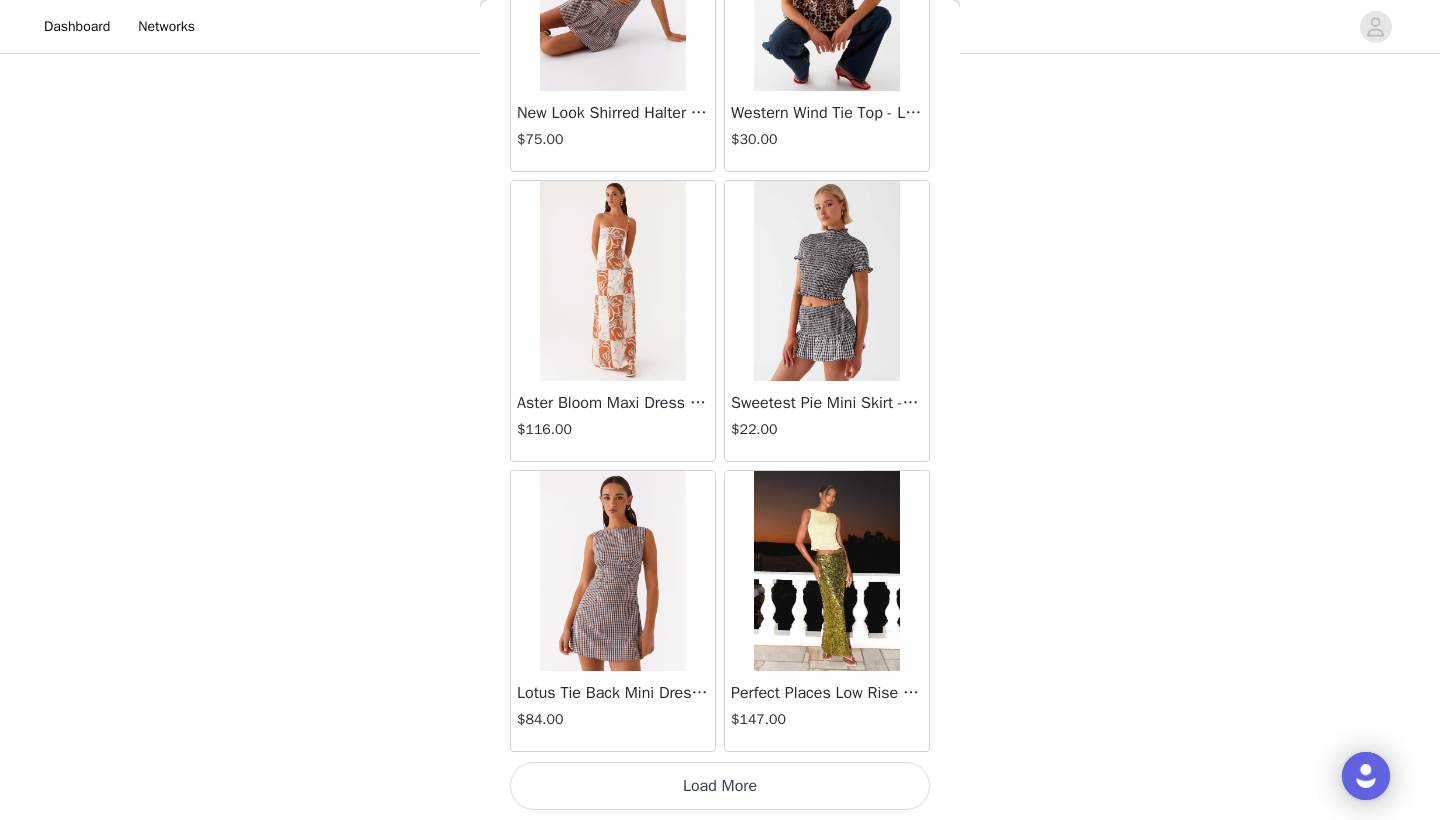 click on "Load More" at bounding box center (720, 786) 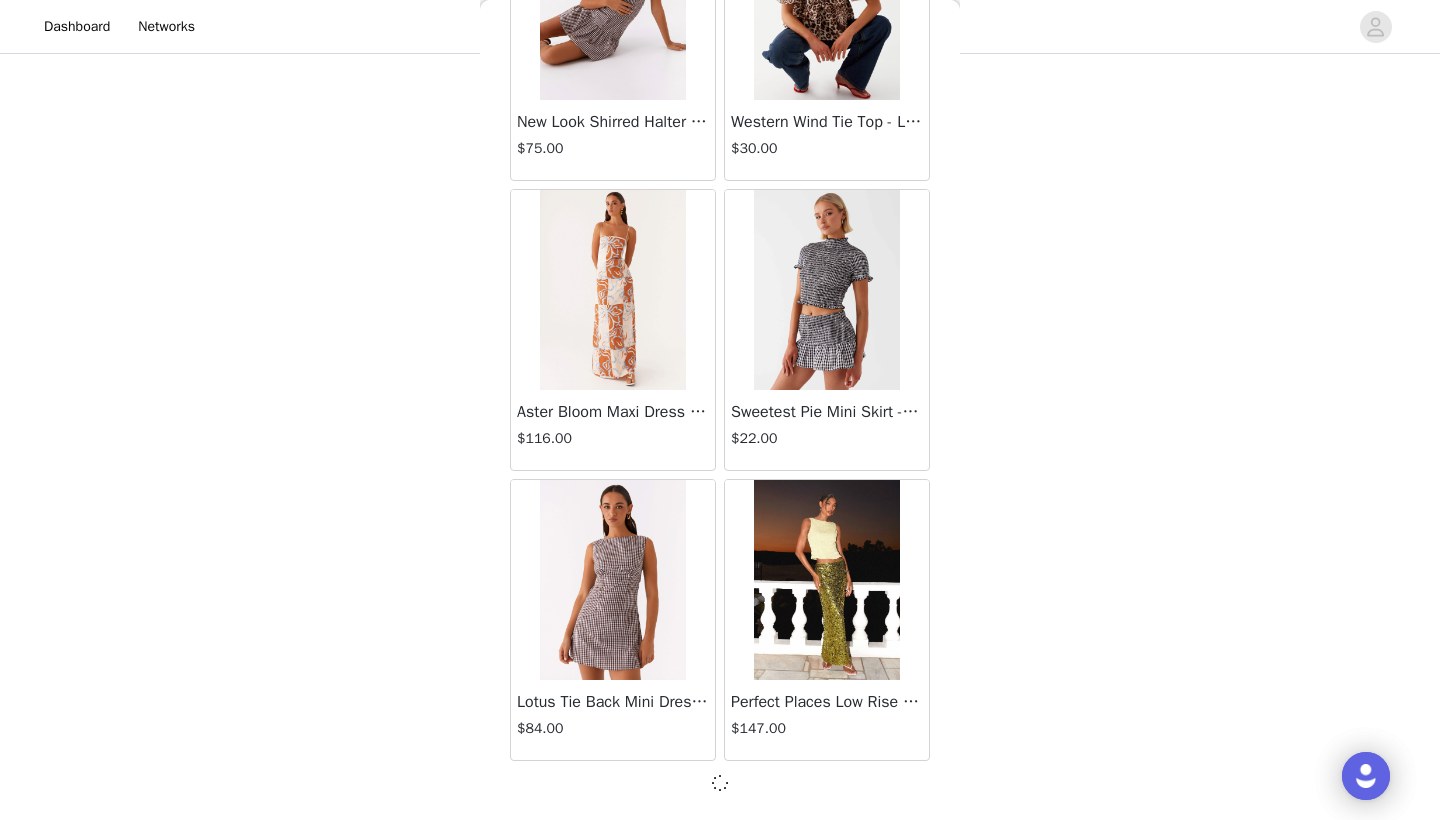 scroll, scrollTop: 22531, scrollLeft: 0, axis: vertical 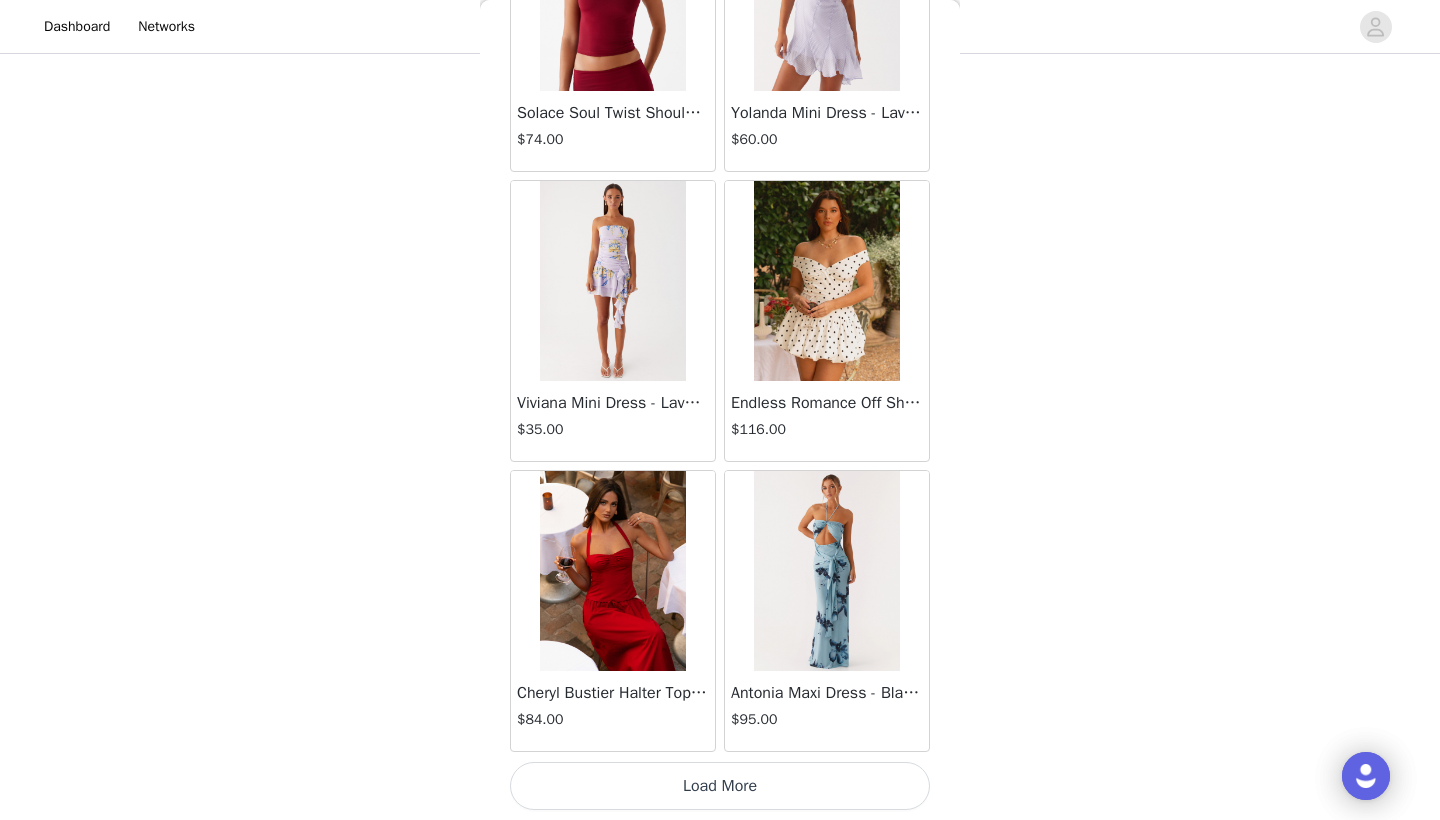 click on "Load More" at bounding box center (720, 786) 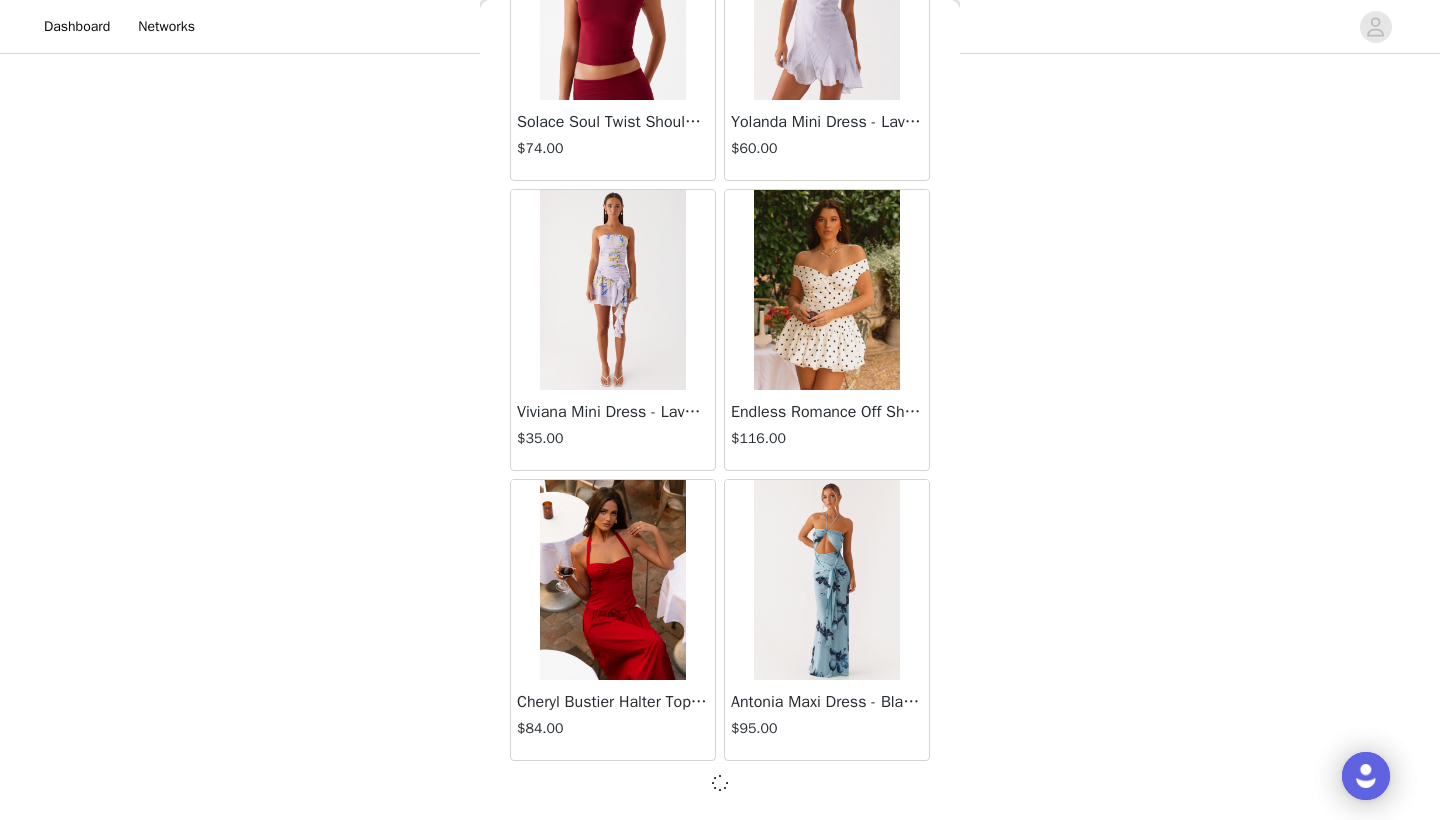 scroll, scrollTop: 25431, scrollLeft: 0, axis: vertical 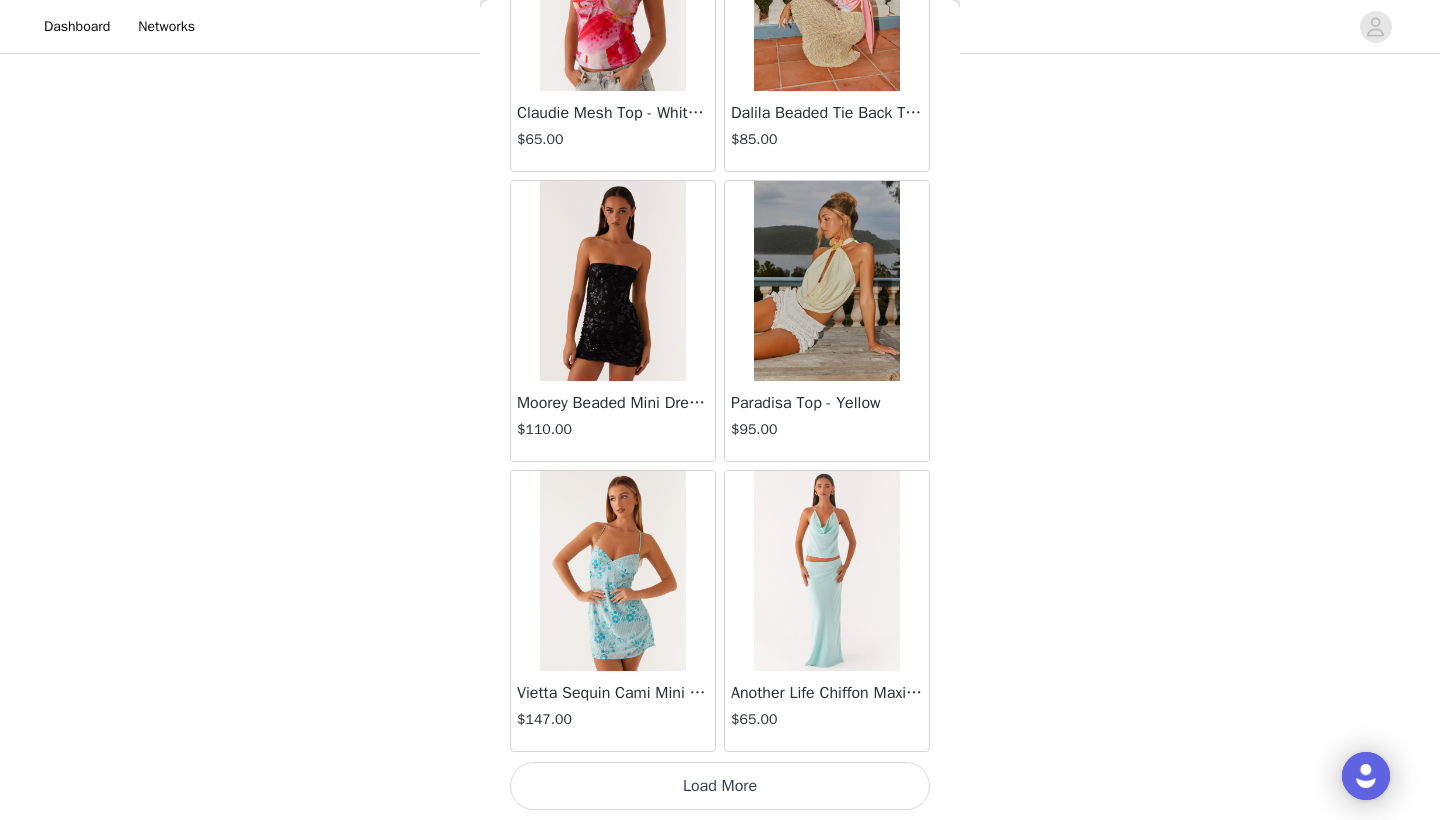 click on "Load More" at bounding box center [720, 786] 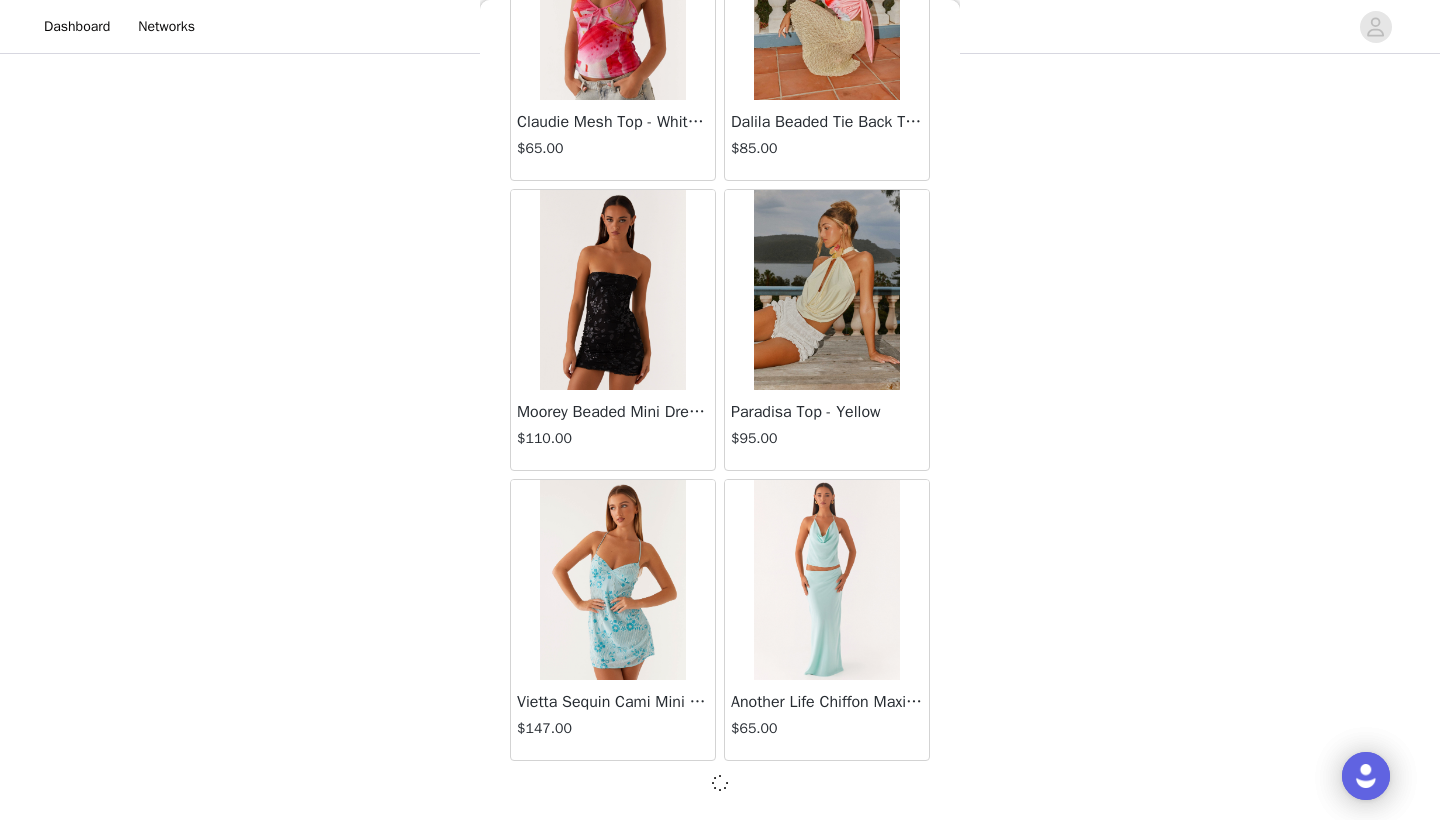scroll, scrollTop: 28331, scrollLeft: 0, axis: vertical 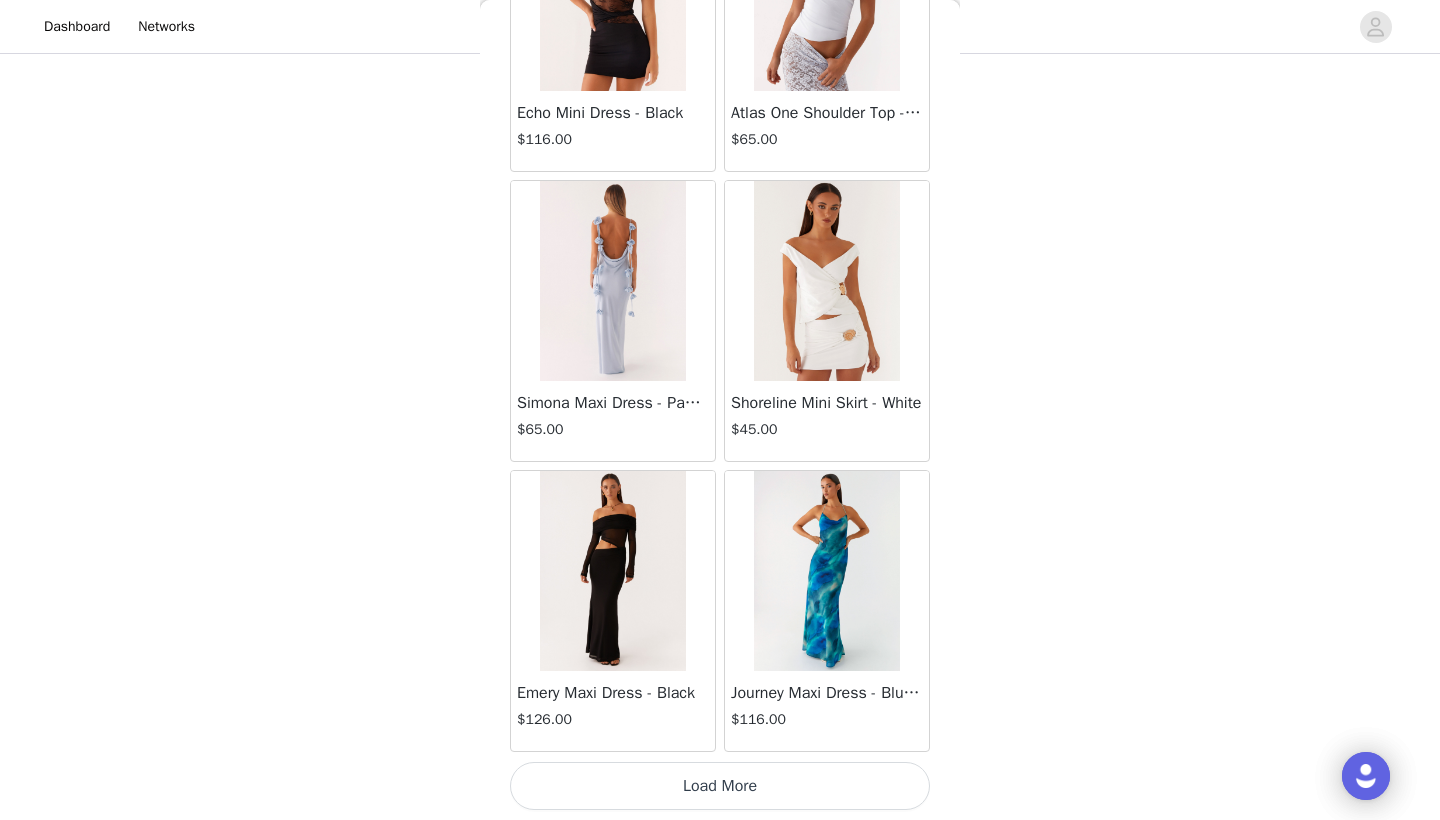 click on "Load More" at bounding box center [720, 786] 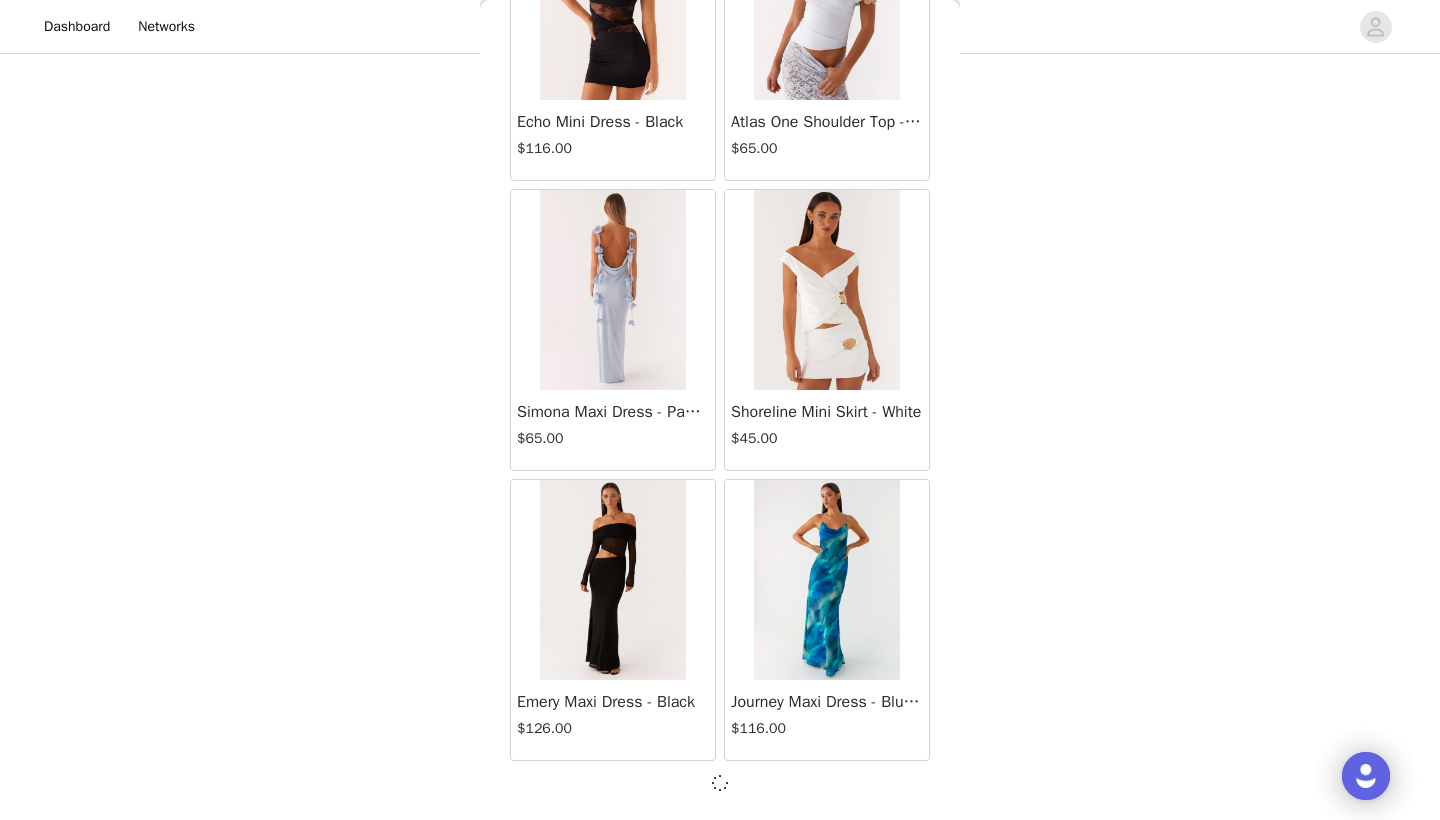 scroll, scrollTop: 31231, scrollLeft: 0, axis: vertical 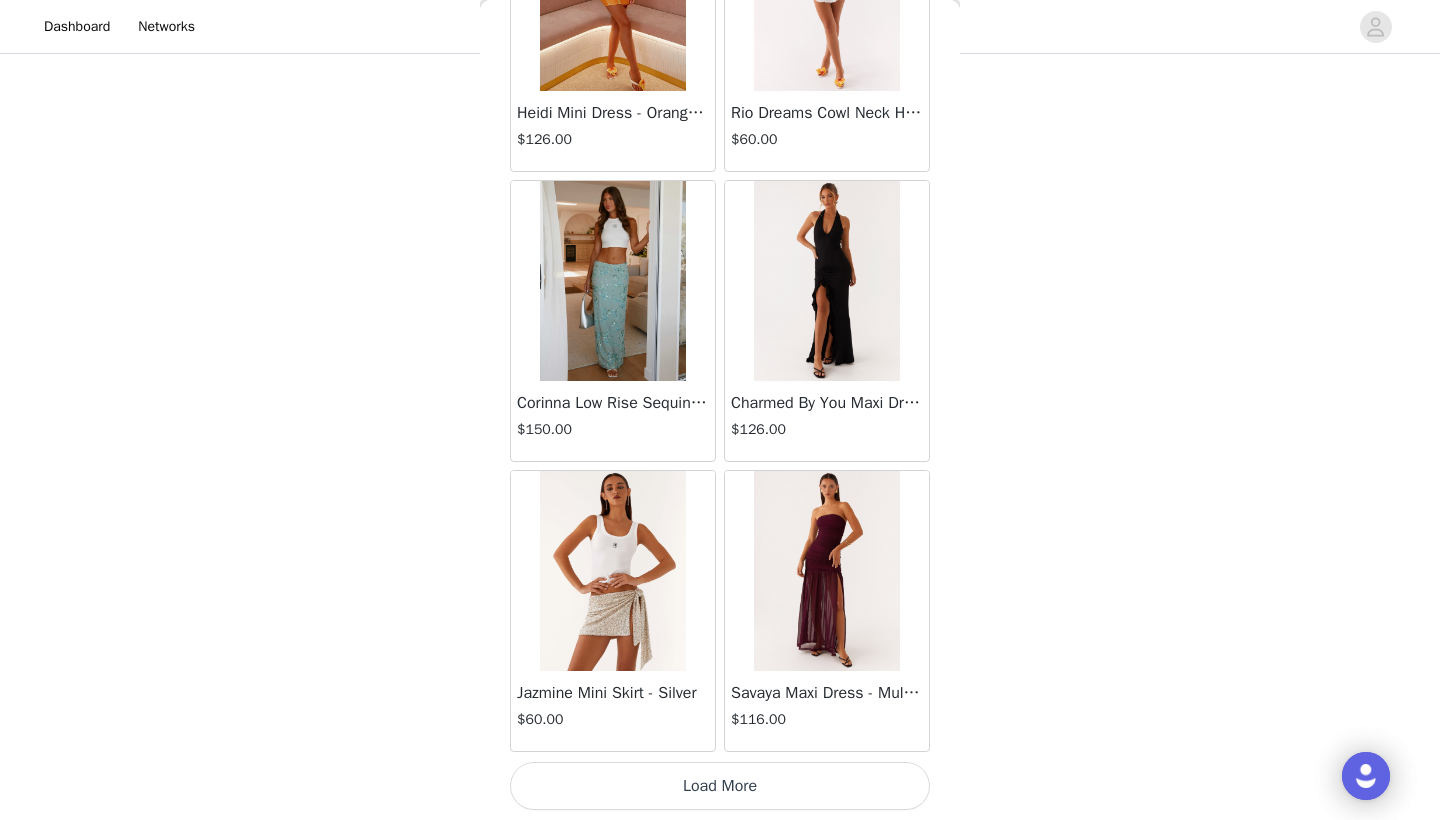 click on "Load More" at bounding box center (720, 786) 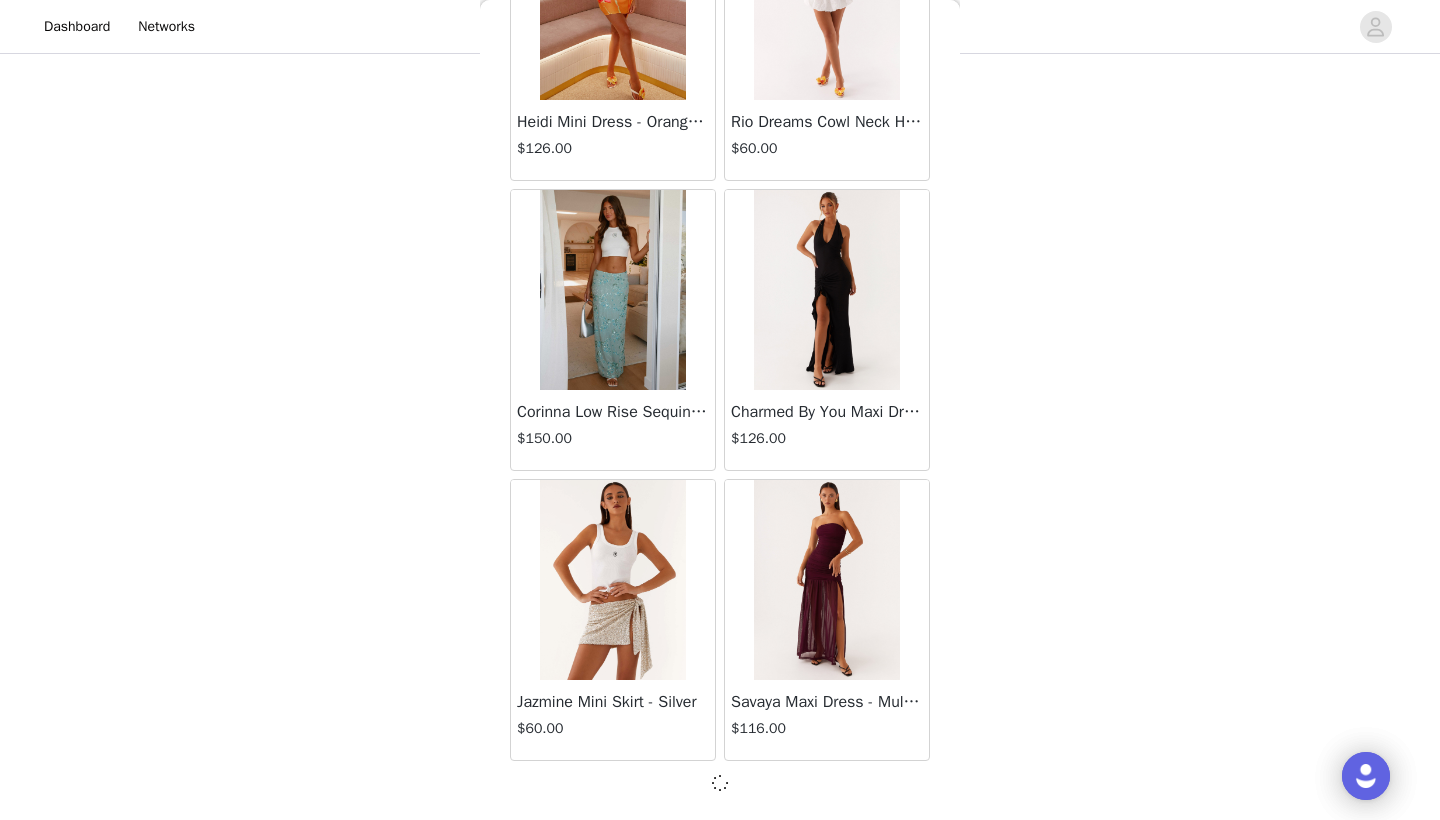 scroll, scrollTop: 34131, scrollLeft: 0, axis: vertical 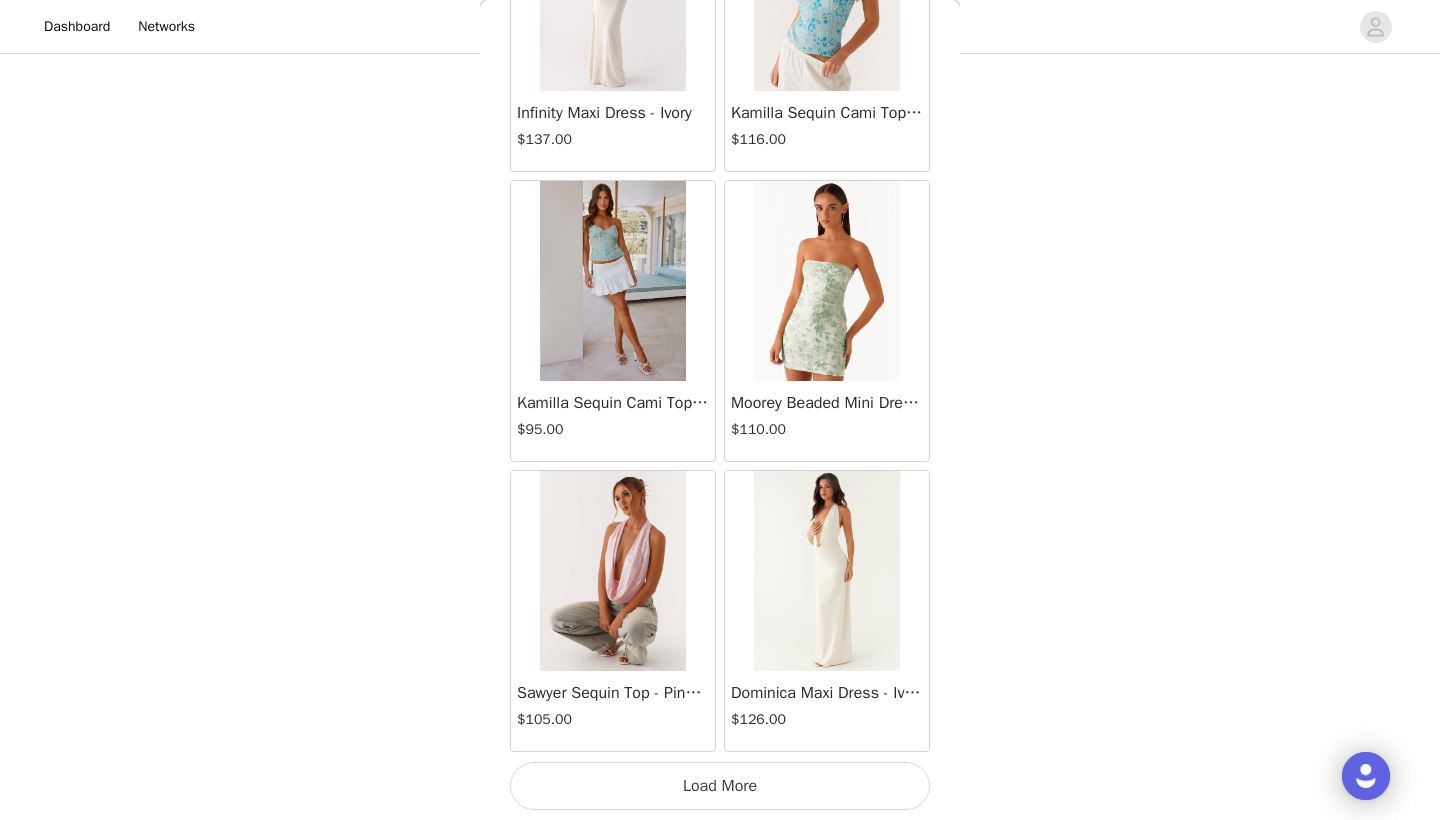 click on "Load More" at bounding box center [720, 786] 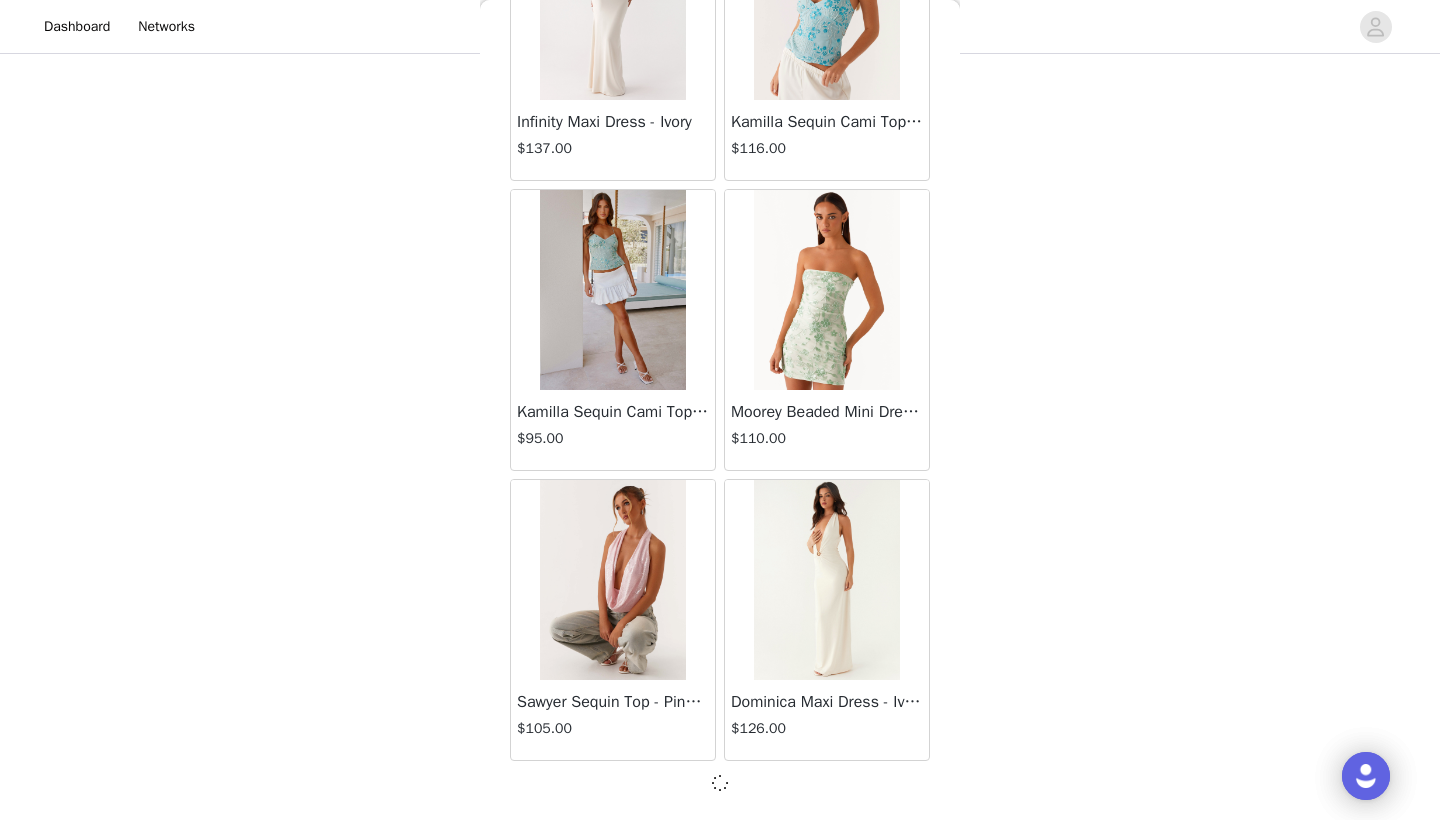 scroll, scrollTop: 37031, scrollLeft: 0, axis: vertical 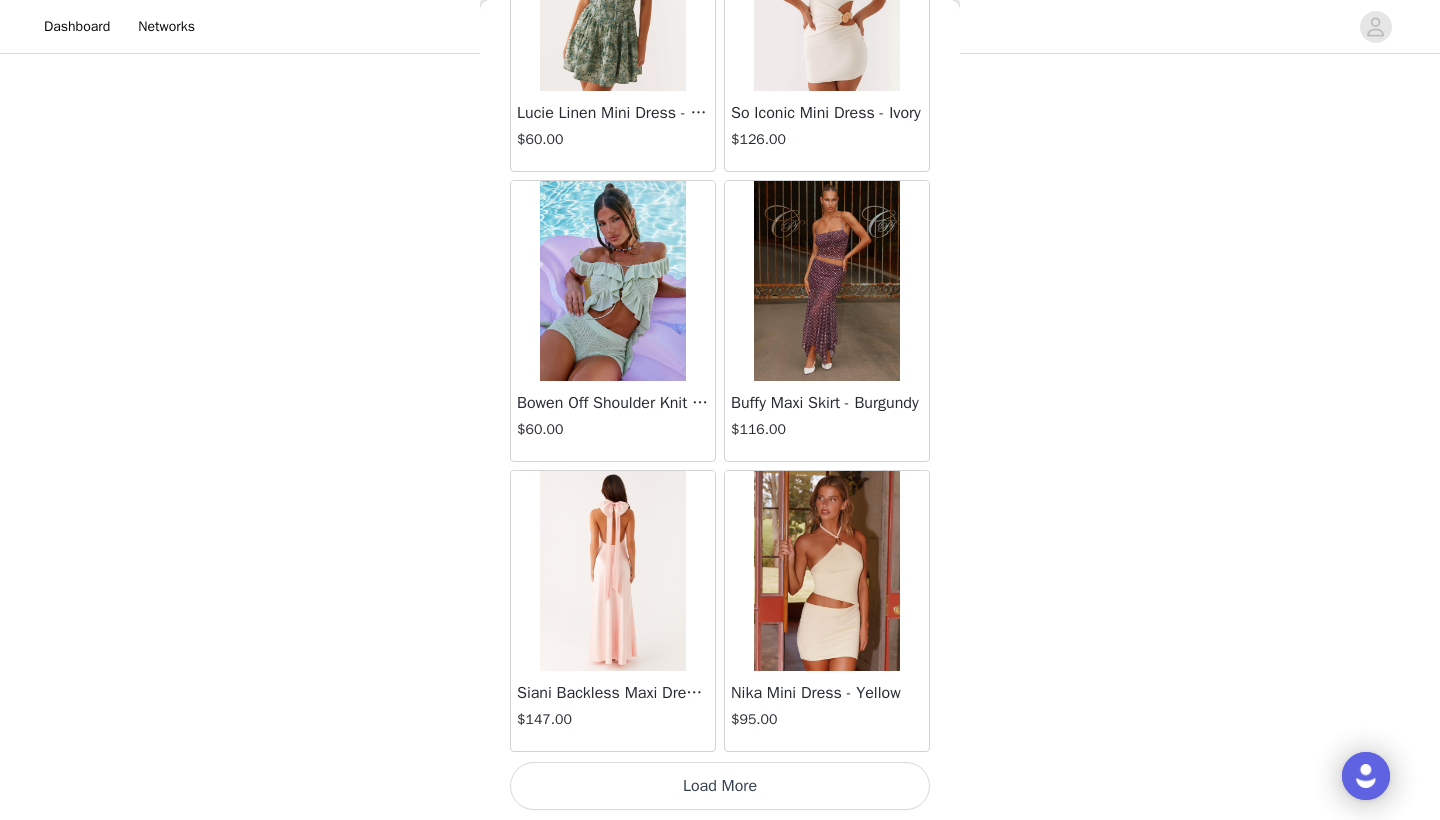 click on "Load More" at bounding box center (720, 786) 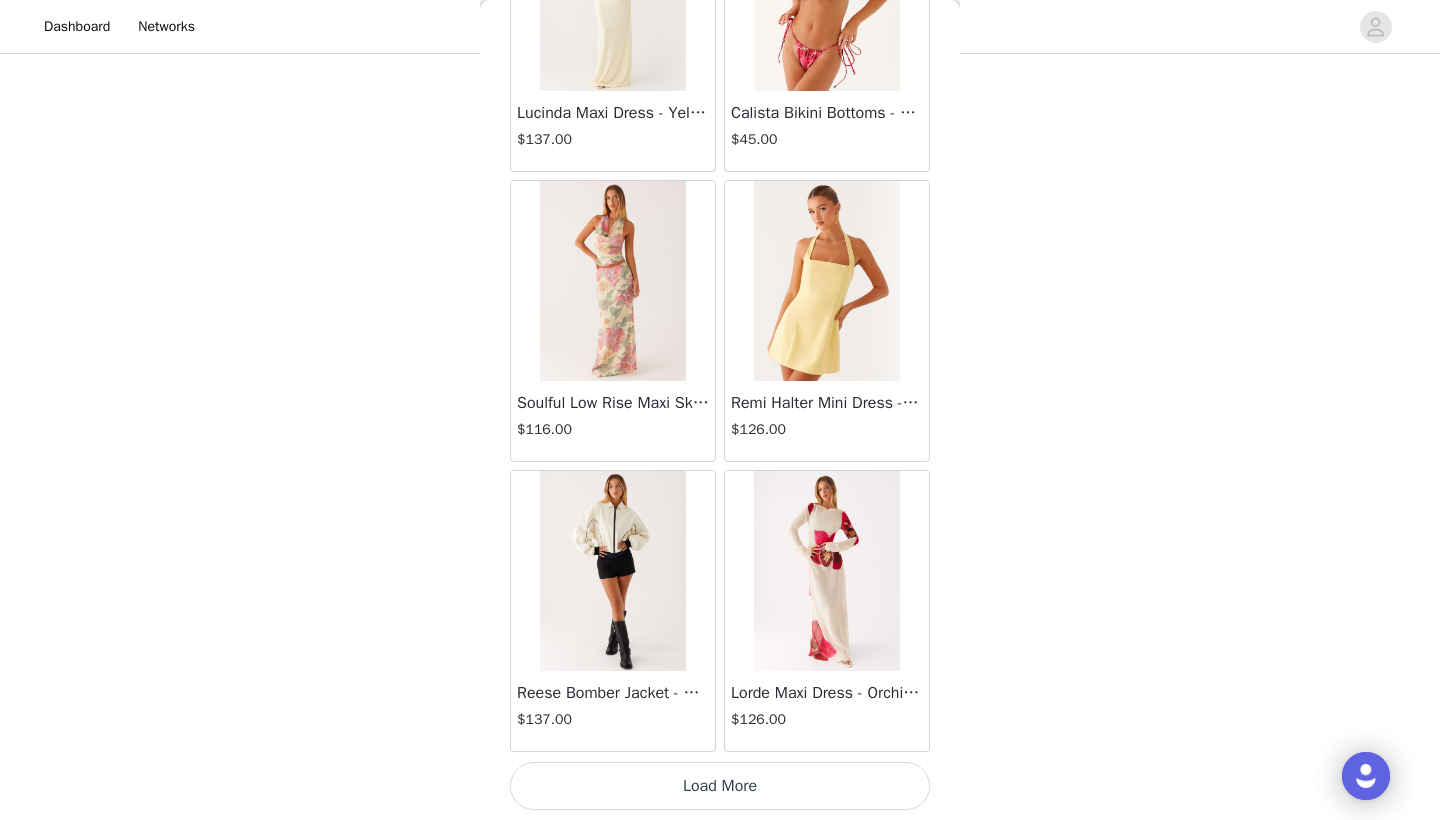 scroll, scrollTop: 42840, scrollLeft: 0, axis: vertical 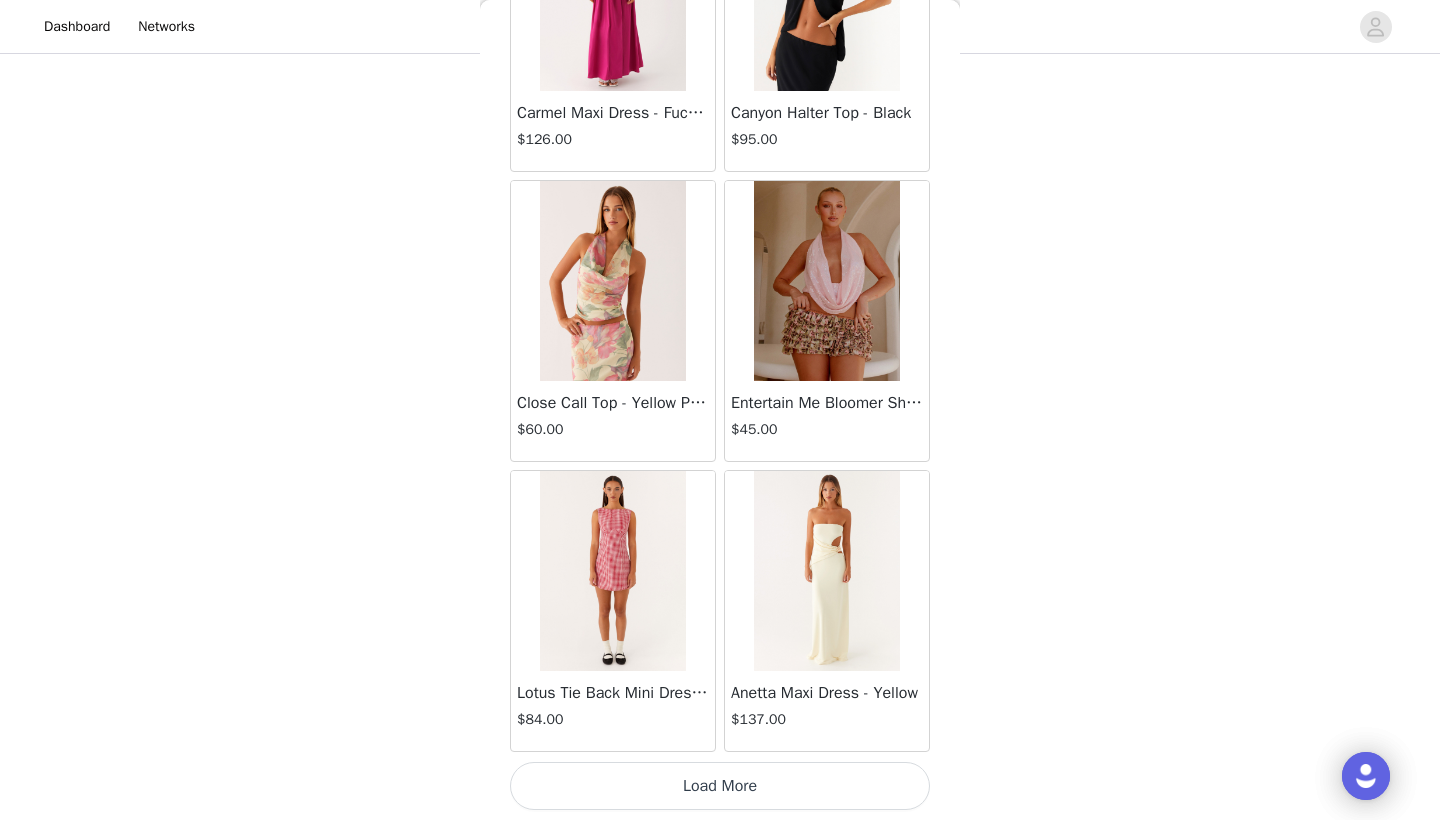click on "Load More" at bounding box center (720, 786) 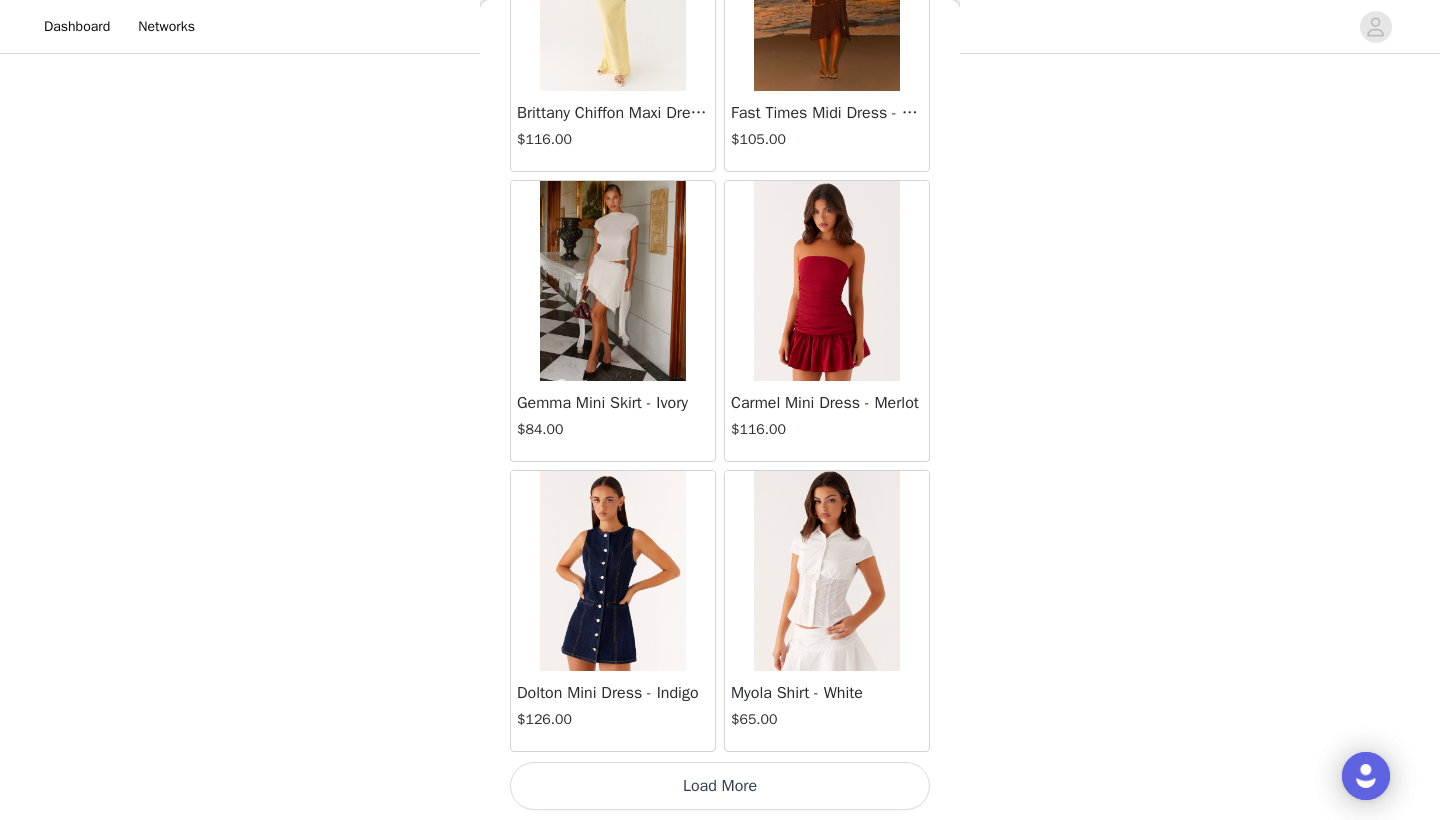 scroll, scrollTop: 48640, scrollLeft: 0, axis: vertical 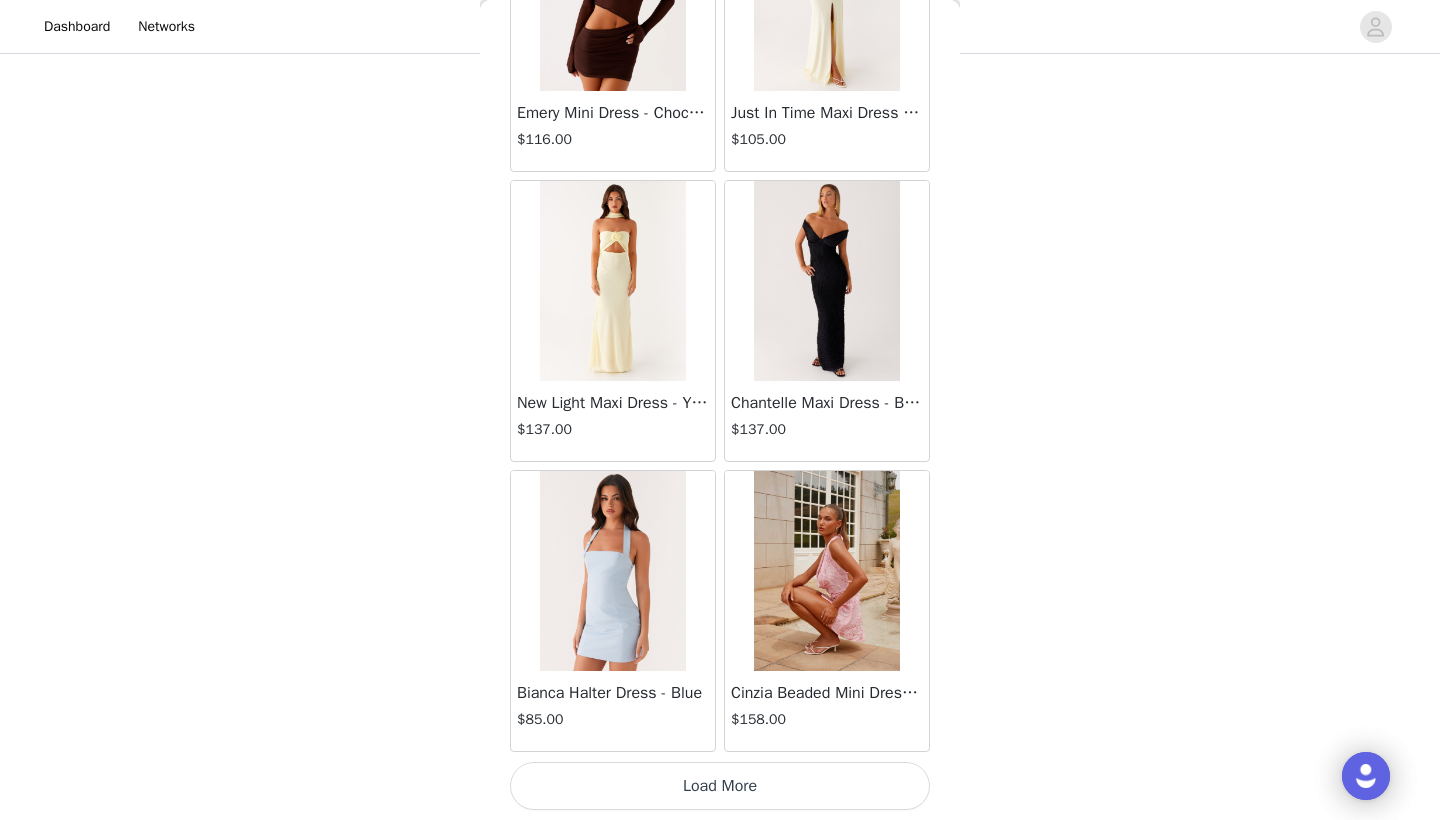 click on "Load More" at bounding box center (720, 786) 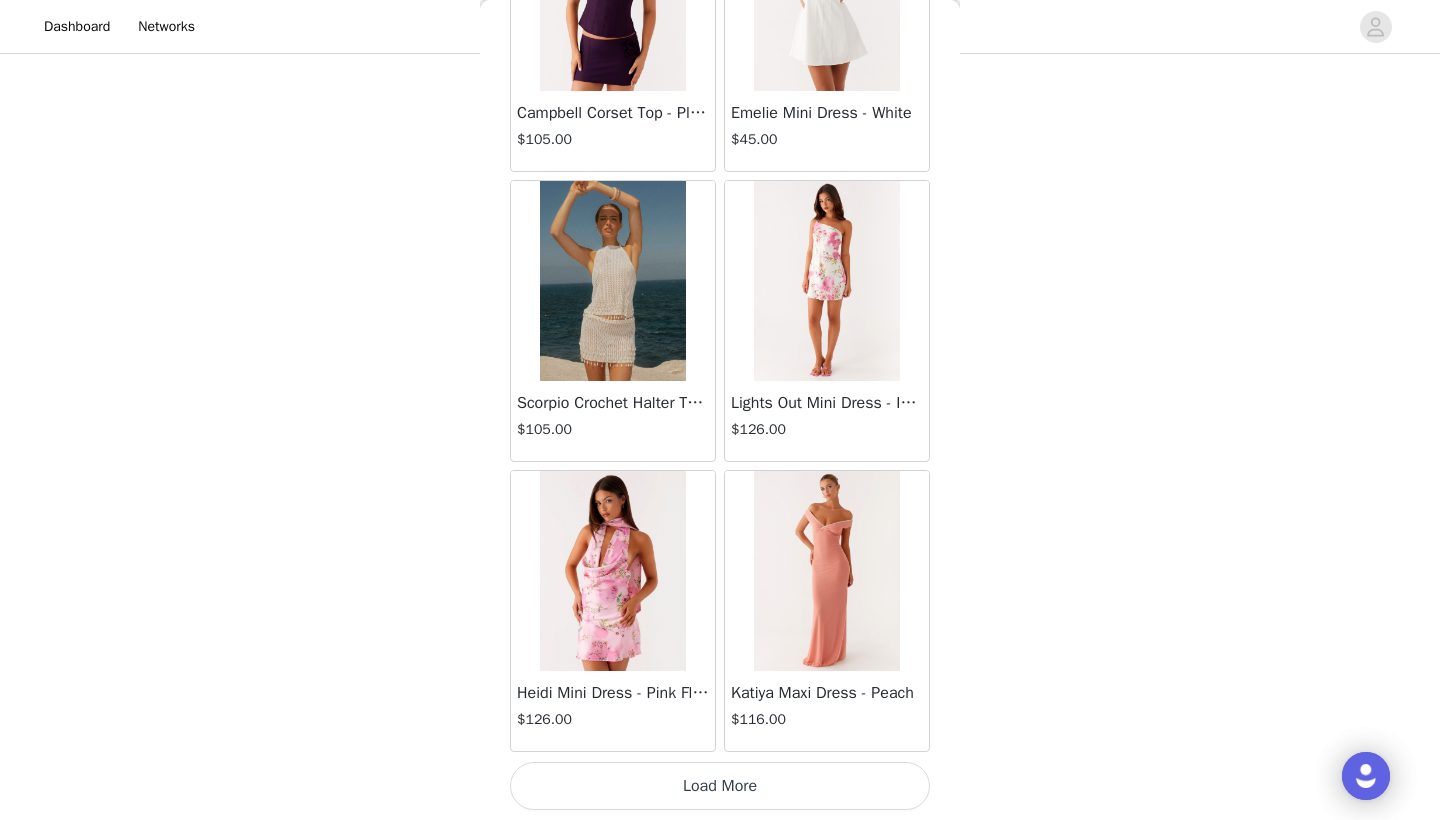 scroll, scrollTop: 54440, scrollLeft: 0, axis: vertical 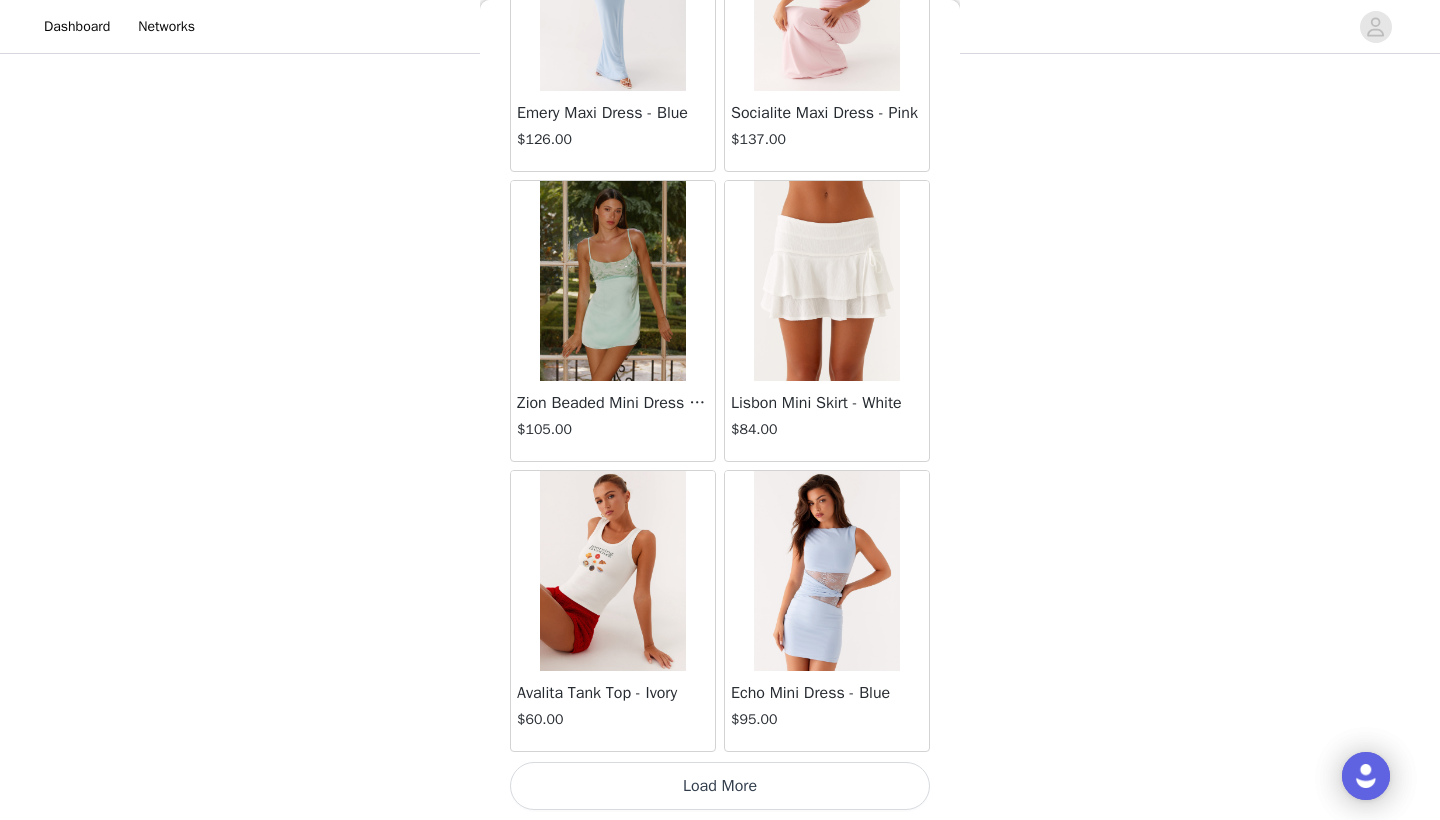 click on "Load More" at bounding box center [720, 786] 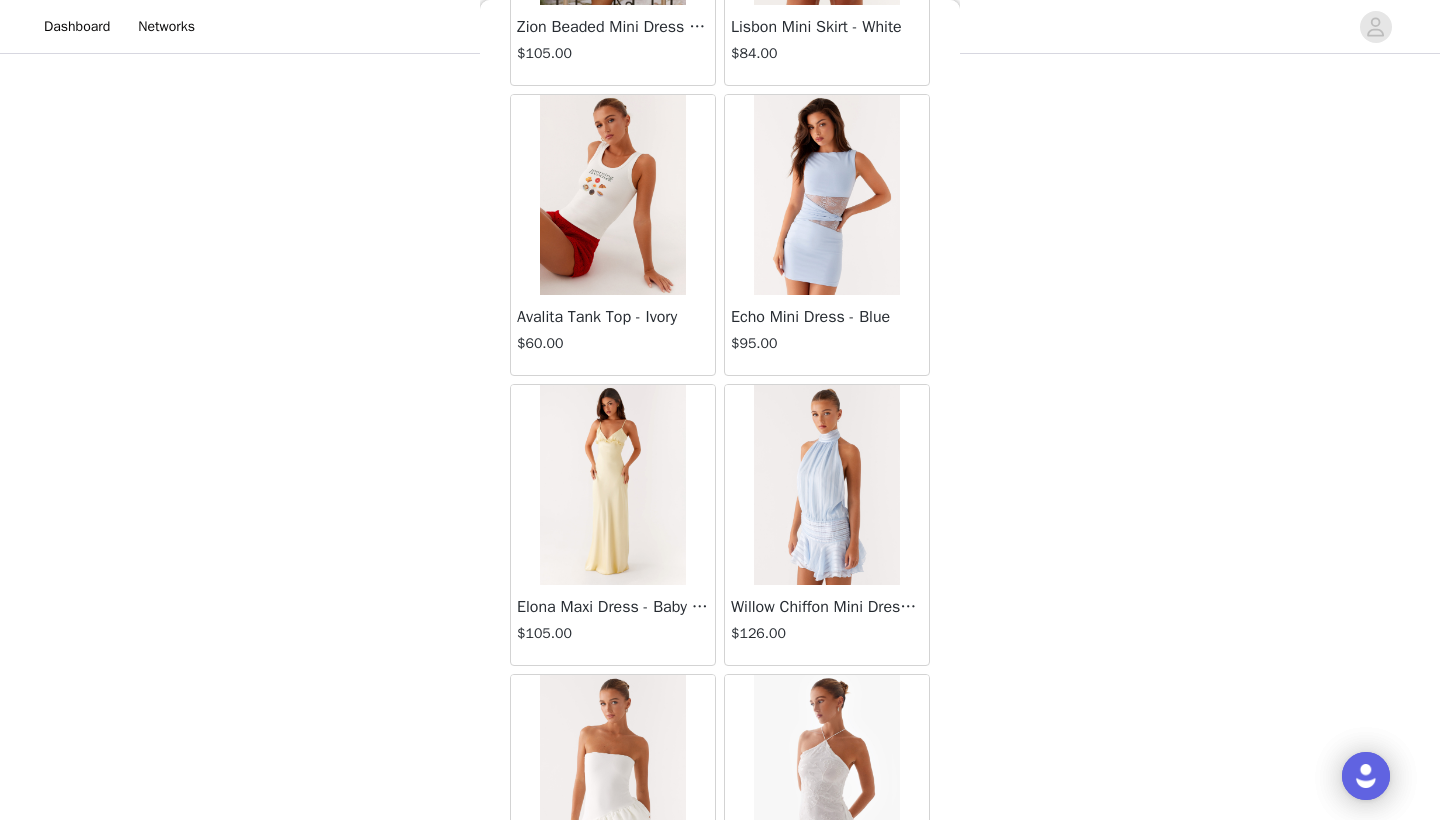 scroll, scrollTop: 57748, scrollLeft: 0, axis: vertical 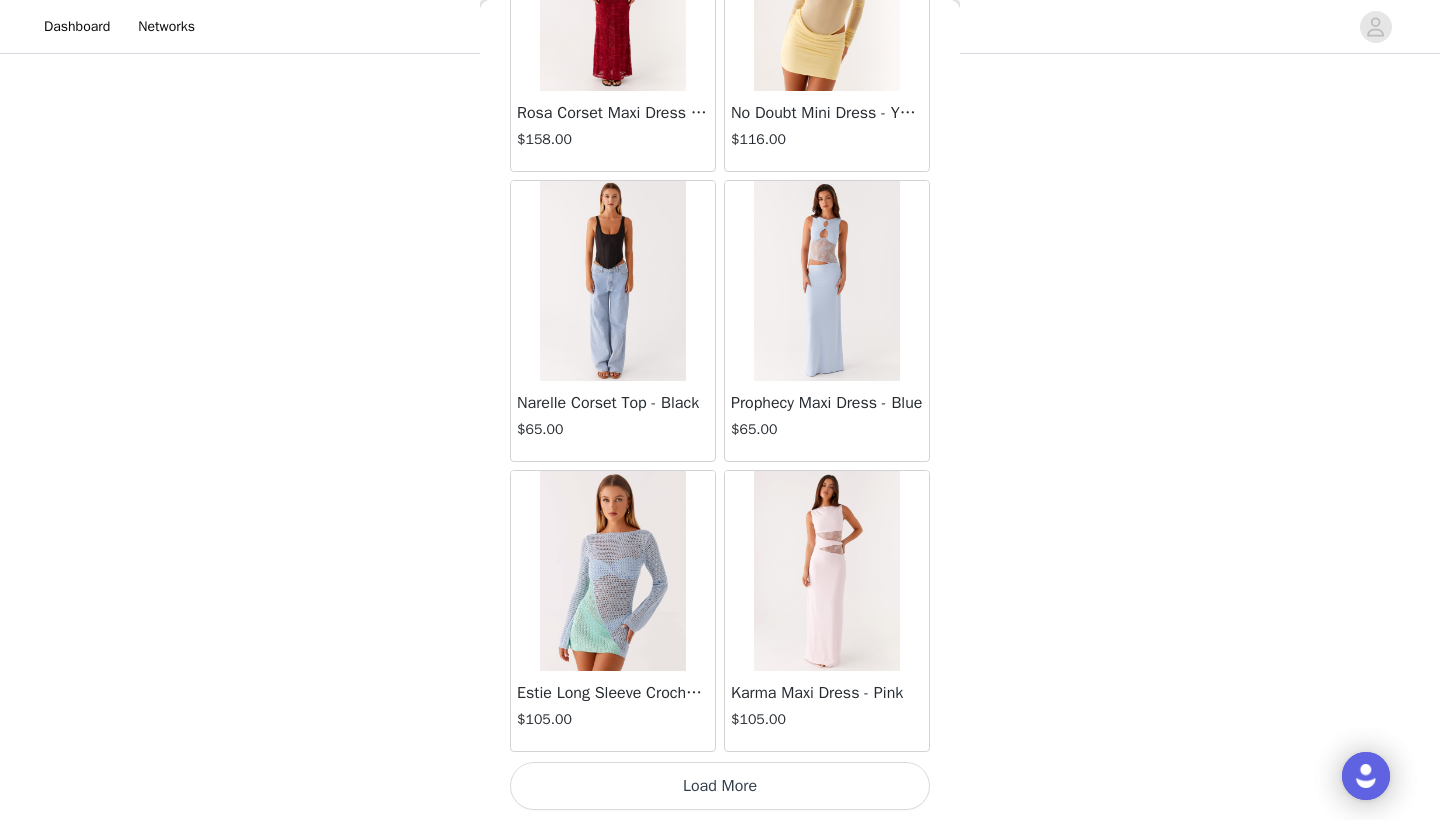 click on "Load More" at bounding box center [720, 786] 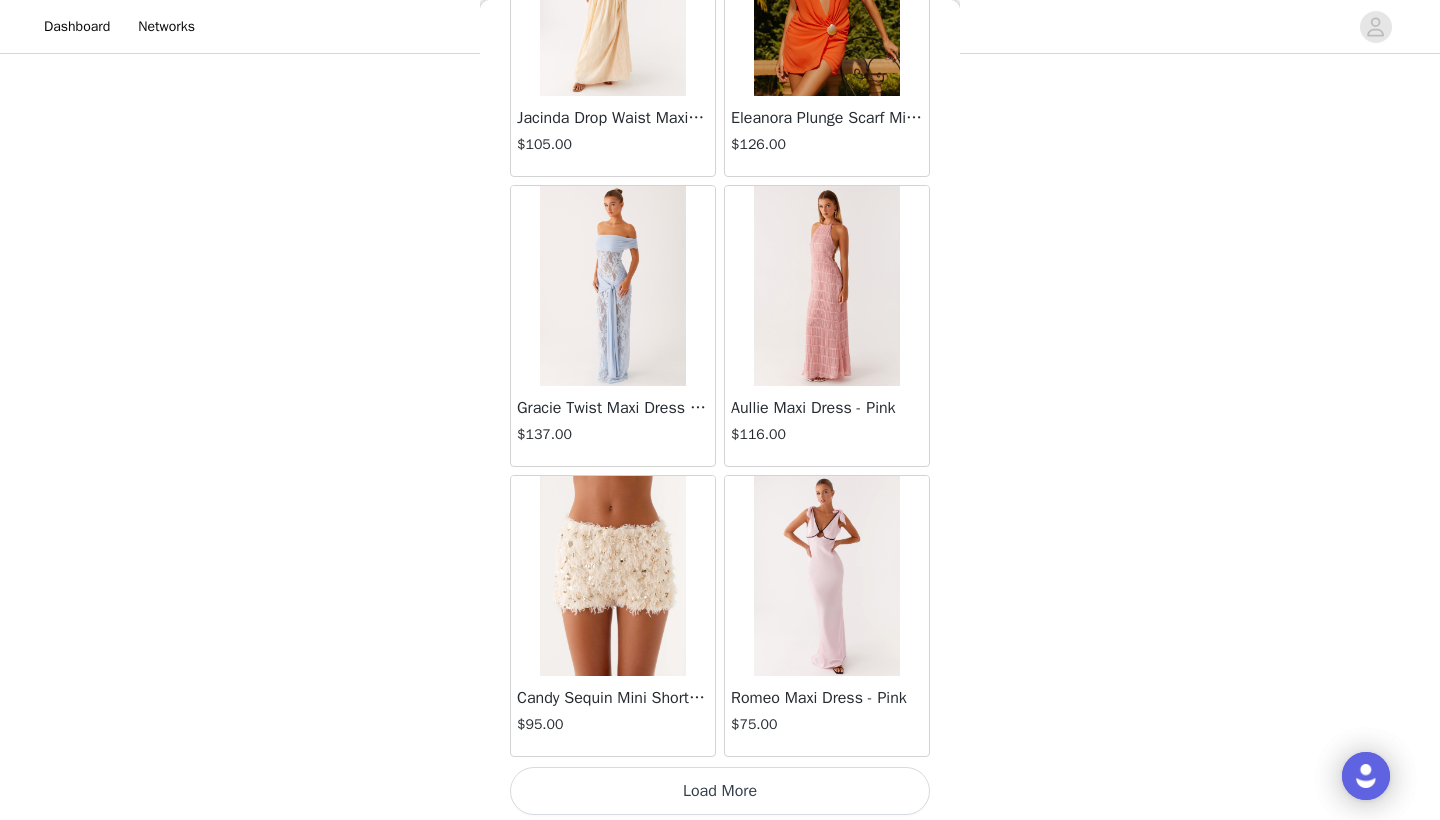 scroll, scrollTop: 63140, scrollLeft: 0, axis: vertical 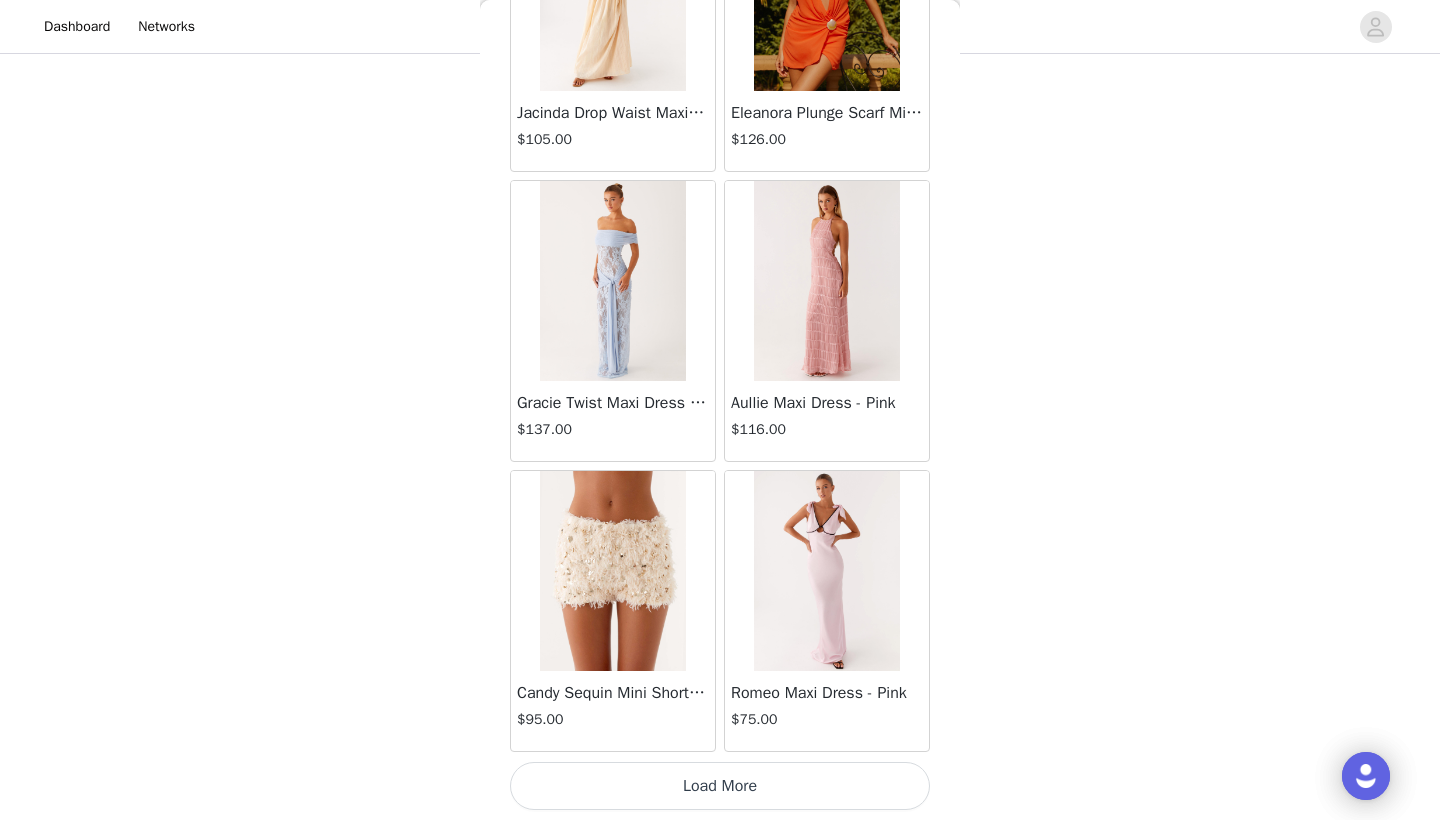 click on "Load More" at bounding box center (720, 786) 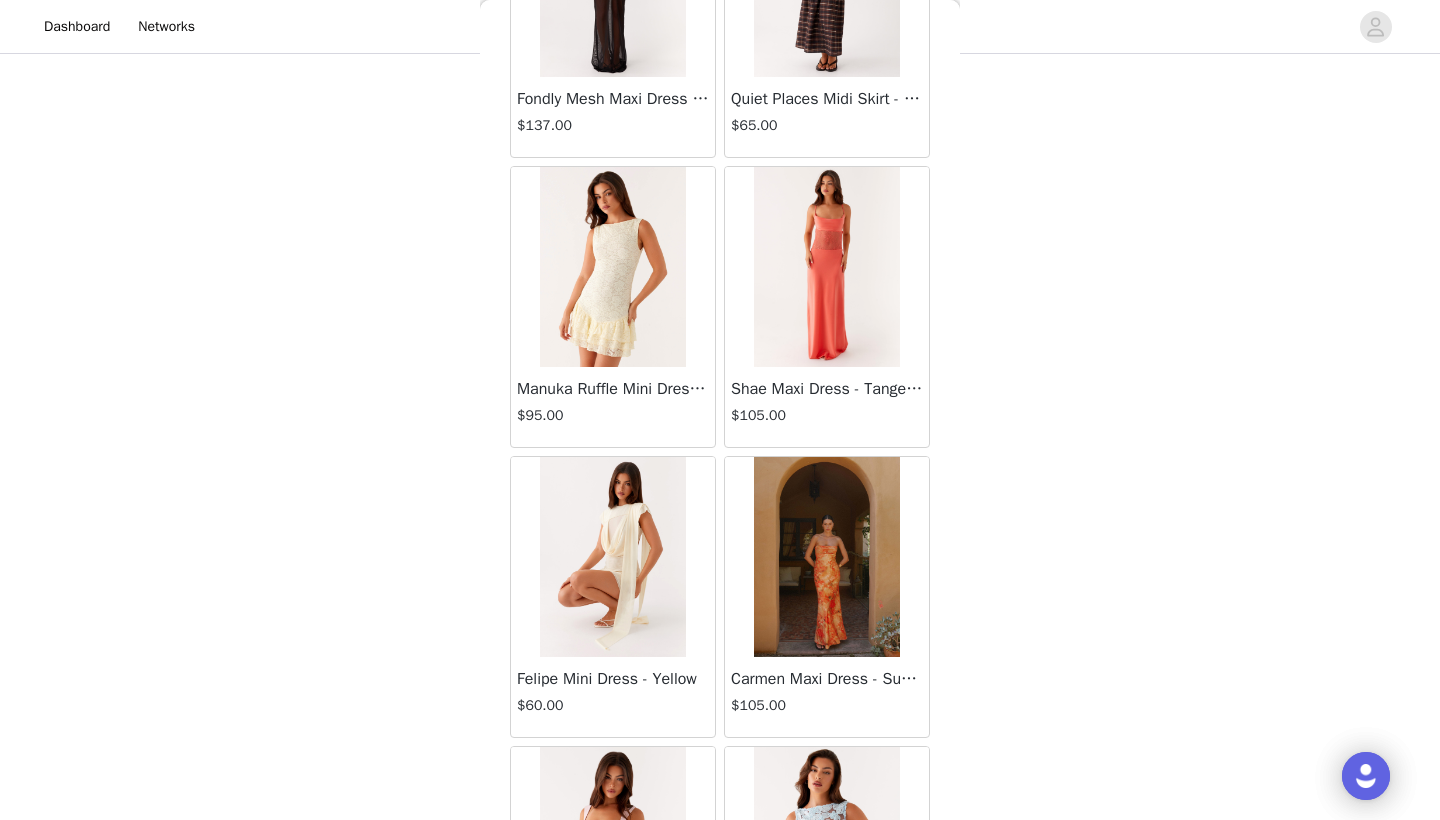 scroll, scrollTop: 64316, scrollLeft: 0, axis: vertical 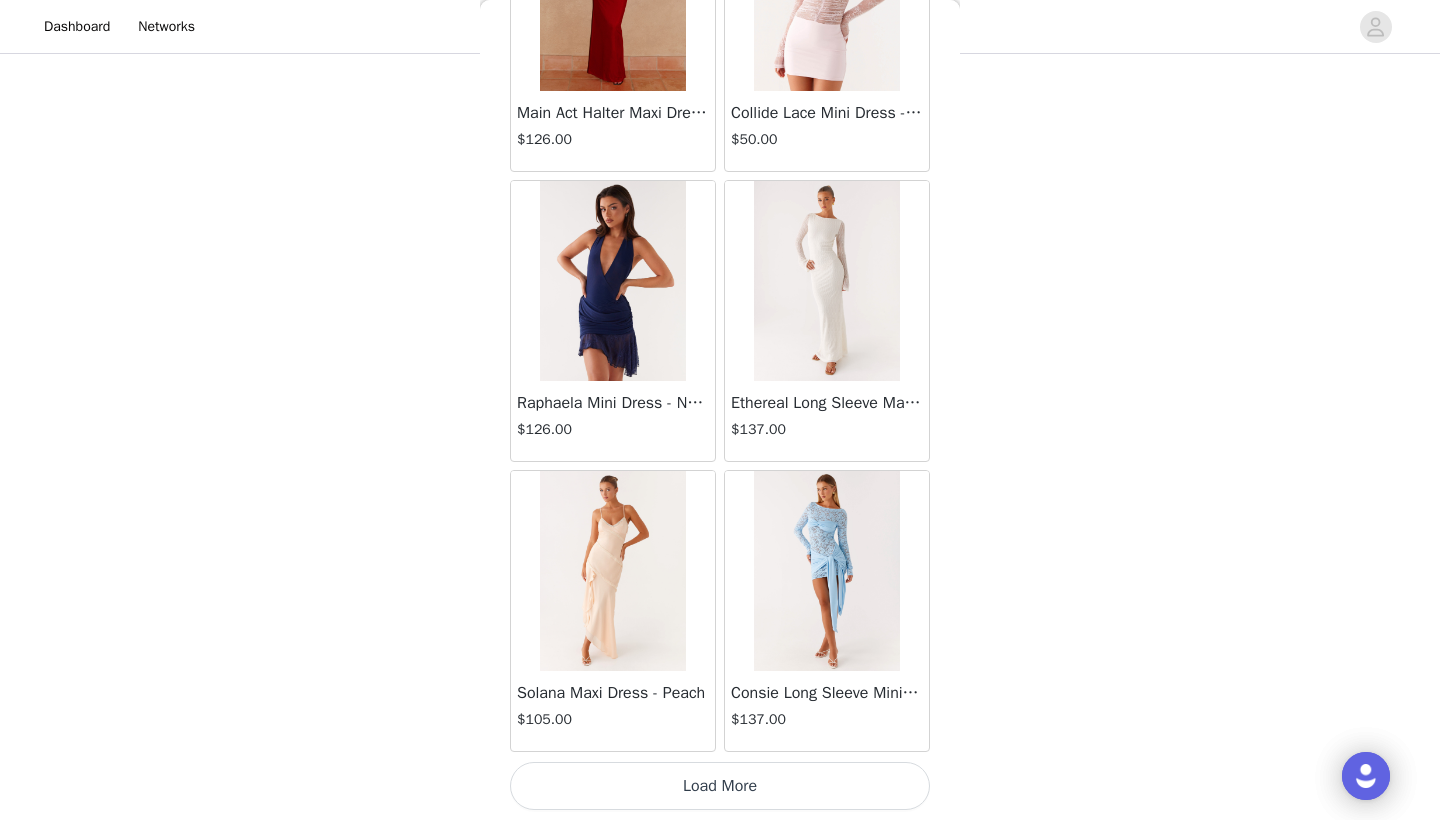 click on "Load More" at bounding box center [720, 786] 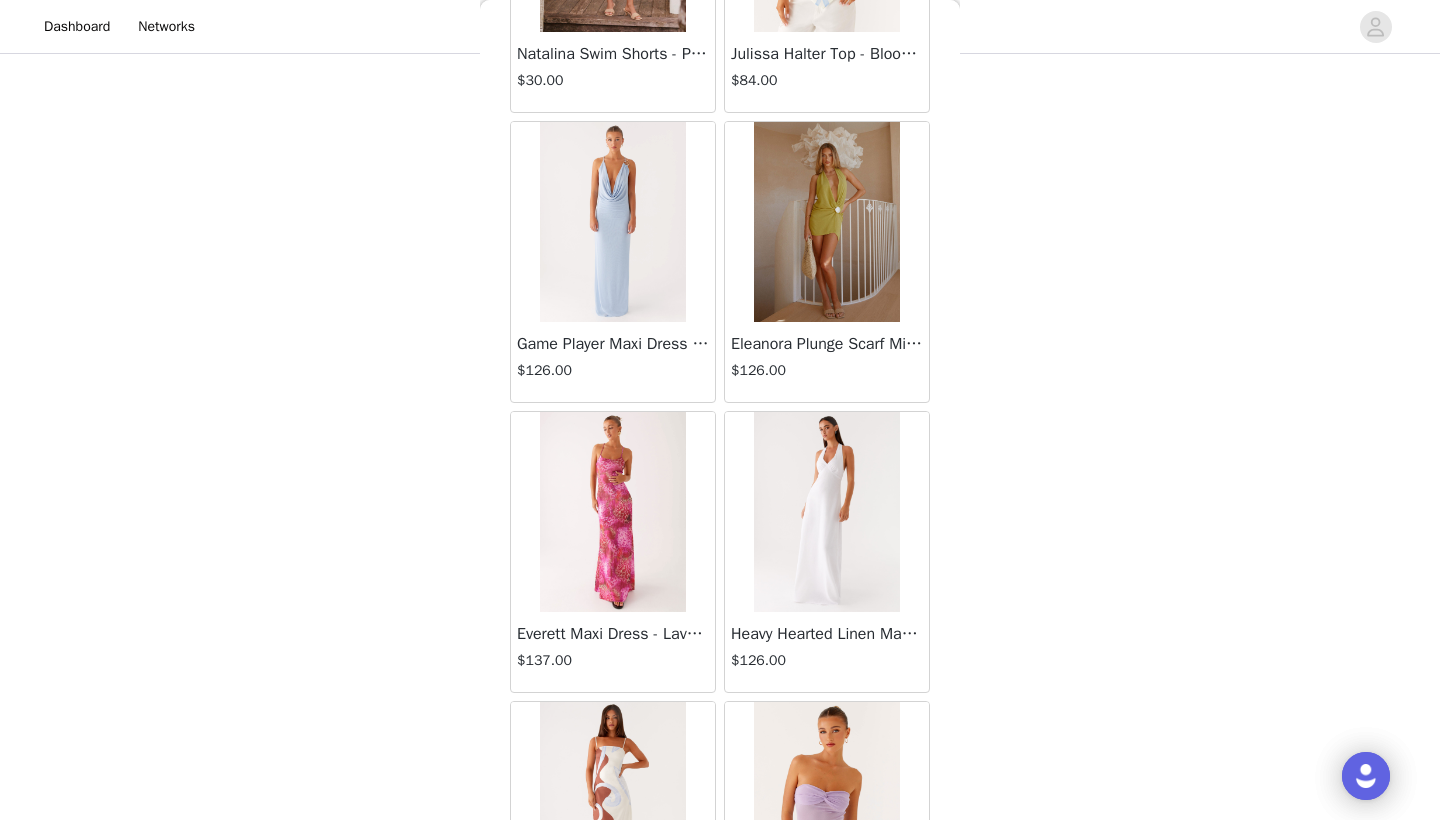 scroll, scrollTop: 68439, scrollLeft: 0, axis: vertical 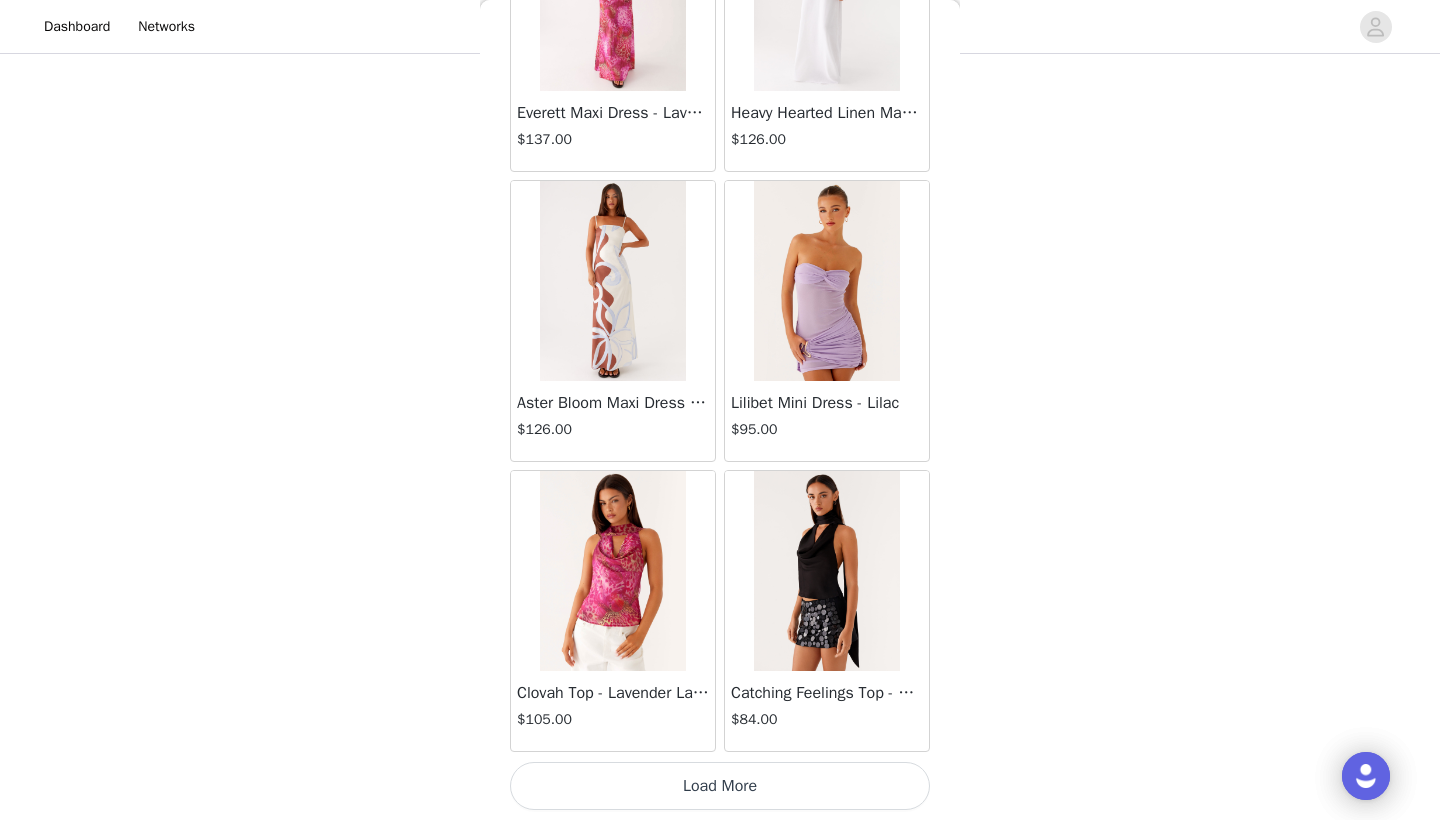 click on "Load More" at bounding box center [720, 786] 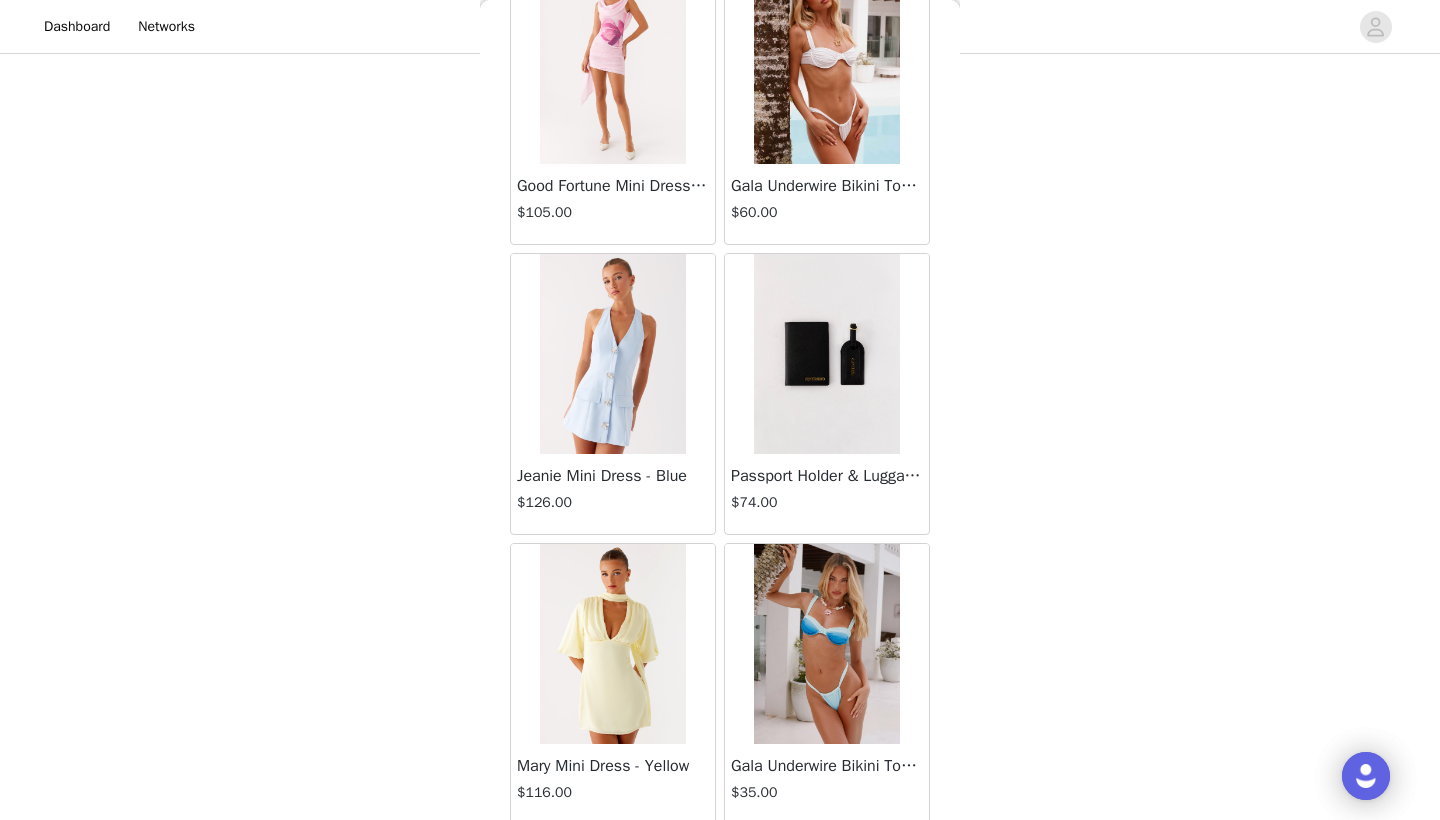 scroll, scrollTop: 71478, scrollLeft: 0, axis: vertical 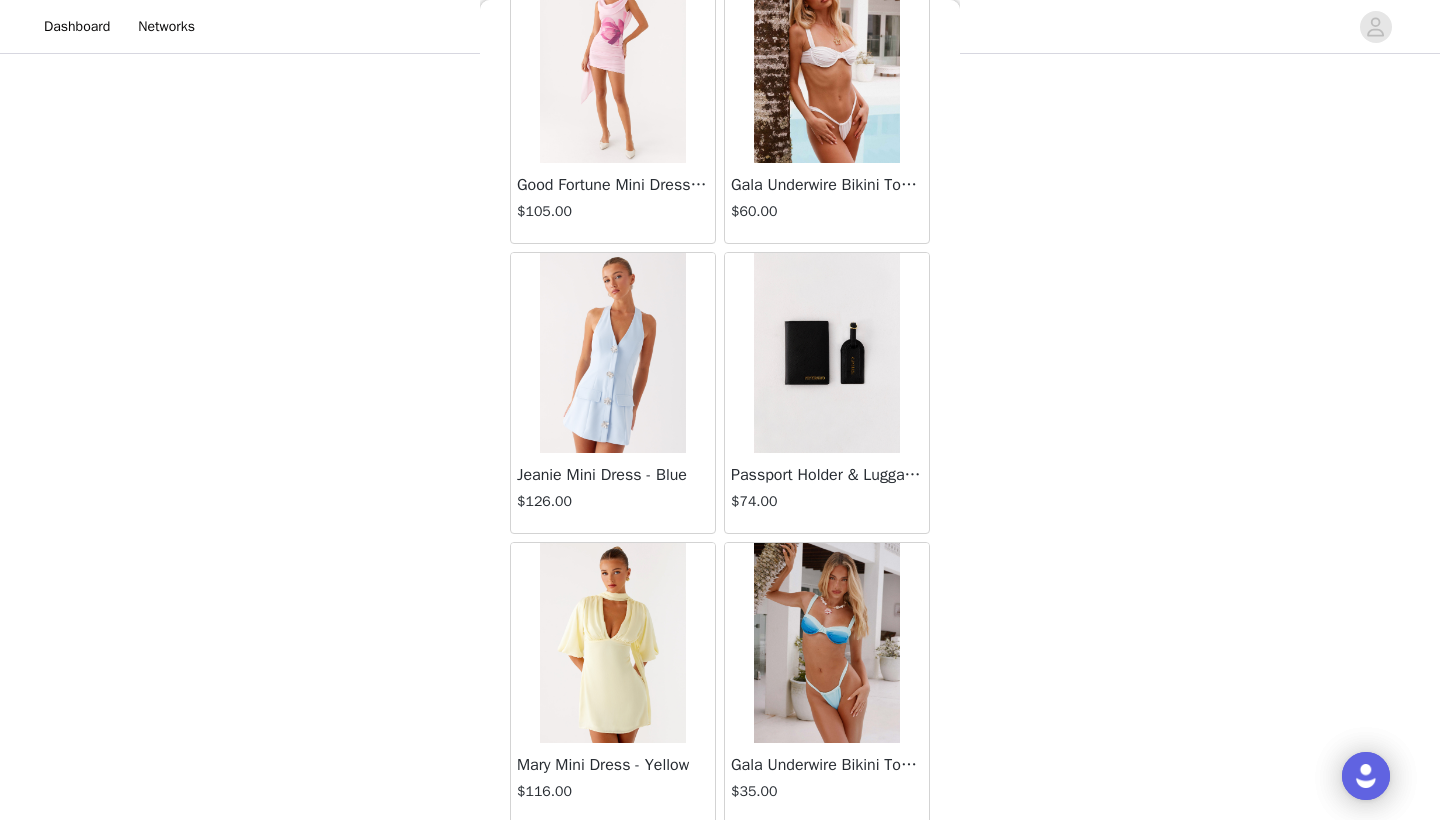 click at bounding box center (612, 643) 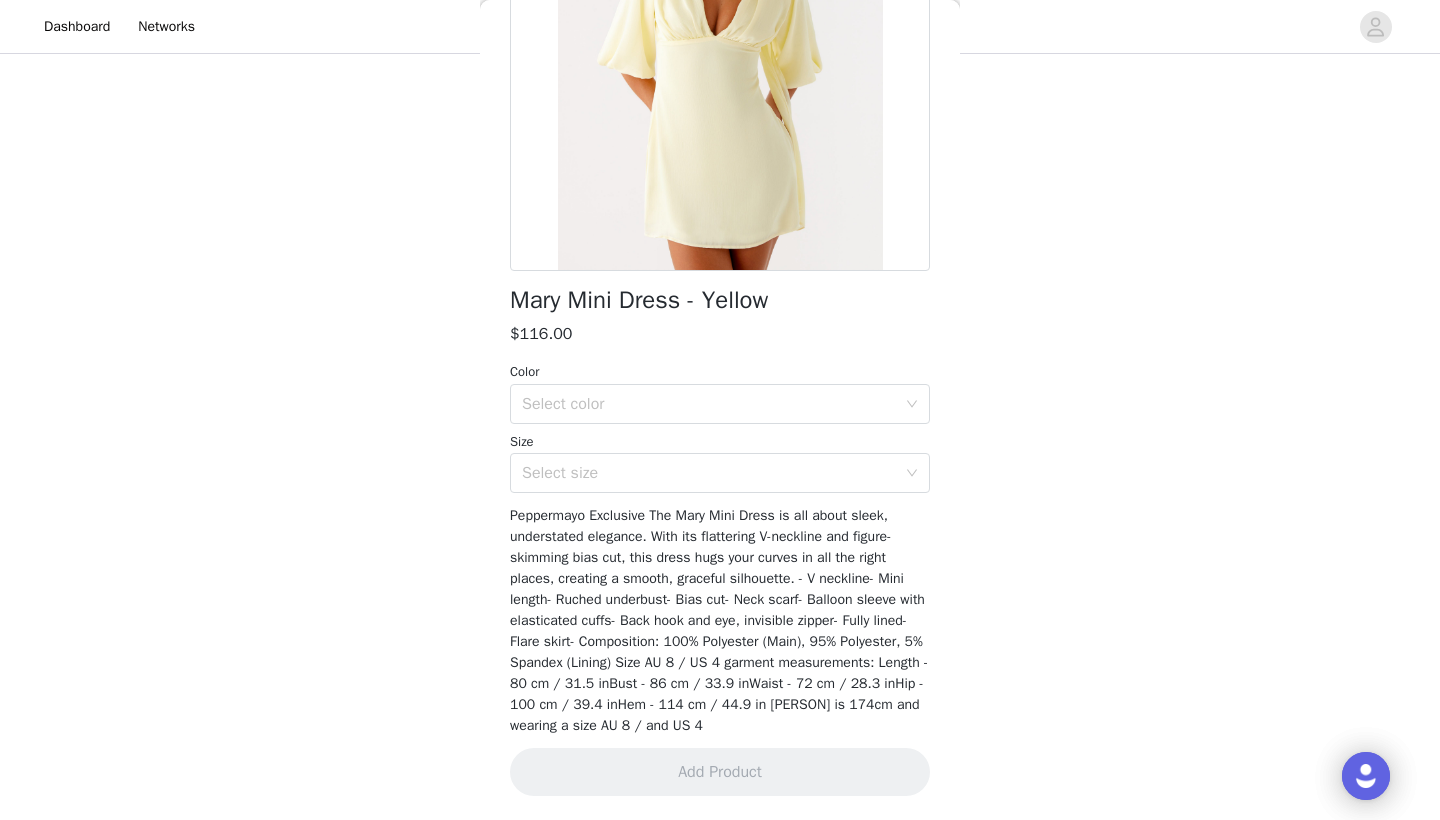 scroll, scrollTop: 278, scrollLeft: 0, axis: vertical 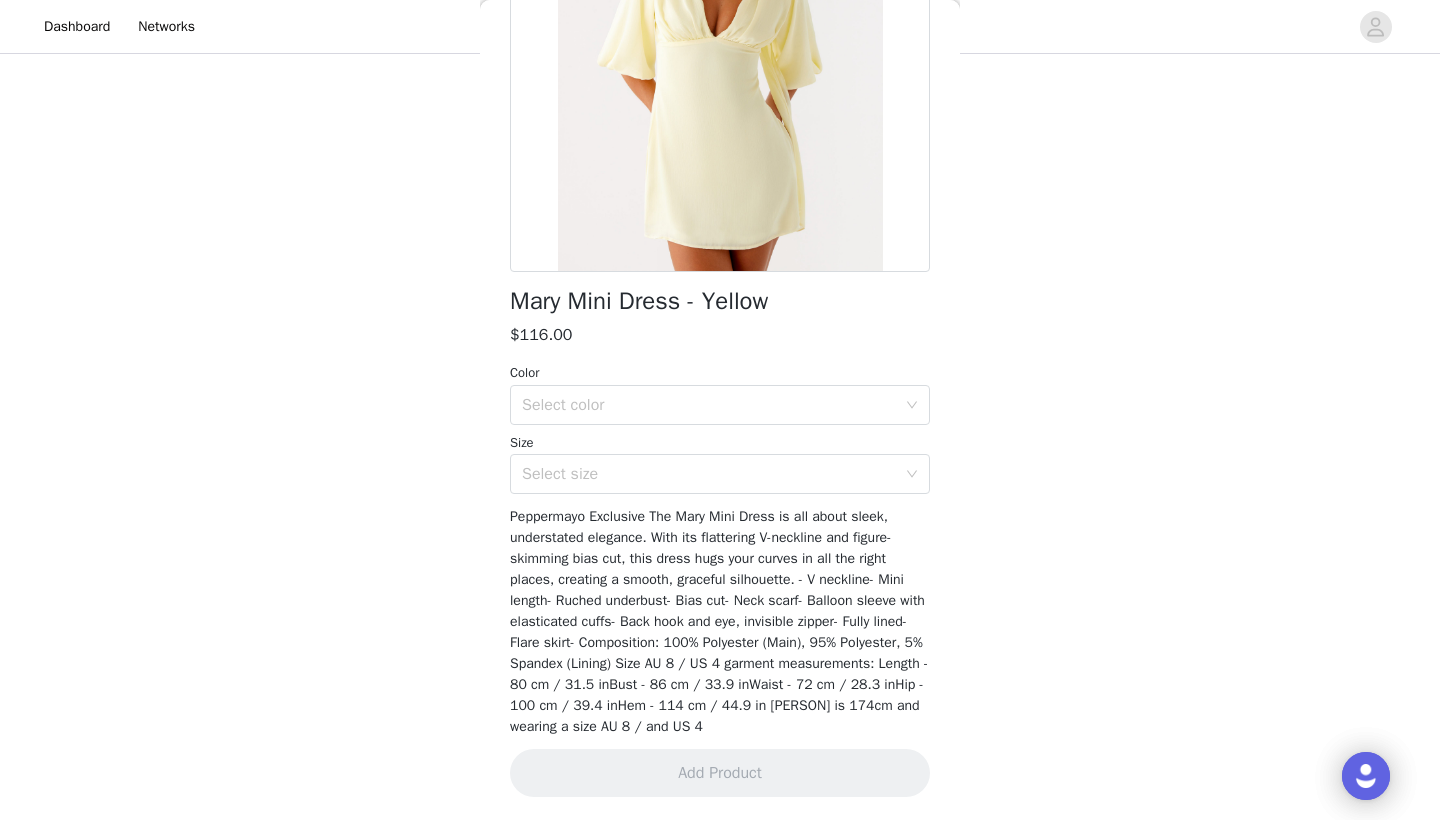 click on "Color" at bounding box center (720, 373) 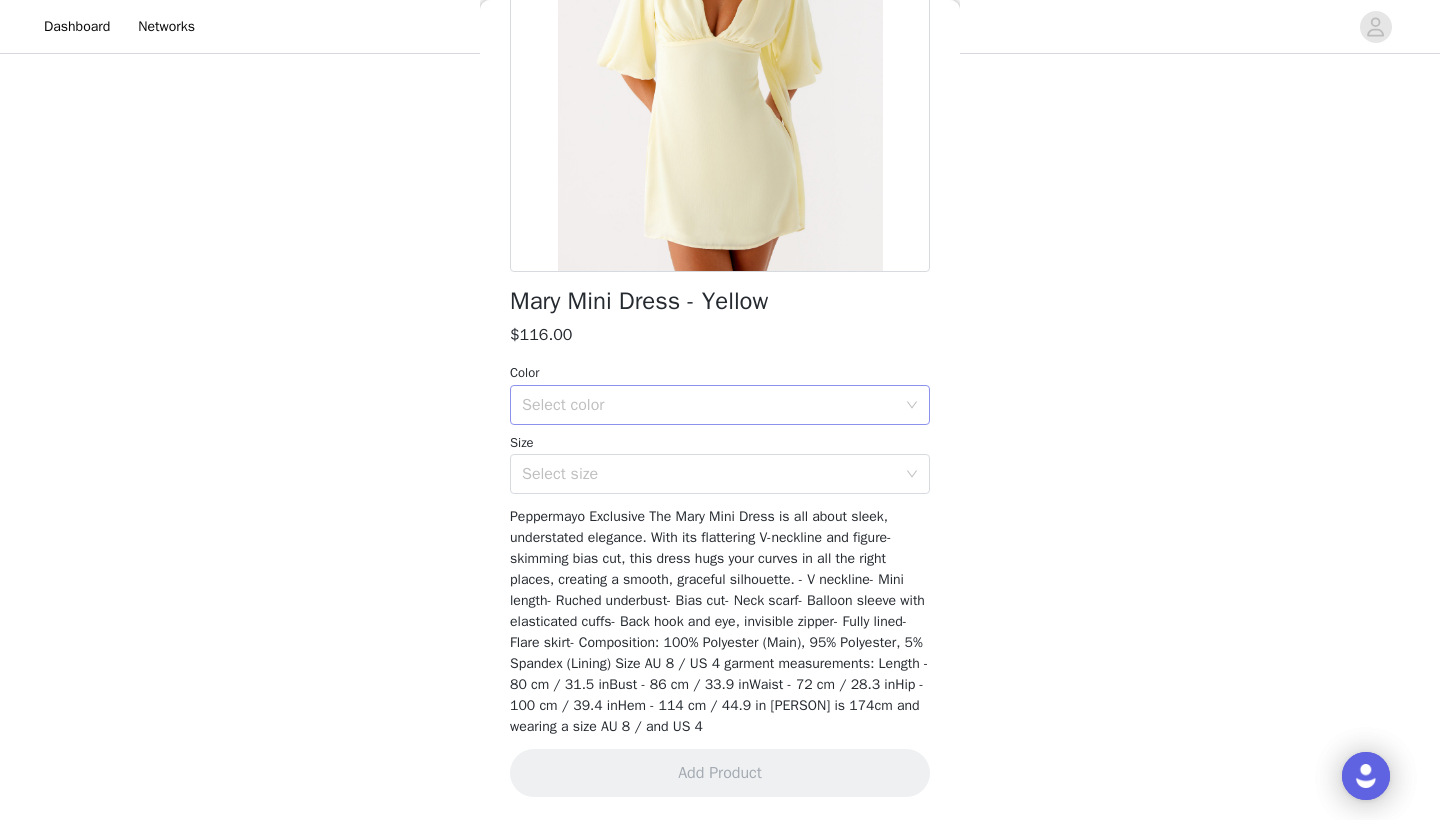 click on "Select color" at bounding box center [709, 405] 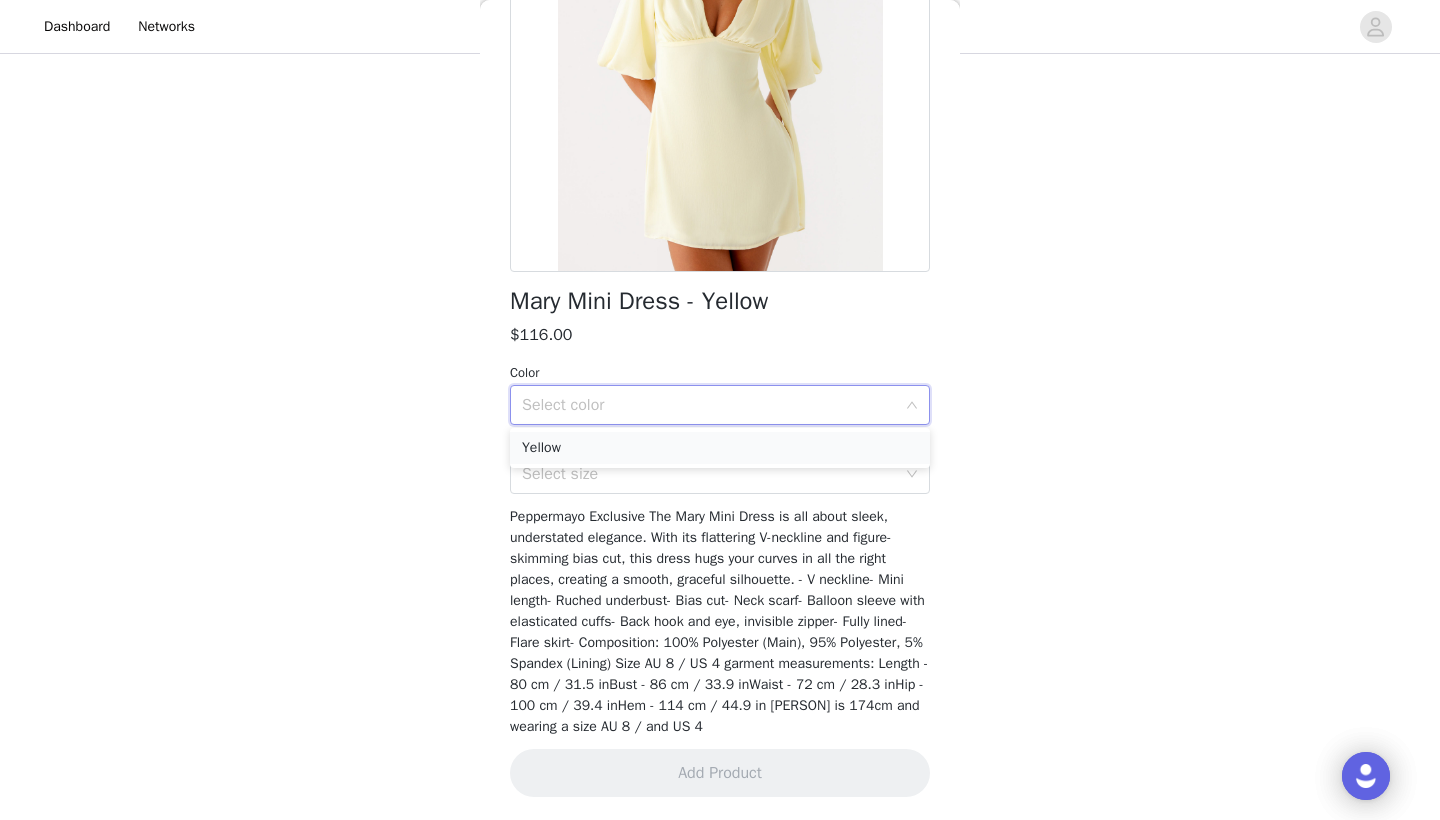 click on "Yellow" at bounding box center (720, 448) 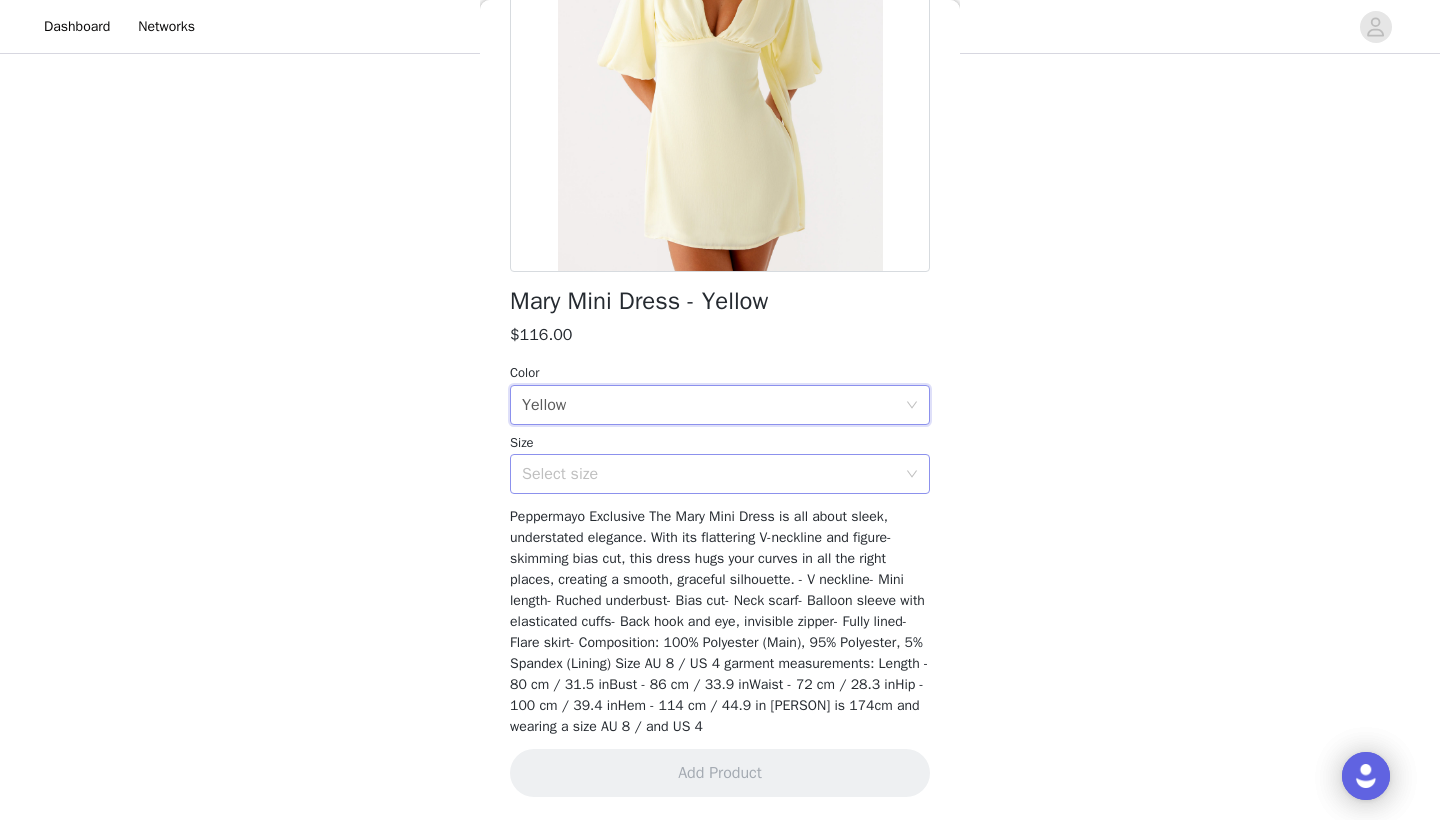 click on "Select size" at bounding box center [709, 474] 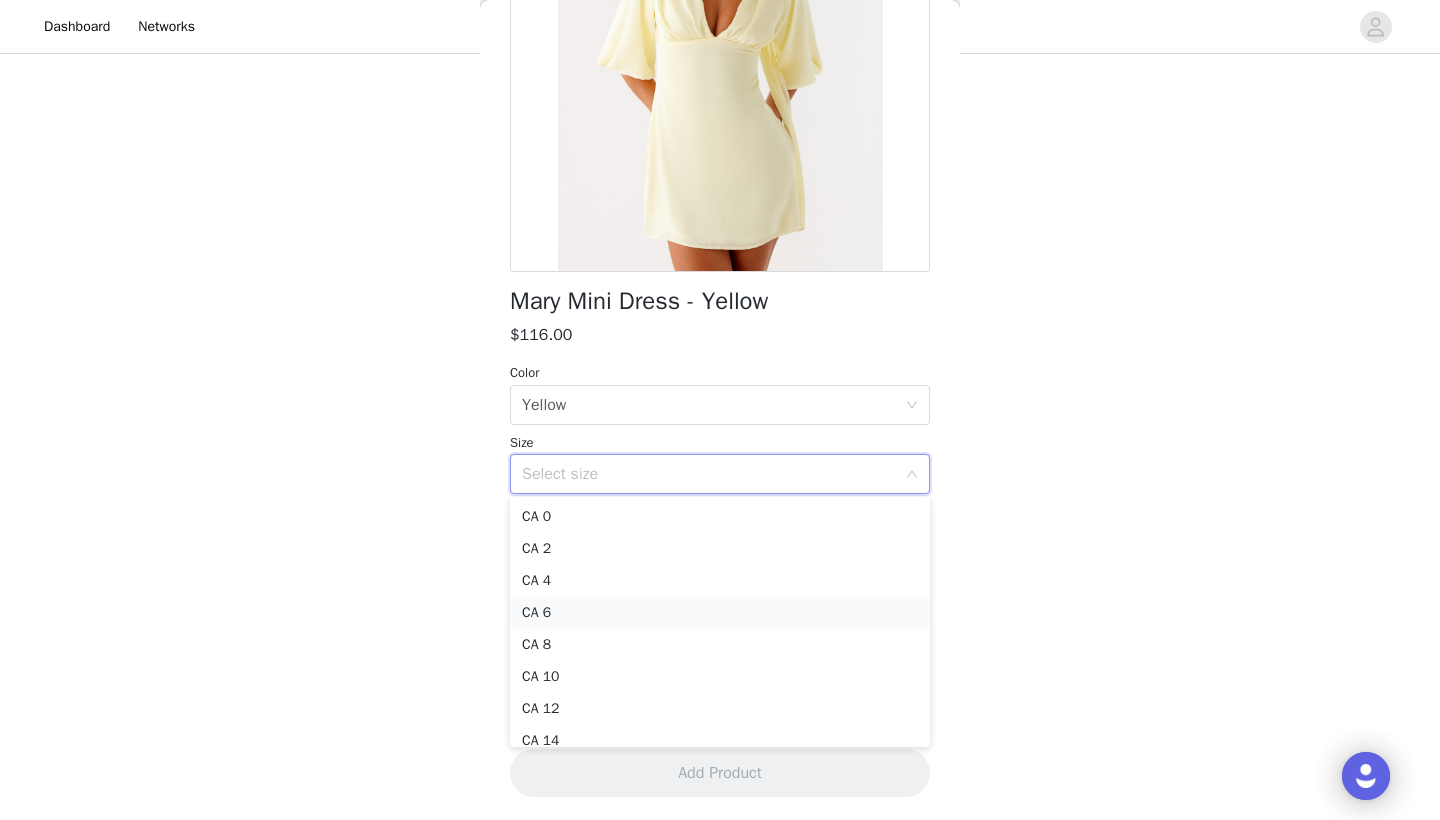 click on "CA 6" at bounding box center (720, 613) 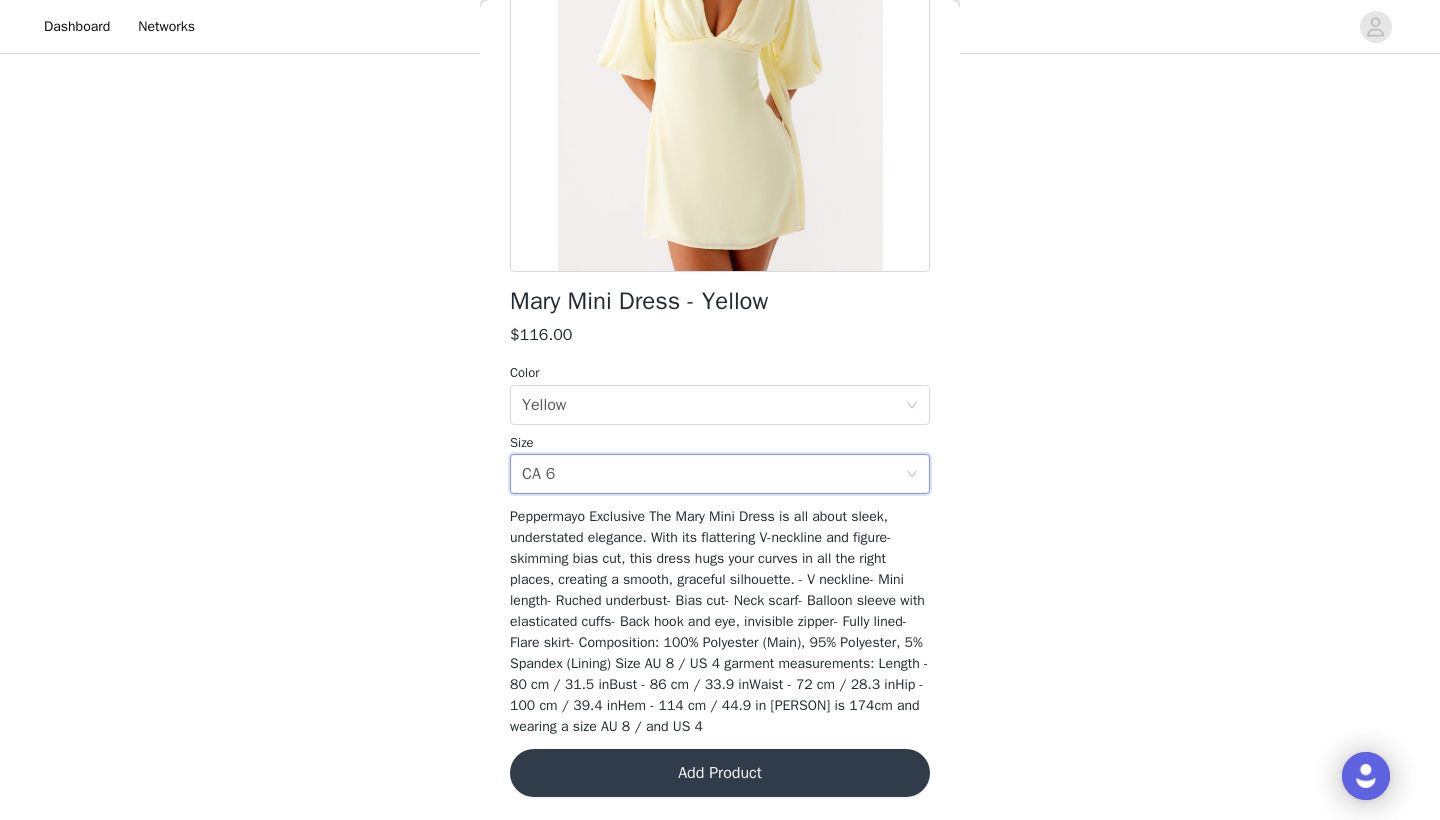 scroll, scrollTop: 406, scrollLeft: 0, axis: vertical 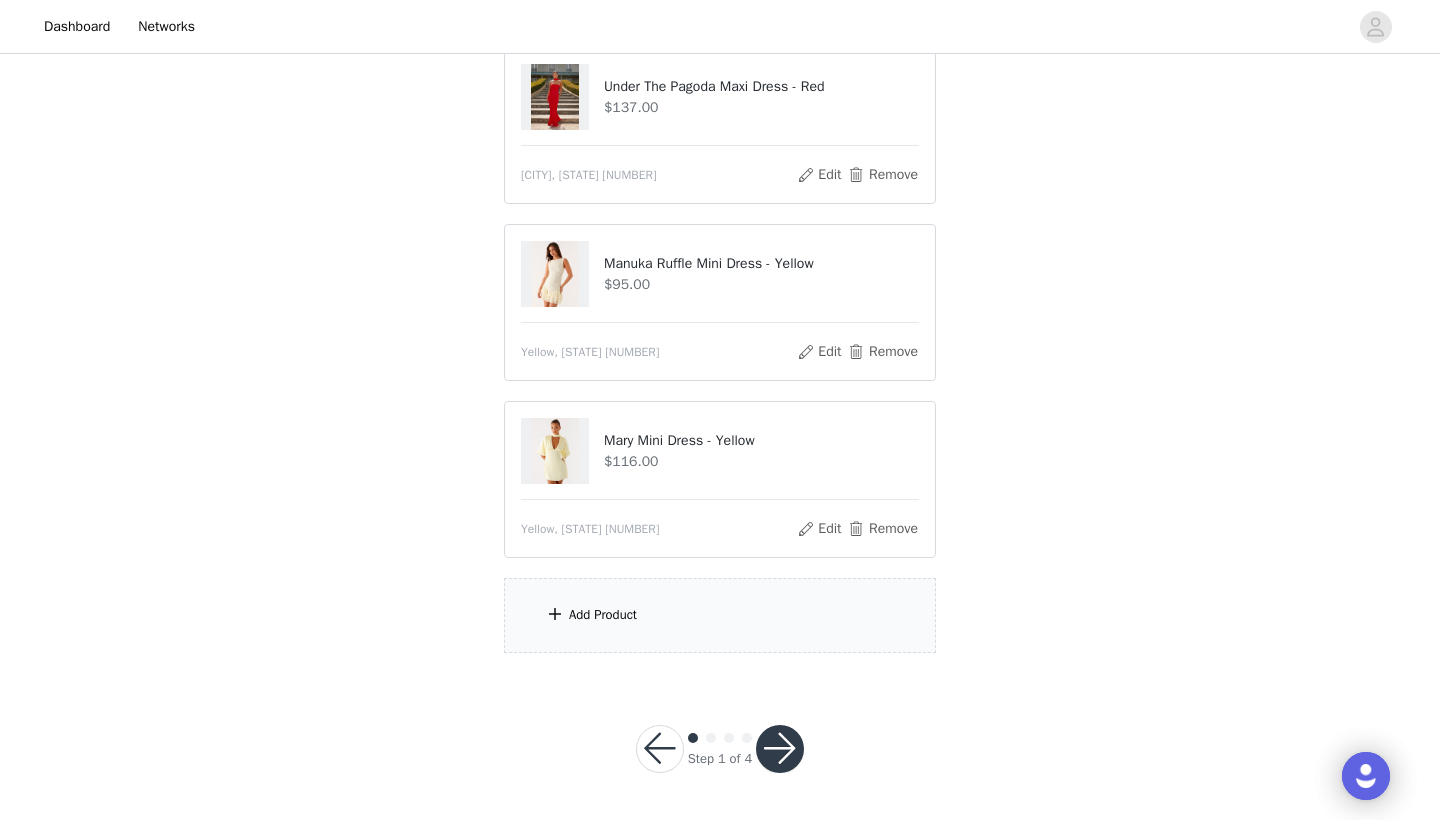 click on "Add Product" at bounding box center (603, 615) 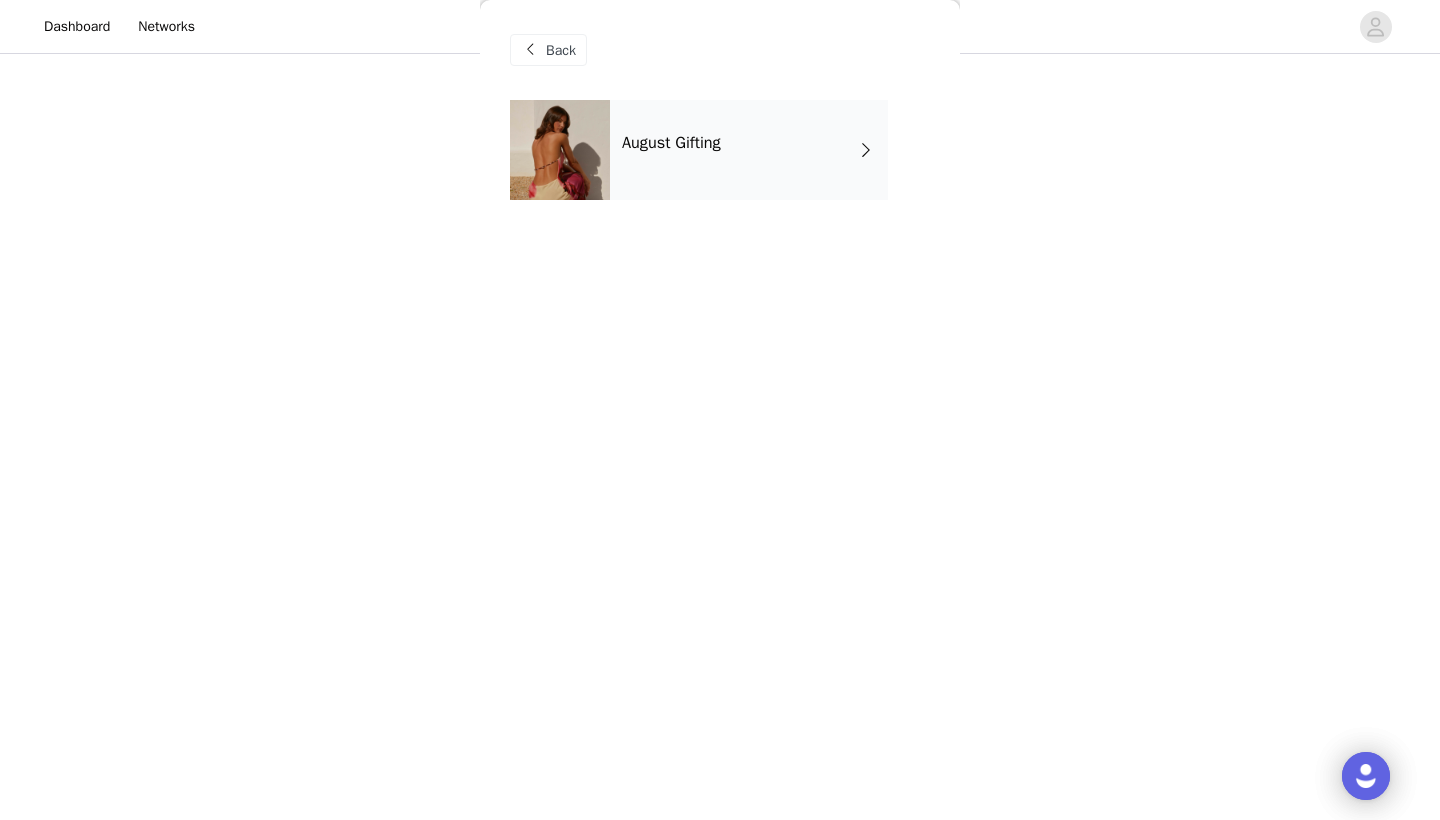 click on "August Gifting" at bounding box center (749, 150) 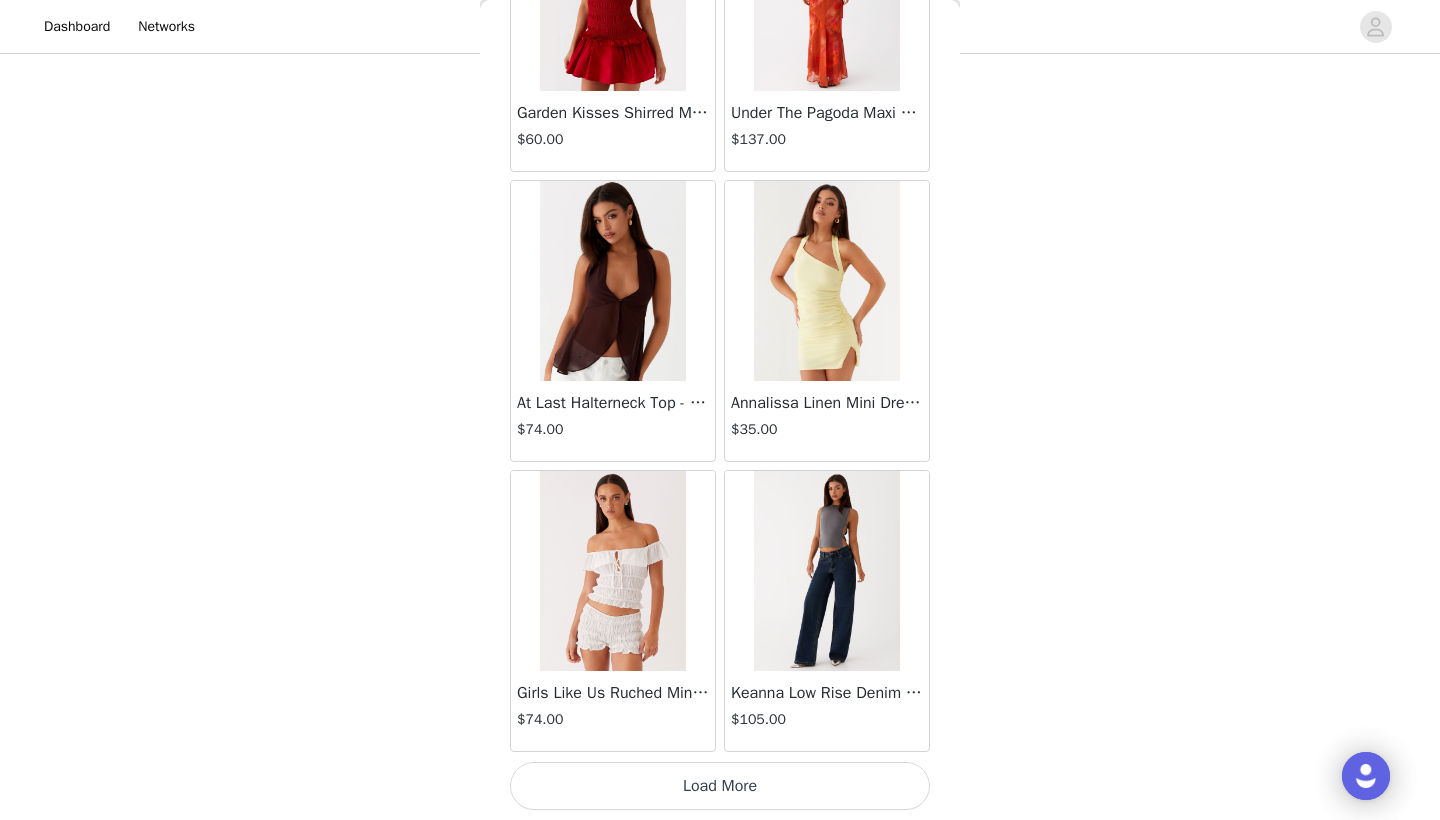 click on "Load More" at bounding box center (720, 786) 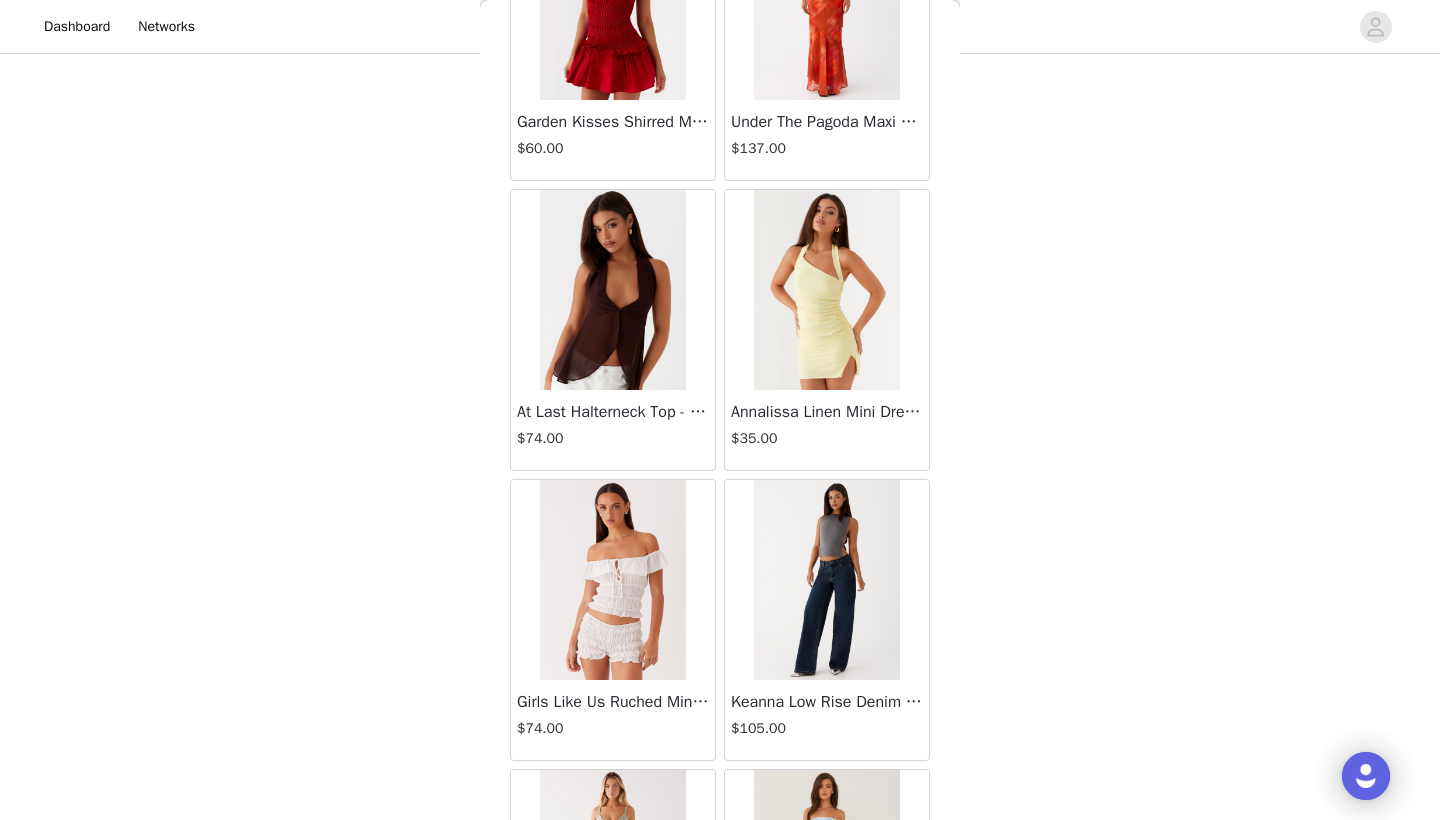 scroll, scrollTop: 583, scrollLeft: 0, axis: vertical 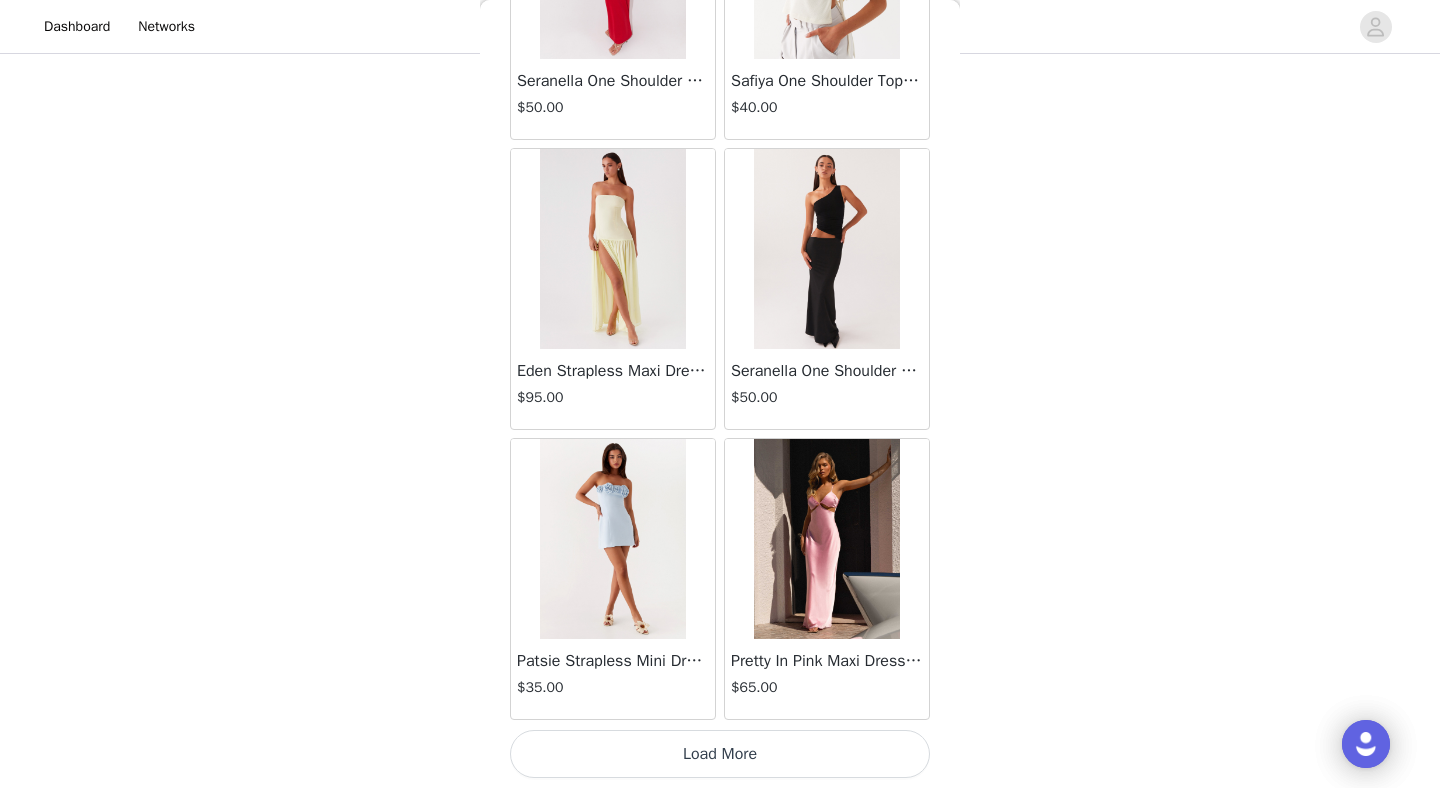click on "Load More" at bounding box center (720, 754) 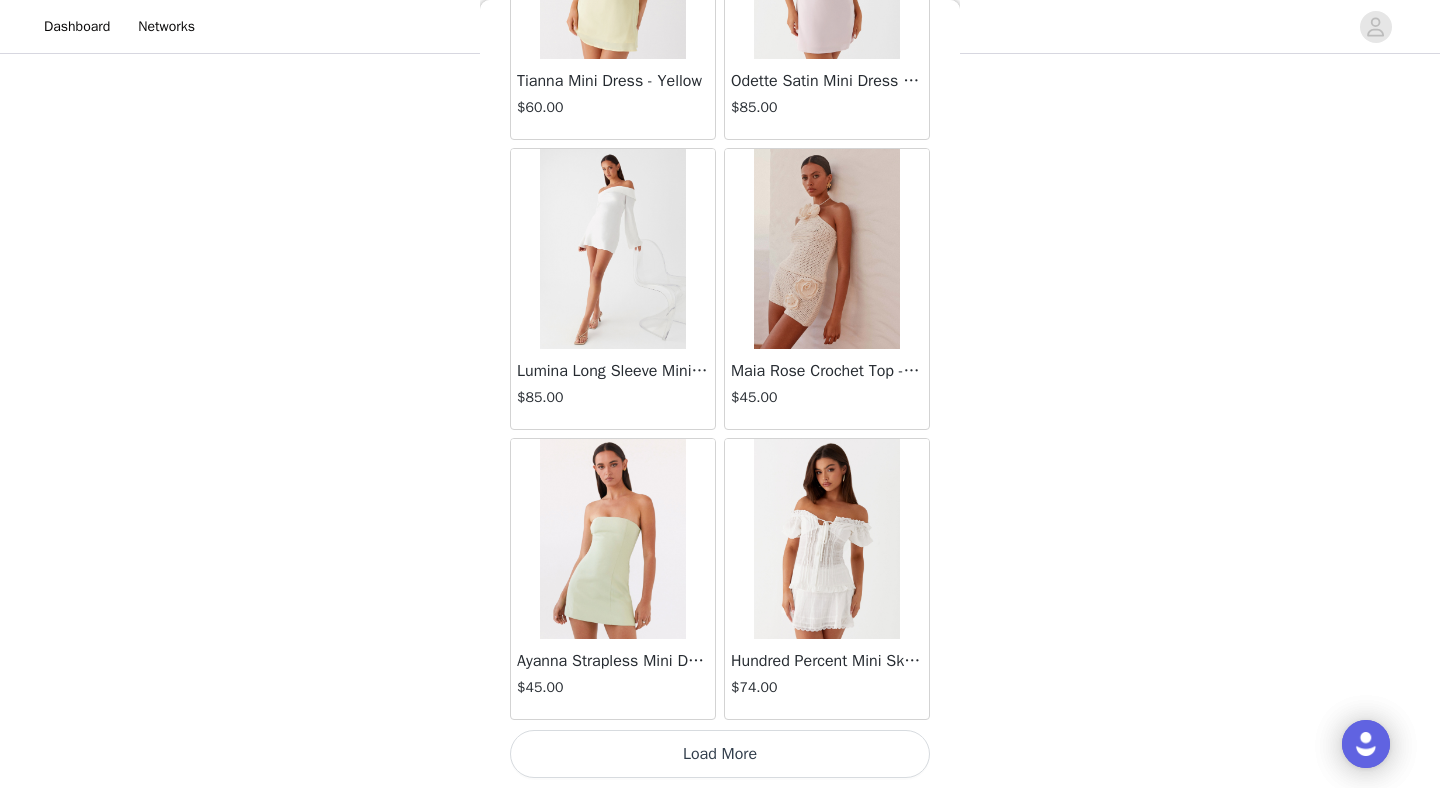click on "Load More" at bounding box center [720, 754] 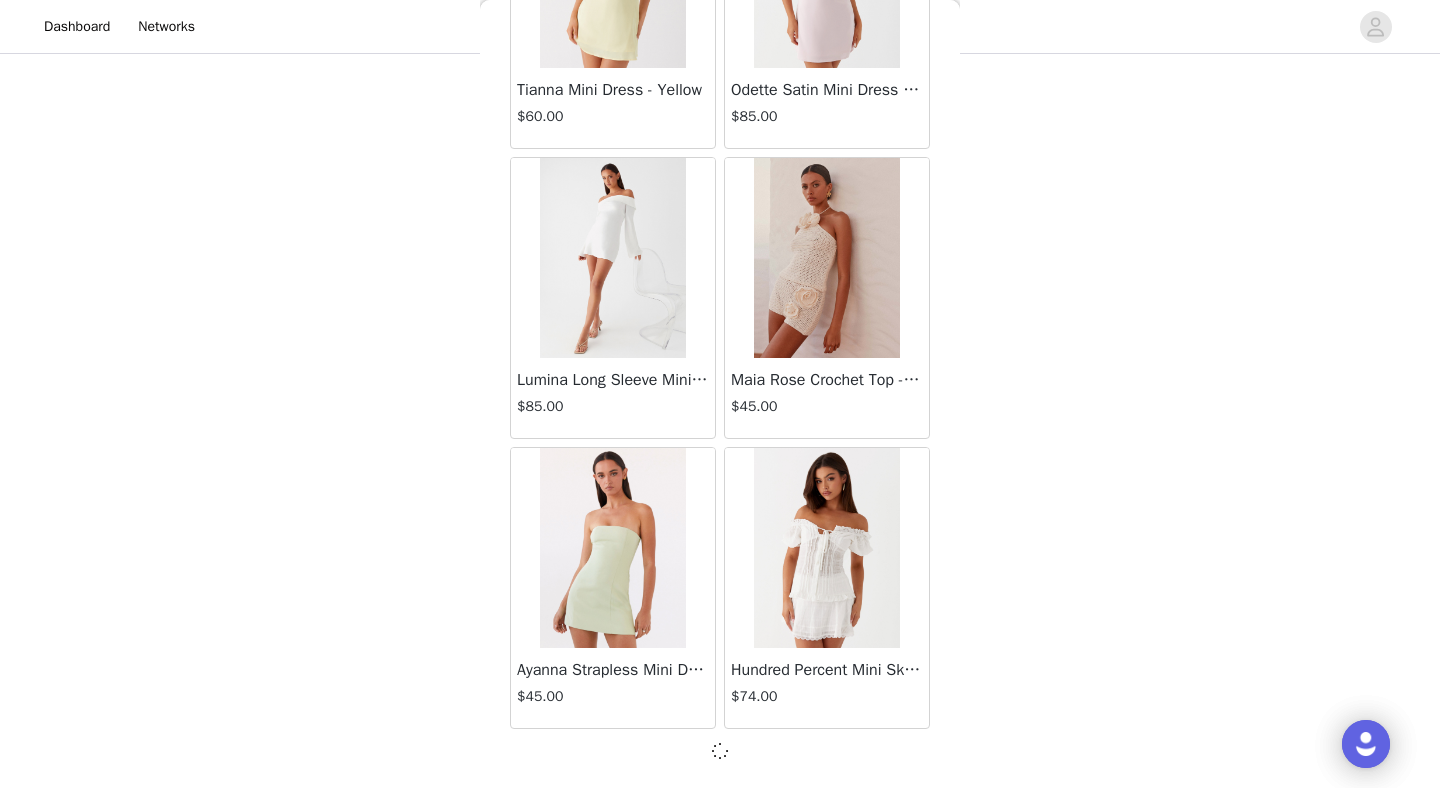 scroll, scrollTop: 8063, scrollLeft: 0, axis: vertical 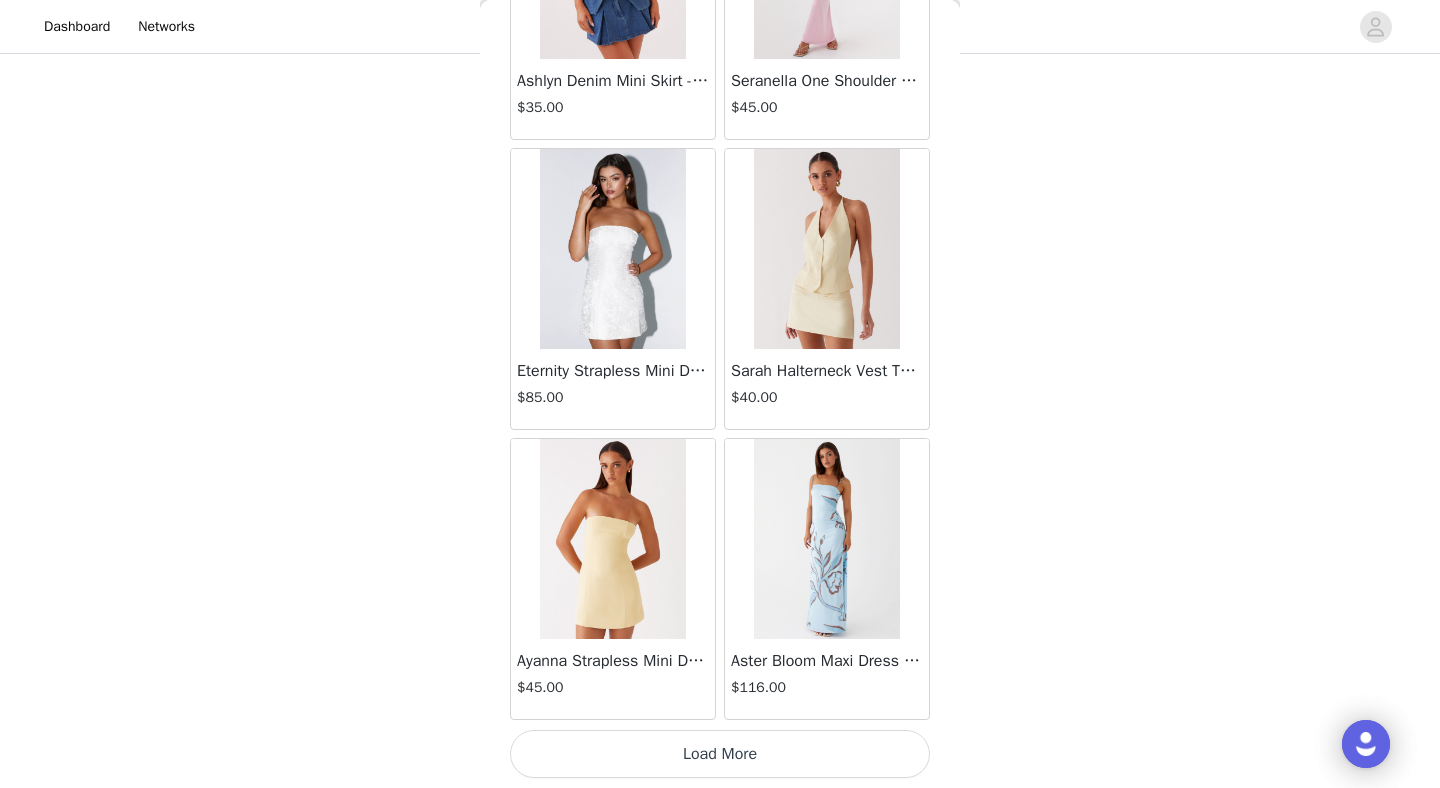 click on "Load More" at bounding box center (720, 754) 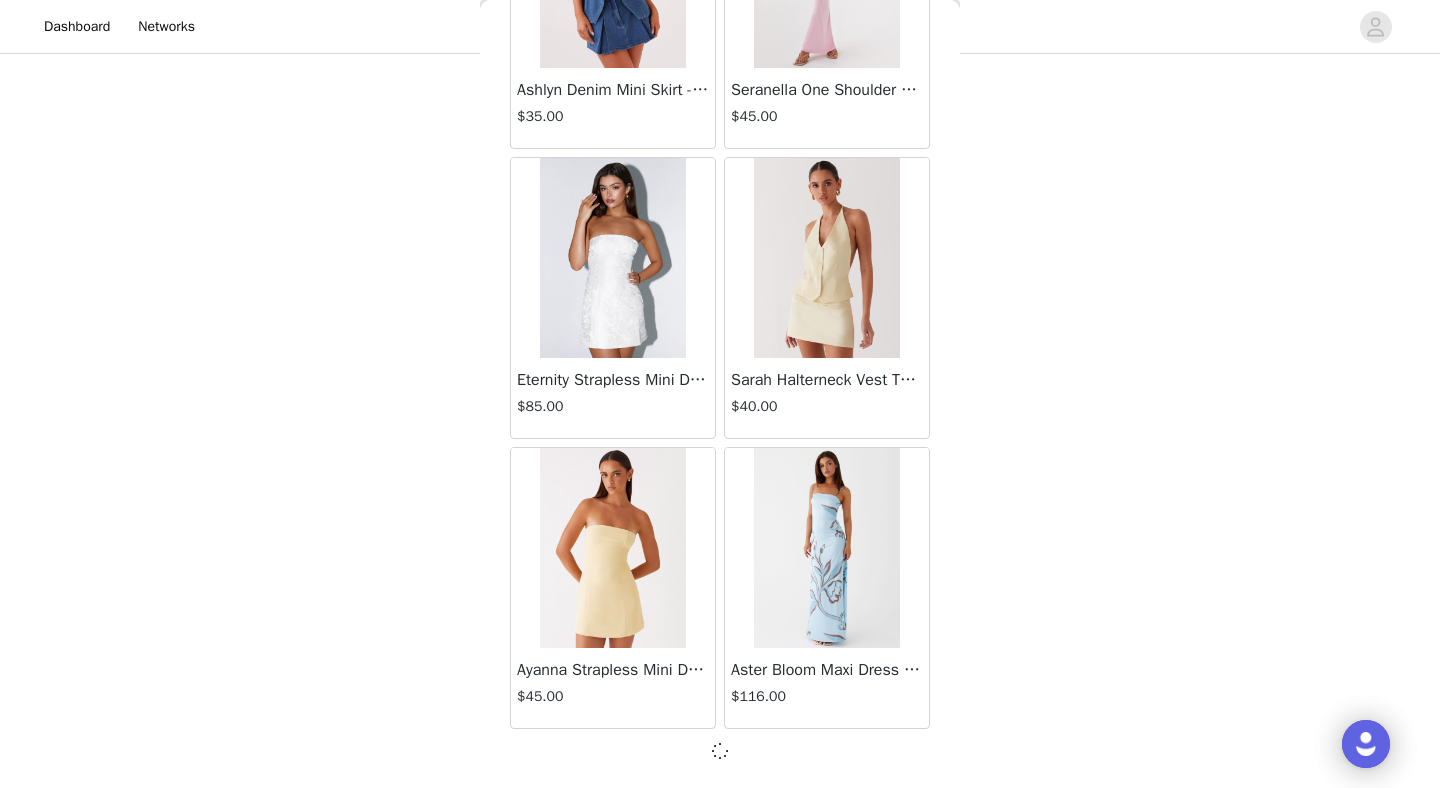 scroll, scrollTop: 10963, scrollLeft: 0, axis: vertical 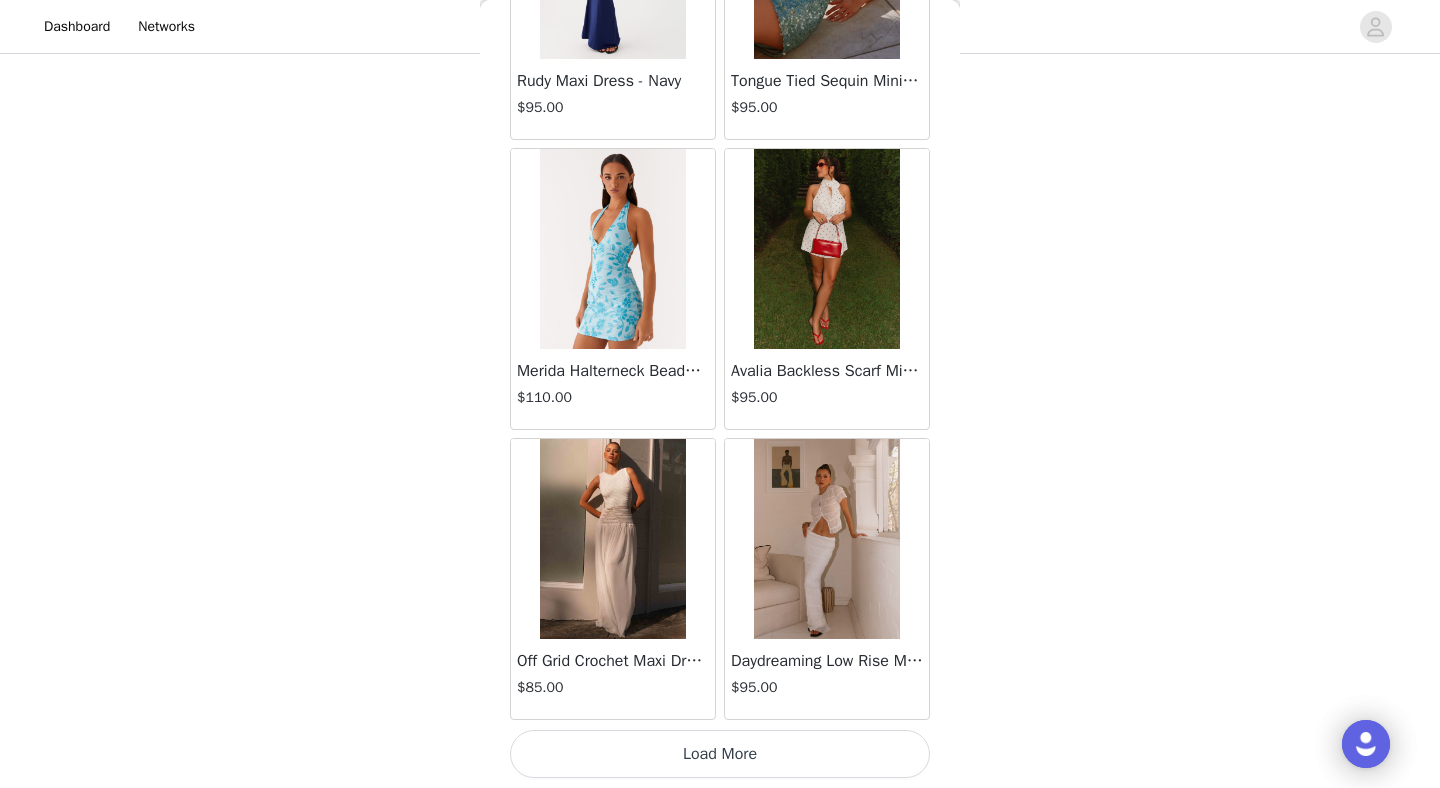 click on "Load More" at bounding box center [720, 754] 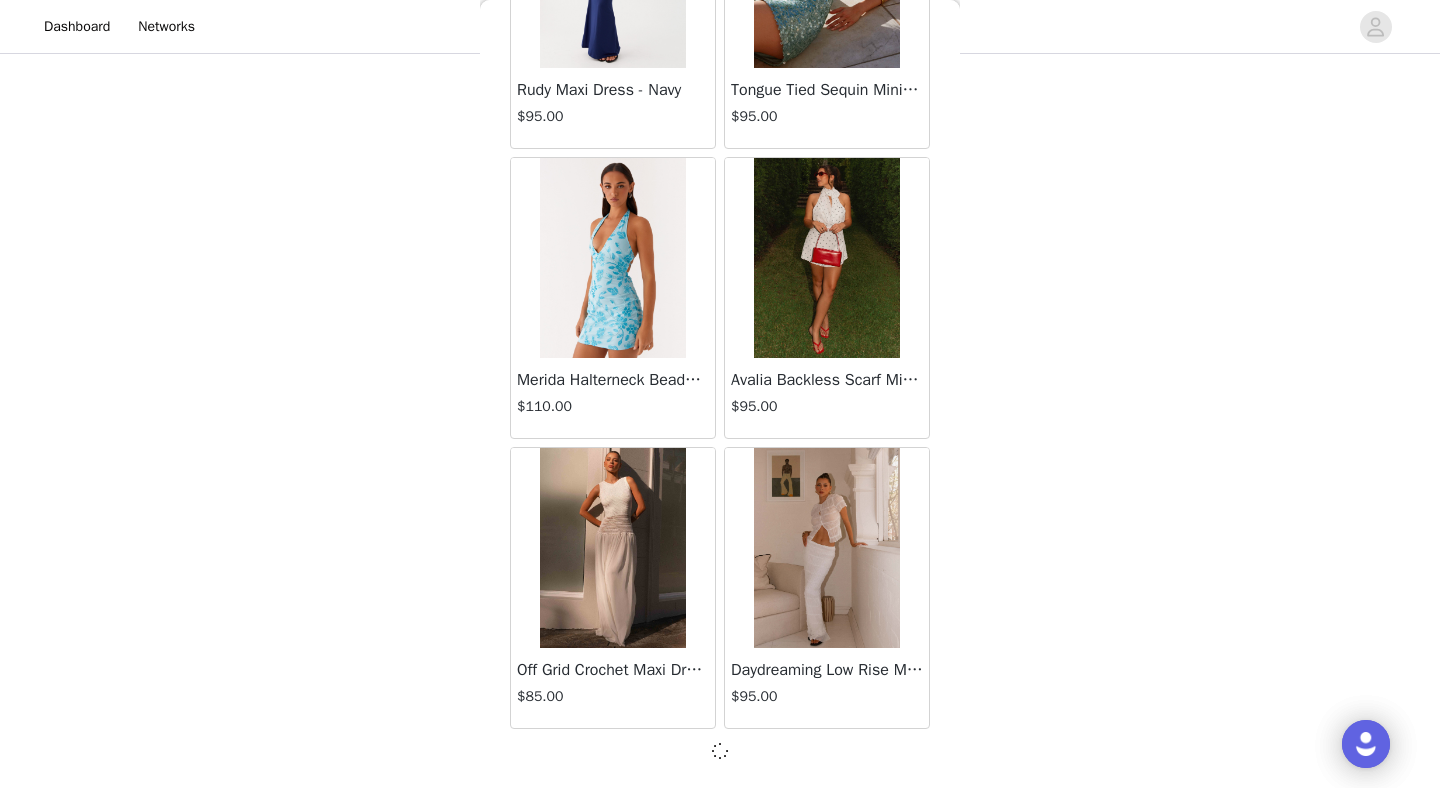 scroll, scrollTop: 13863, scrollLeft: 0, axis: vertical 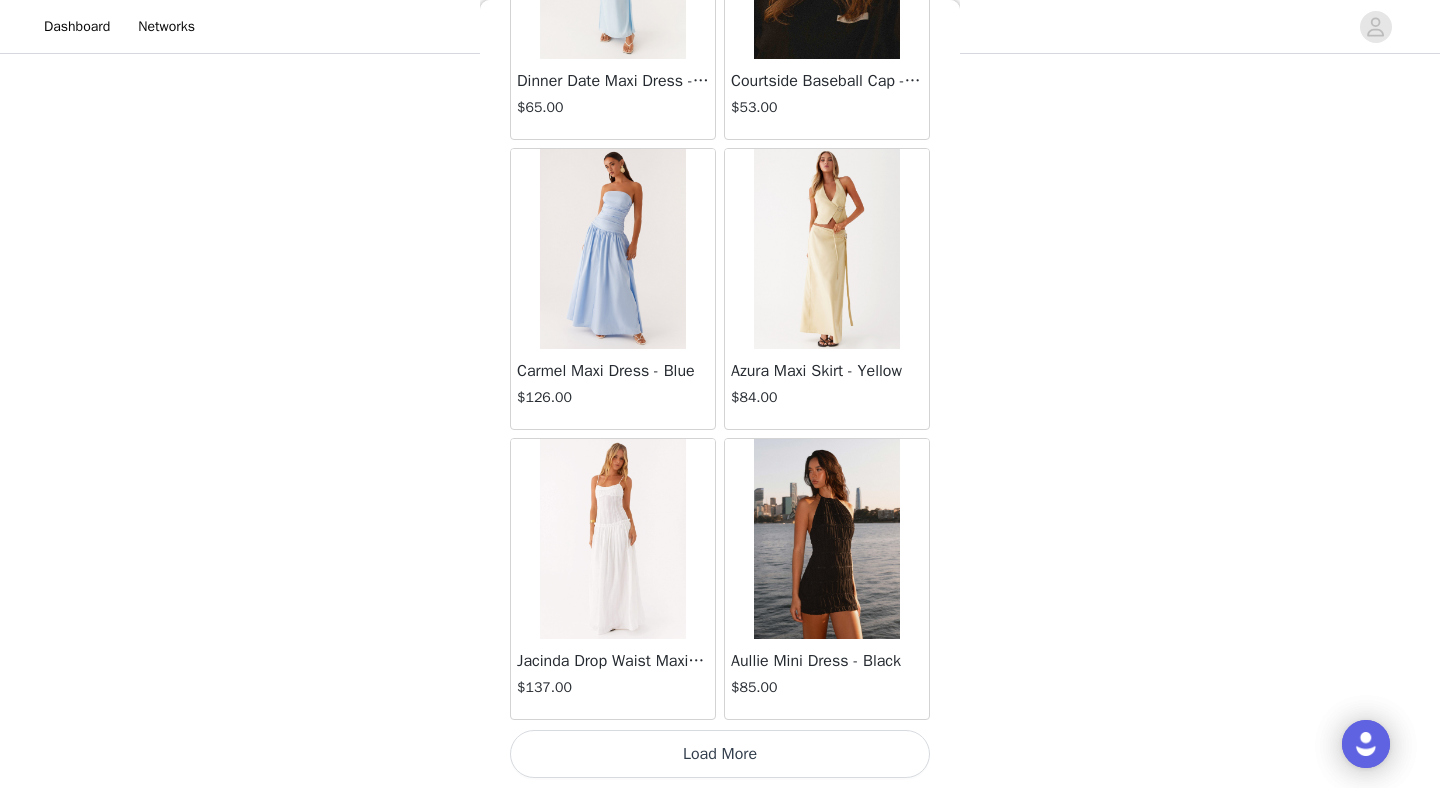 click on "Load More" at bounding box center [720, 754] 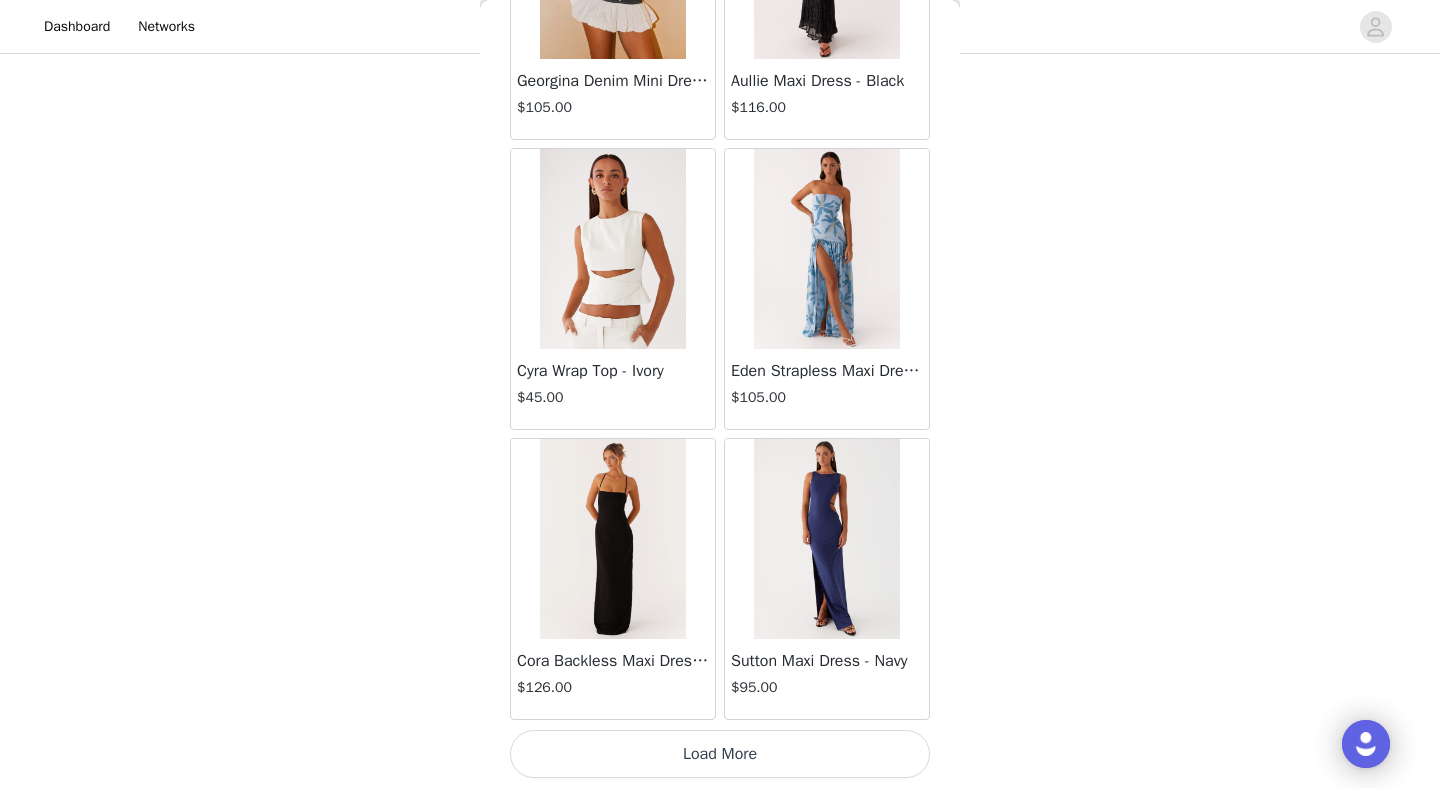 click on "Load More" at bounding box center [720, 754] 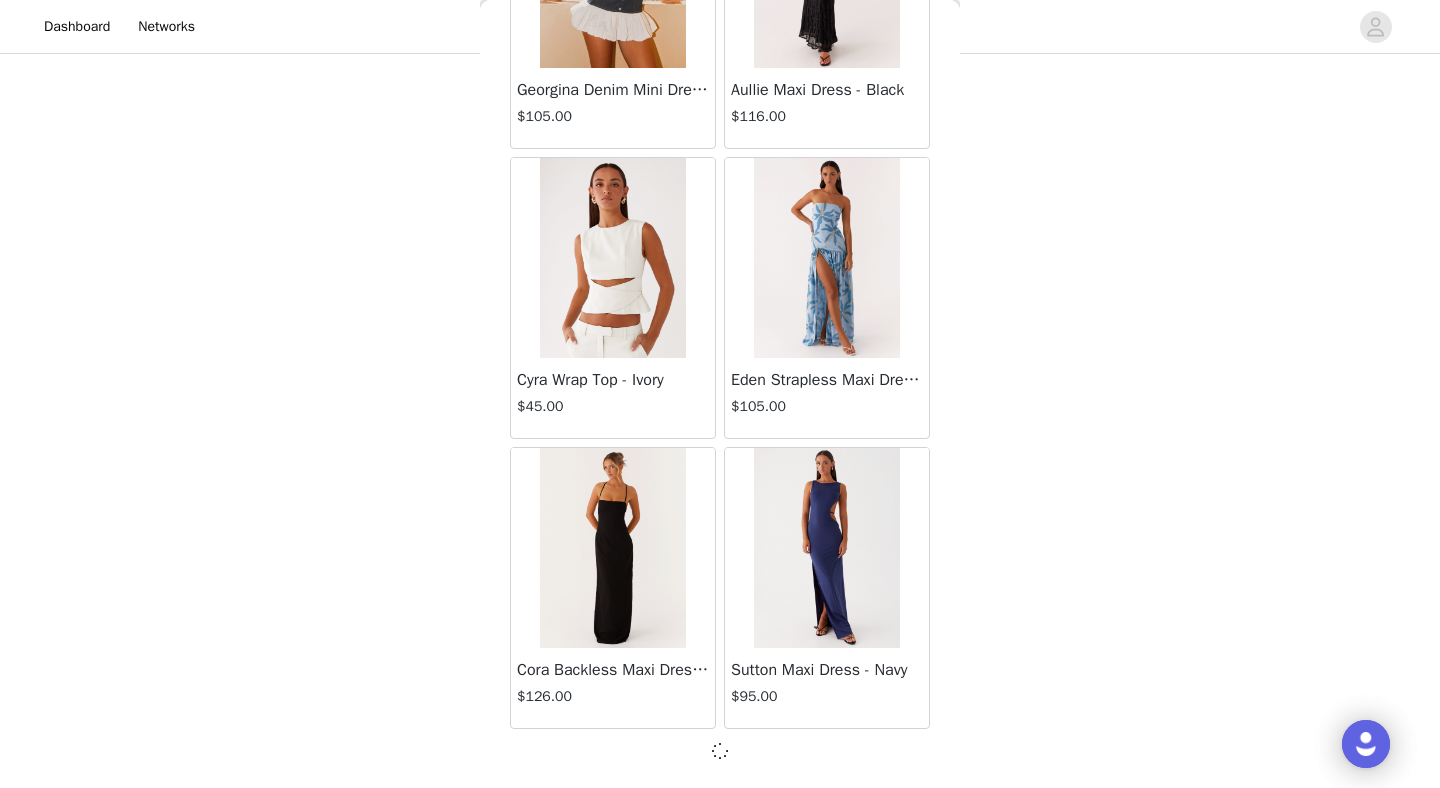 scroll, scrollTop: 19663, scrollLeft: 0, axis: vertical 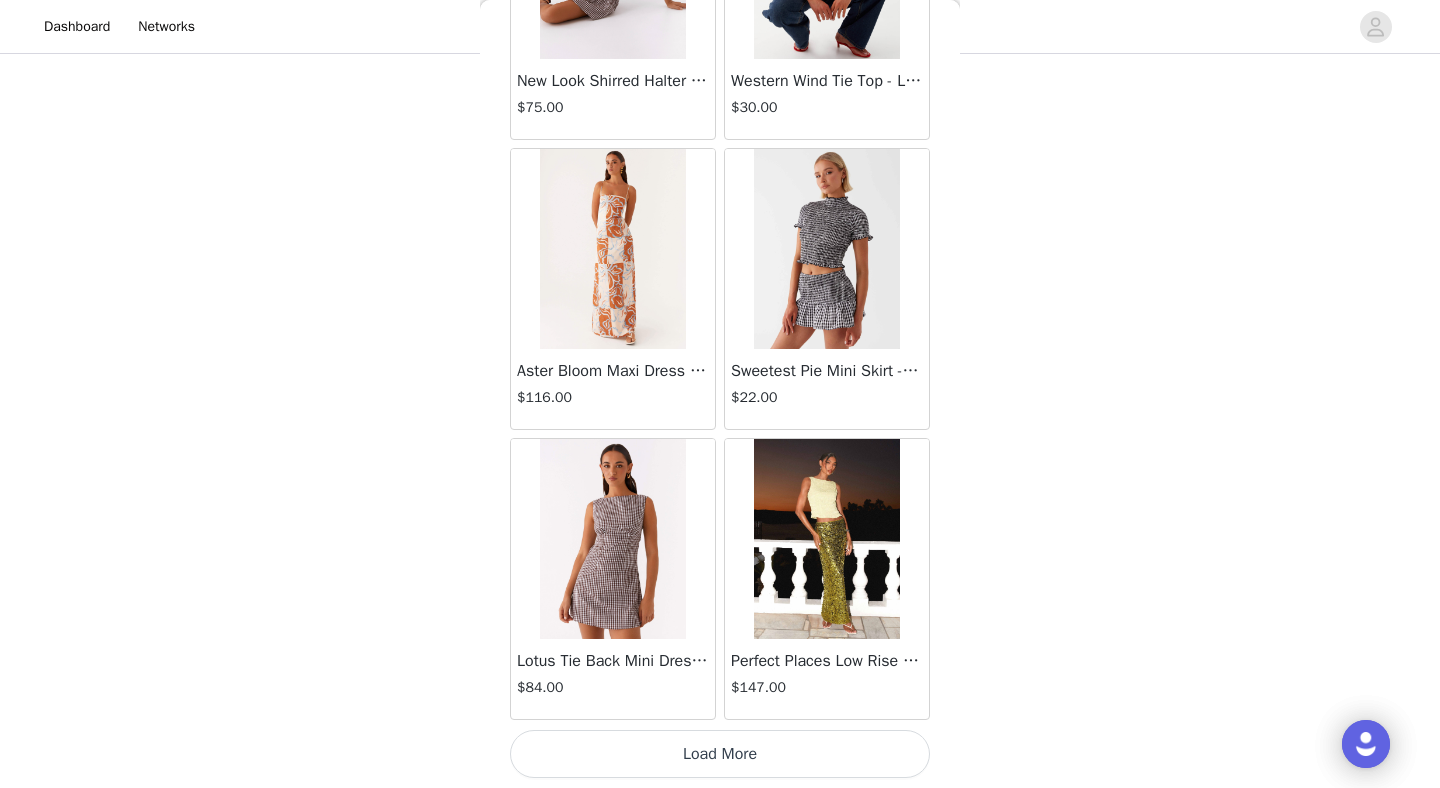 click on "Load More" at bounding box center [720, 754] 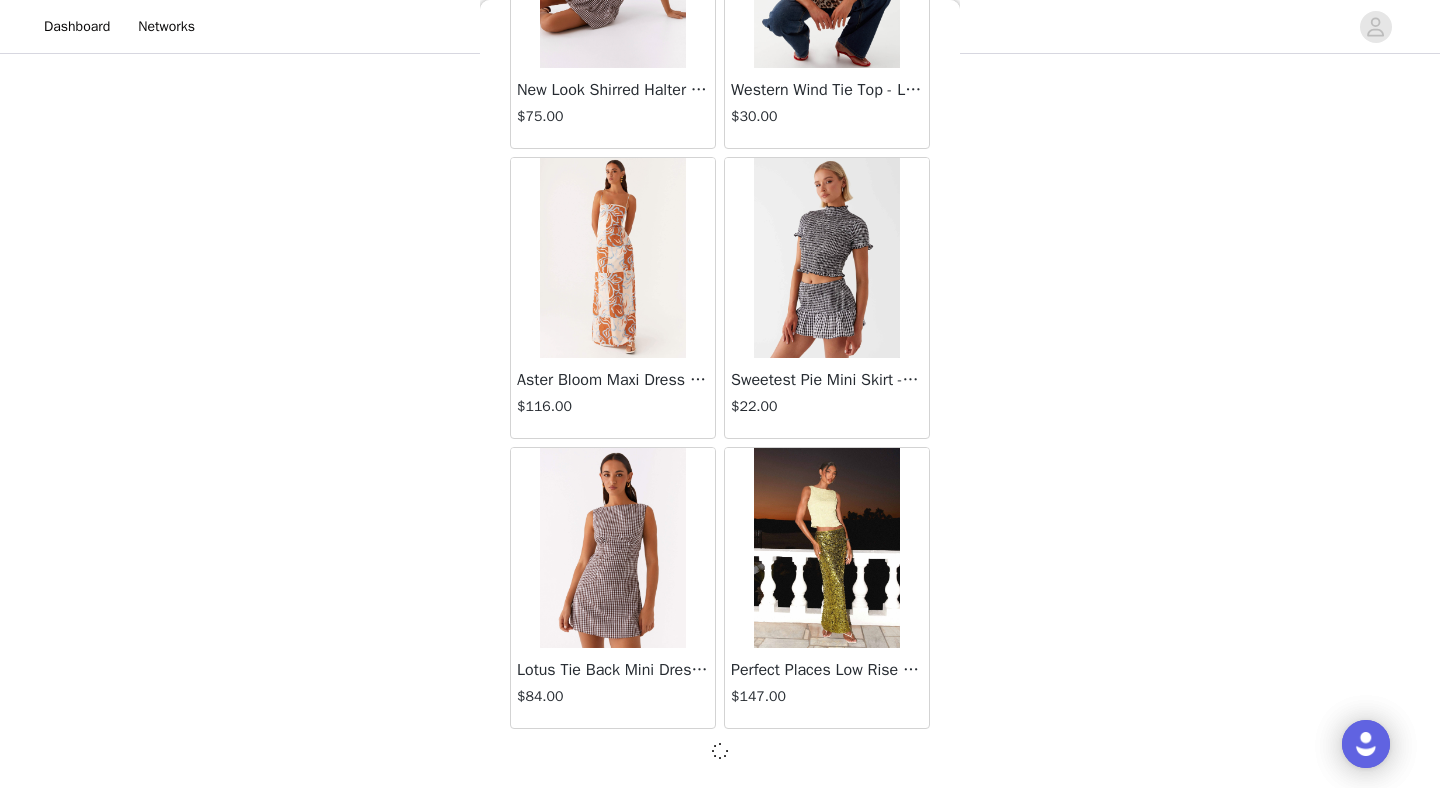 scroll, scrollTop: 22563, scrollLeft: 0, axis: vertical 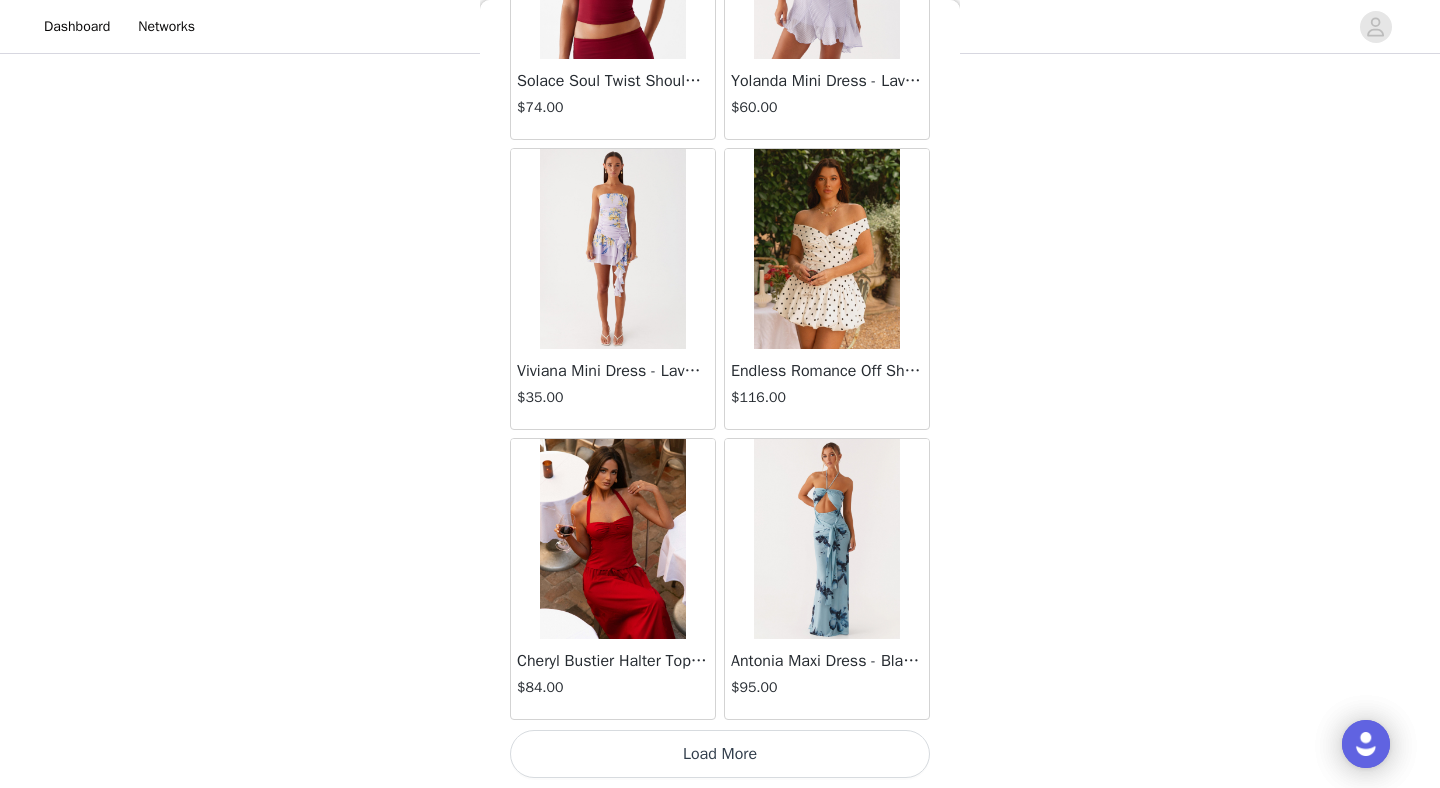 click on "Load More" at bounding box center (720, 754) 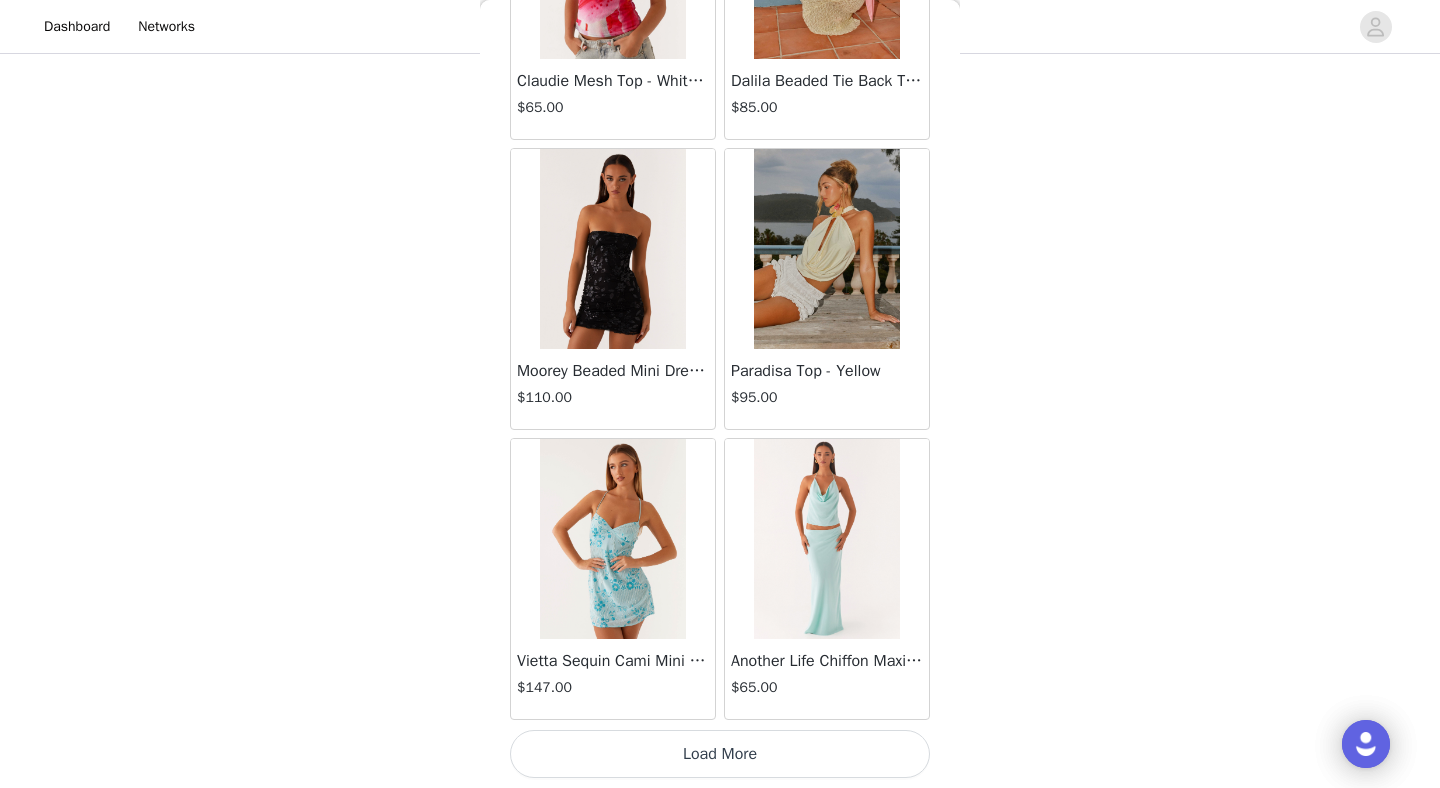 click on "Load More" at bounding box center [720, 754] 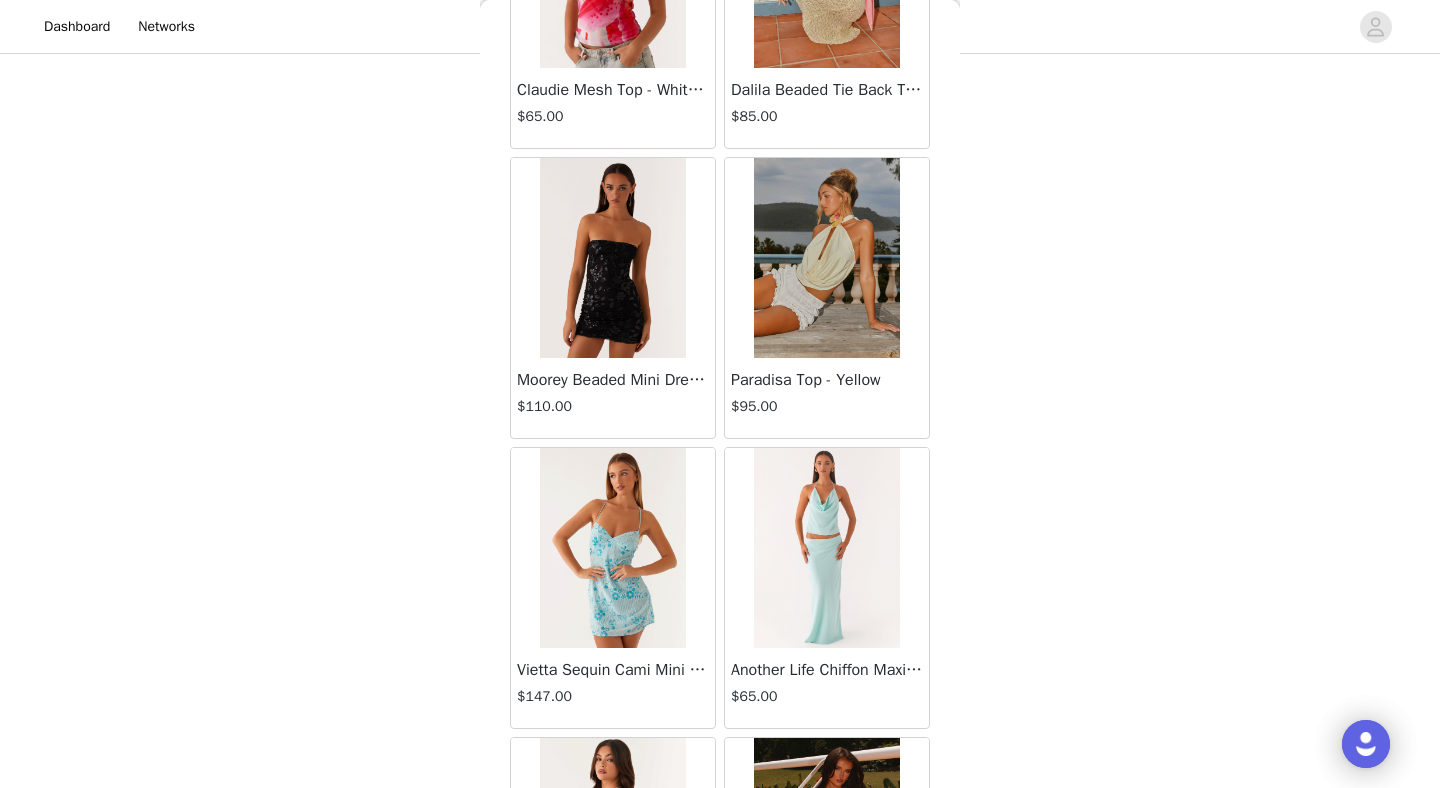 scroll, scrollTop: 615, scrollLeft: 0, axis: vertical 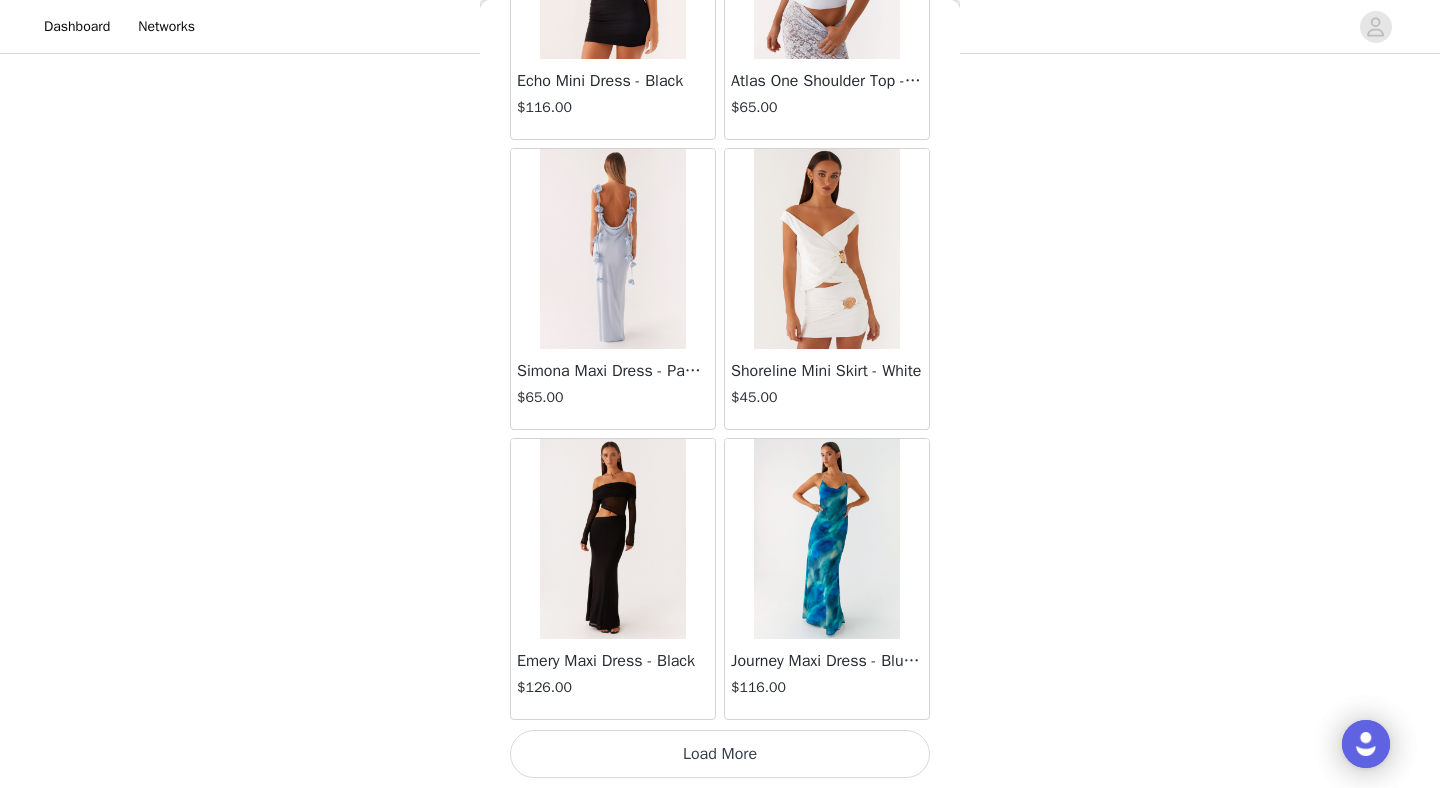 click on "Load More" at bounding box center (720, 754) 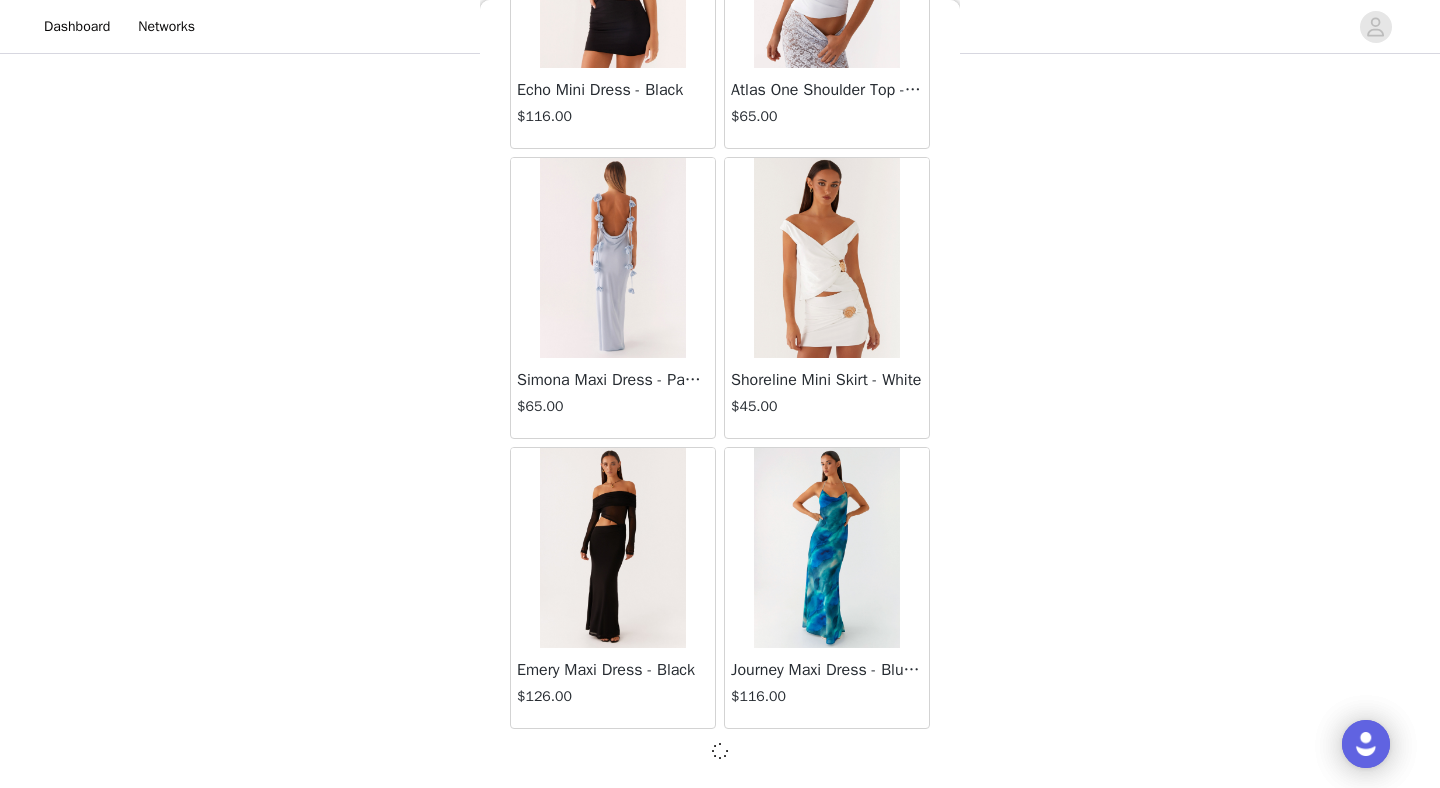 scroll, scrollTop: 31263, scrollLeft: 0, axis: vertical 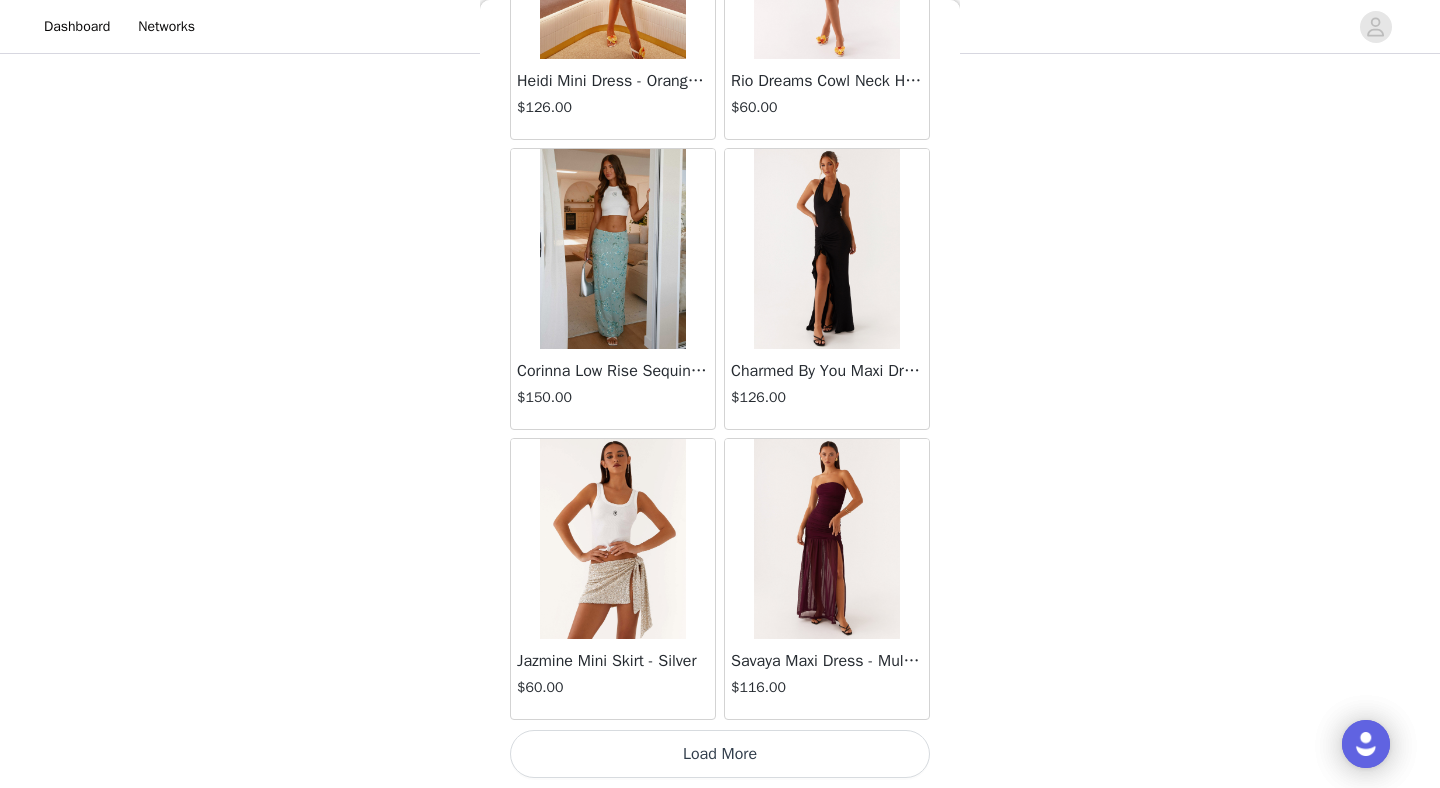 click on "Load More" at bounding box center (720, 754) 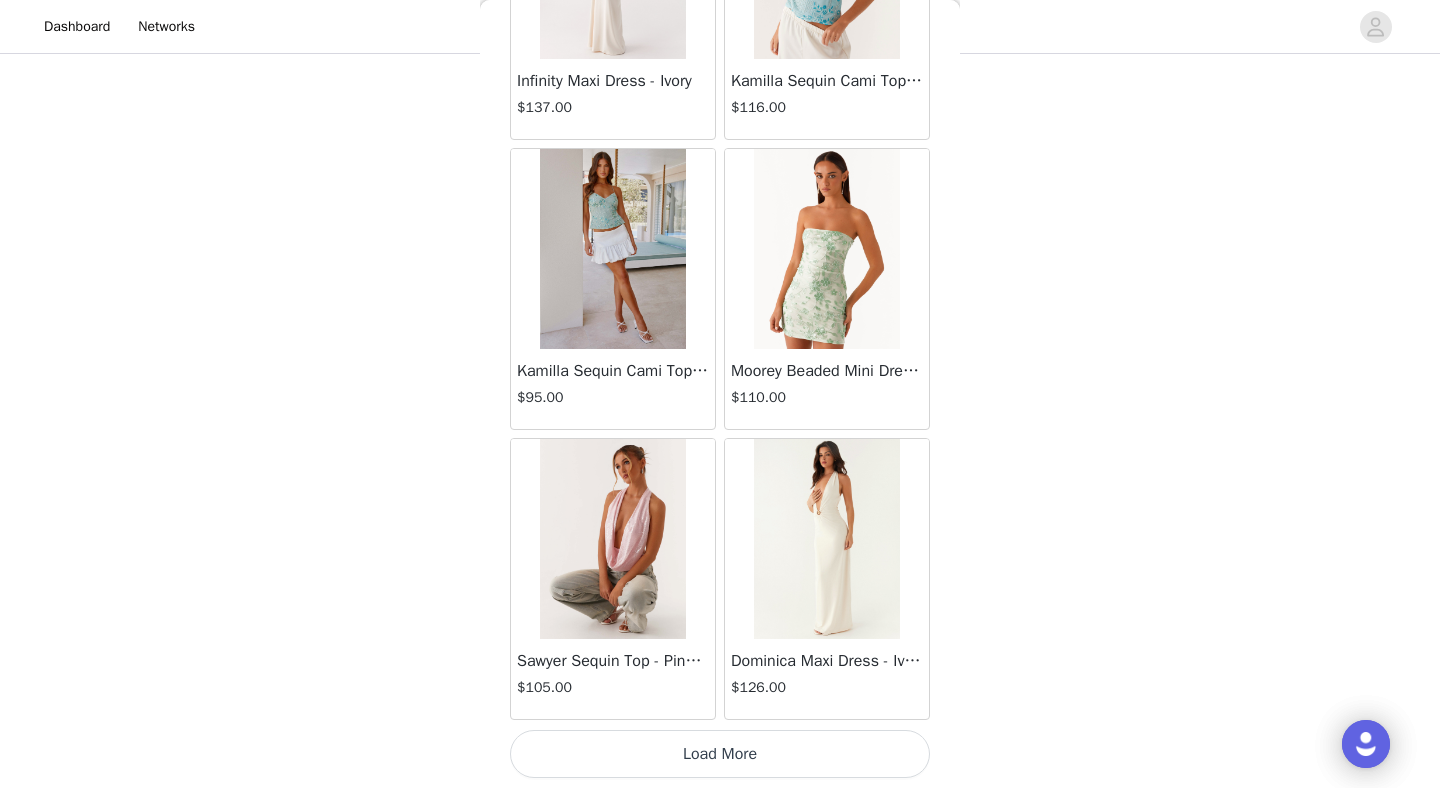 click on "Load More" at bounding box center [720, 754] 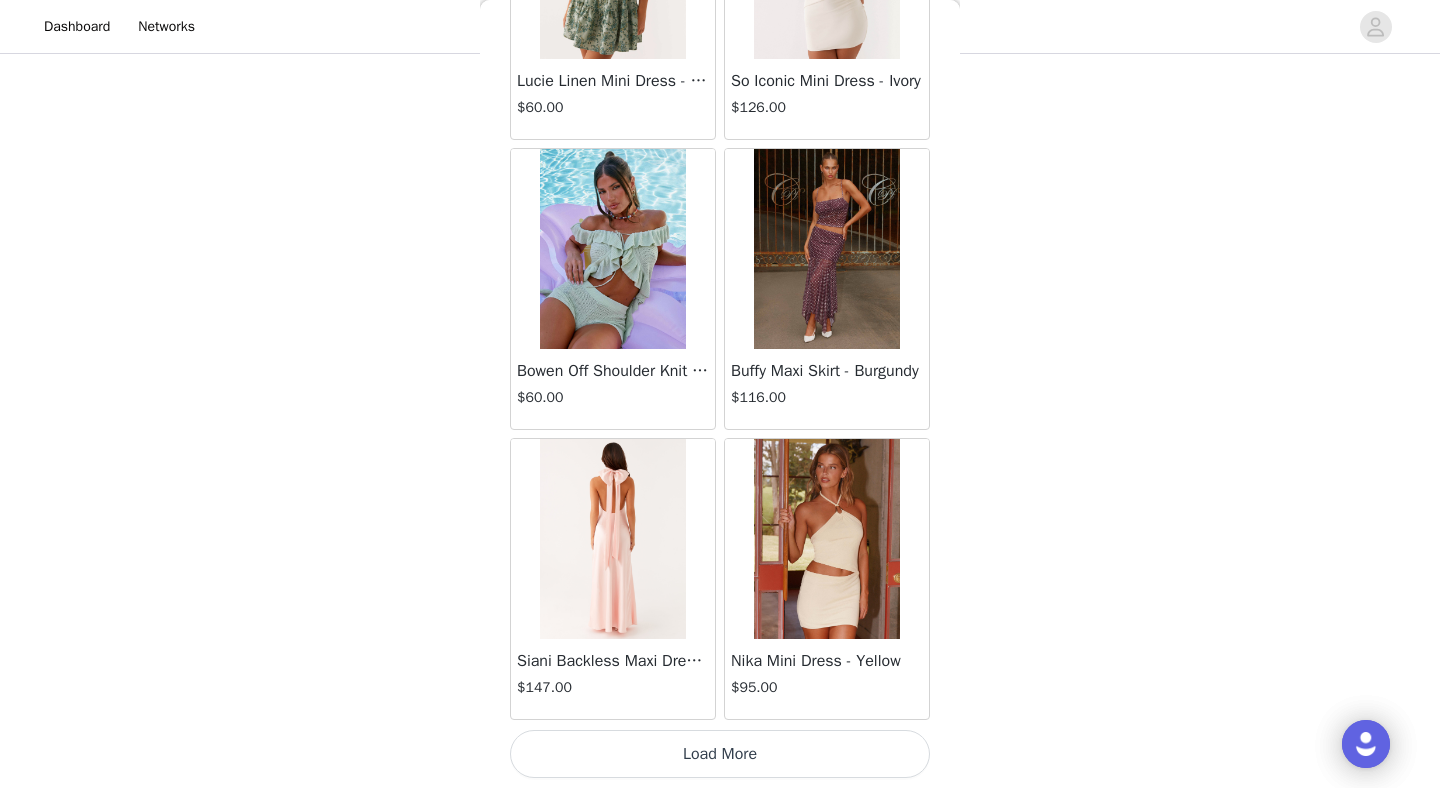 click on "Load More" at bounding box center [720, 754] 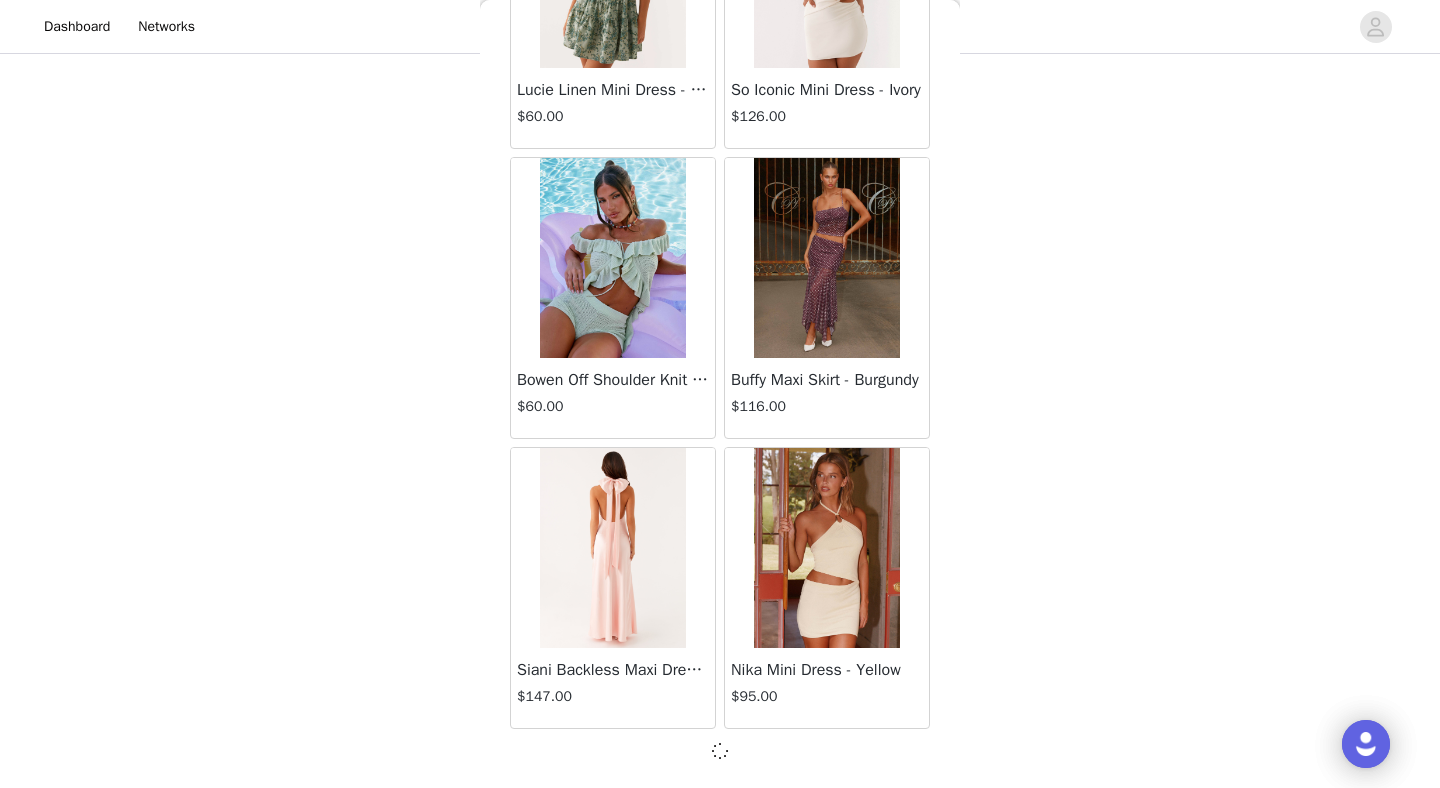 scroll, scrollTop: 39963, scrollLeft: 0, axis: vertical 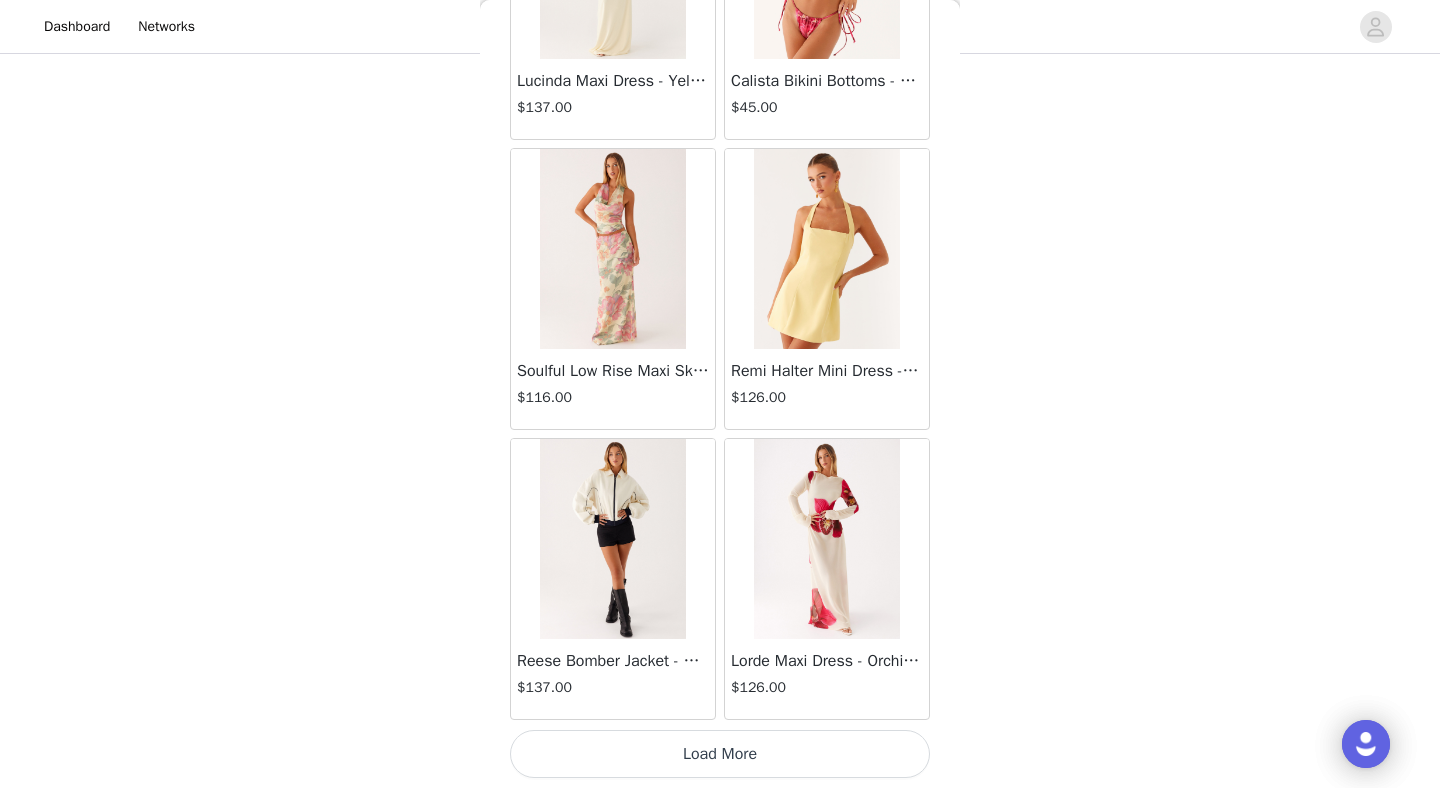 click on "Load More" at bounding box center [720, 754] 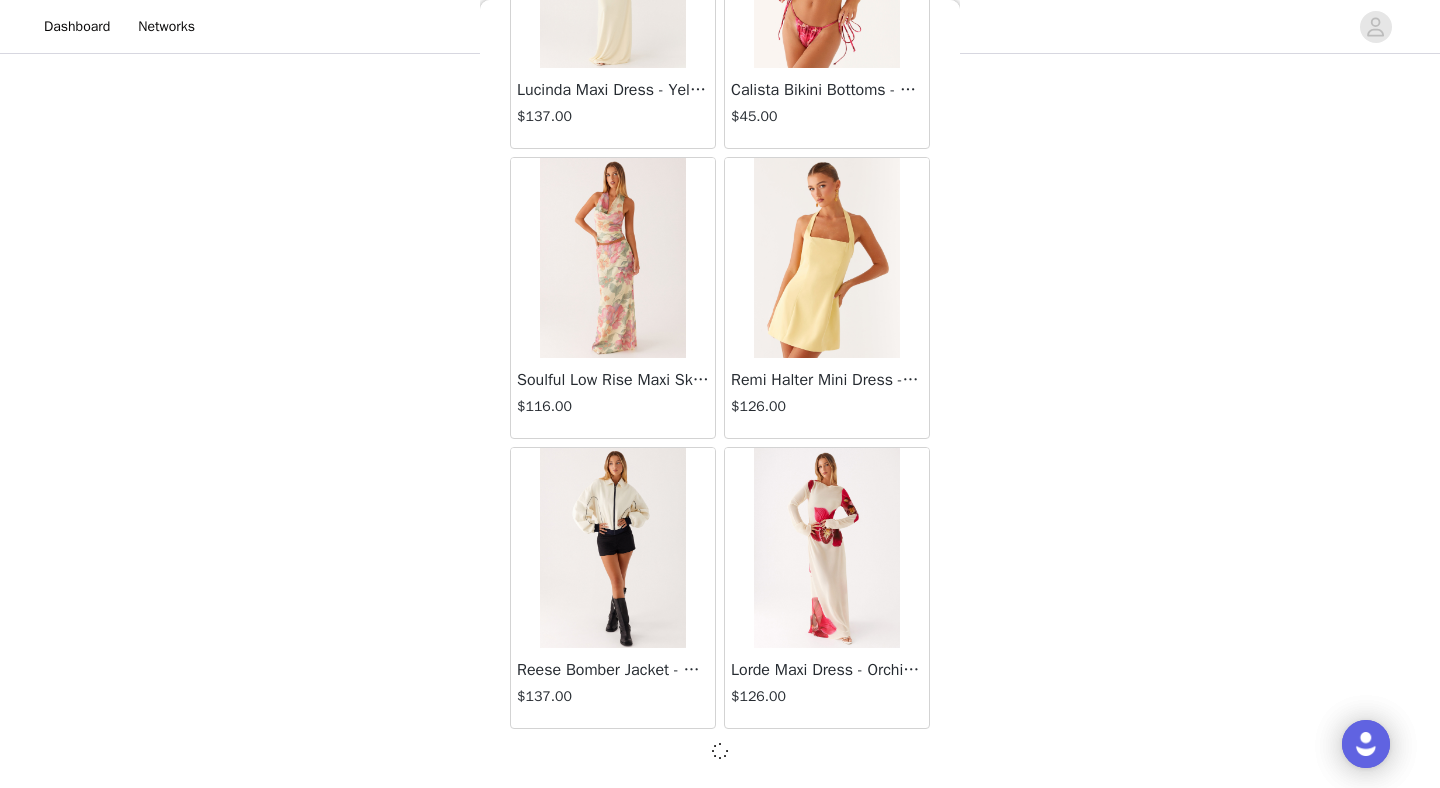 scroll, scrollTop: 42863, scrollLeft: 0, axis: vertical 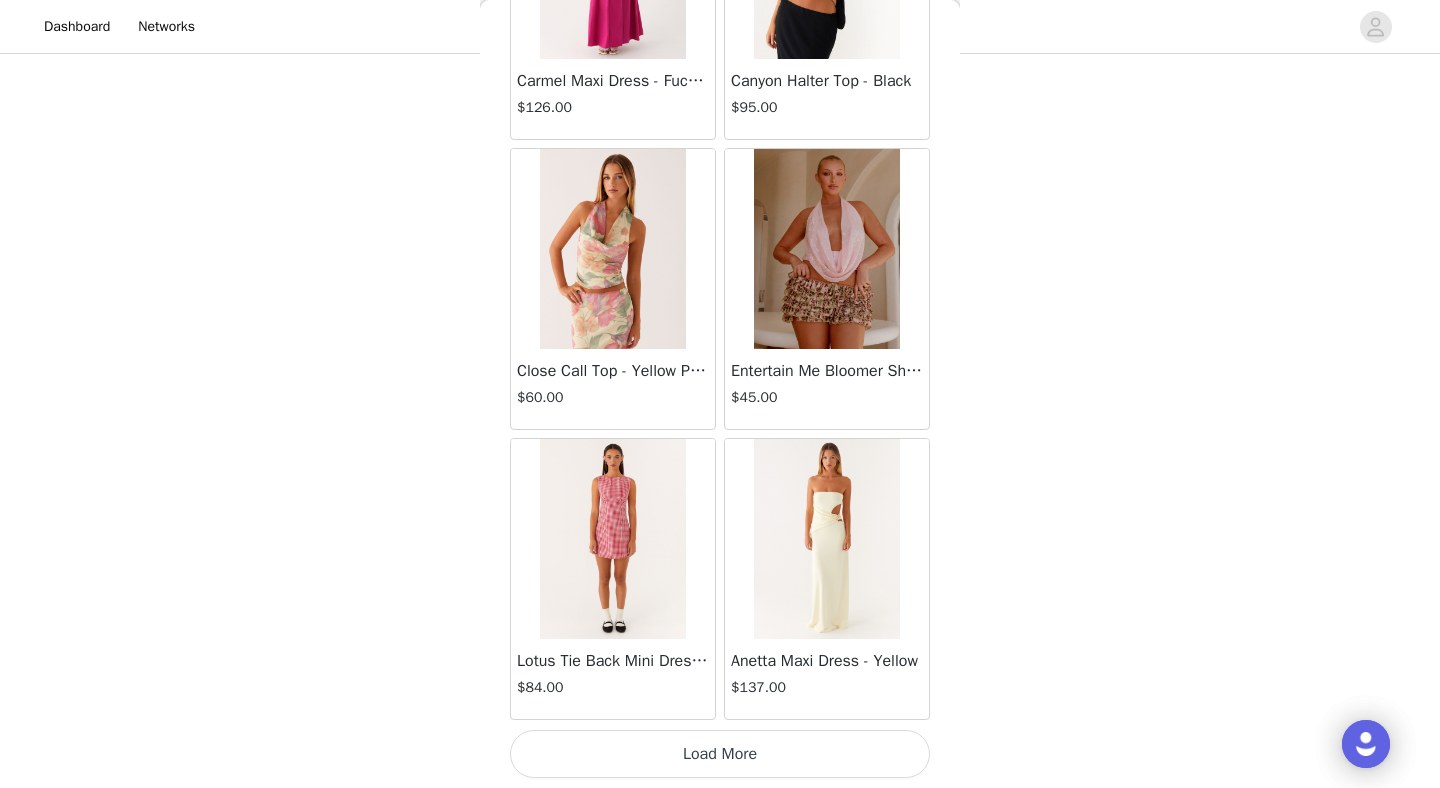 click on "Load More" at bounding box center (720, 754) 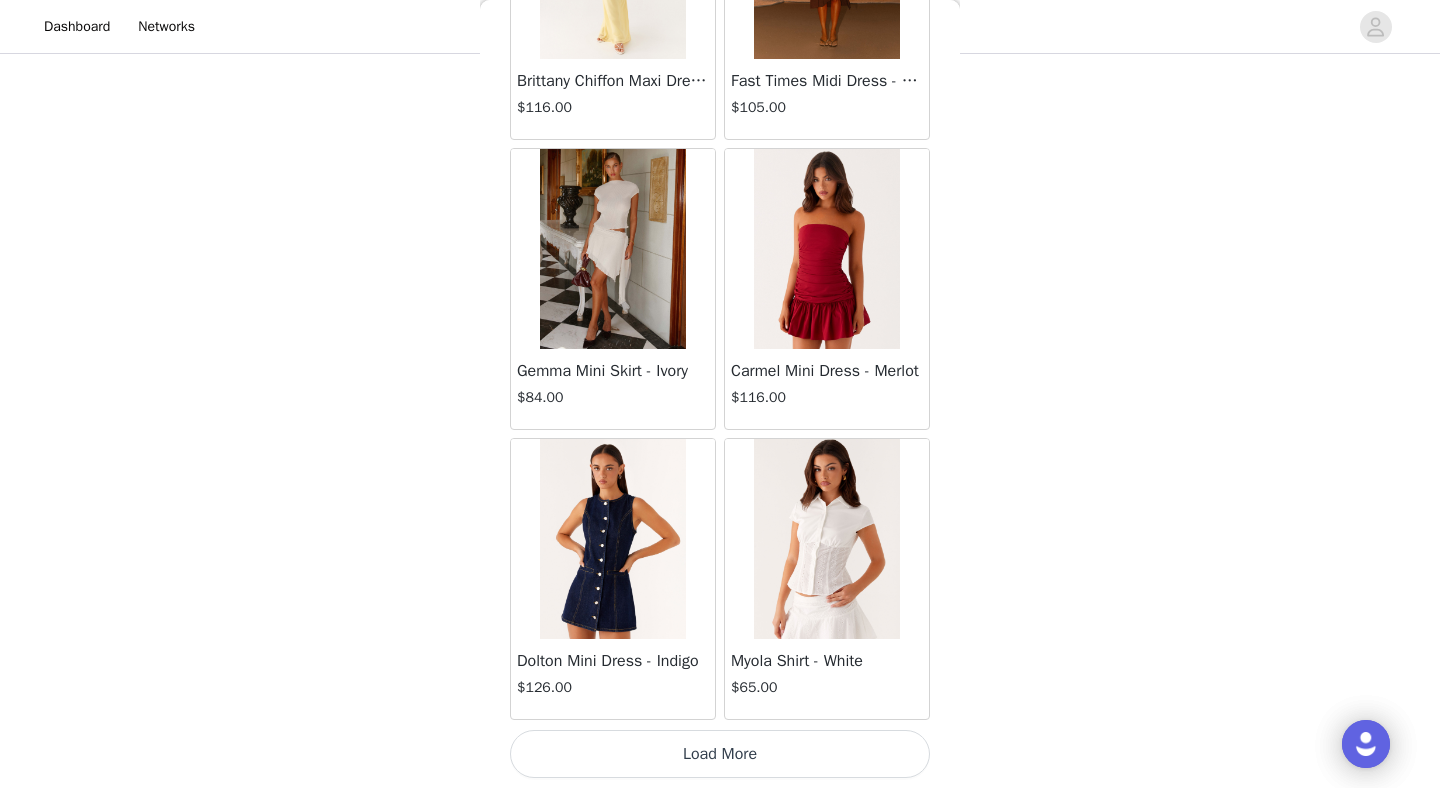 click on "Load More" at bounding box center (720, 754) 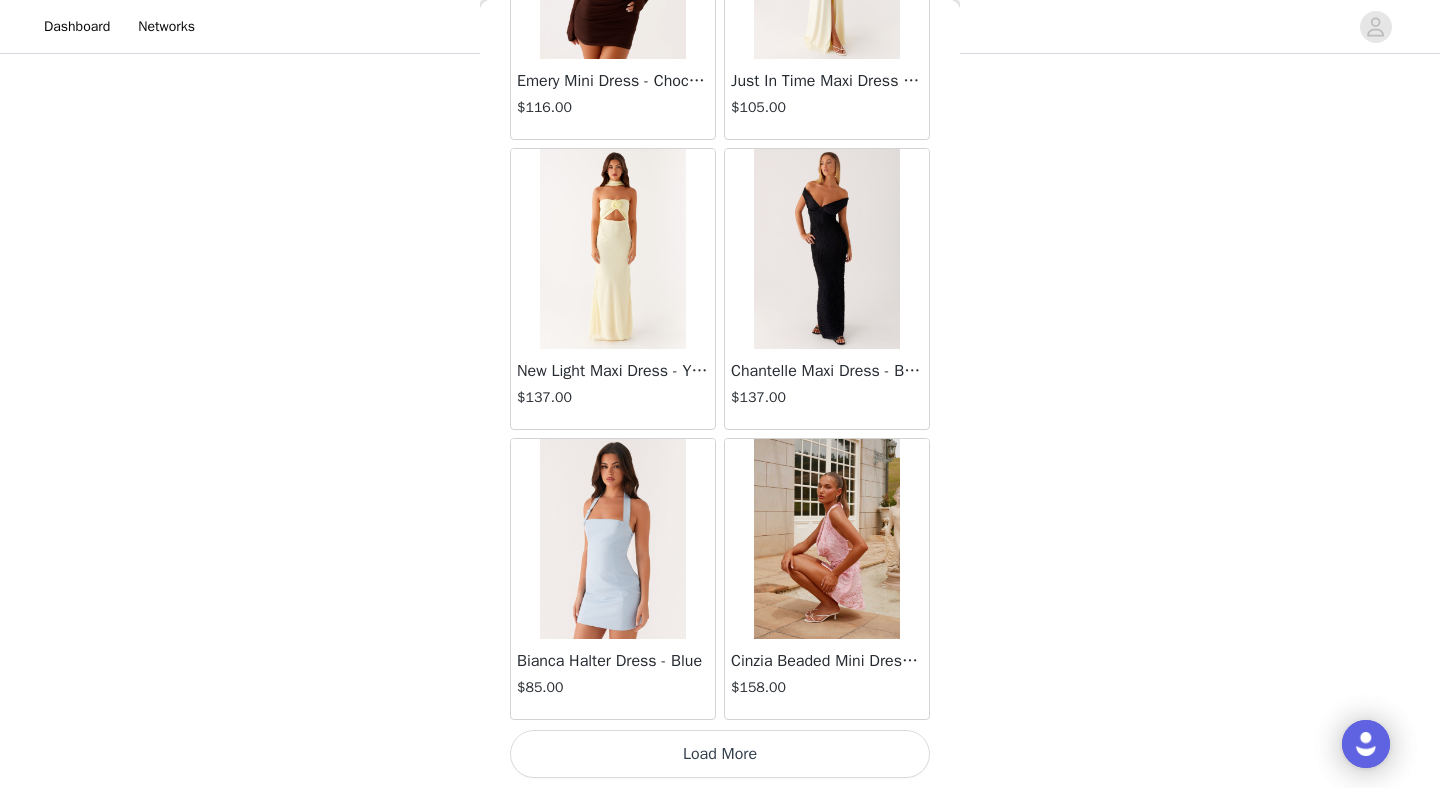 click on "Load More" at bounding box center (720, 754) 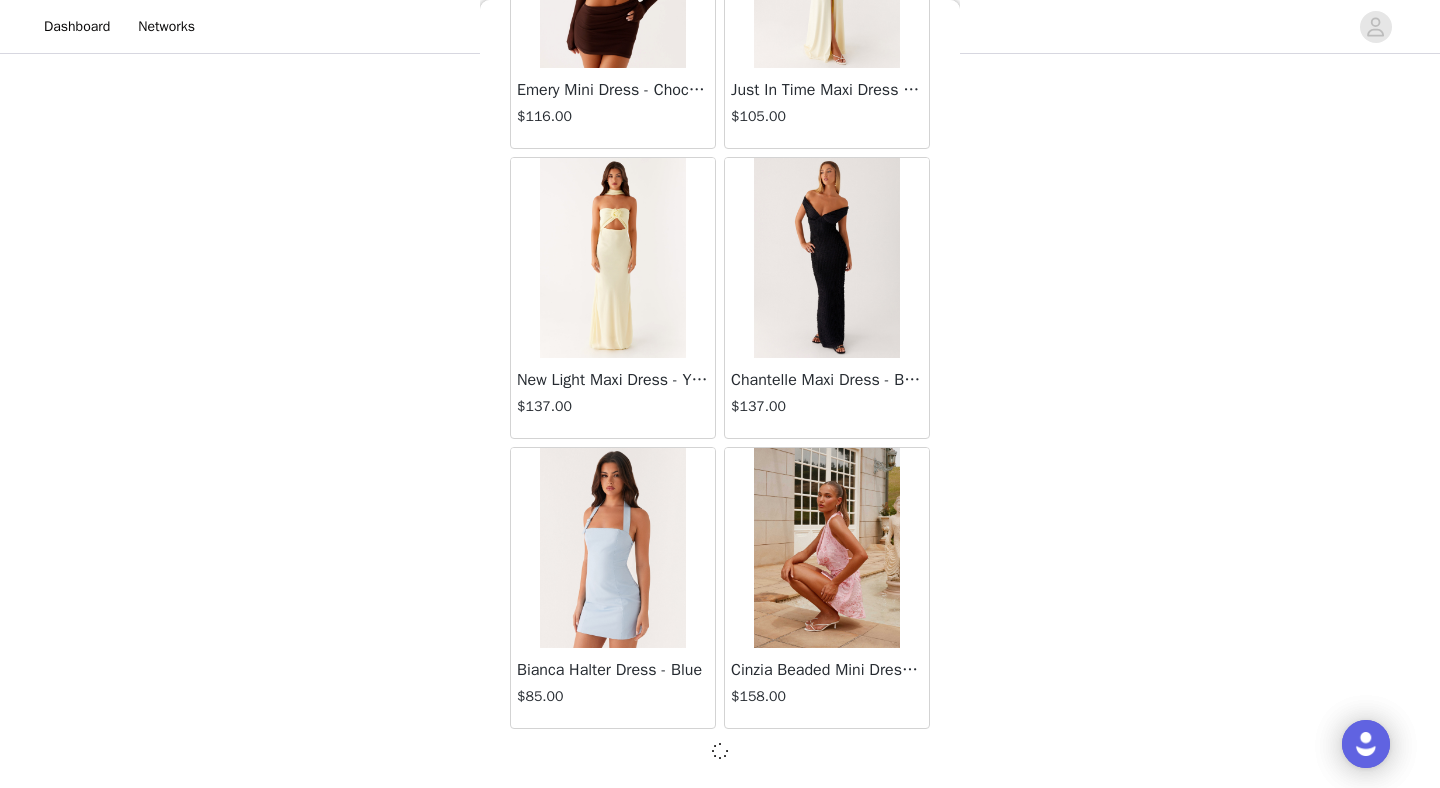 scroll, scrollTop: 51563, scrollLeft: 0, axis: vertical 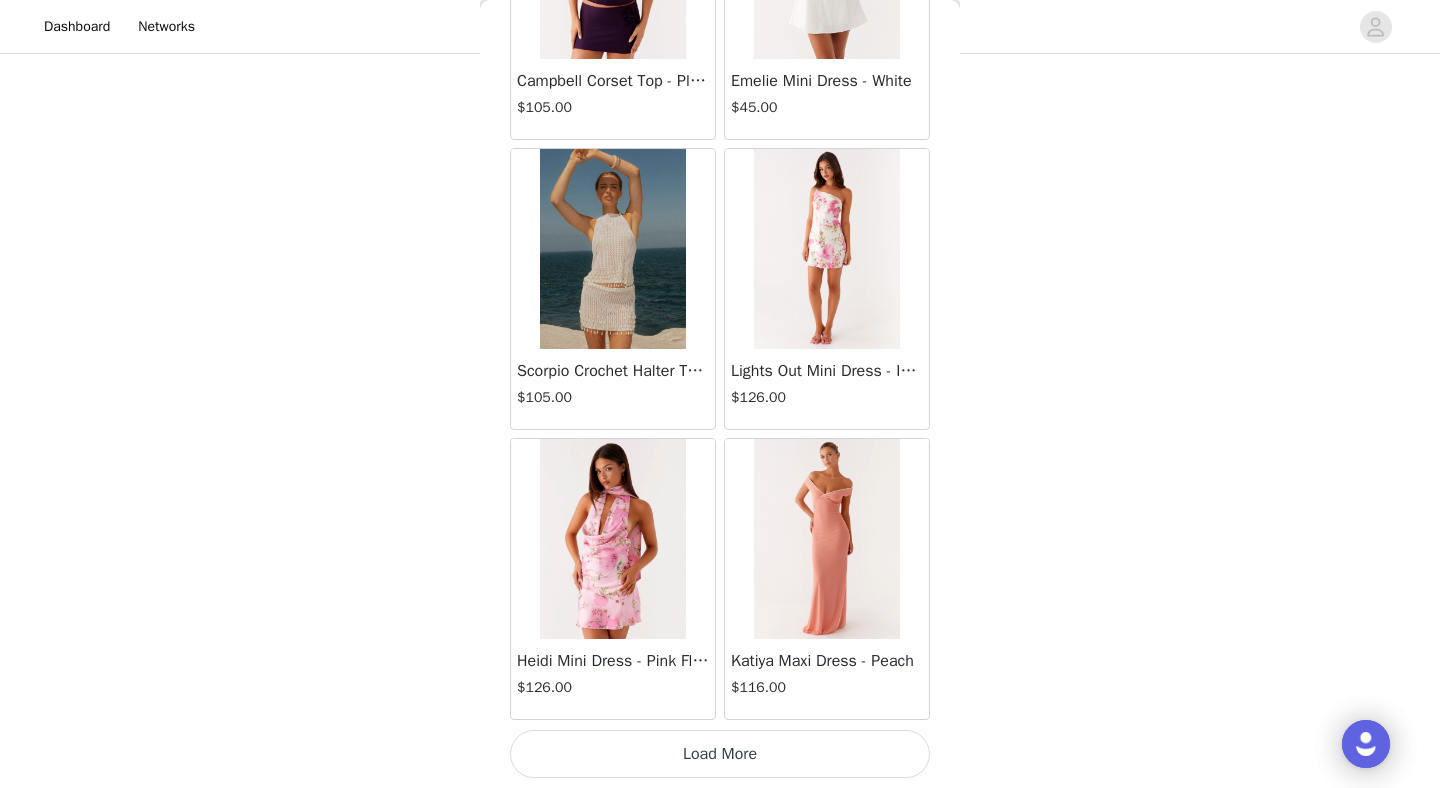 click on "Load More" at bounding box center (720, 754) 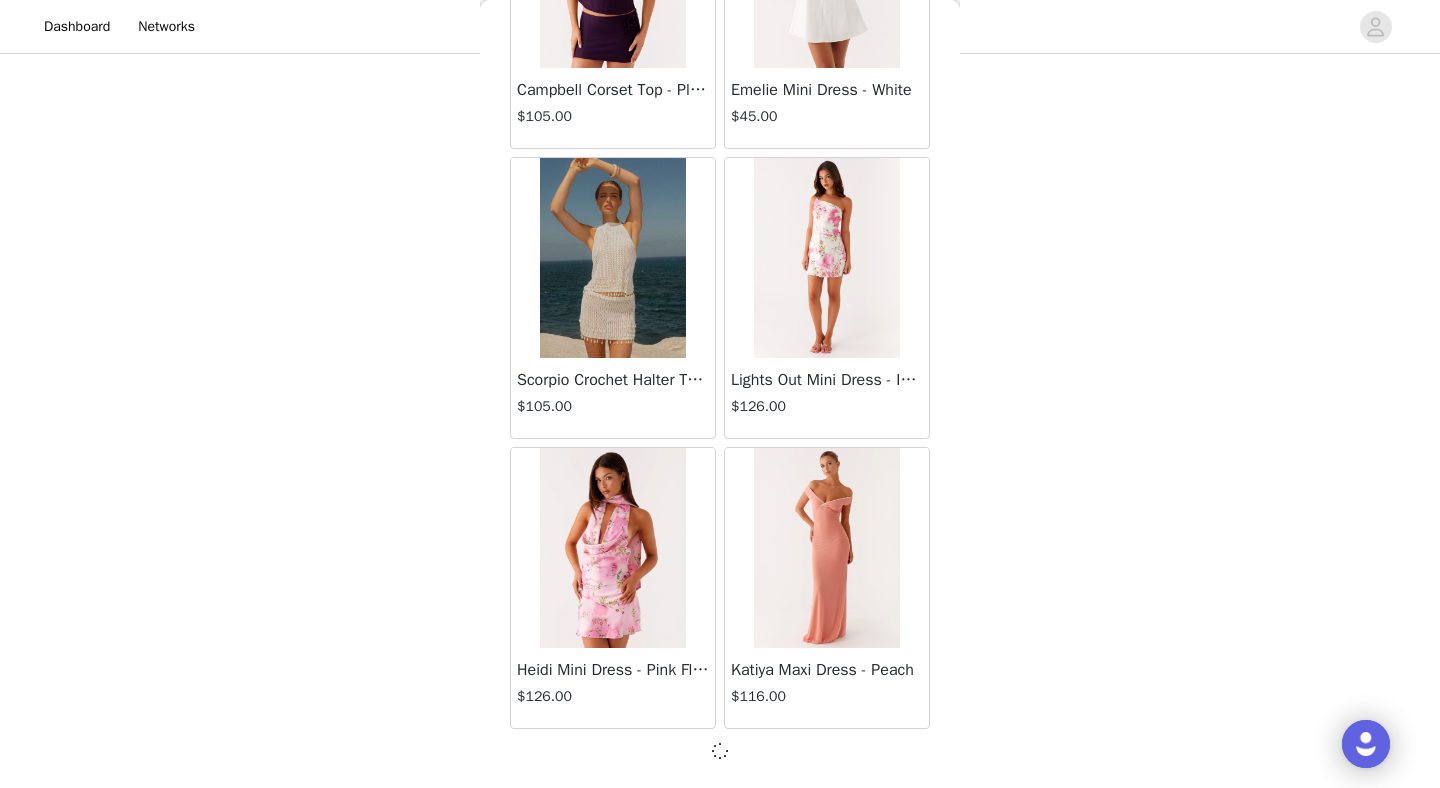 scroll, scrollTop: 54463, scrollLeft: 0, axis: vertical 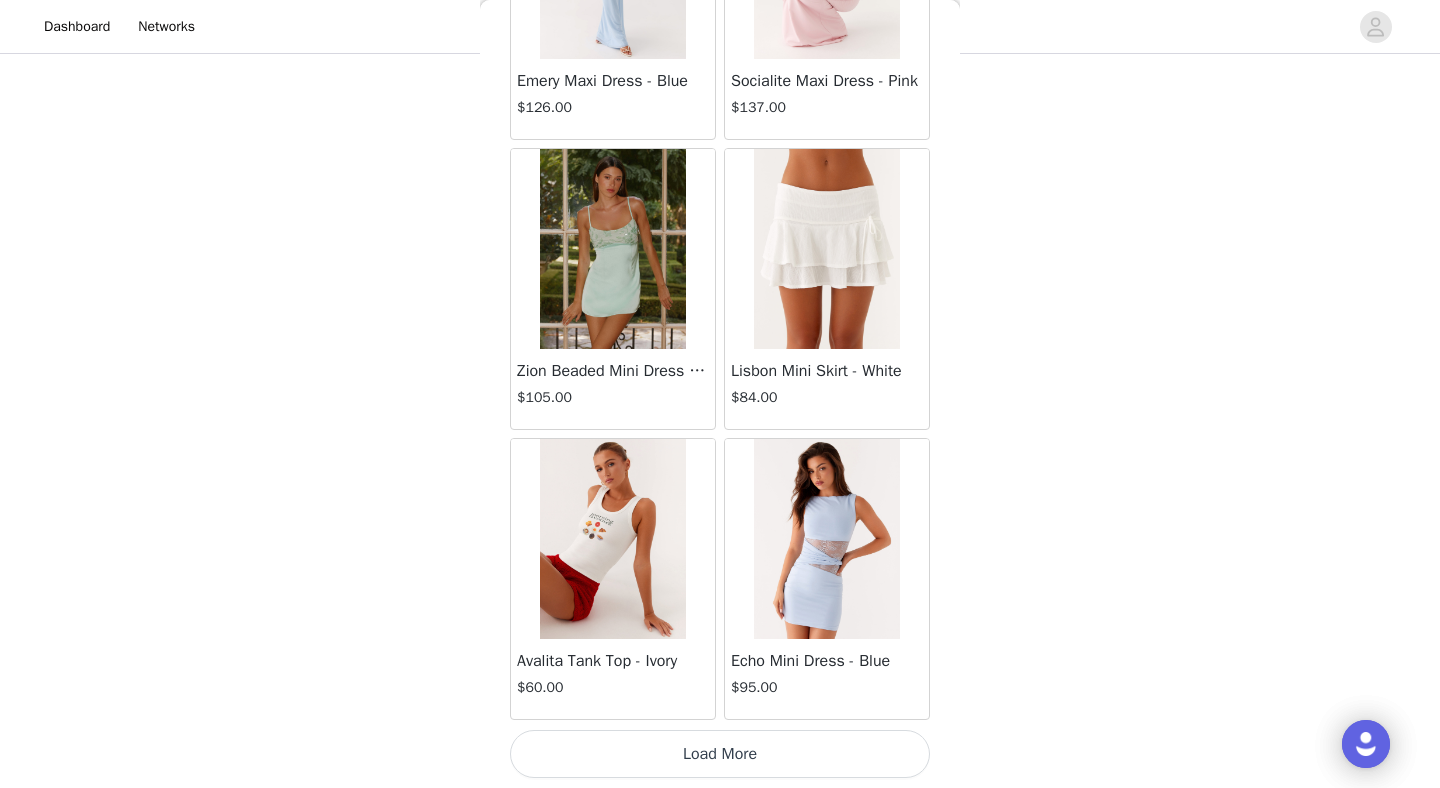 click on "Load More" at bounding box center [720, 754] 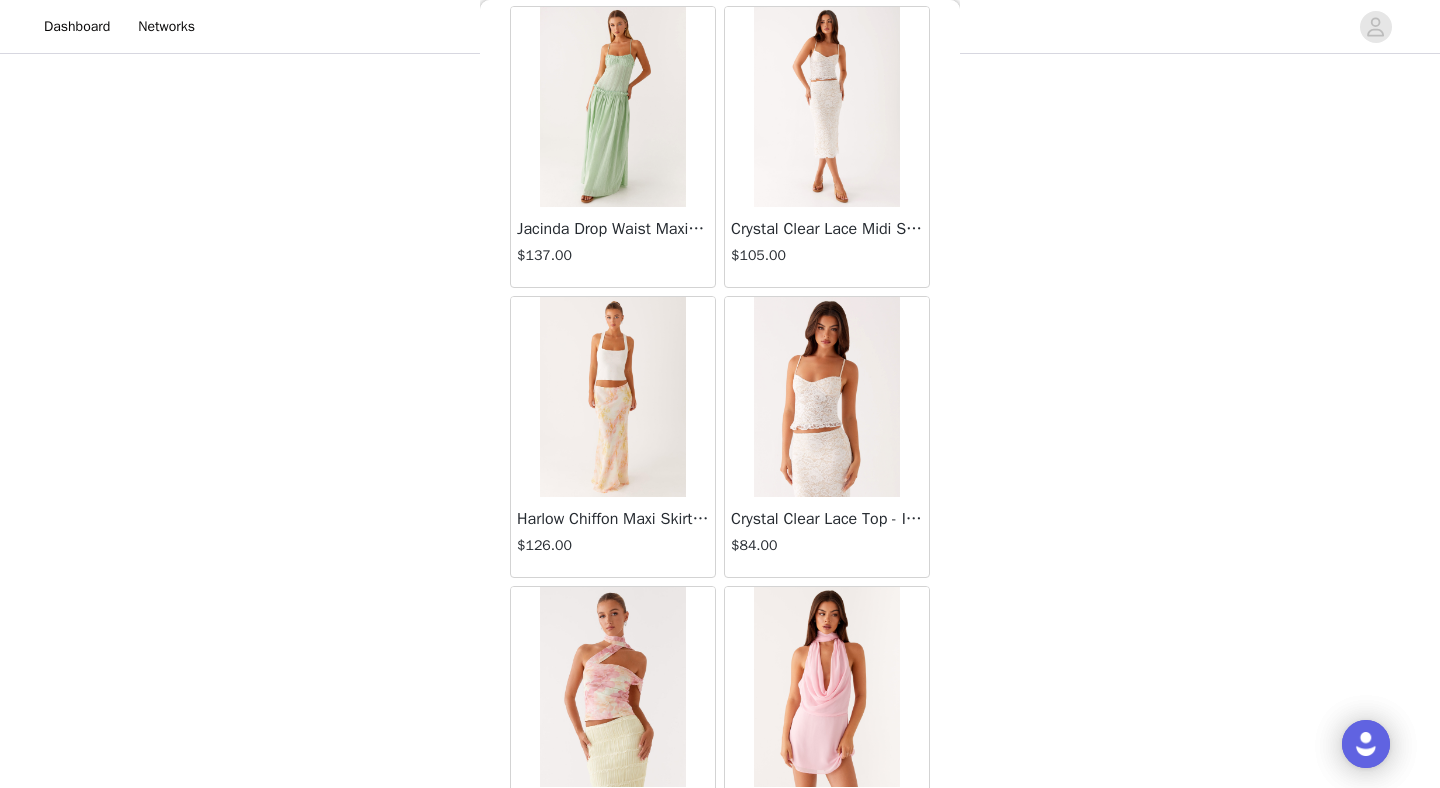 scroll, scrollTop: 58968, scrollLeft: 0, axis: vertical 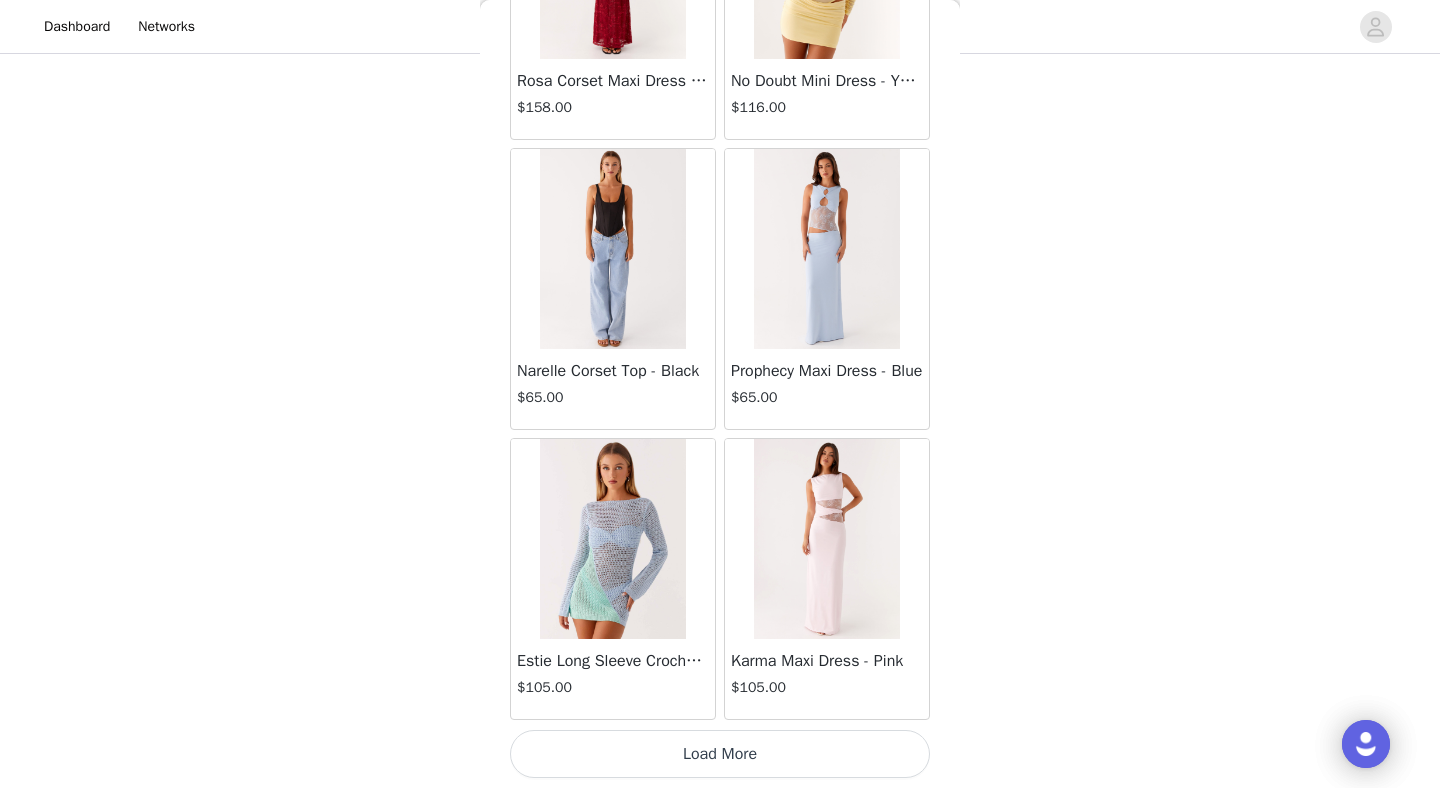 click on "Load More" at bounding box center [720, 754] 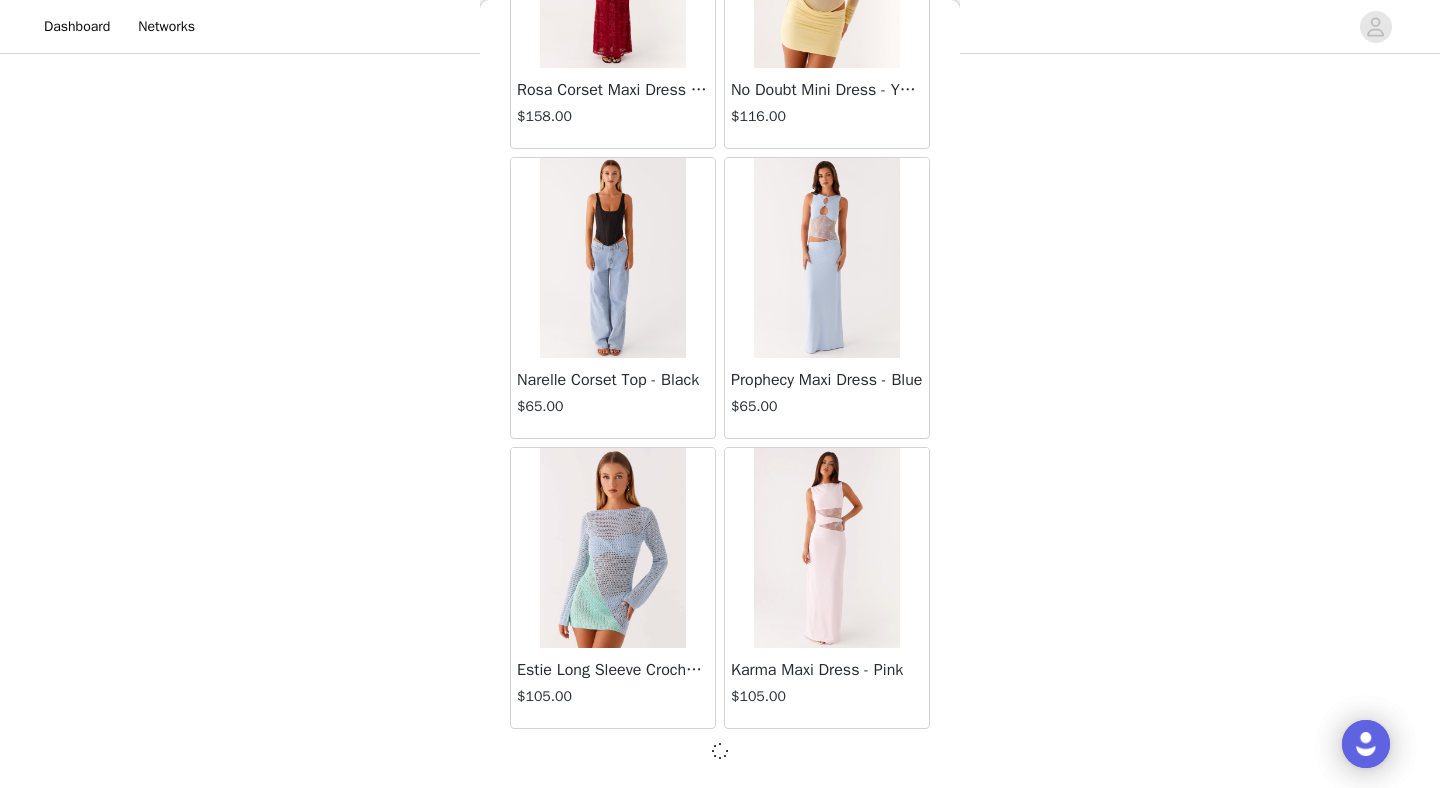 scroll, scrollTop: 60263, scrollLeft: 0, axis: vertical 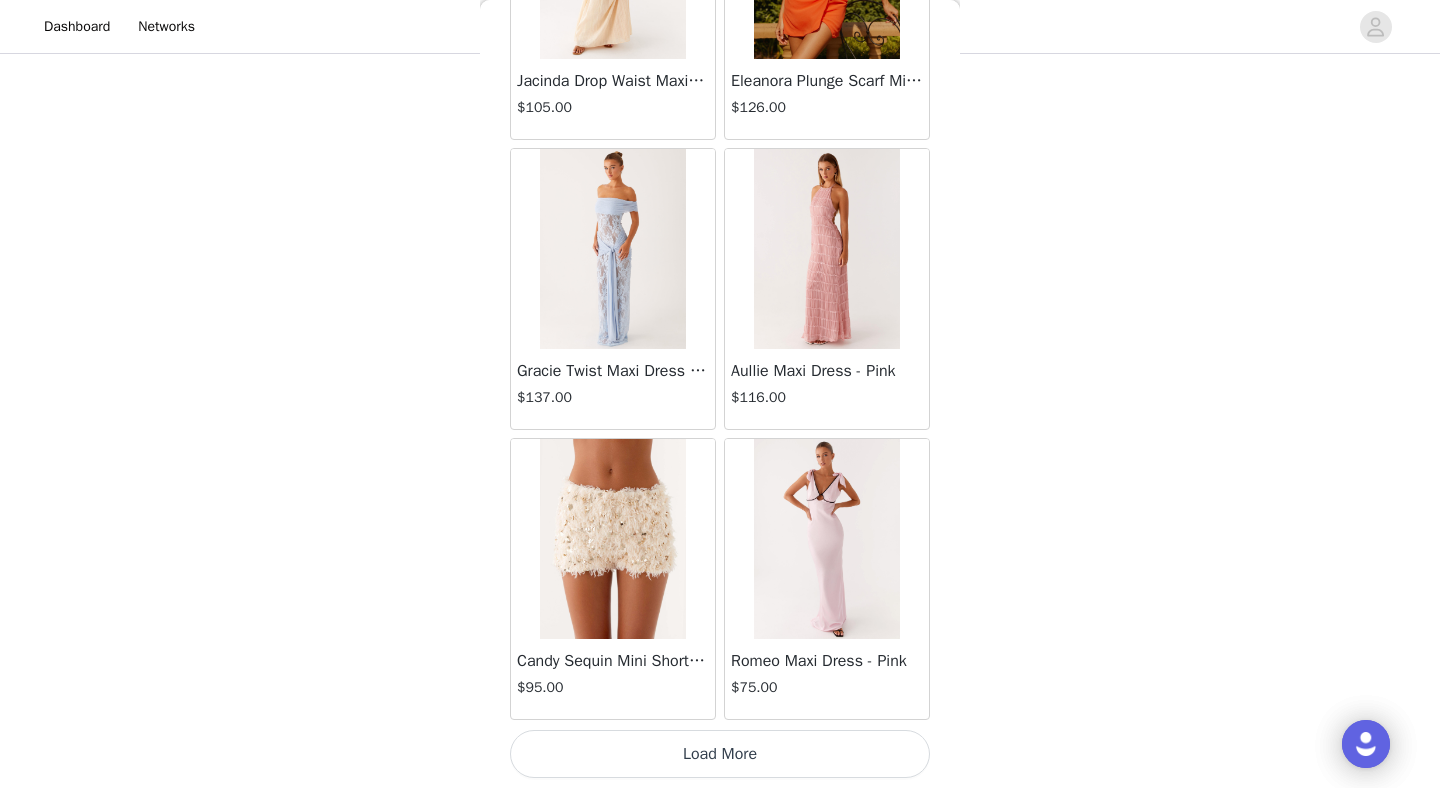 click on "Load More" at bounding box center (720, 754) 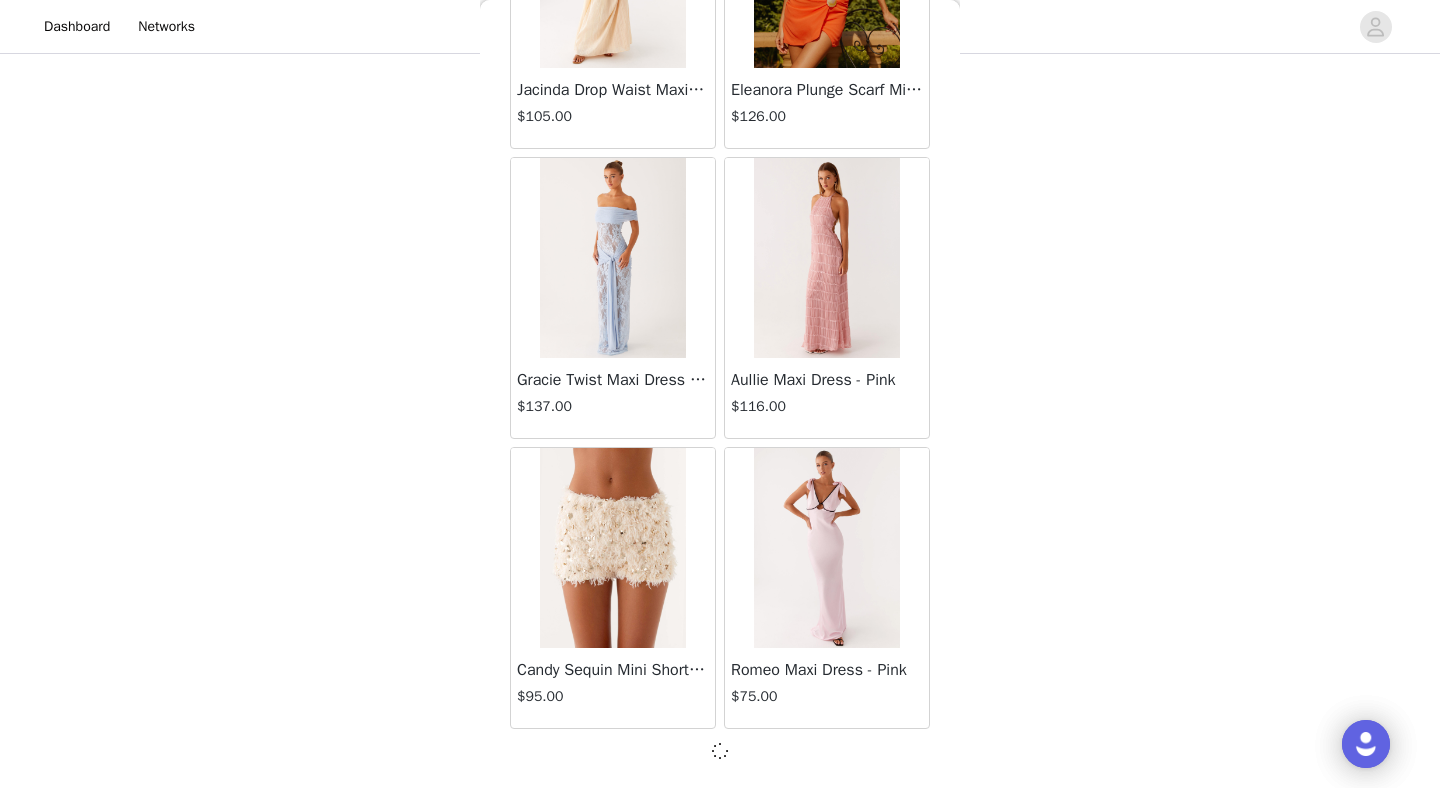 scroll, scrollTop: 63163, scrollLeft: 0, axis: vertical 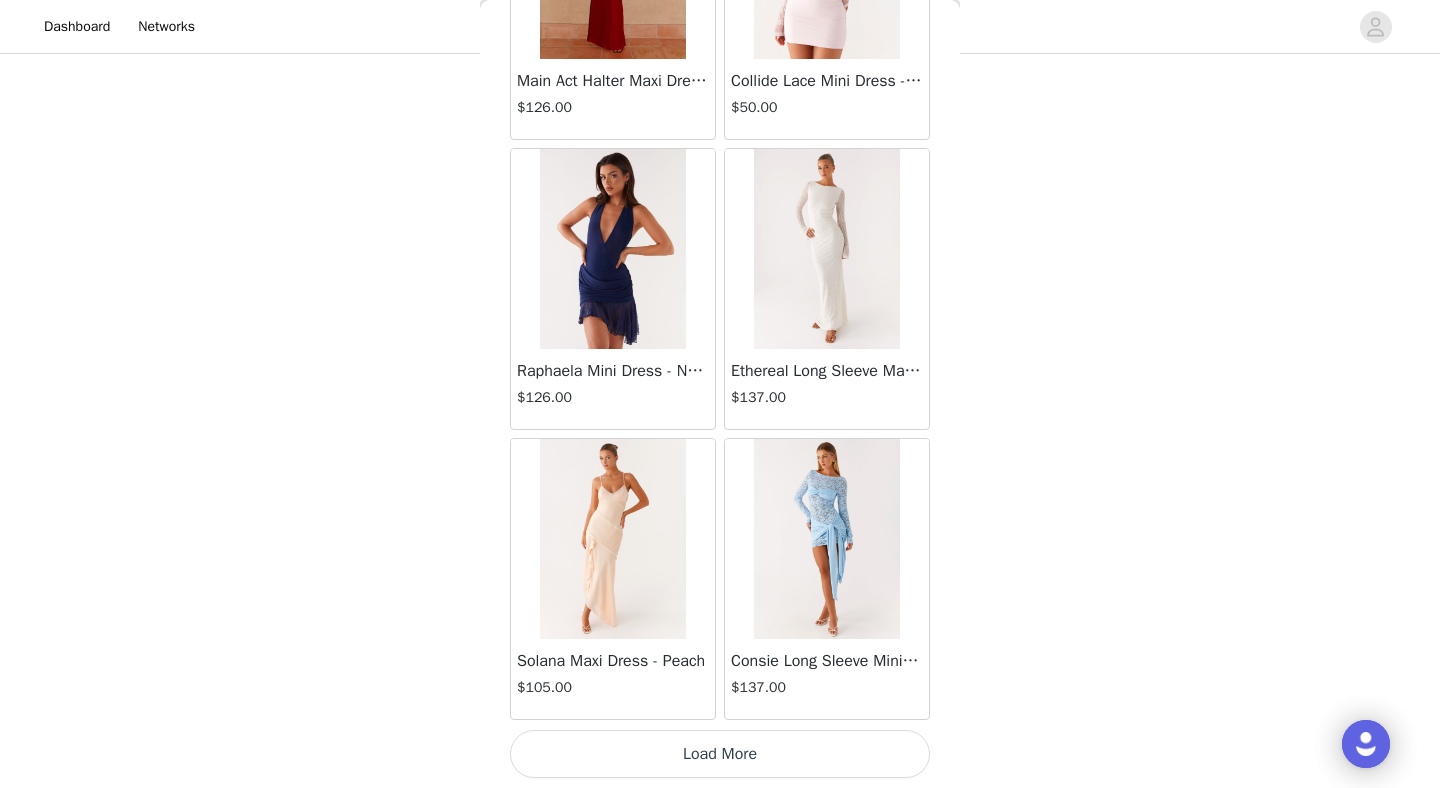 click on "Load More" at bounding box center [720, 754] 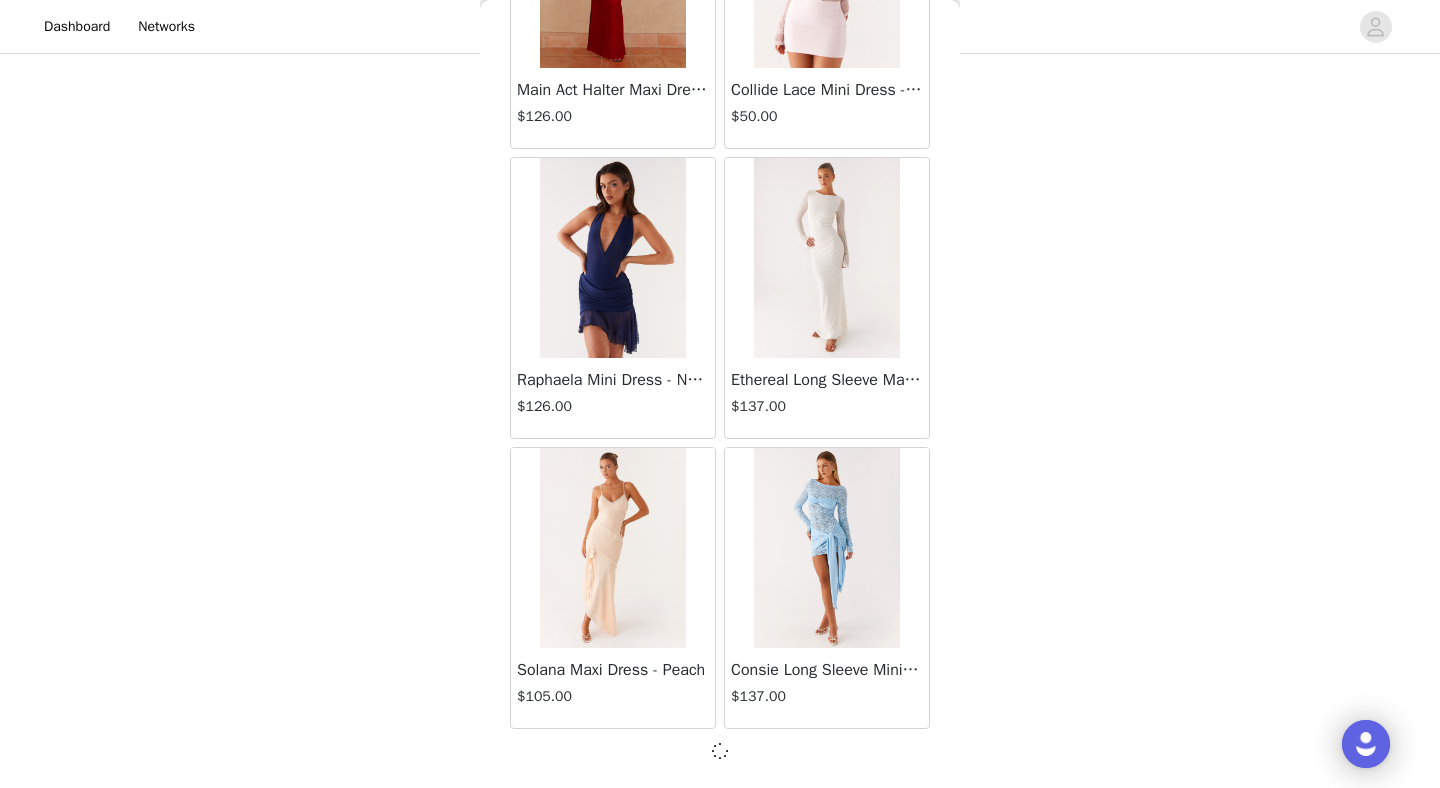 scroll, scrollTop: 66063, scrollLeft: 0, axis: vertical 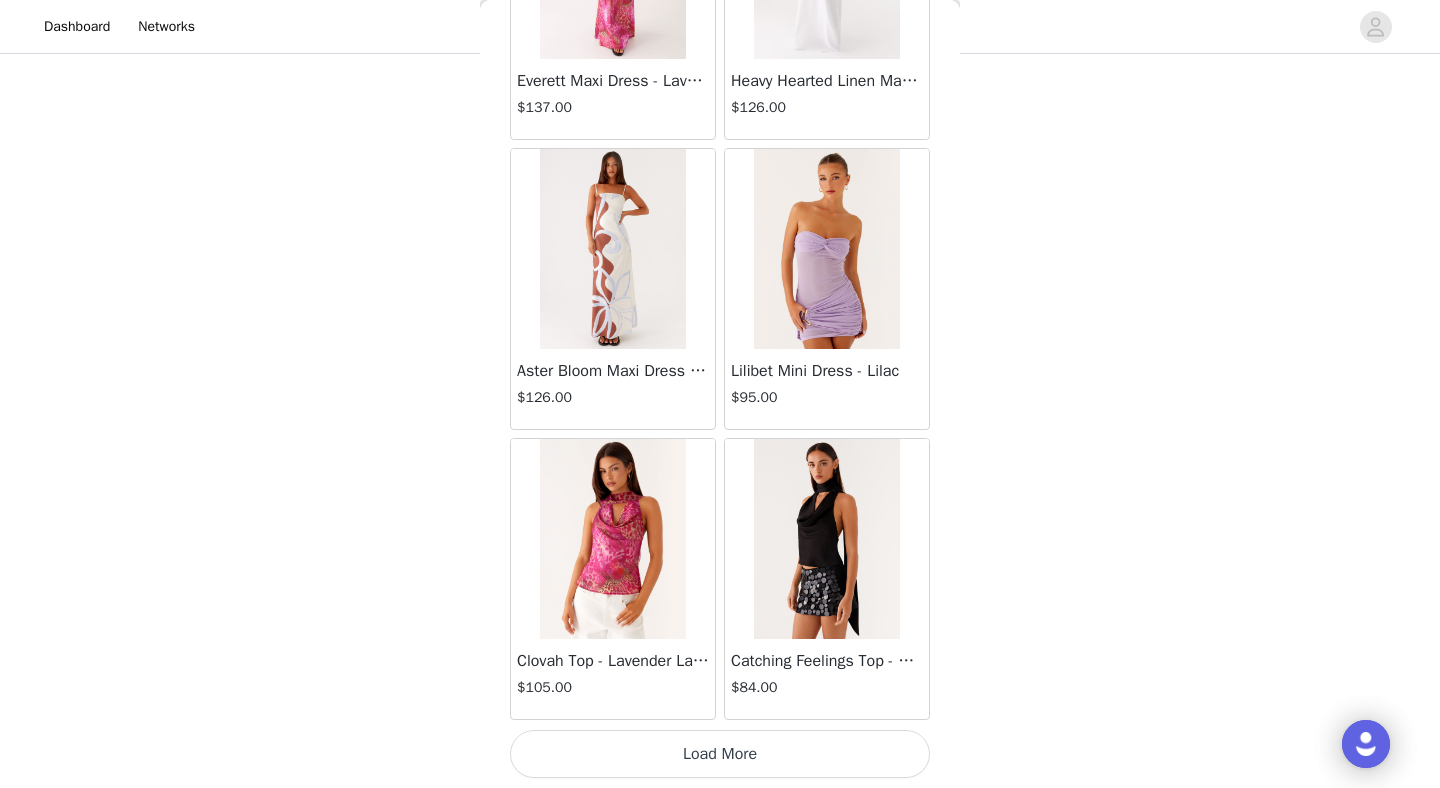 click on "Load More" at bounding box center (720, 754) 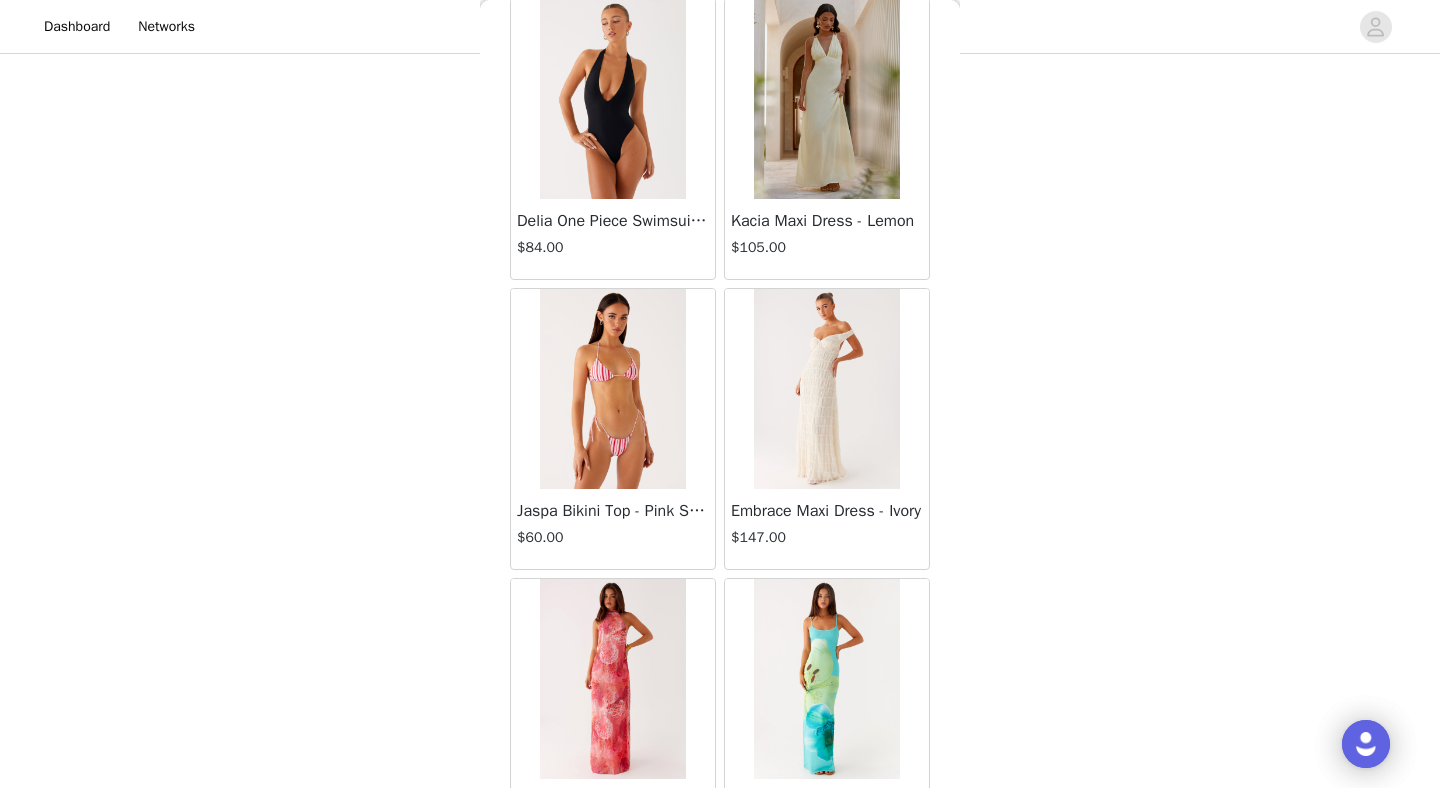 scroll, scrollTop: 70338, scrollLeft: 0, axis: vertical 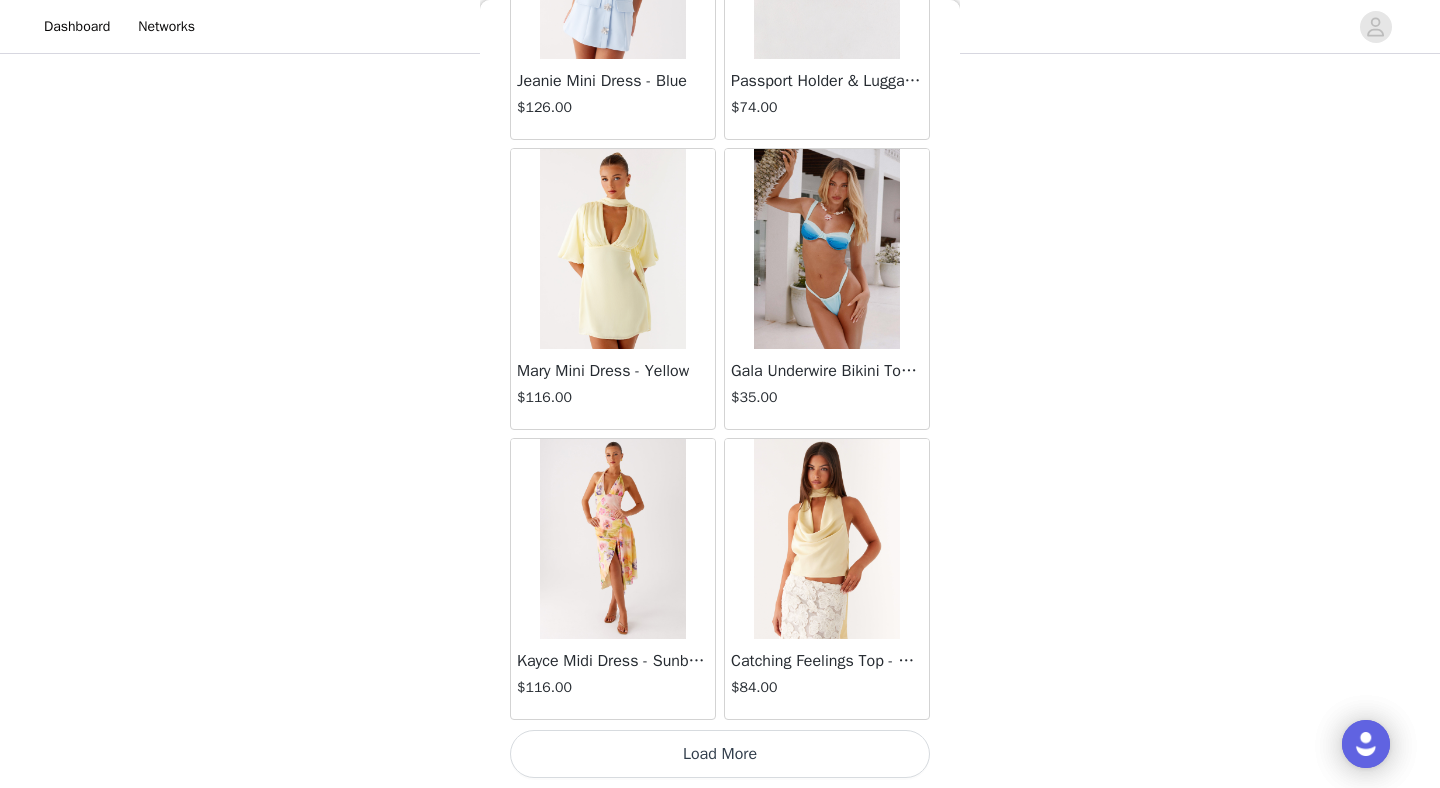 click on "Load More" at bounding box center [720, 754] 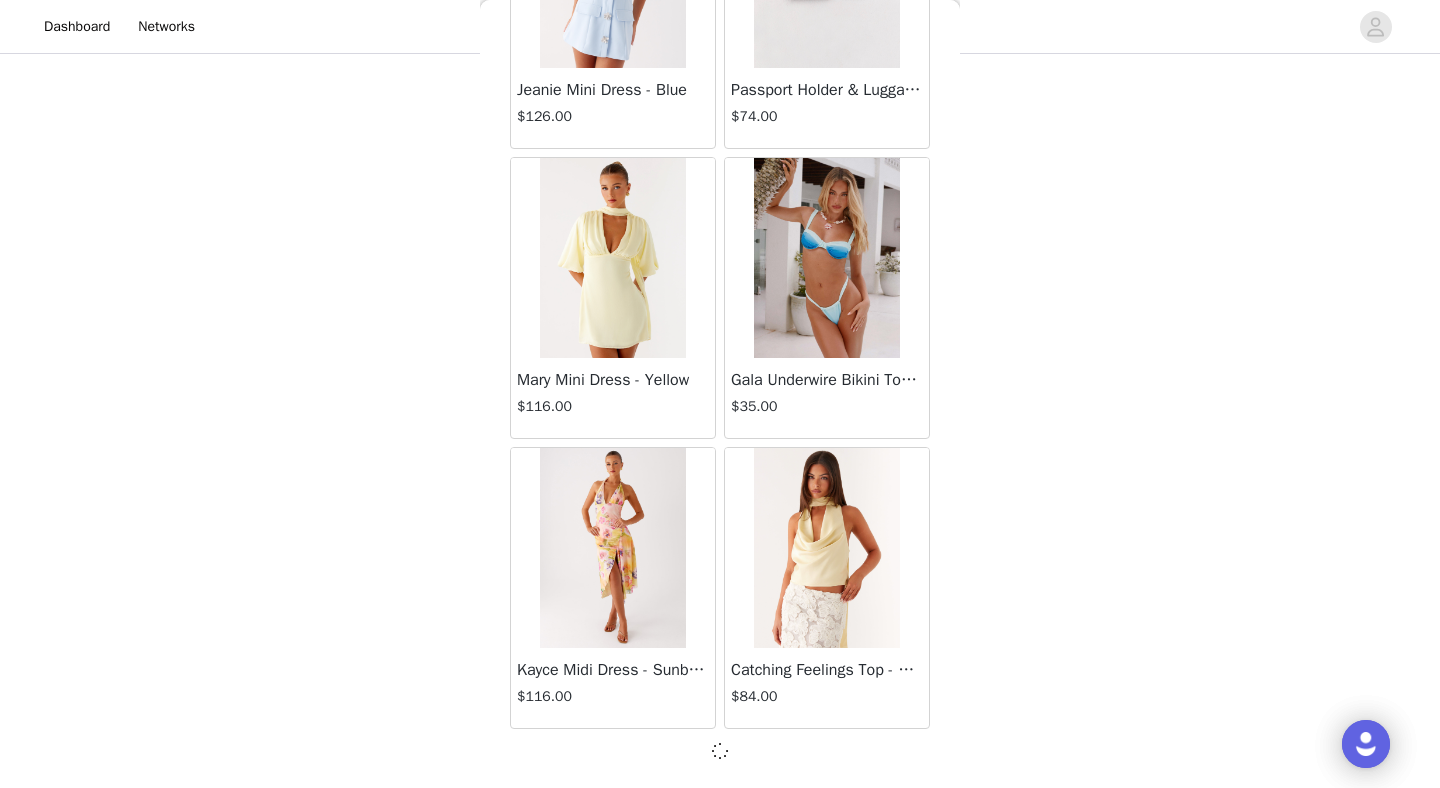 scroll, scrollTop: 71863, scrollLeft: 0, axis: vertical 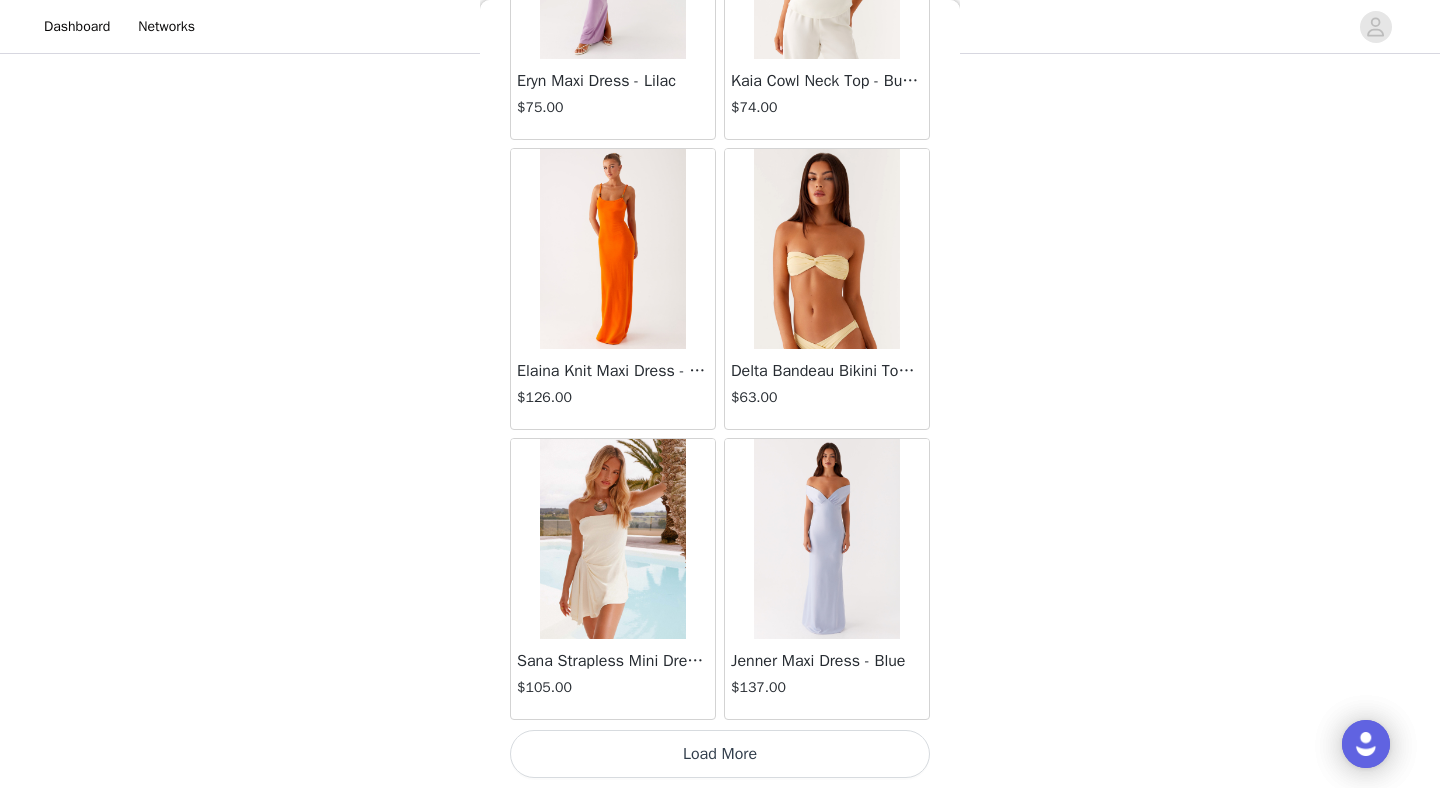 click on "Load More" at bounding box center [720, 754] 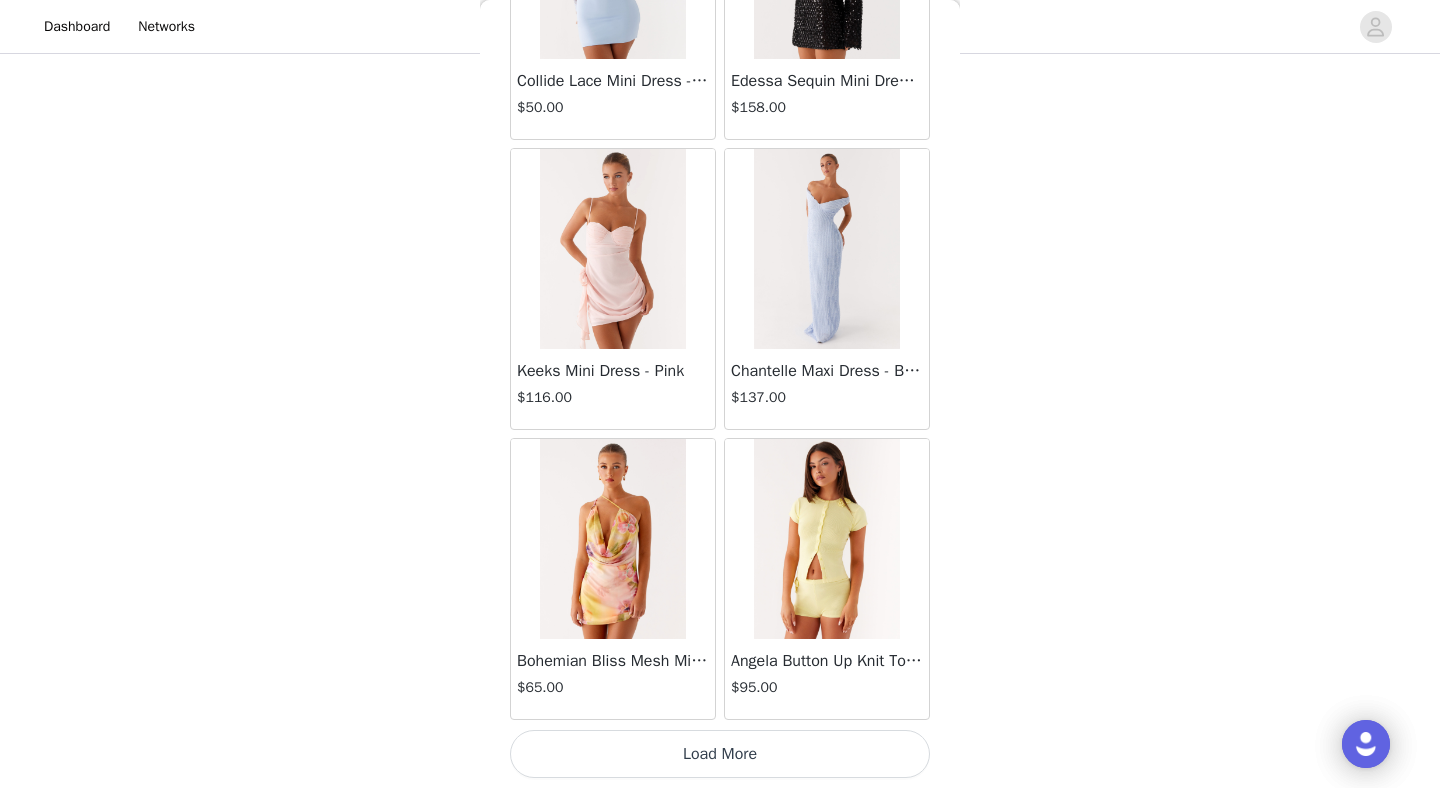 scroll, scrollTop: 77672, scrollLeft: 0, axis: vertical 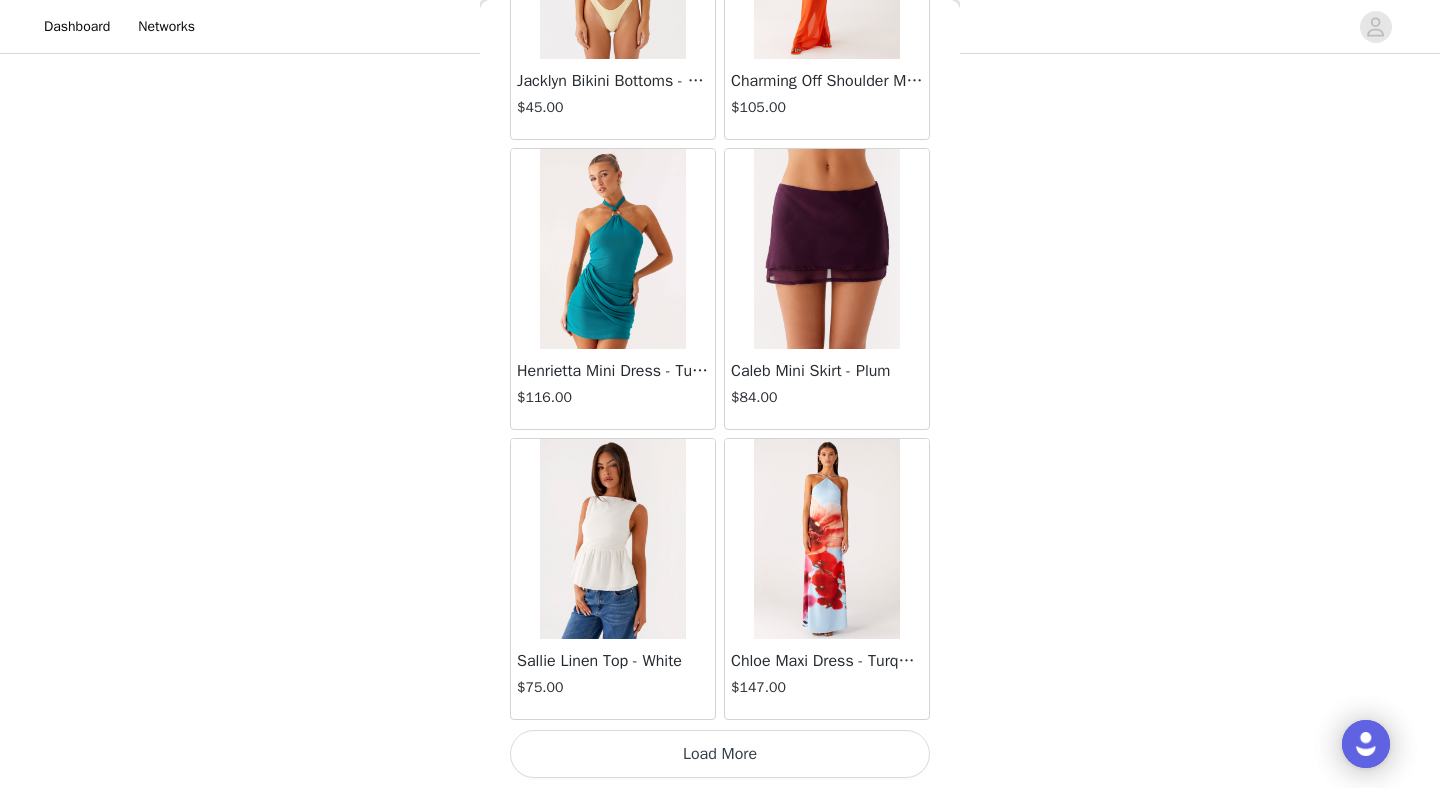 click on "Load More" at bounding box center (720, 754) 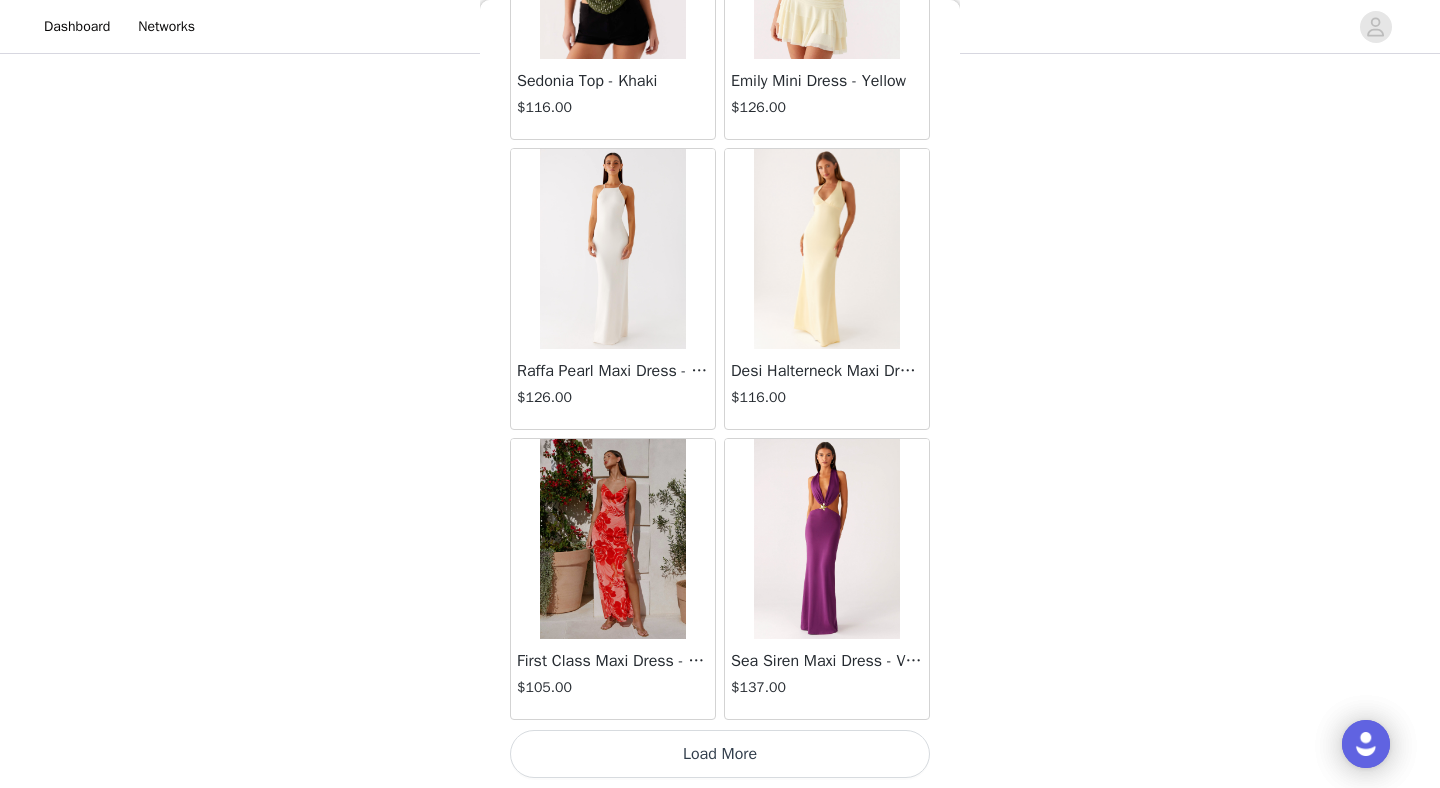 scroll, scrollTop: 83472, scrollLeft: 0, axis: vertical 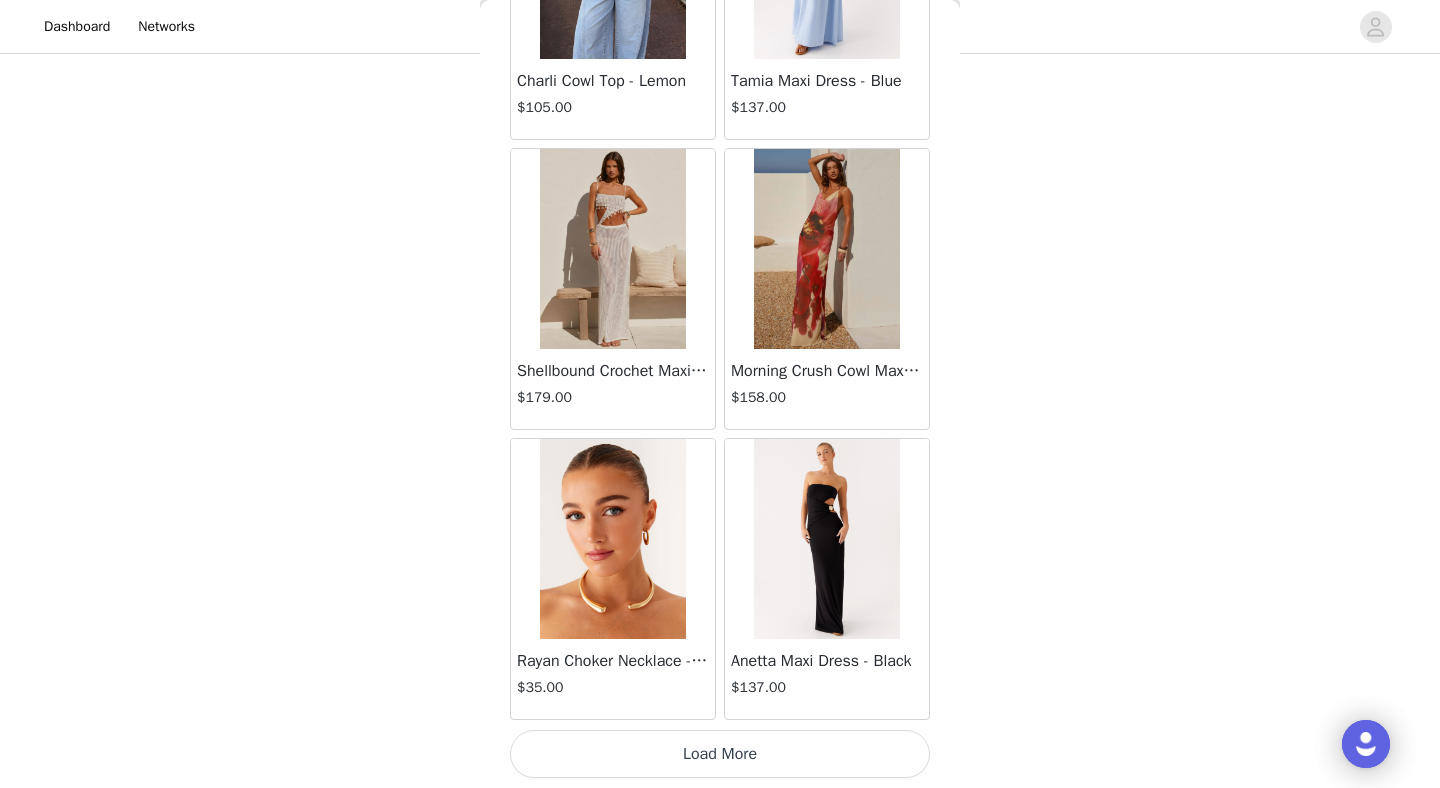 click on "Load More" at bounding box center [720, 754] 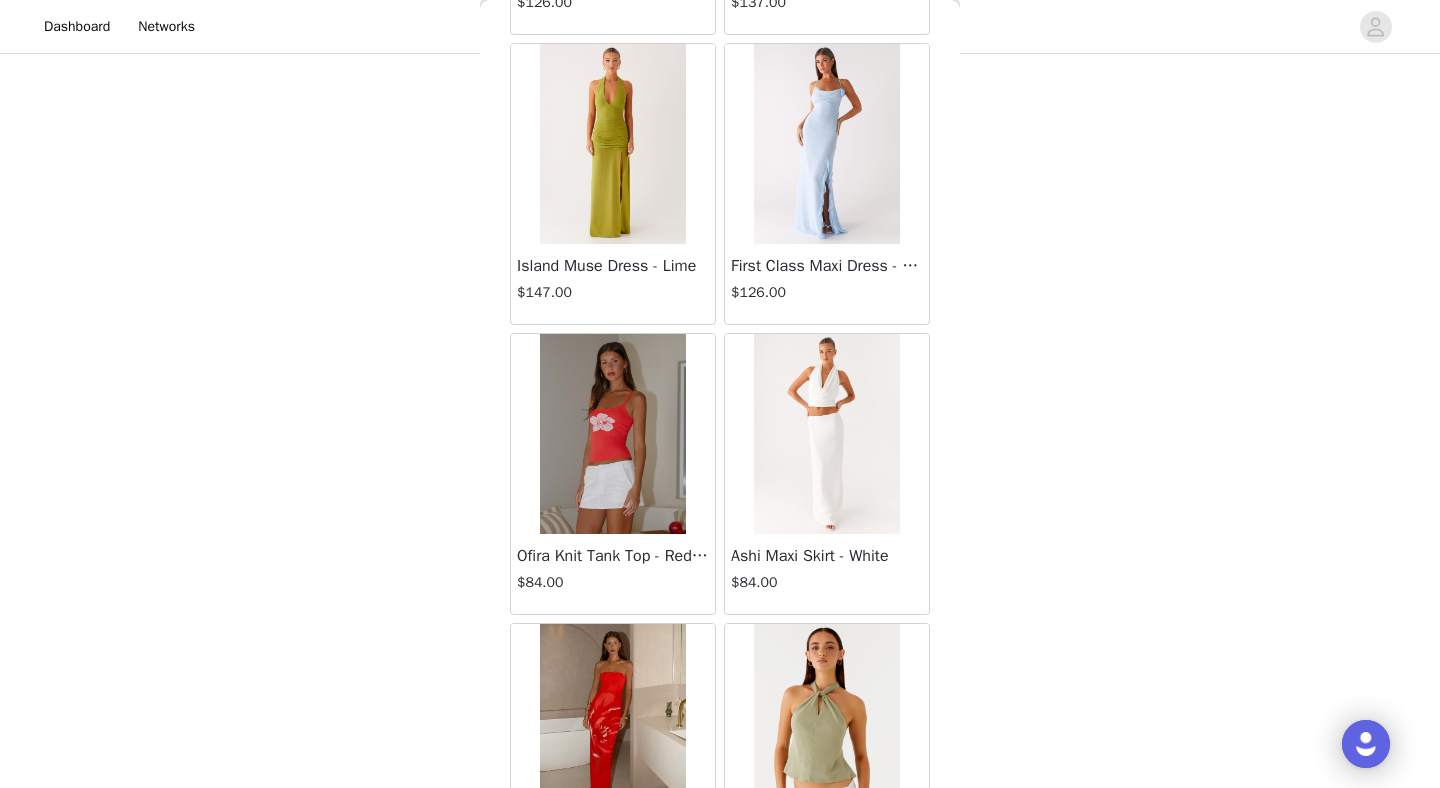 scroll, scrollTop: 88802, scrollLeft: 0, axis: vertical 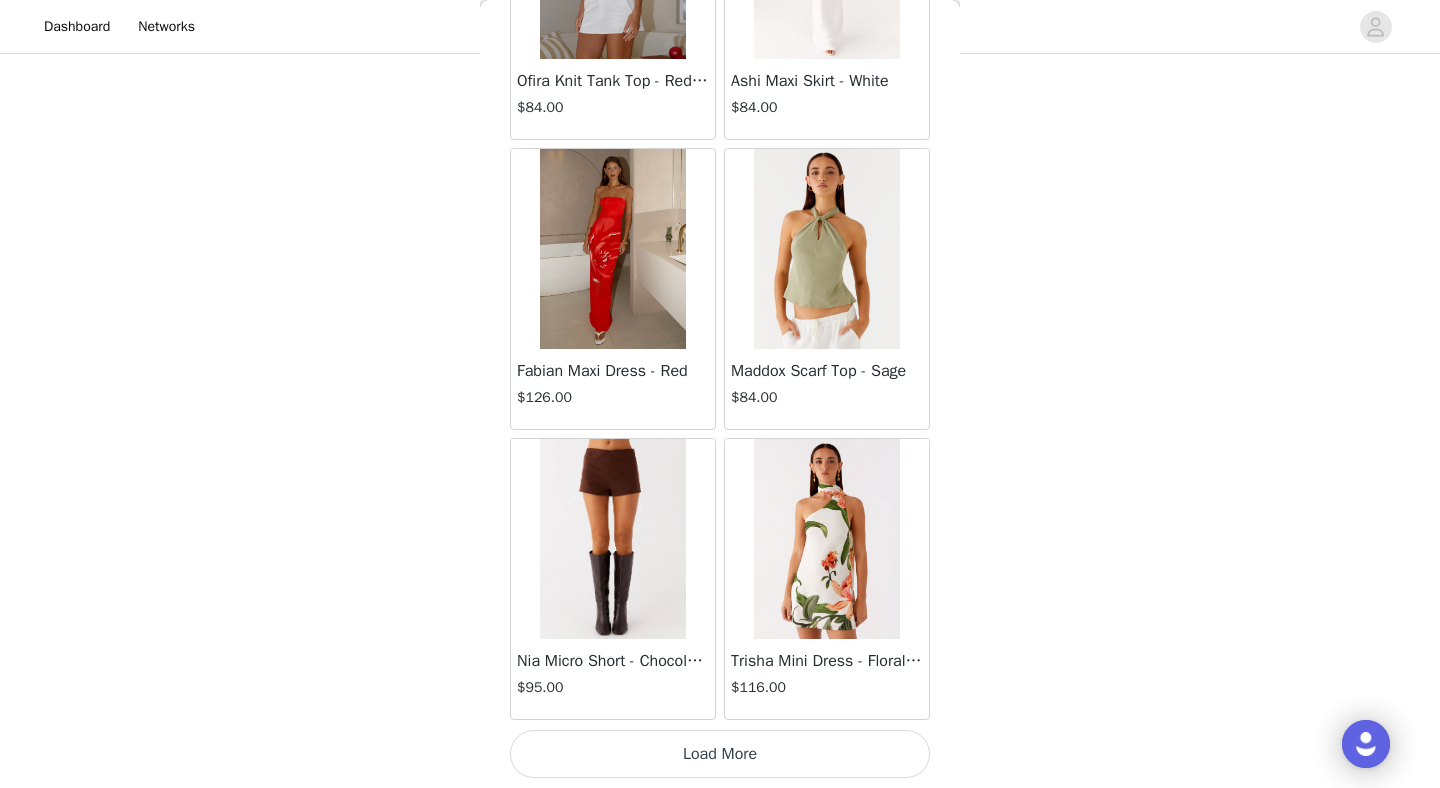 click on "Load More" at bounding box center (720, 754) 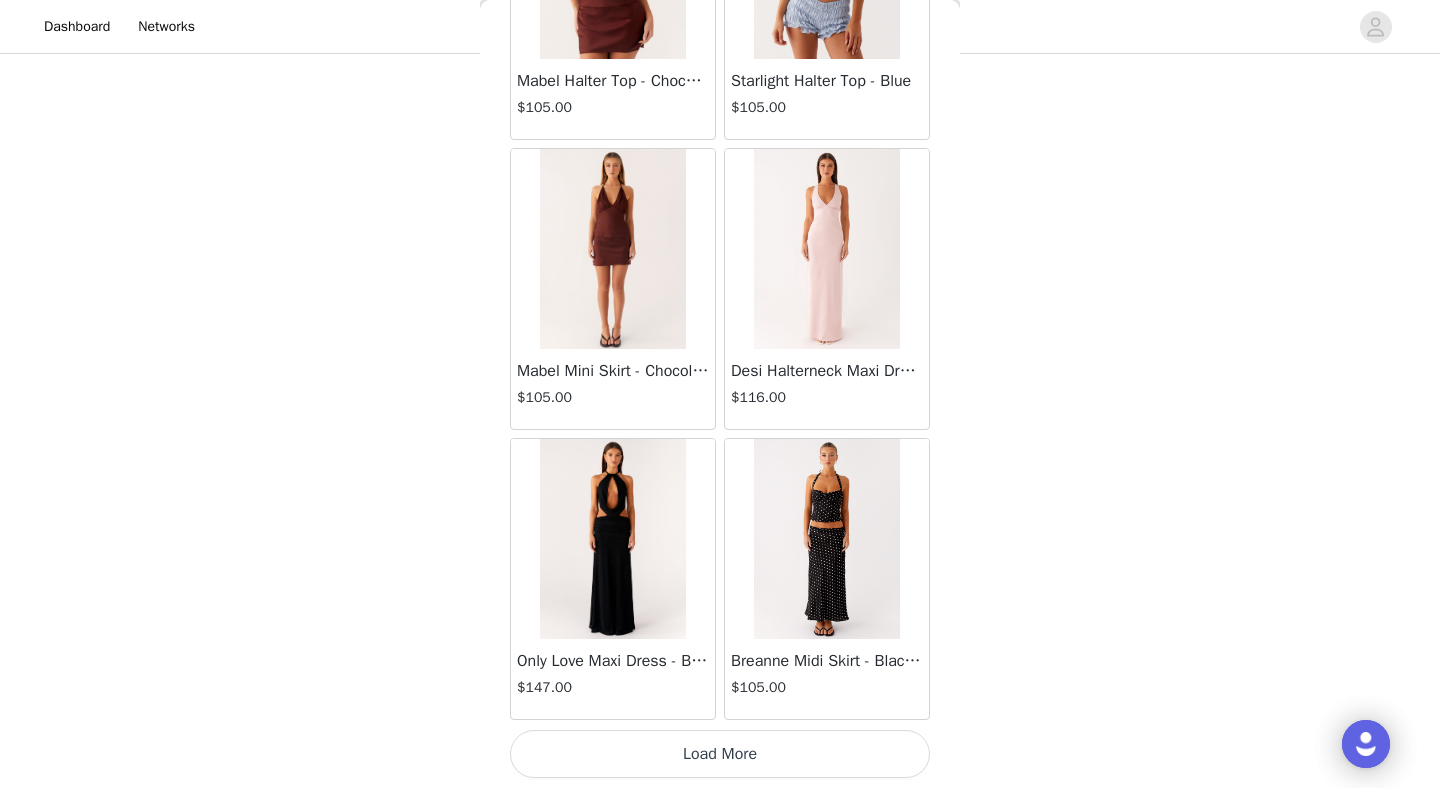scroll, scrollTop: 92172, scrollLeft: 0, axis: vertical 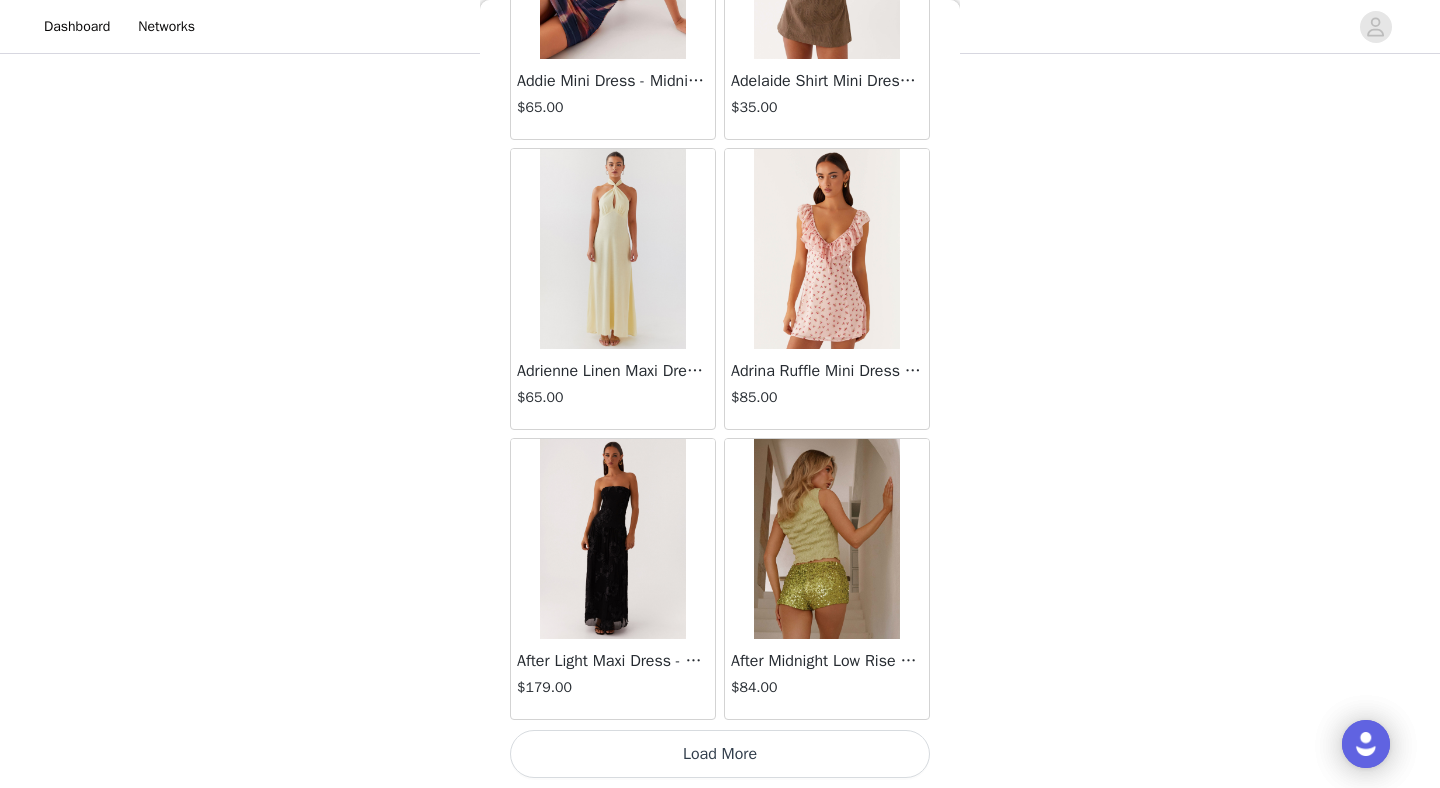 click on "Load More" at bounding box center (720, 754) 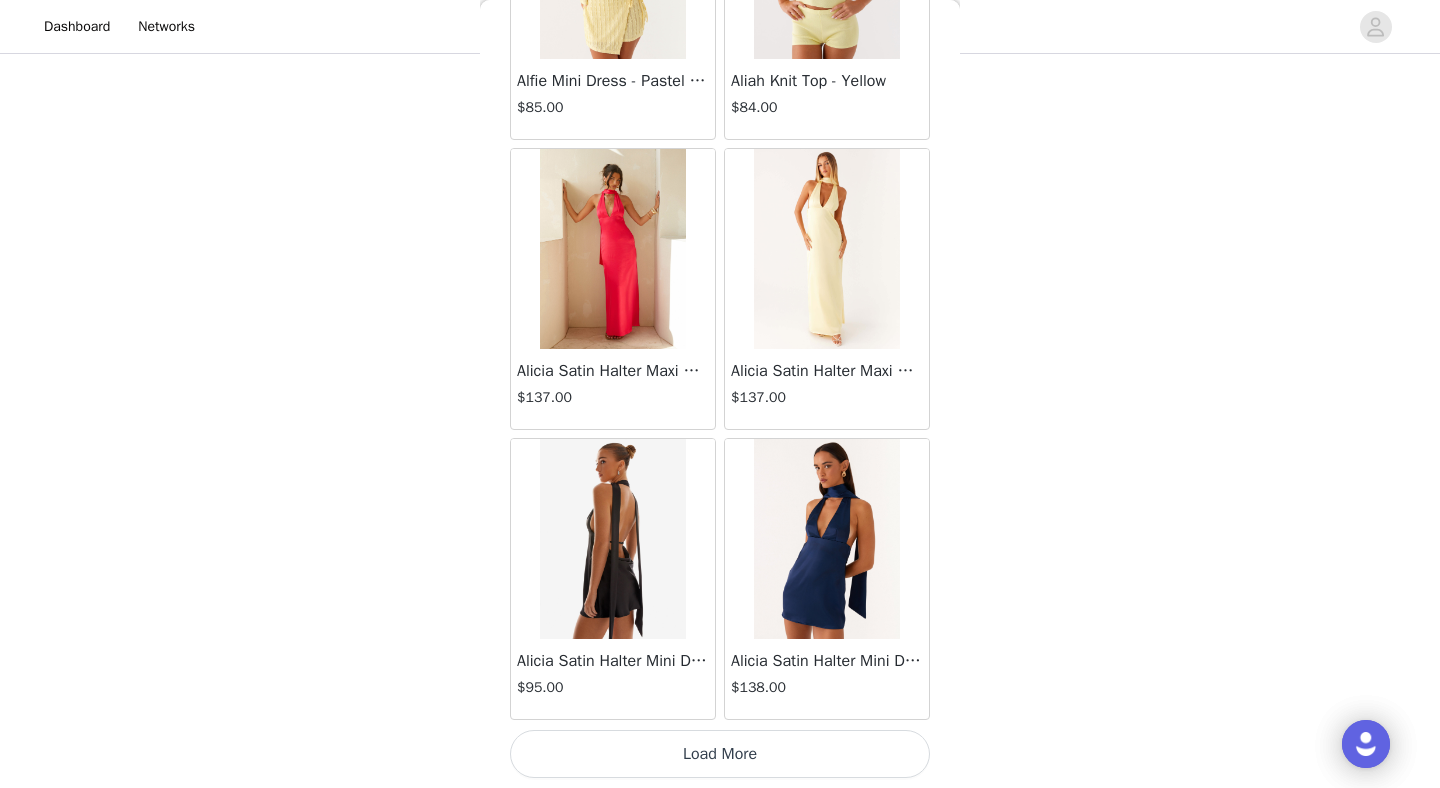scroll, scrollTop: 97972, scrollLeft: 0, axis: vertical 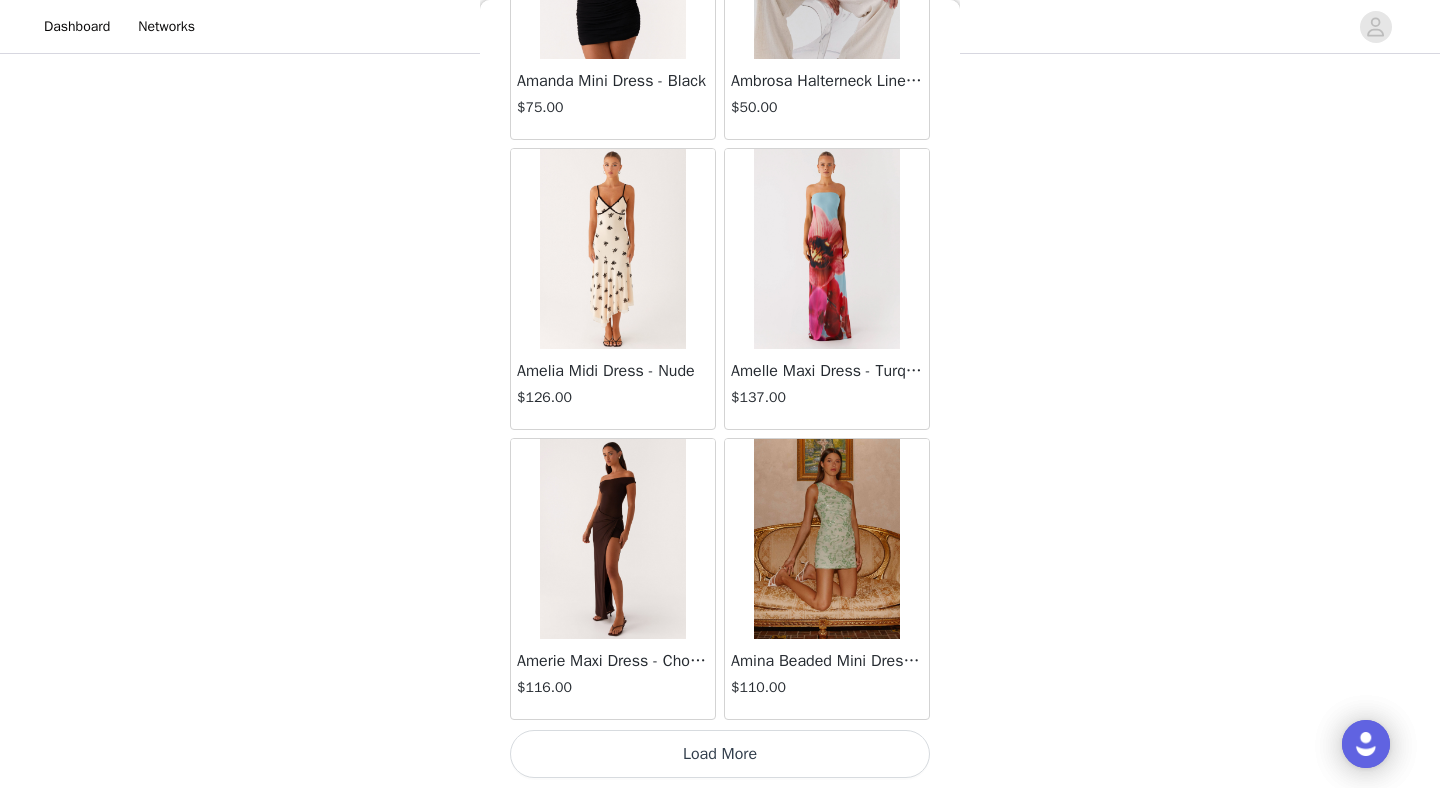 click on "Load More" at bounding box center [720, 754] 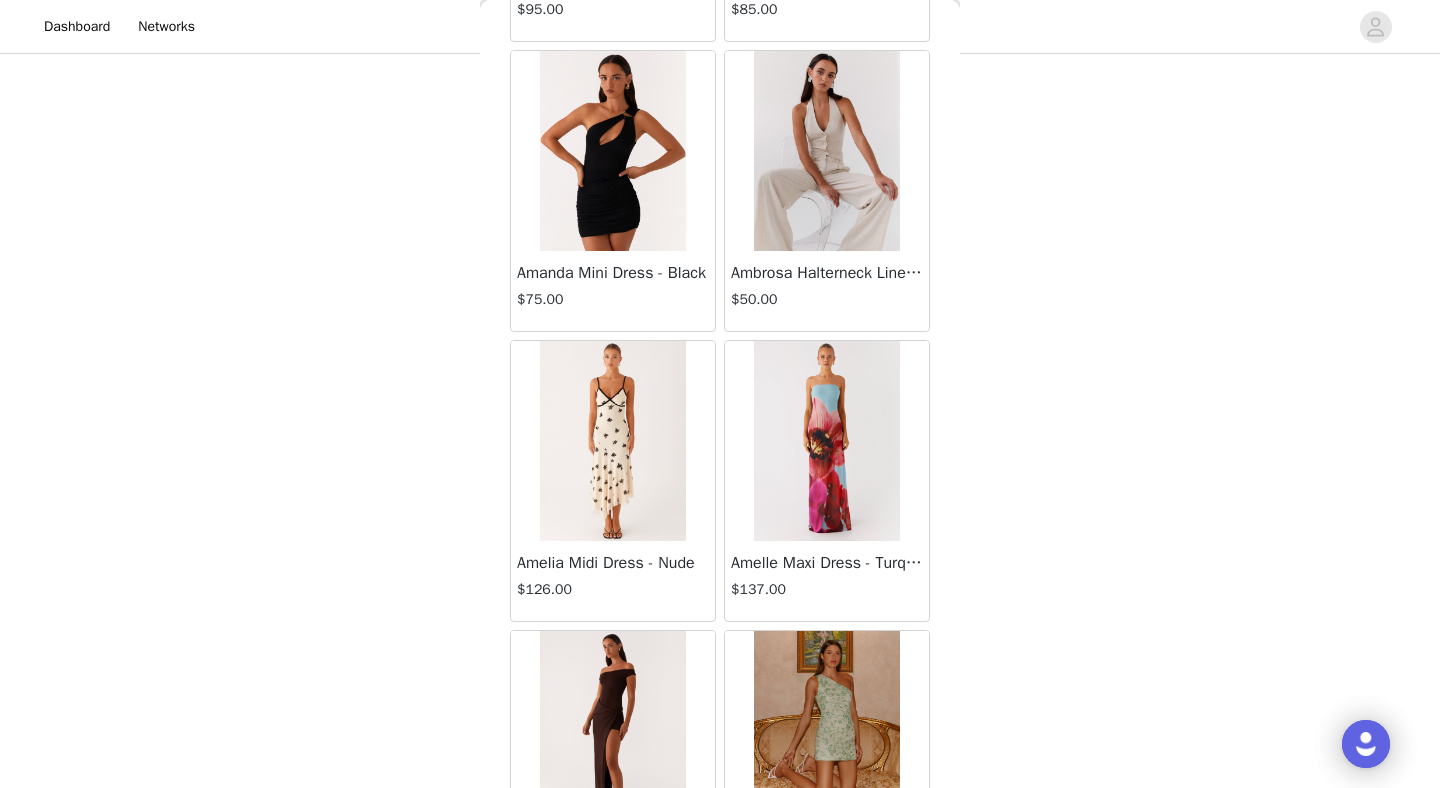 scroll, scrollTop: 100677, scrollLeft: 0, axis: vertical 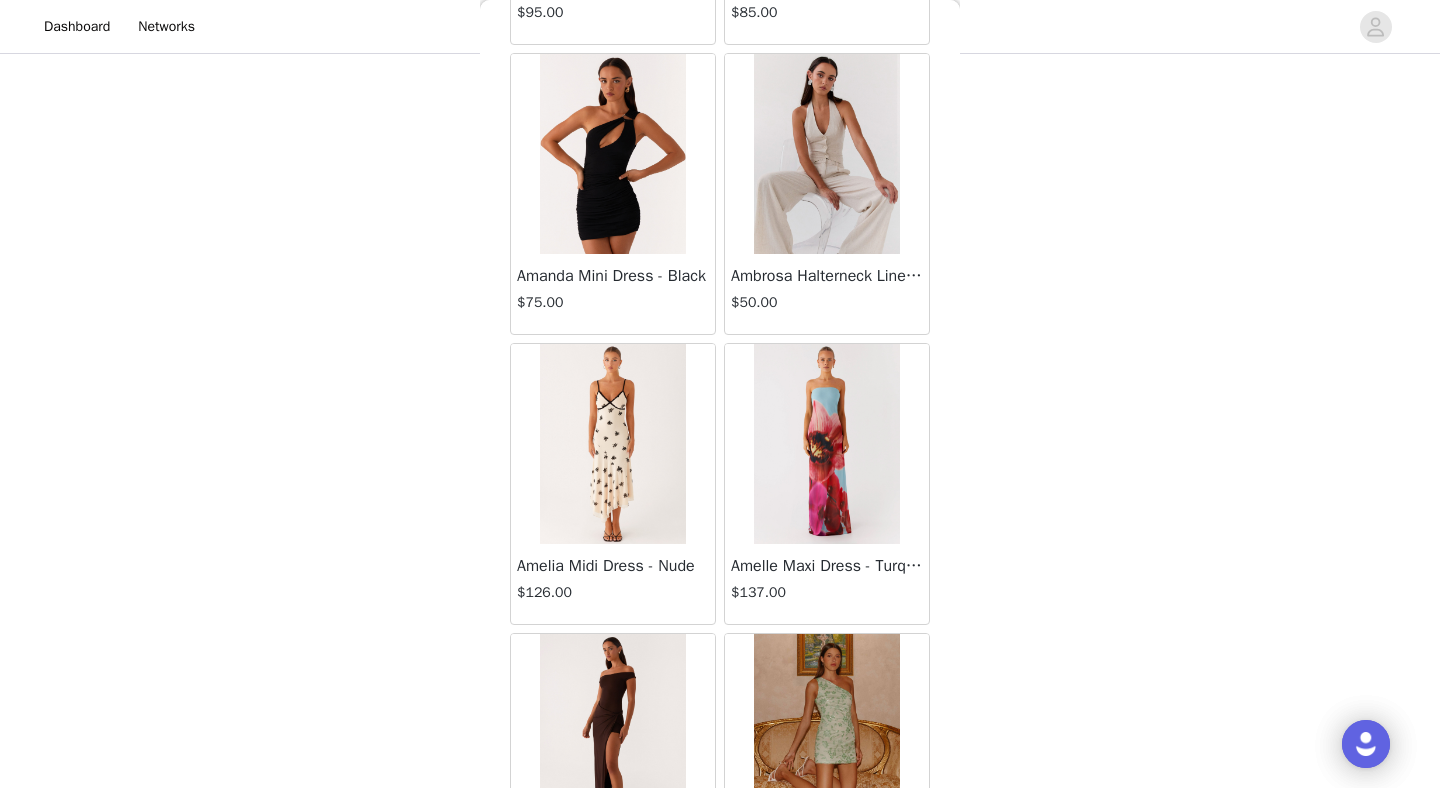 click at bounding box center [612, 444] 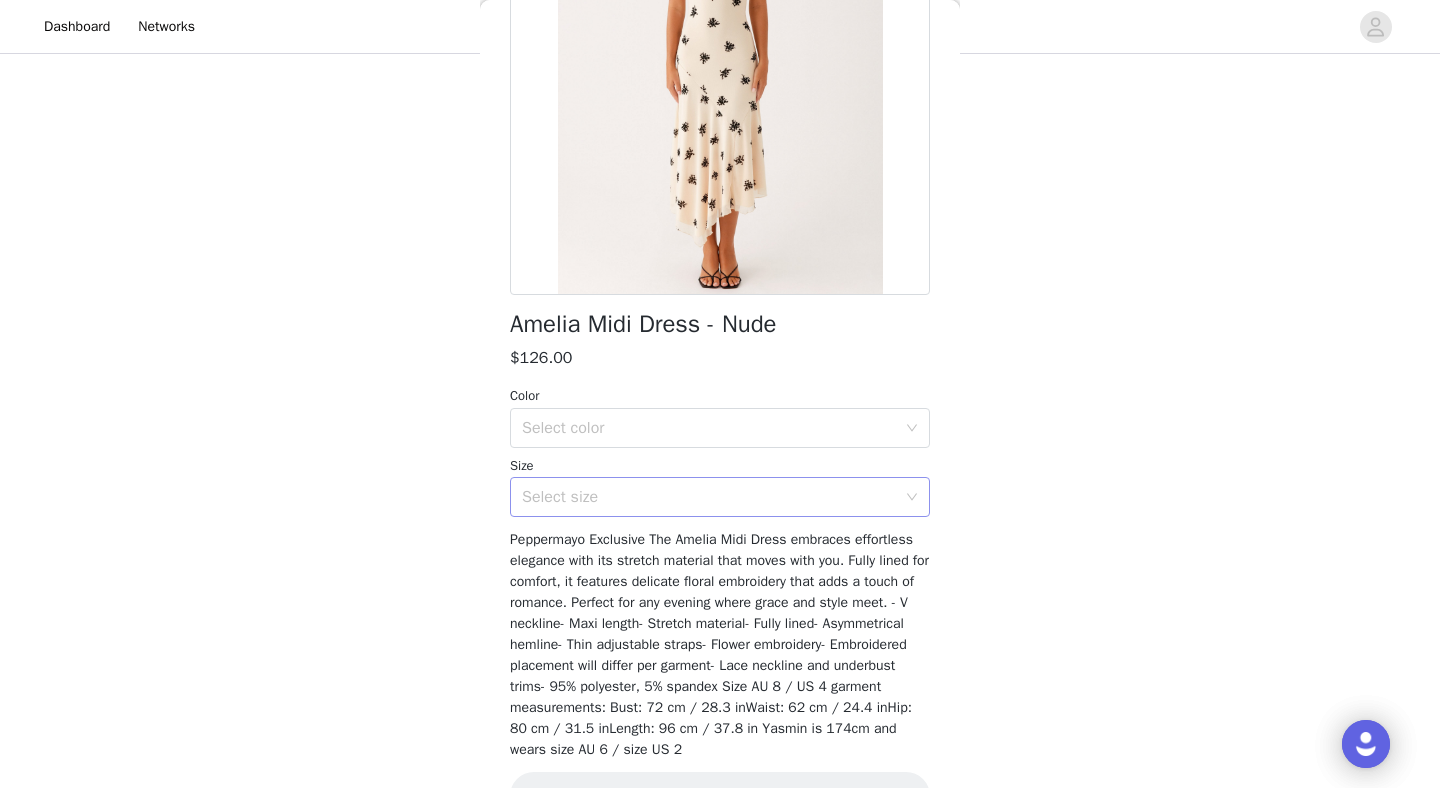 scroll, scrollTop: 266, scrollLeft: 0, axis: vertical 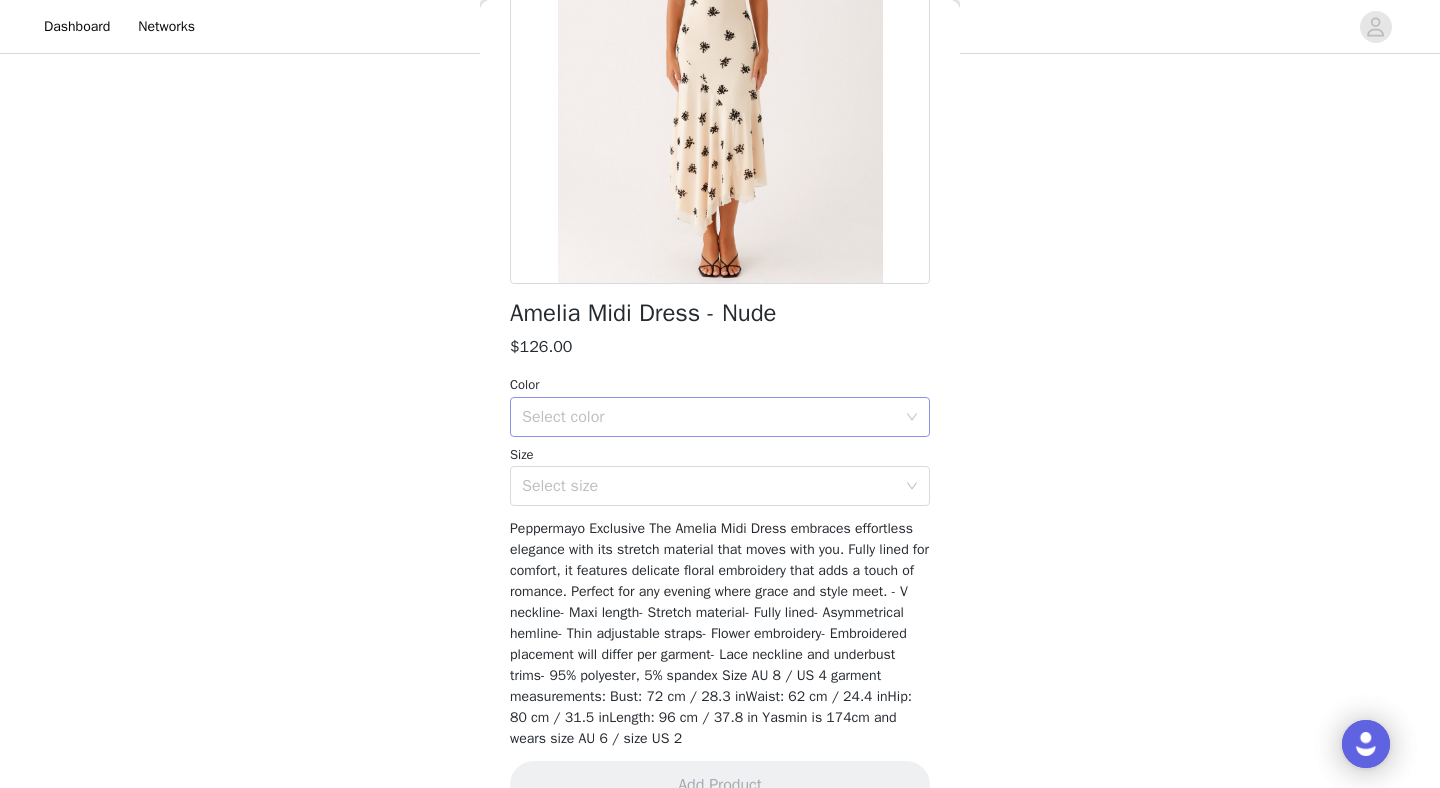 click on "Select color" at bounding box center [709, 417] 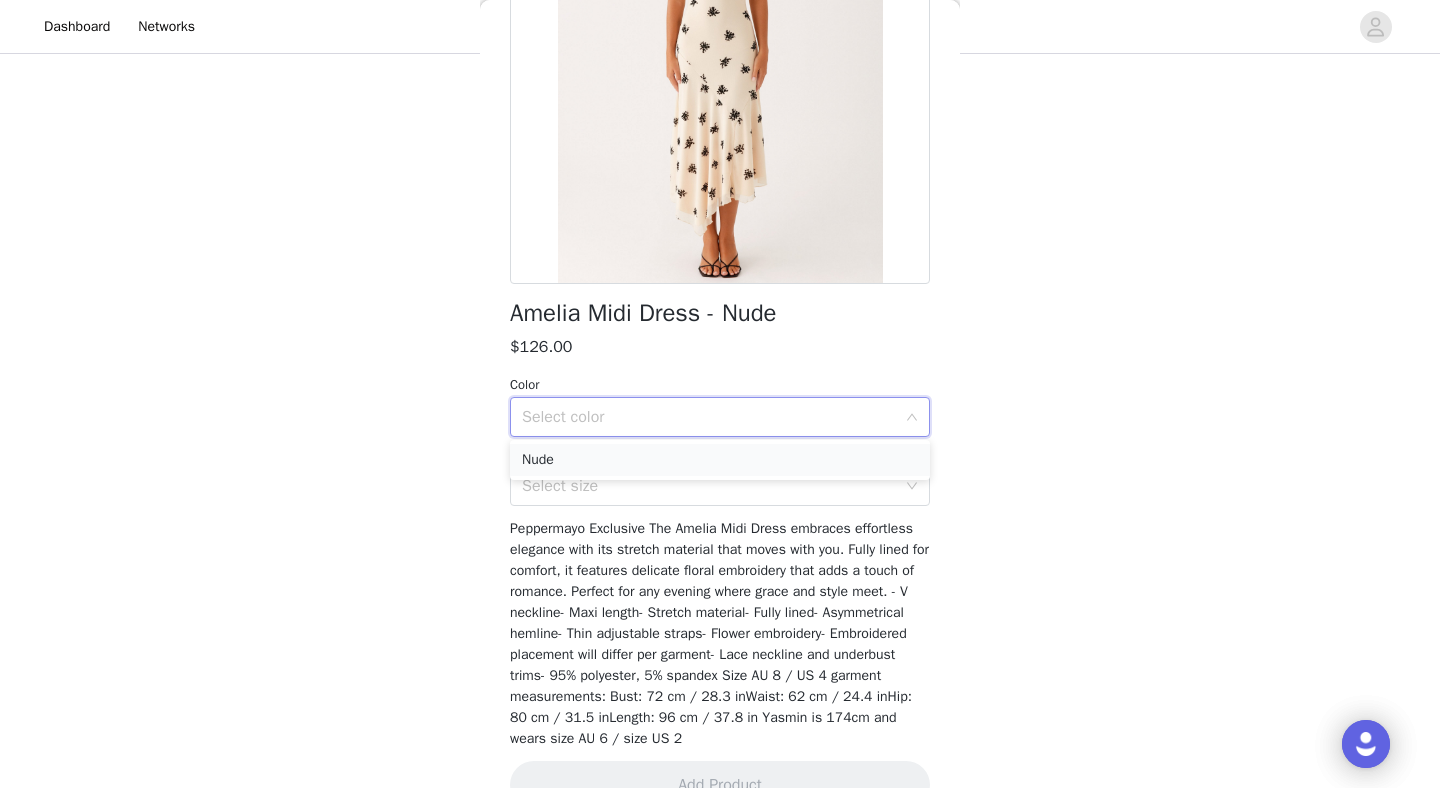 click on "Nude" at bounding box center [720, 460] 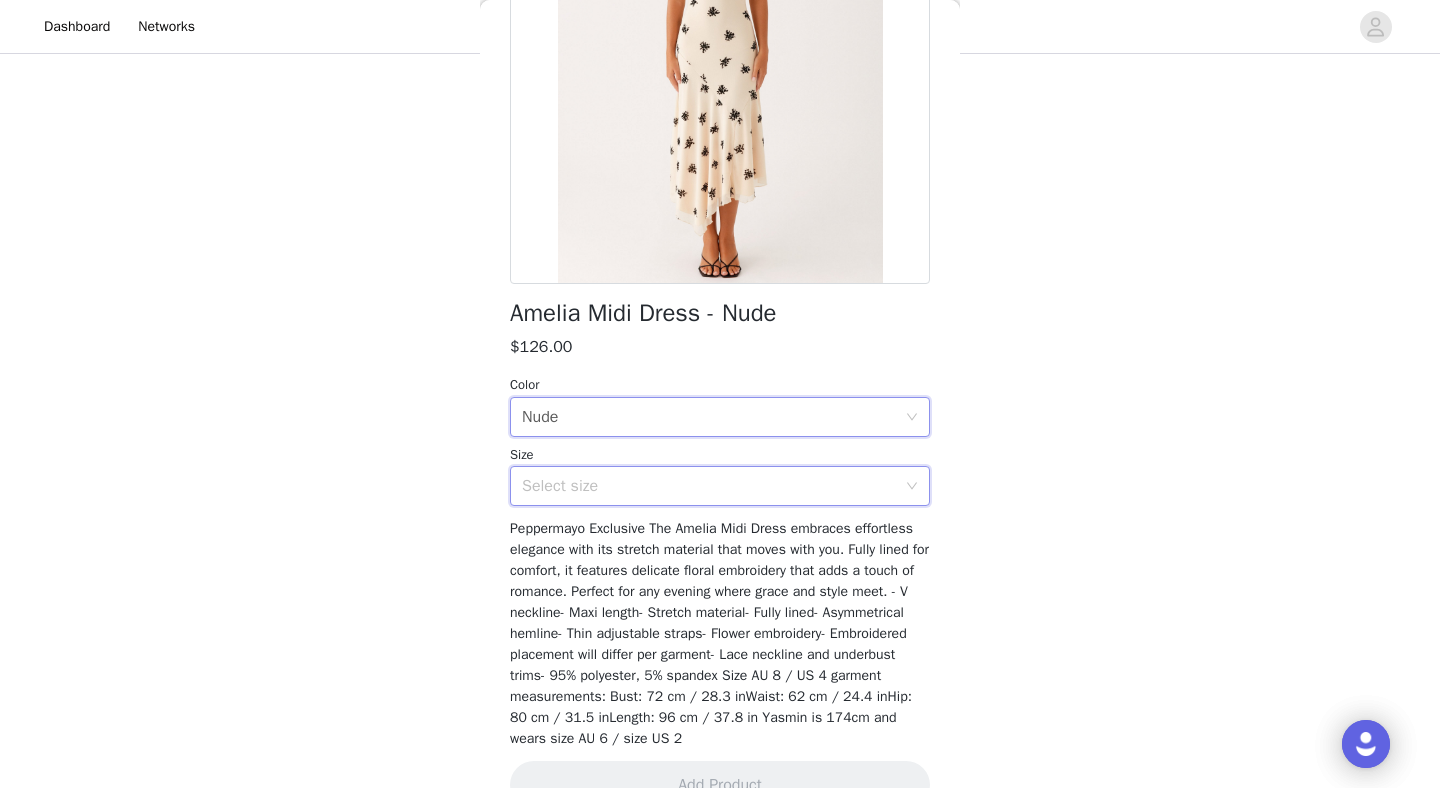 click on "Select size" at bounding box center (713, 486) 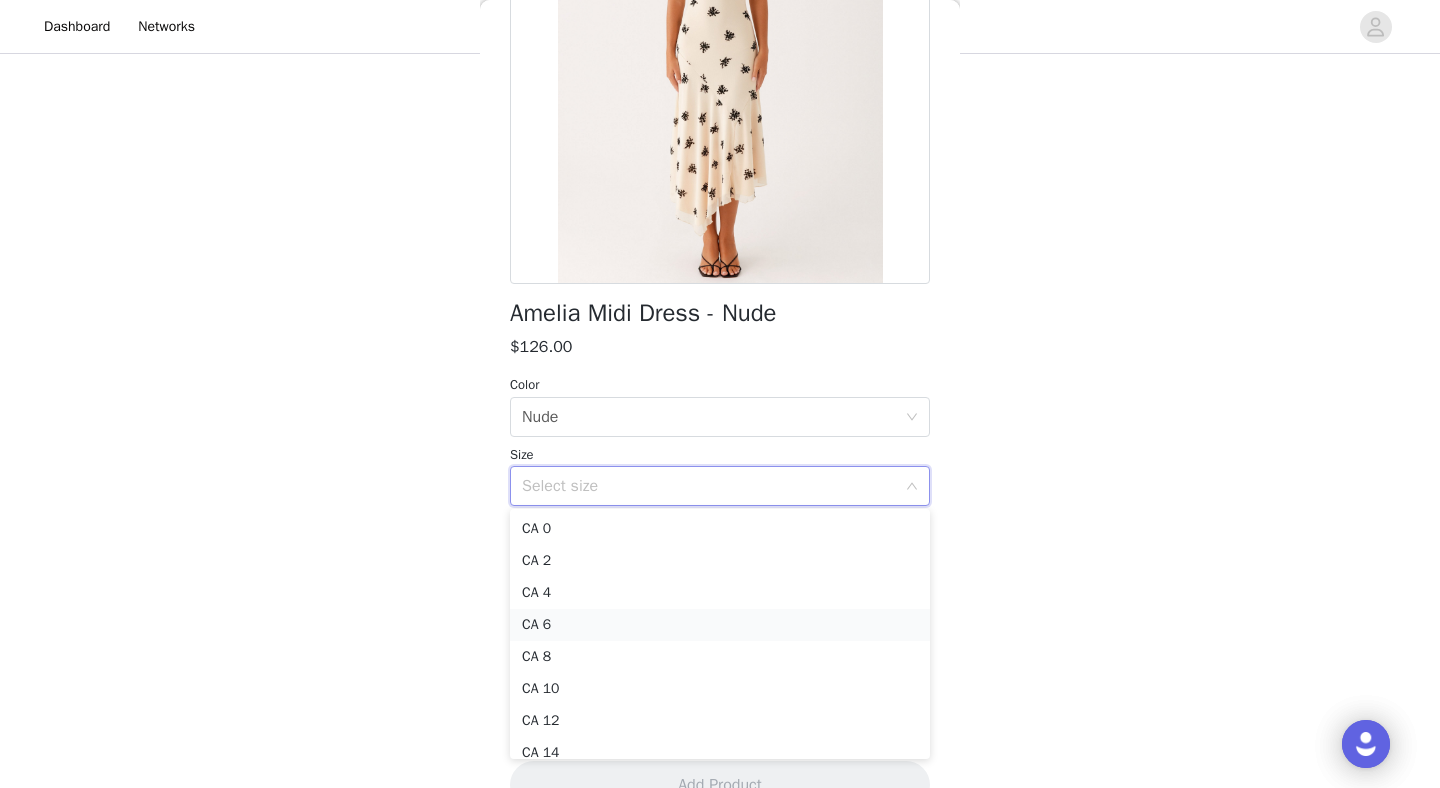 click on "CA 6" at bounding box center (720, 625) 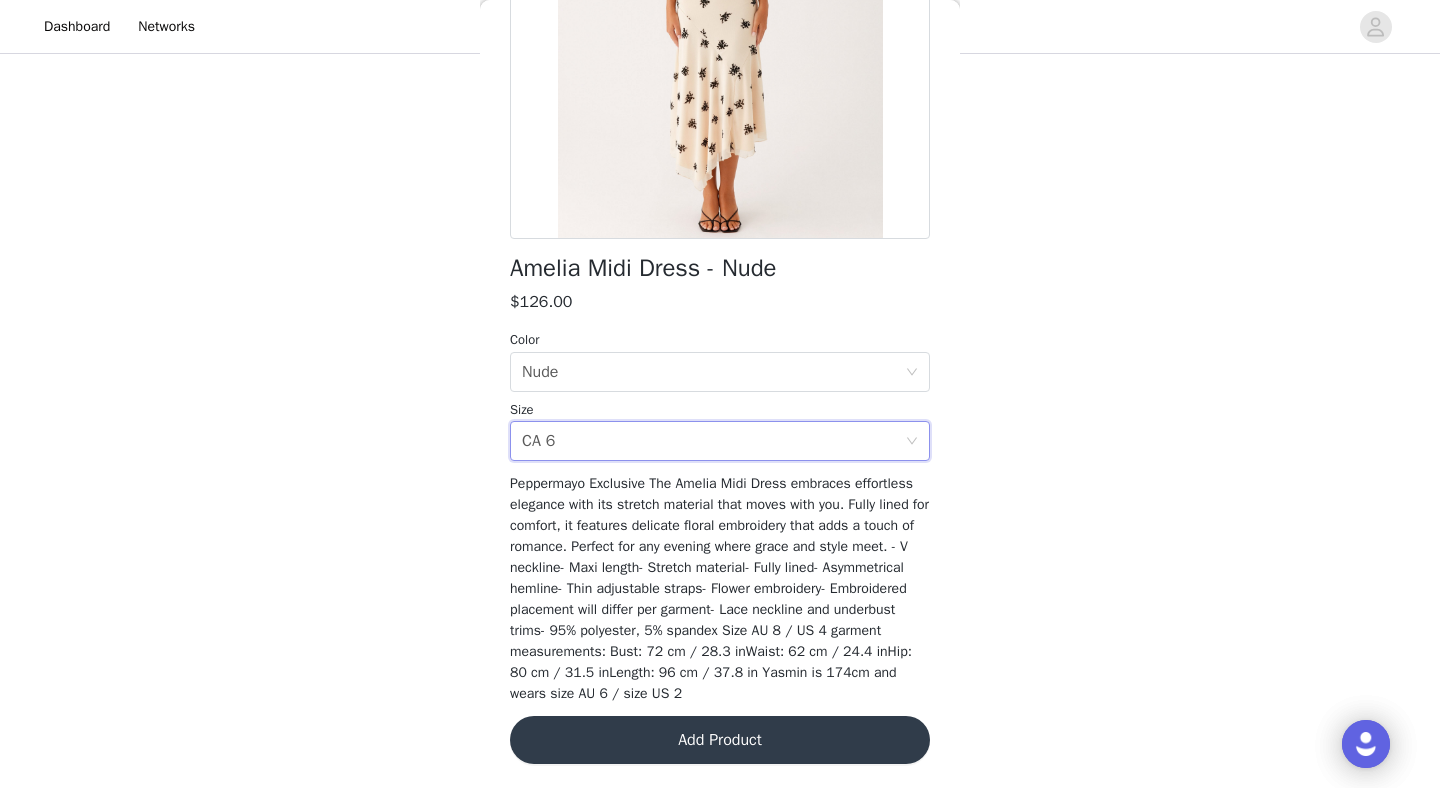 scroll, scrollTop: 310, scrollLeft: 0, axis: vertical 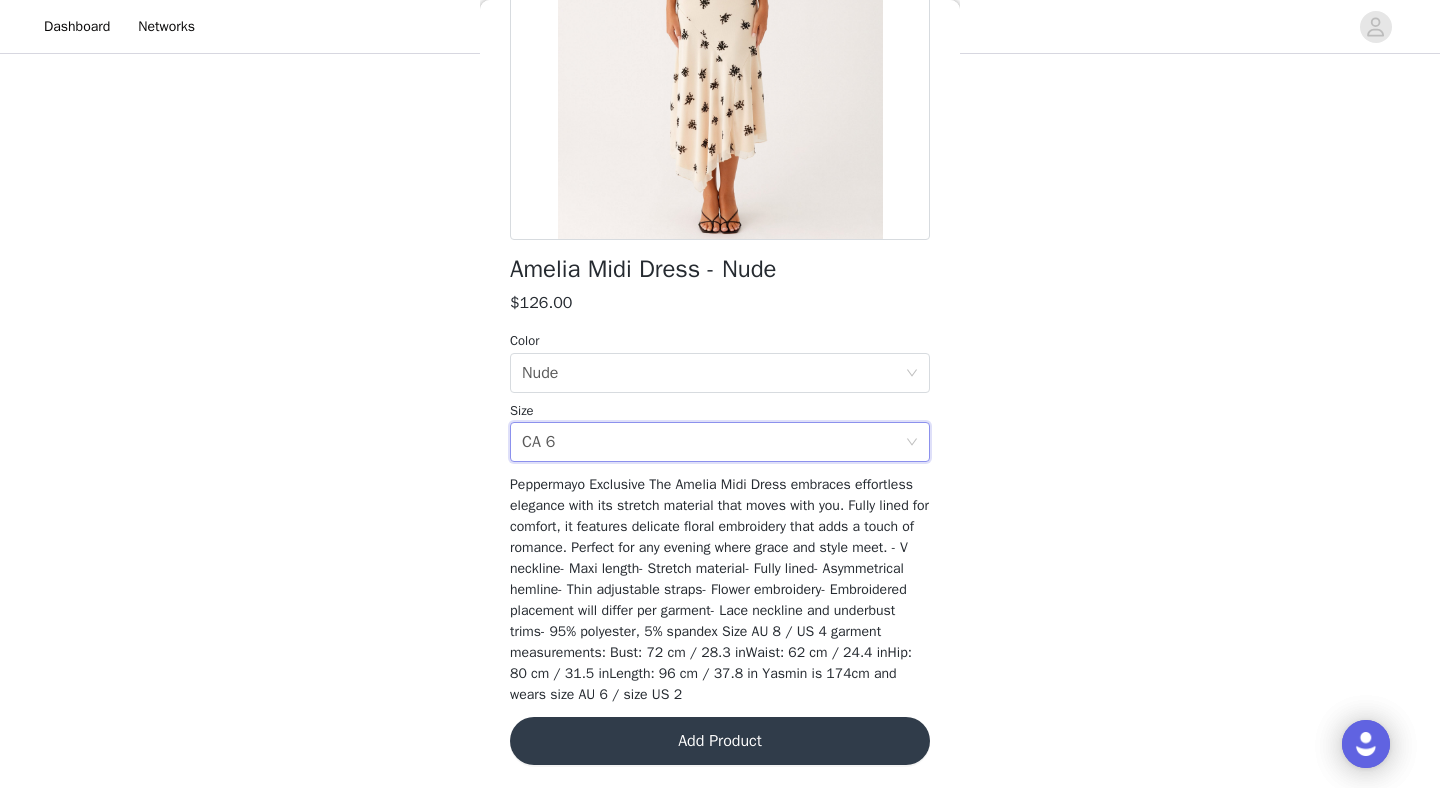 click on "Add Product" at bounding box center (720, 741) 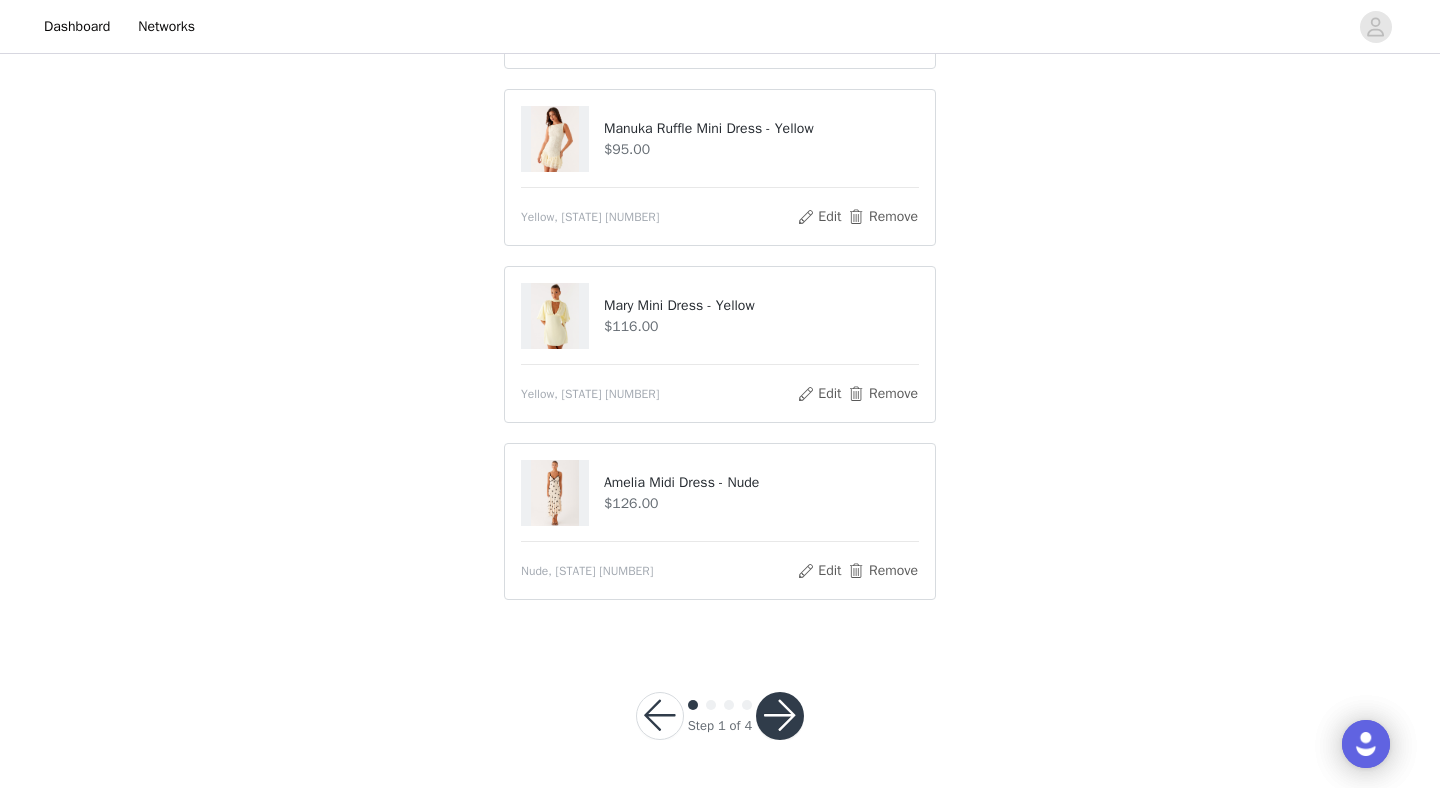 scroll, scrollTop: 795, scrollLeft: 0, axis: vertical 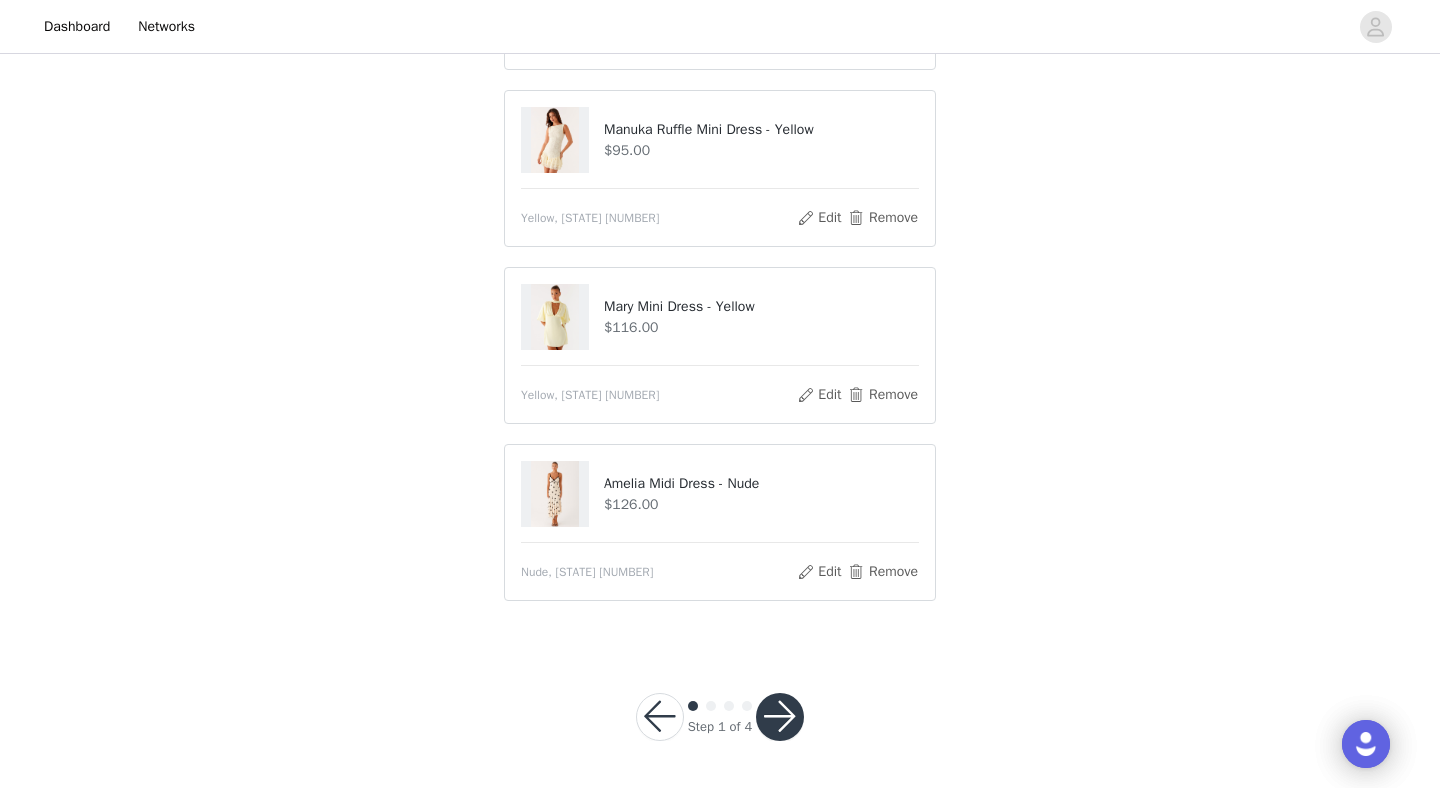 click at bounding box center (780, 717) 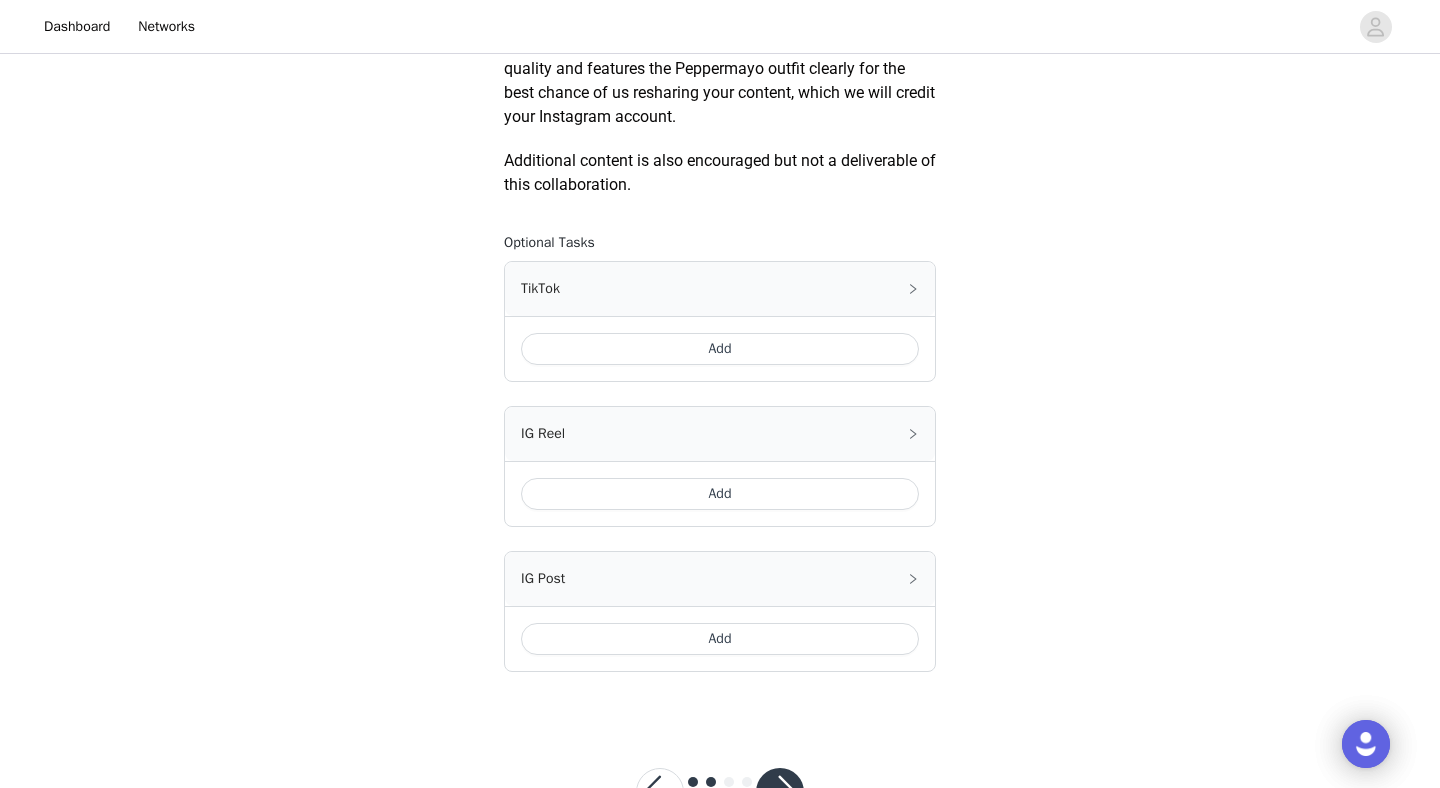 scroll, scrollTop: 1130, scrollLeft: 0, axis: vertical 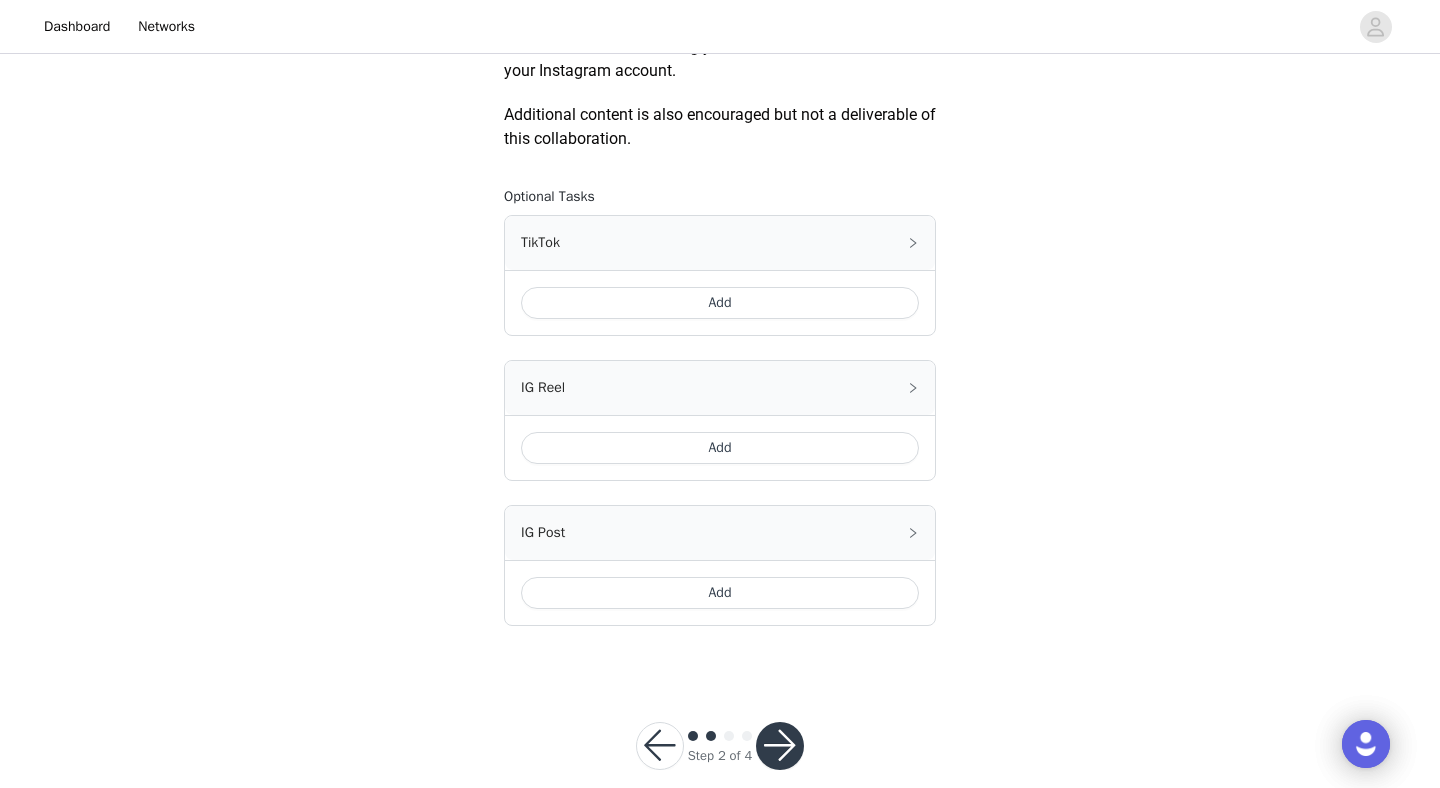 click on "Add" at bounding box center [720, 593] 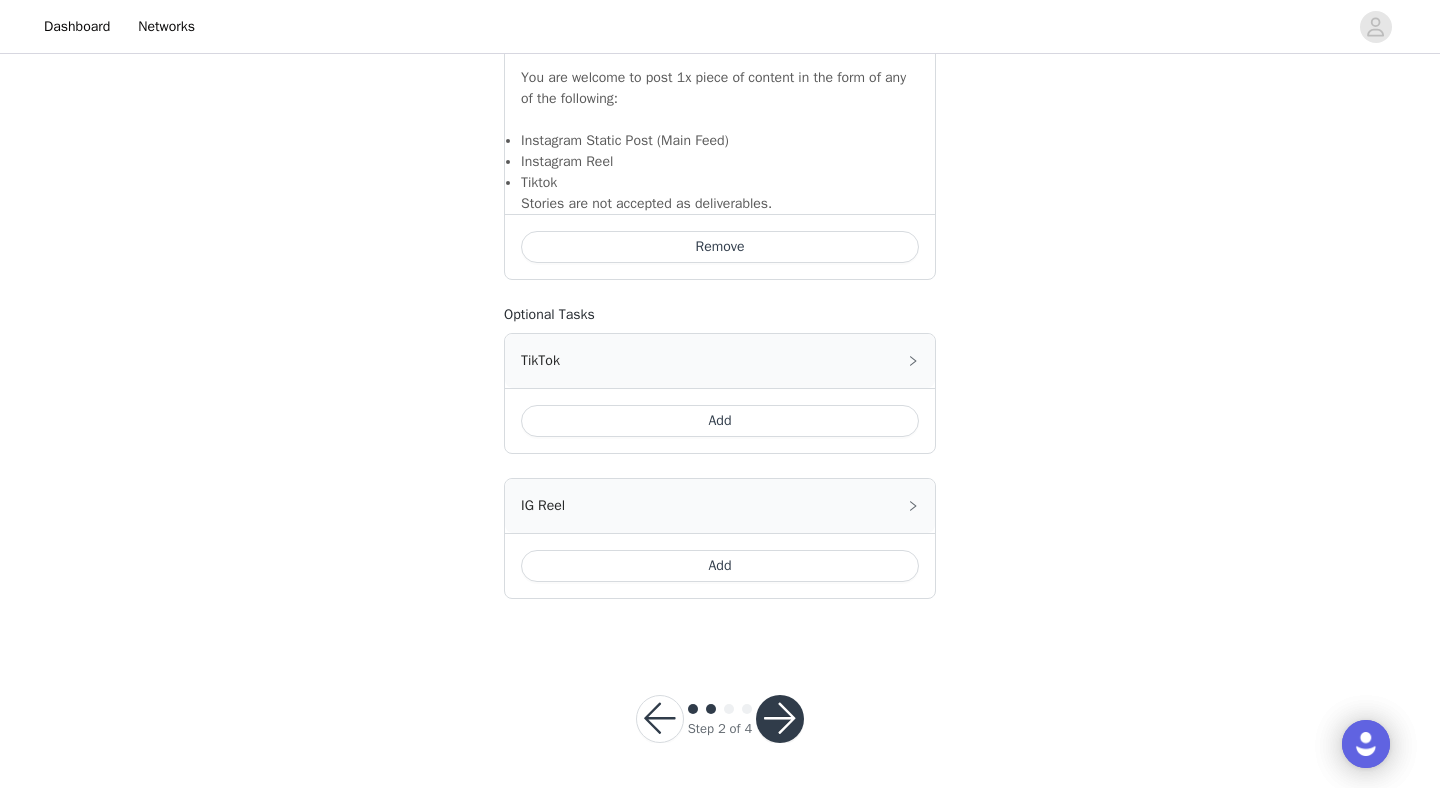 scroll, scrollTop: 1407, scrollLeft: 0, axis: vertical 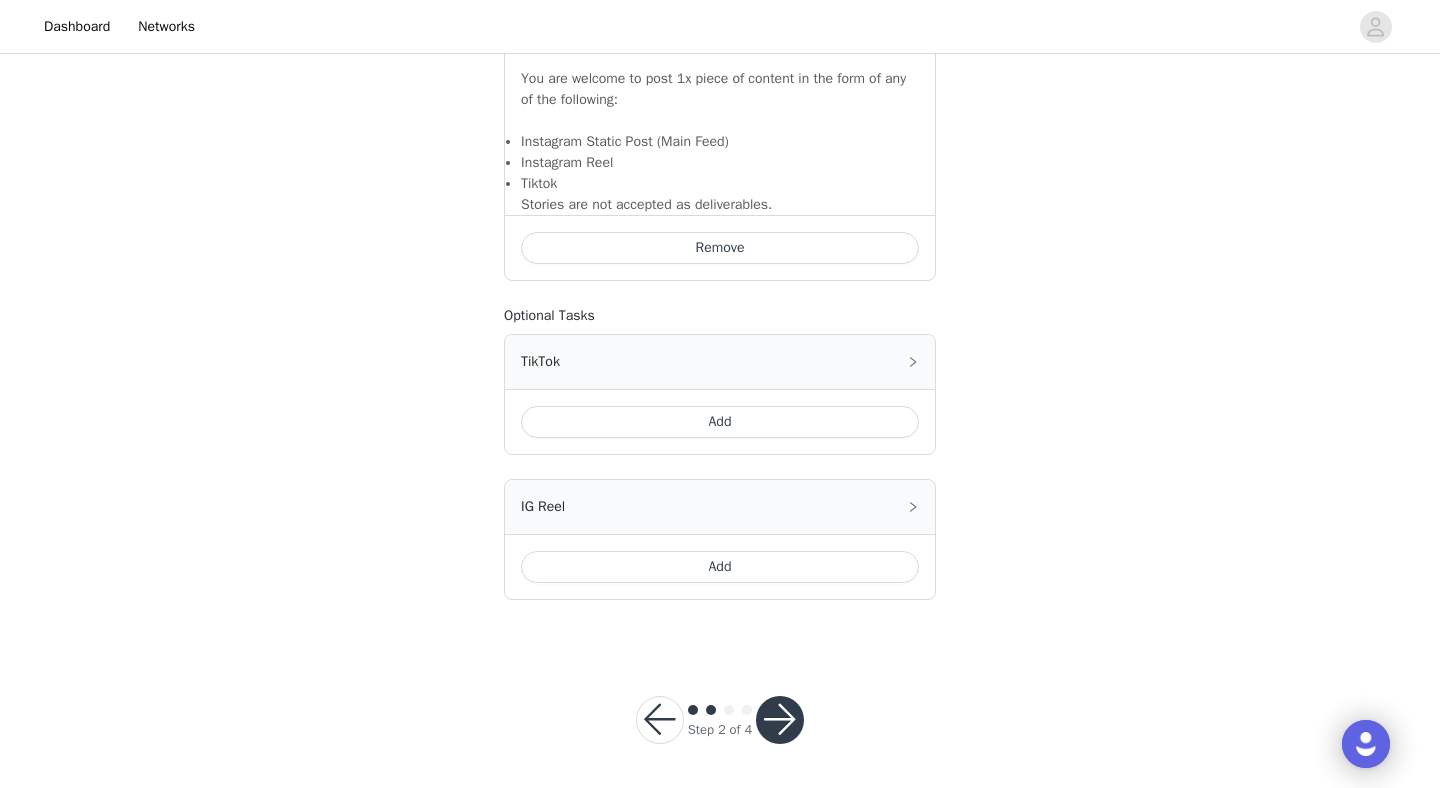 click at bounding box center [780, 720] 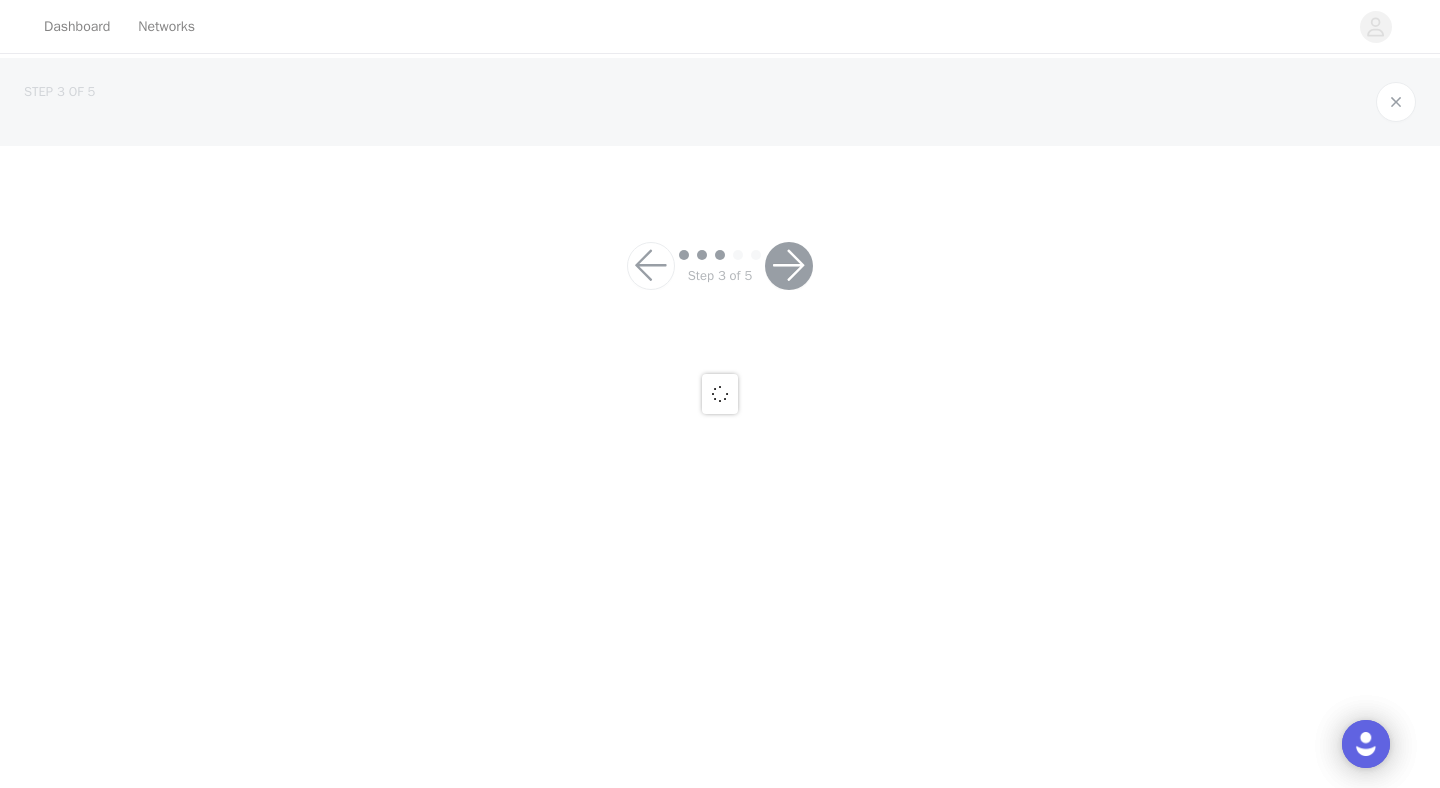 scroll, scrollTop: 0, scrollLeft: 0, axis: both 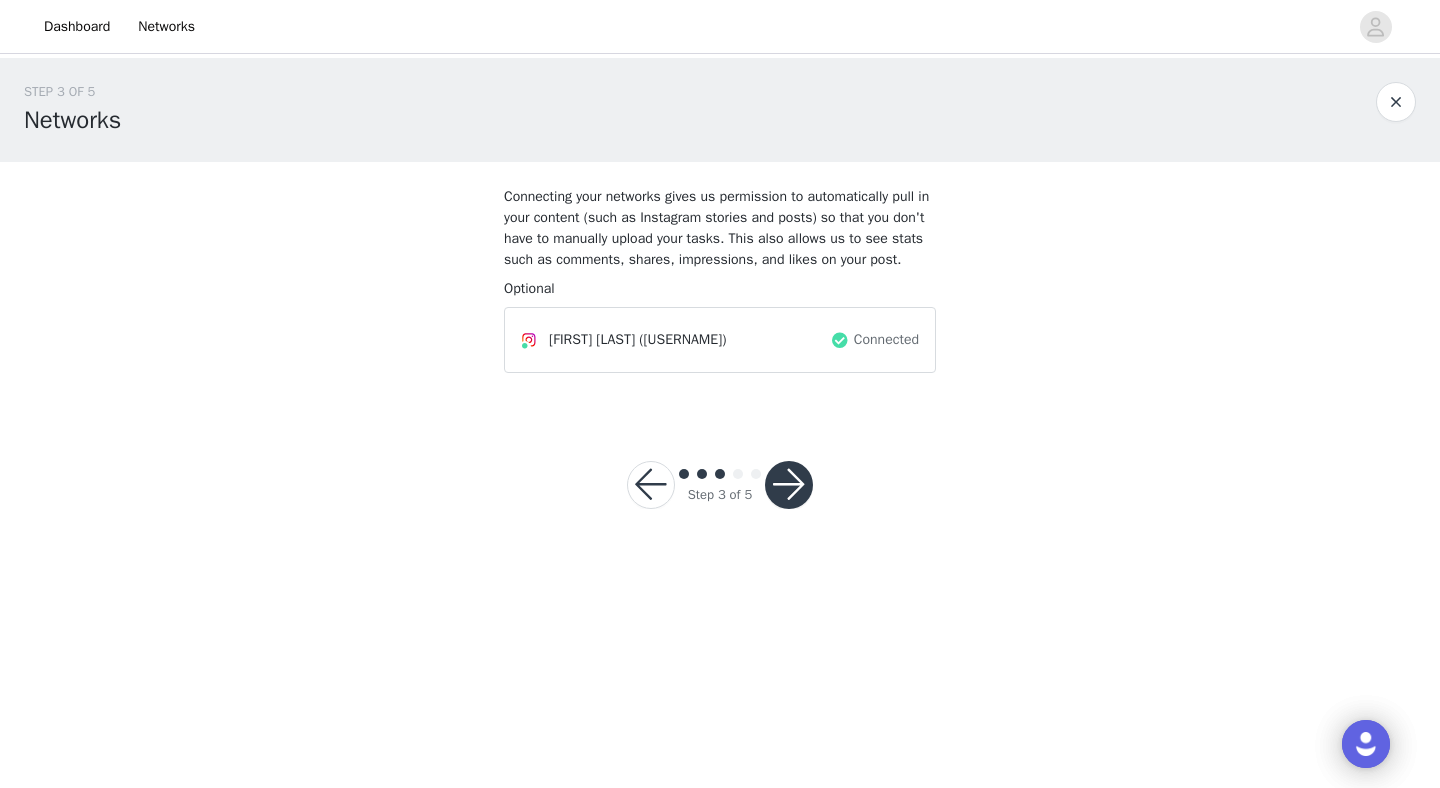 click at bounding box center [789, 485] 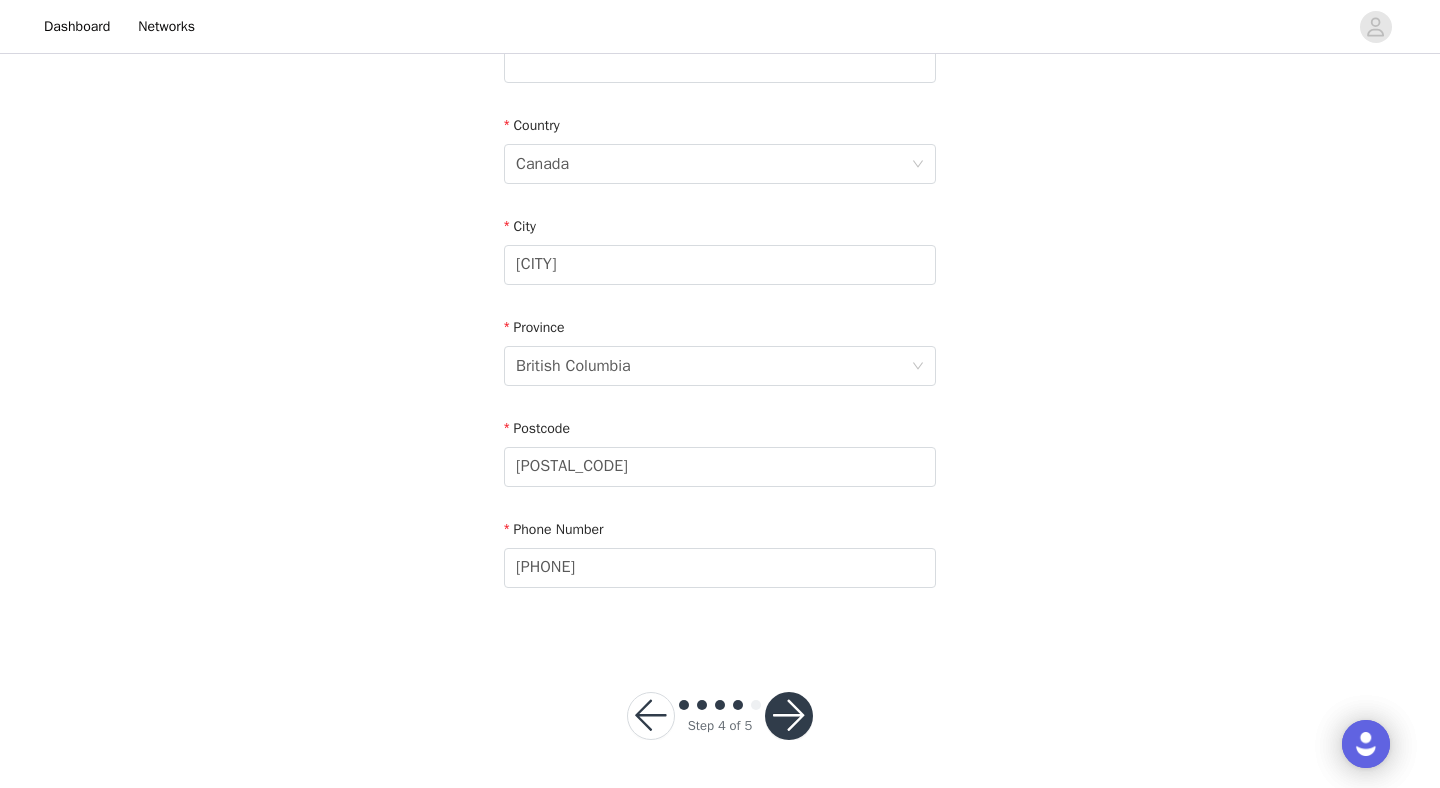 scroll, scrollTop: 575, scrollLeft: 0, axis: vertical 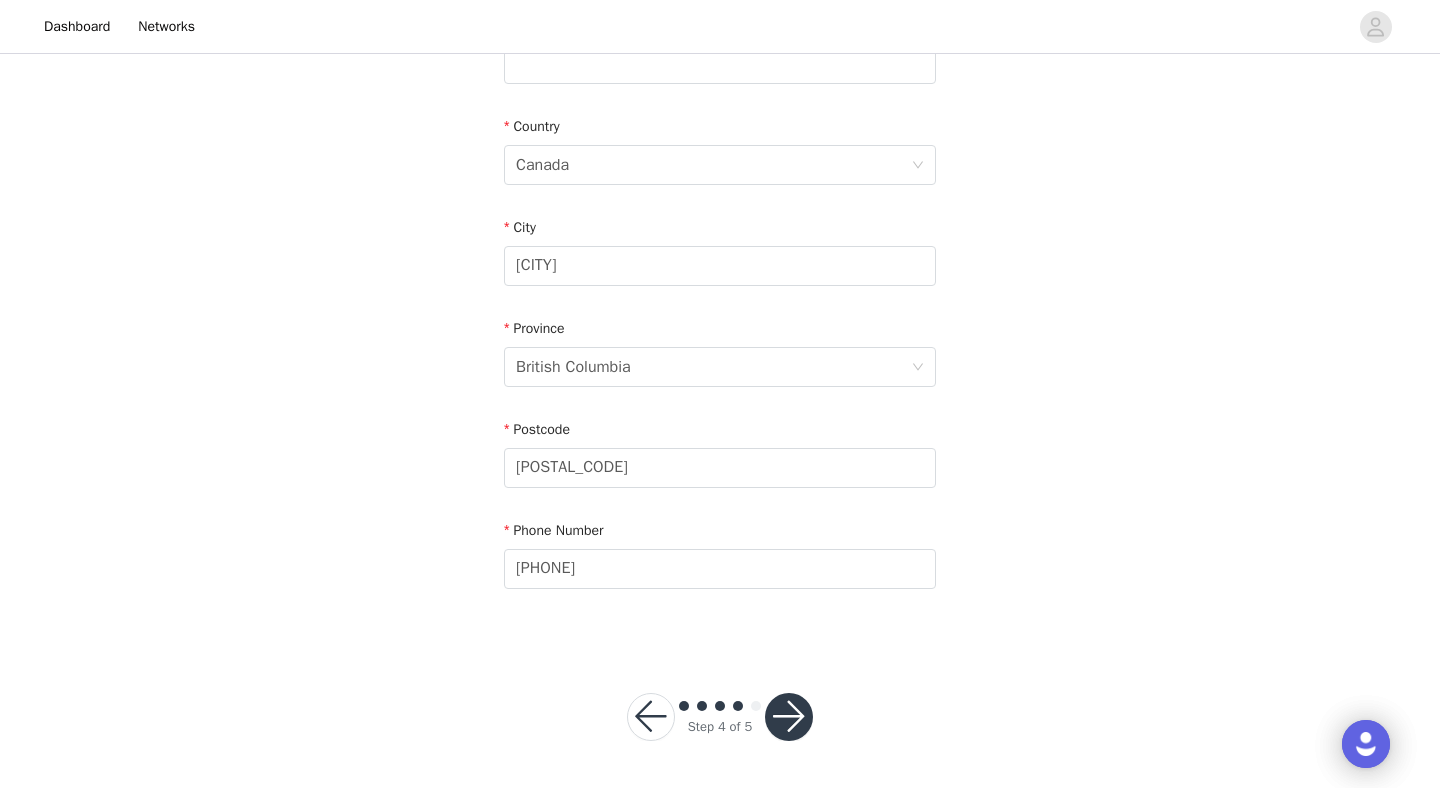 click at bounding box center [789, 717] 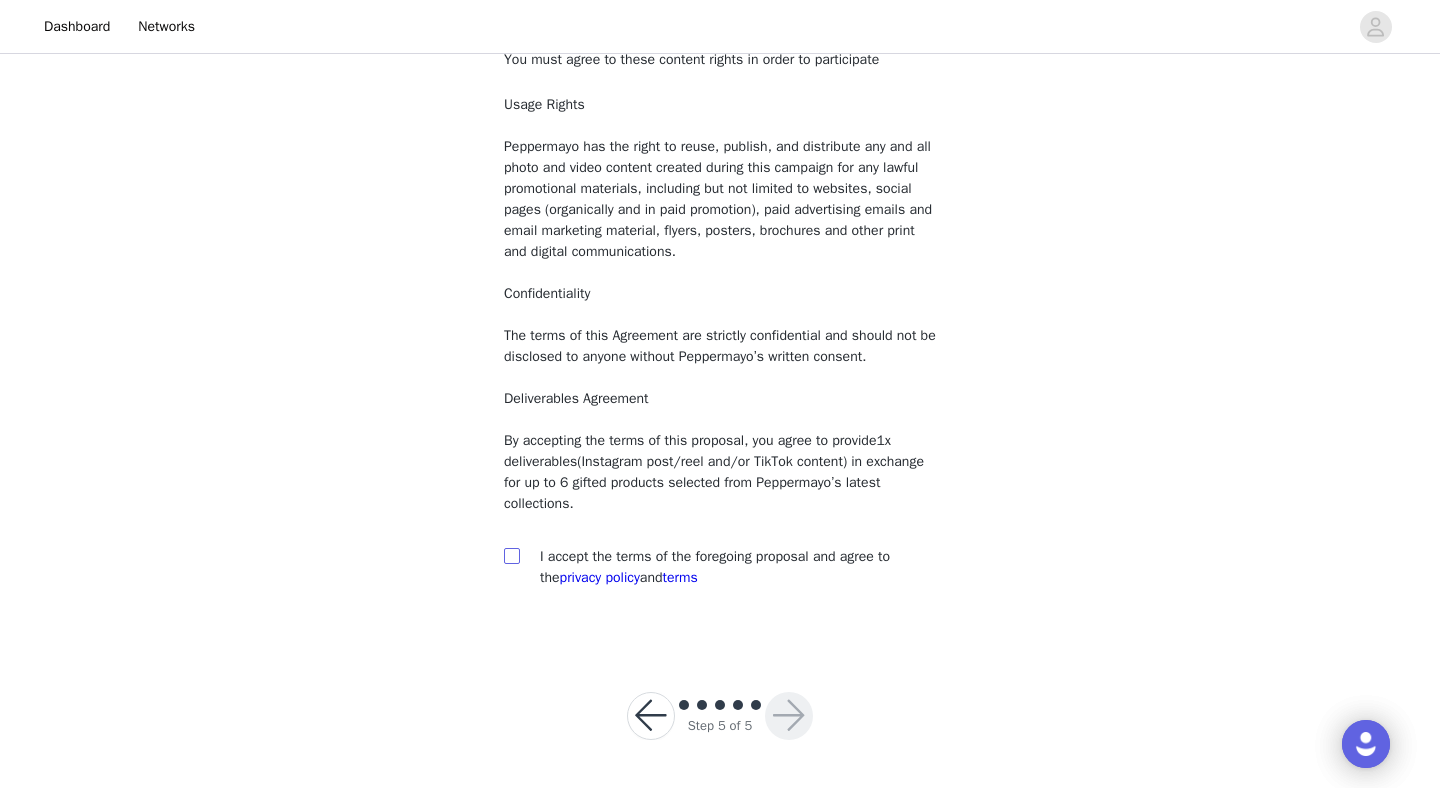 scroll, scrollTop: 136, scrollLeft: 0, axis: vertical 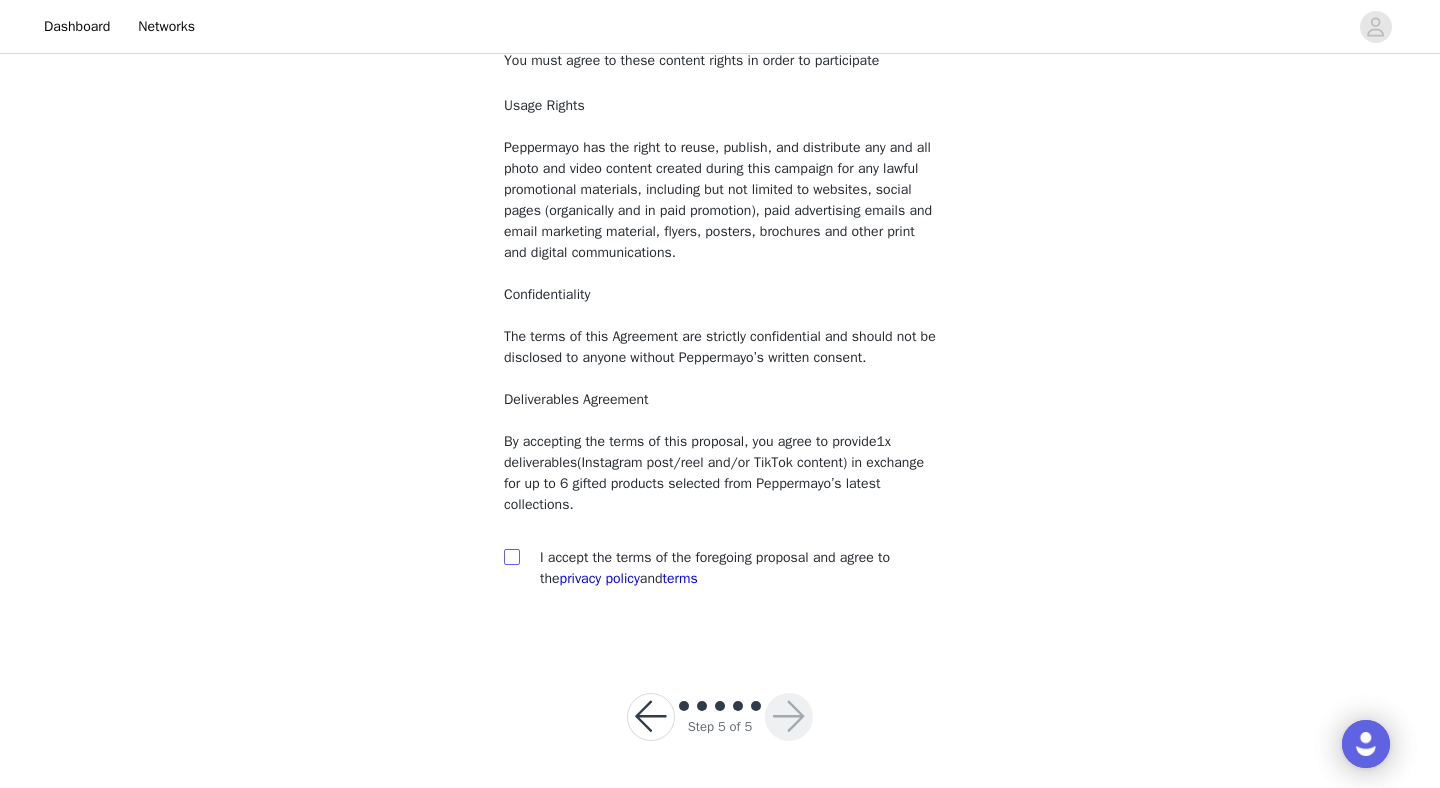 click at bounding box center [511, 556] 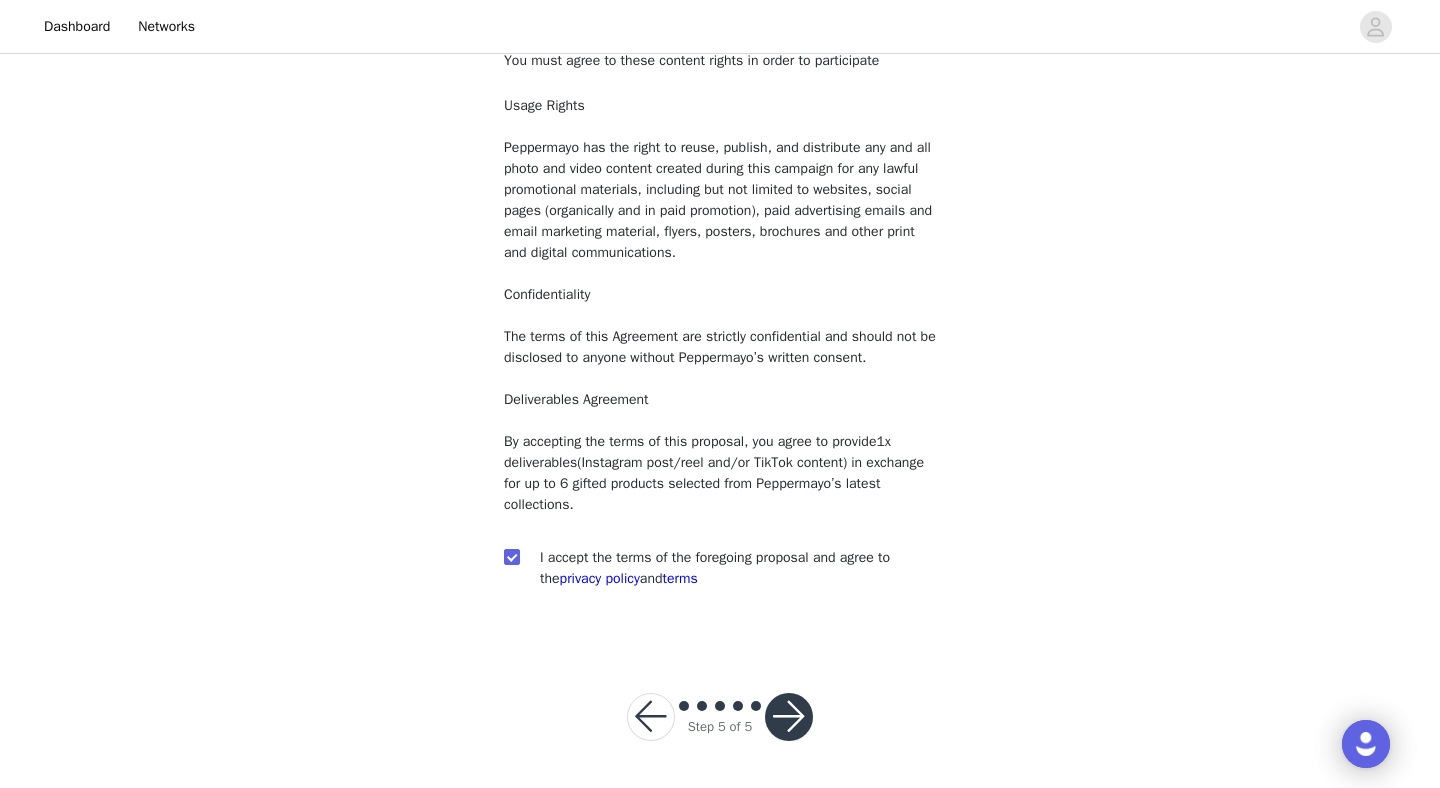 click at bounding box center [789, 717] 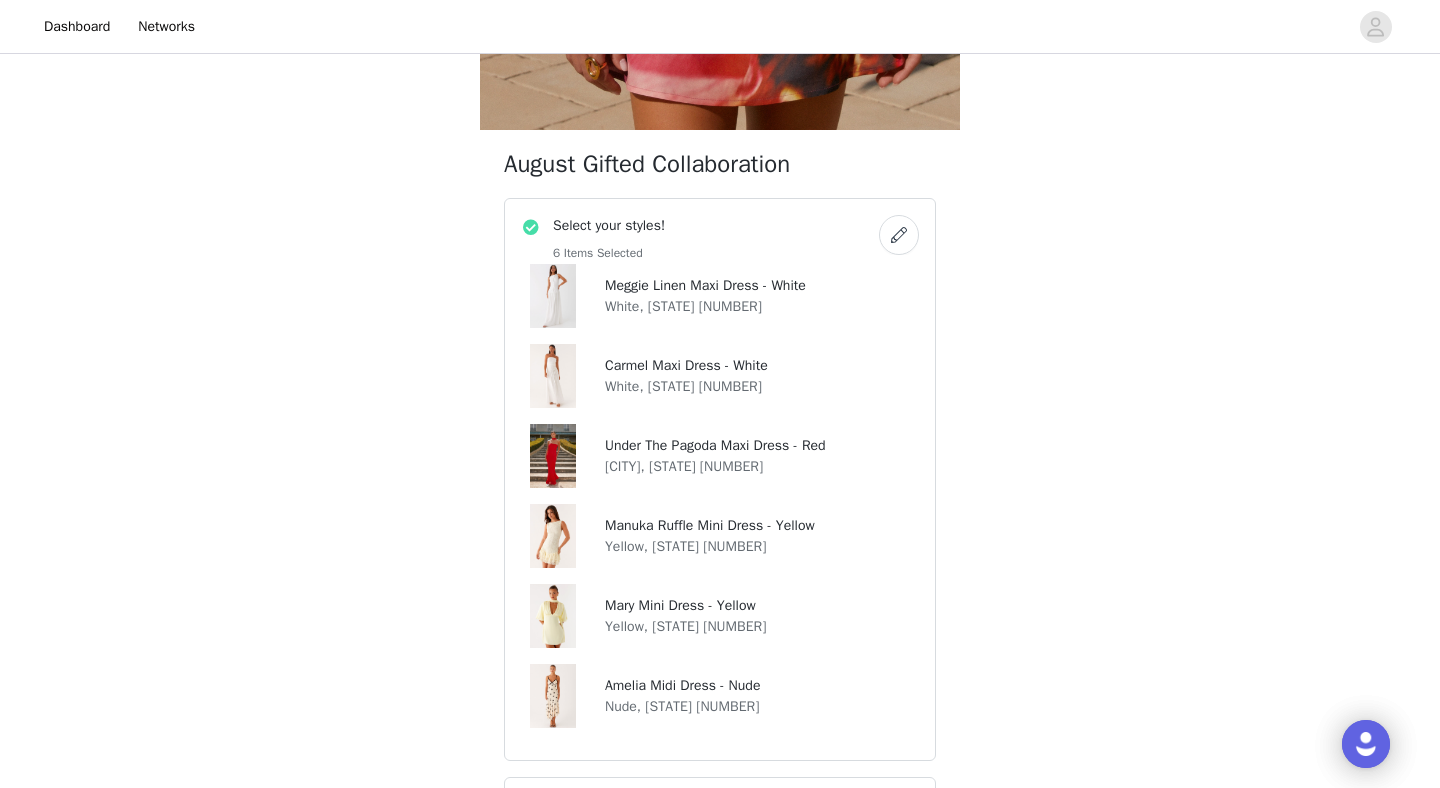 scroll, scrollTop: 589, scrollLeft: 0, axis: vertical 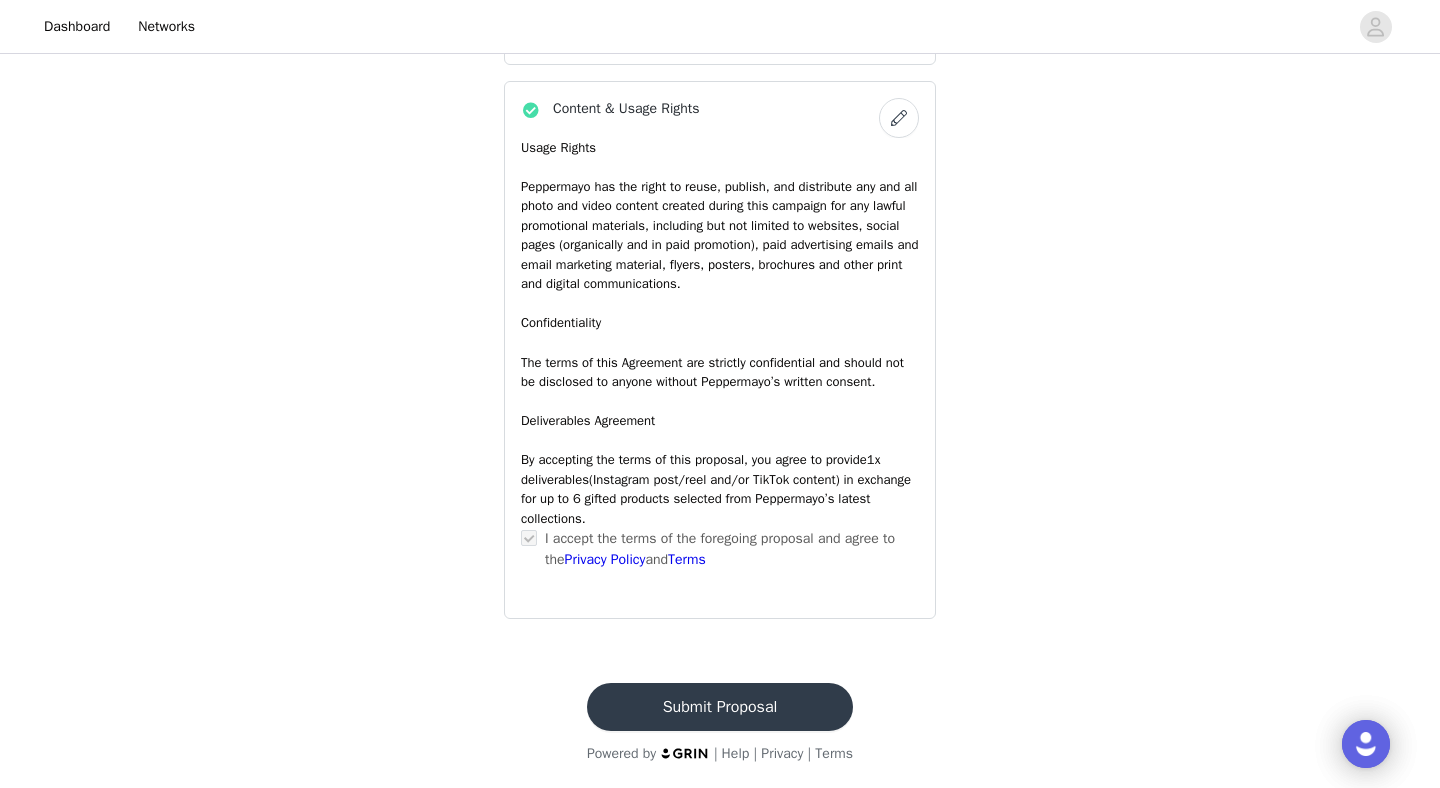 click on "Submit Proposal" at bounding box center [720, 707] 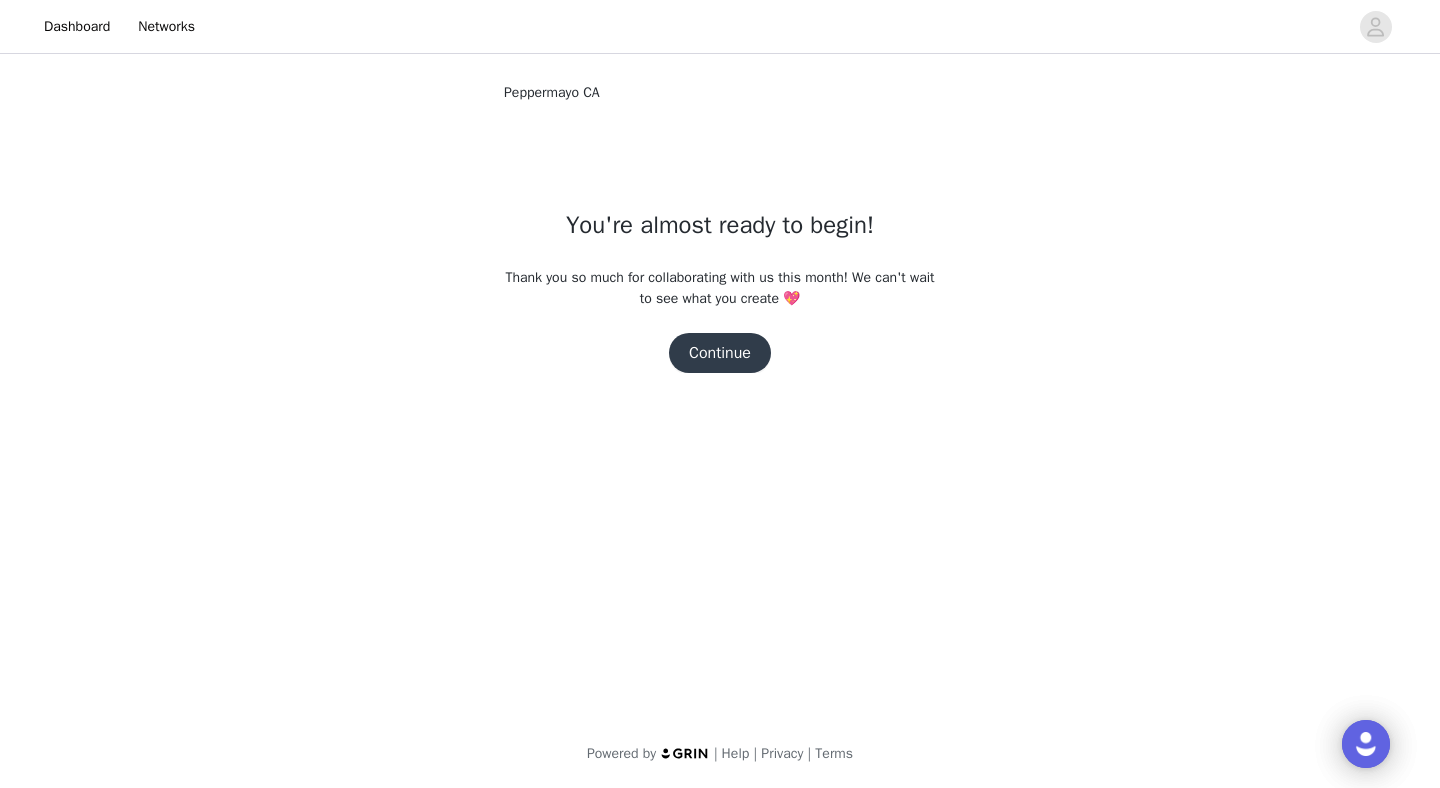 scroll, scrollTop: 0, scrollLeft: 0, axis: both 